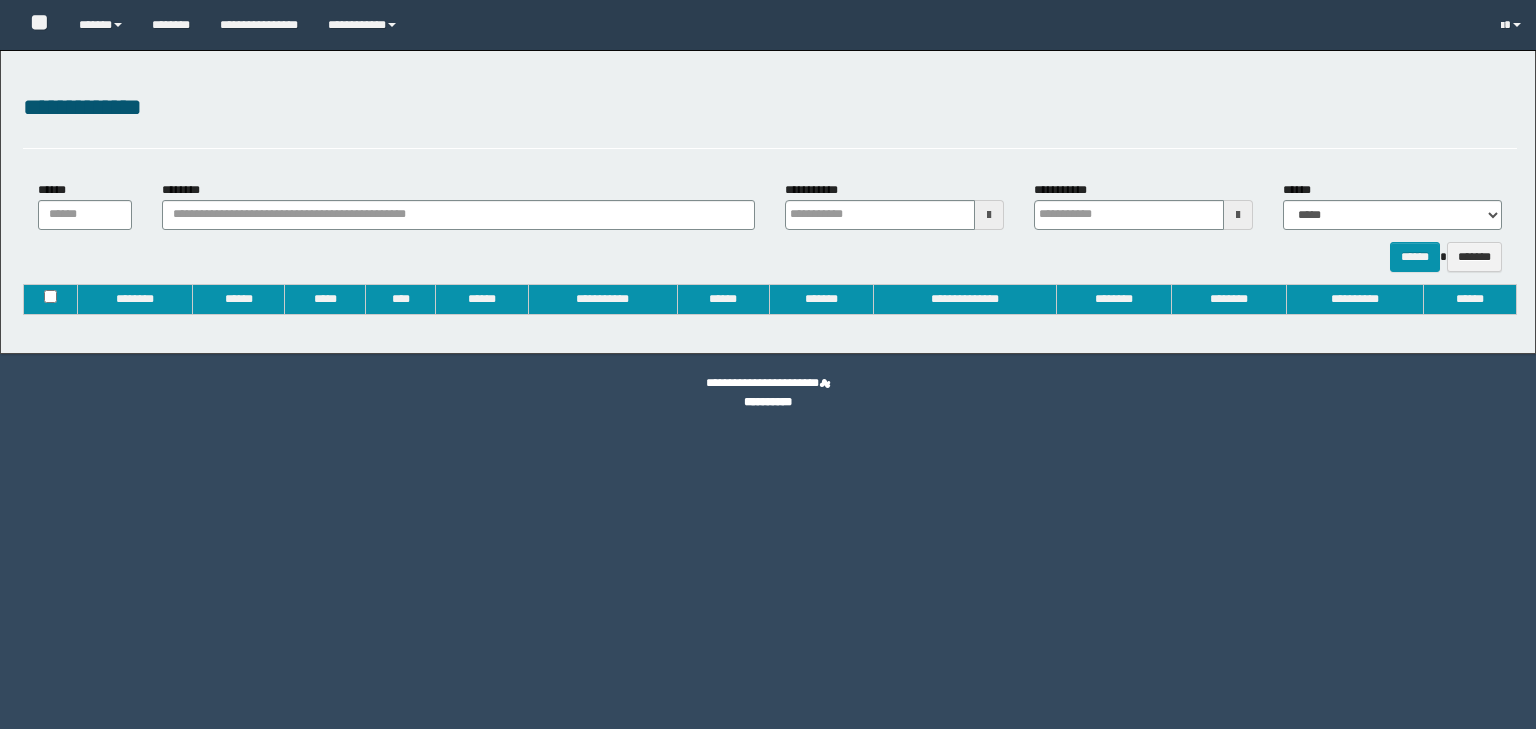 type on "**********" 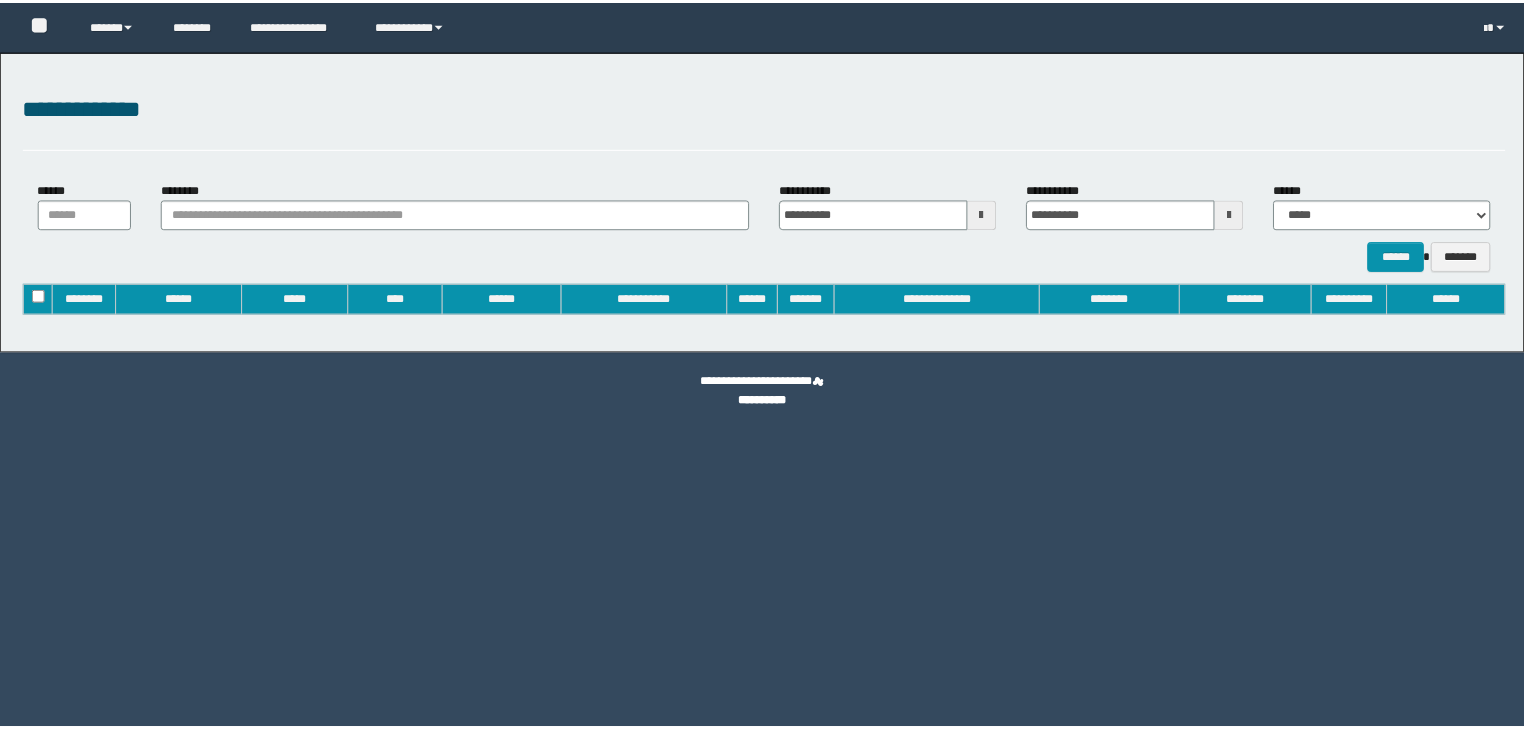scroll, scrollTop: 0, scrollLeft: 0, axis: both 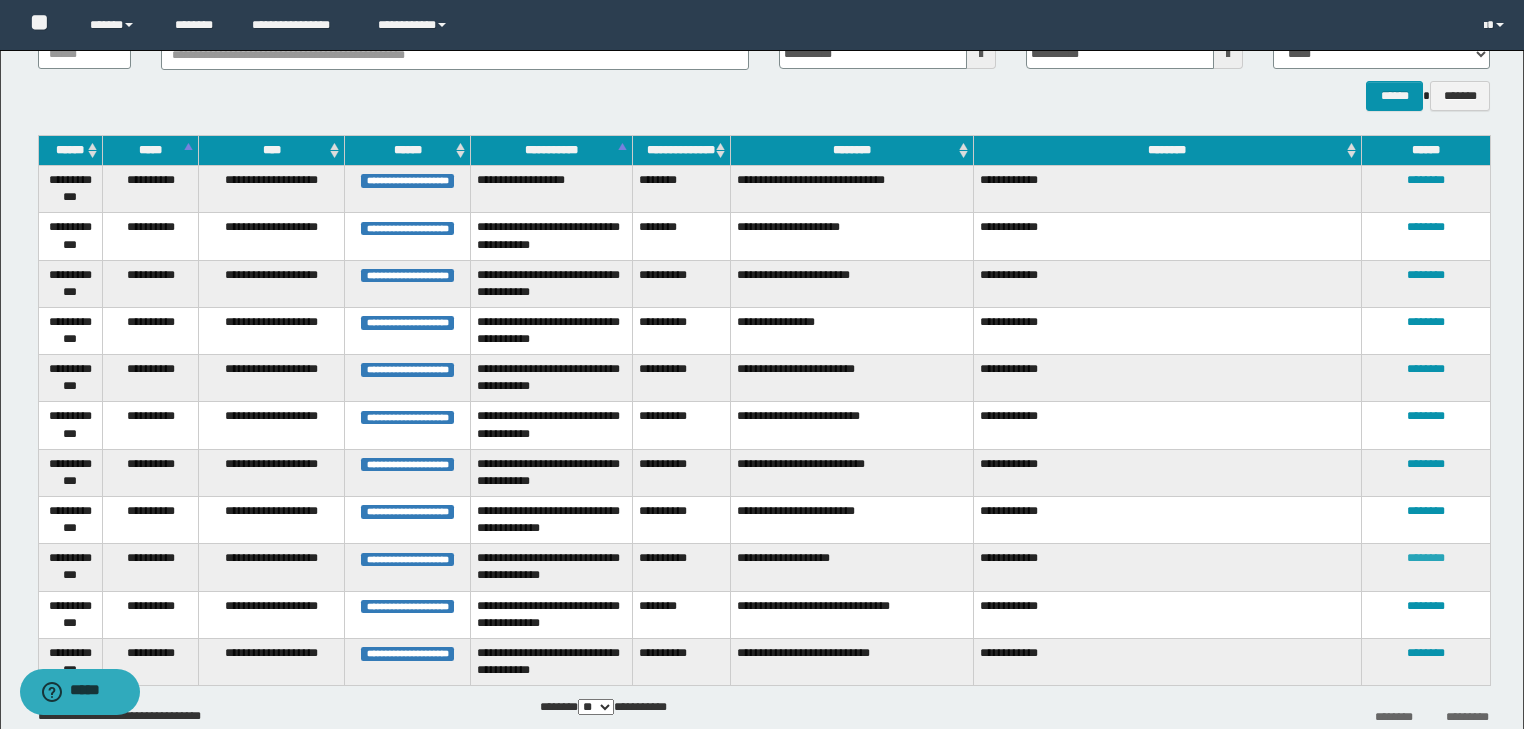 click on "********" at bounding box center (1426, 558) 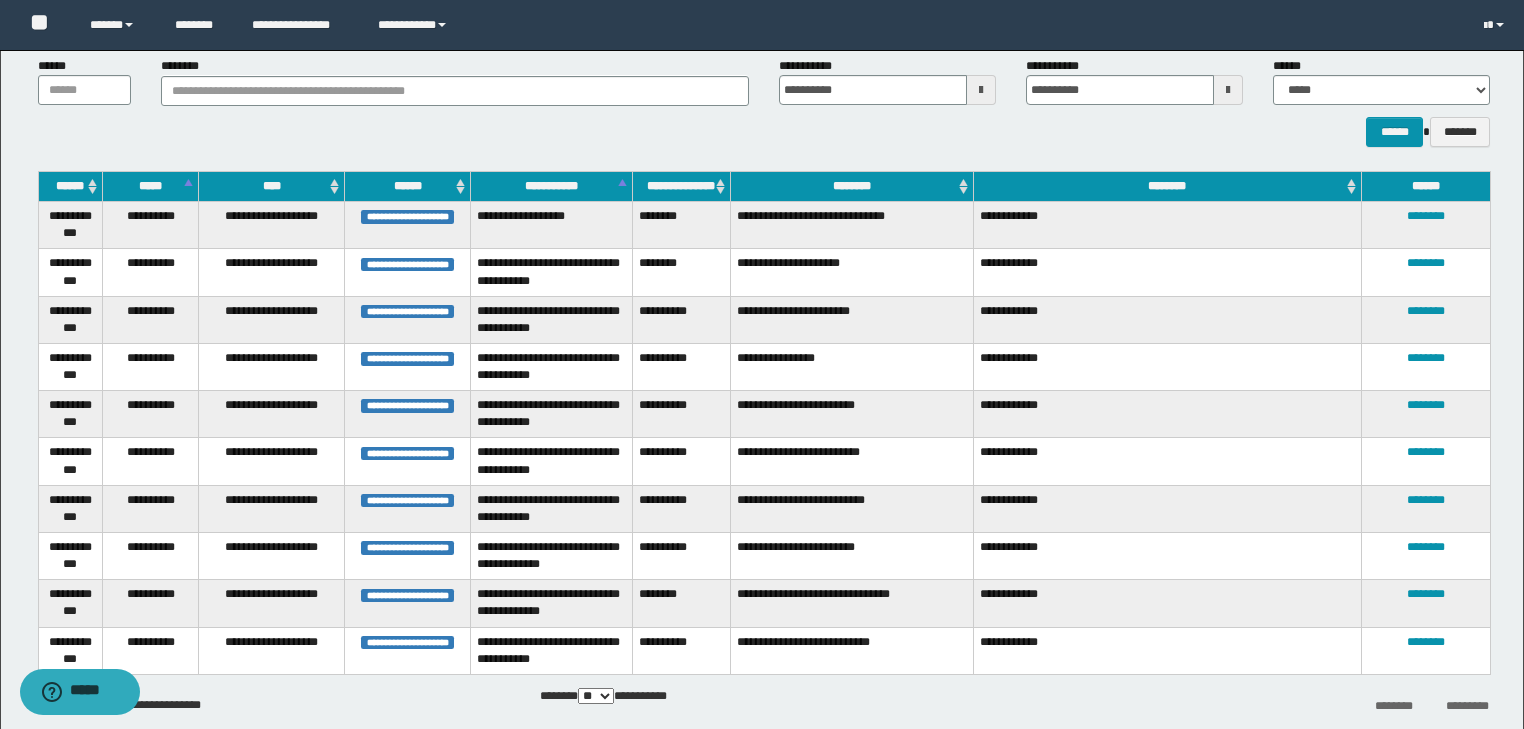 scroll, scrollTop: 160, scrollLeft: 0, axis: vertical 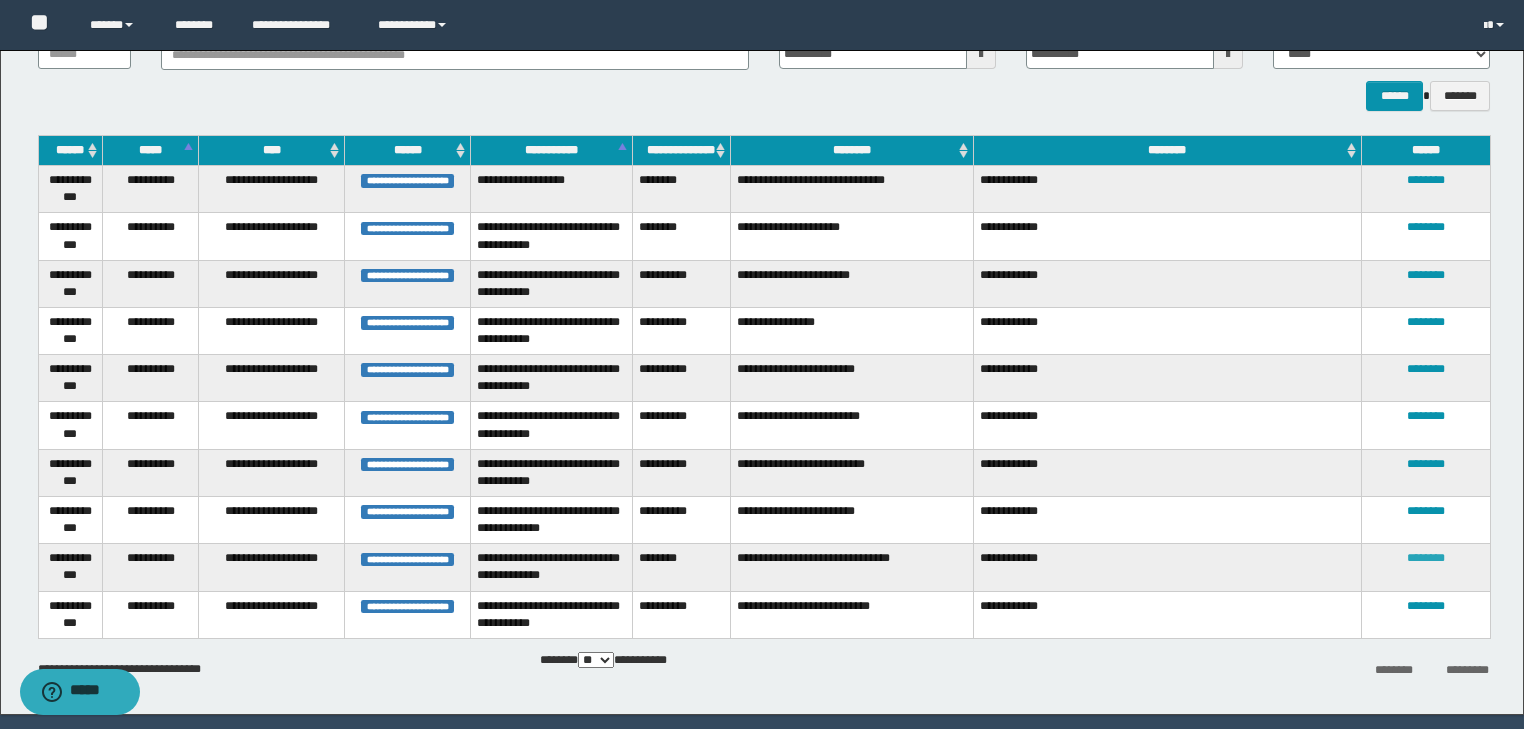 click on "********" at bounding box center (1426, 558) 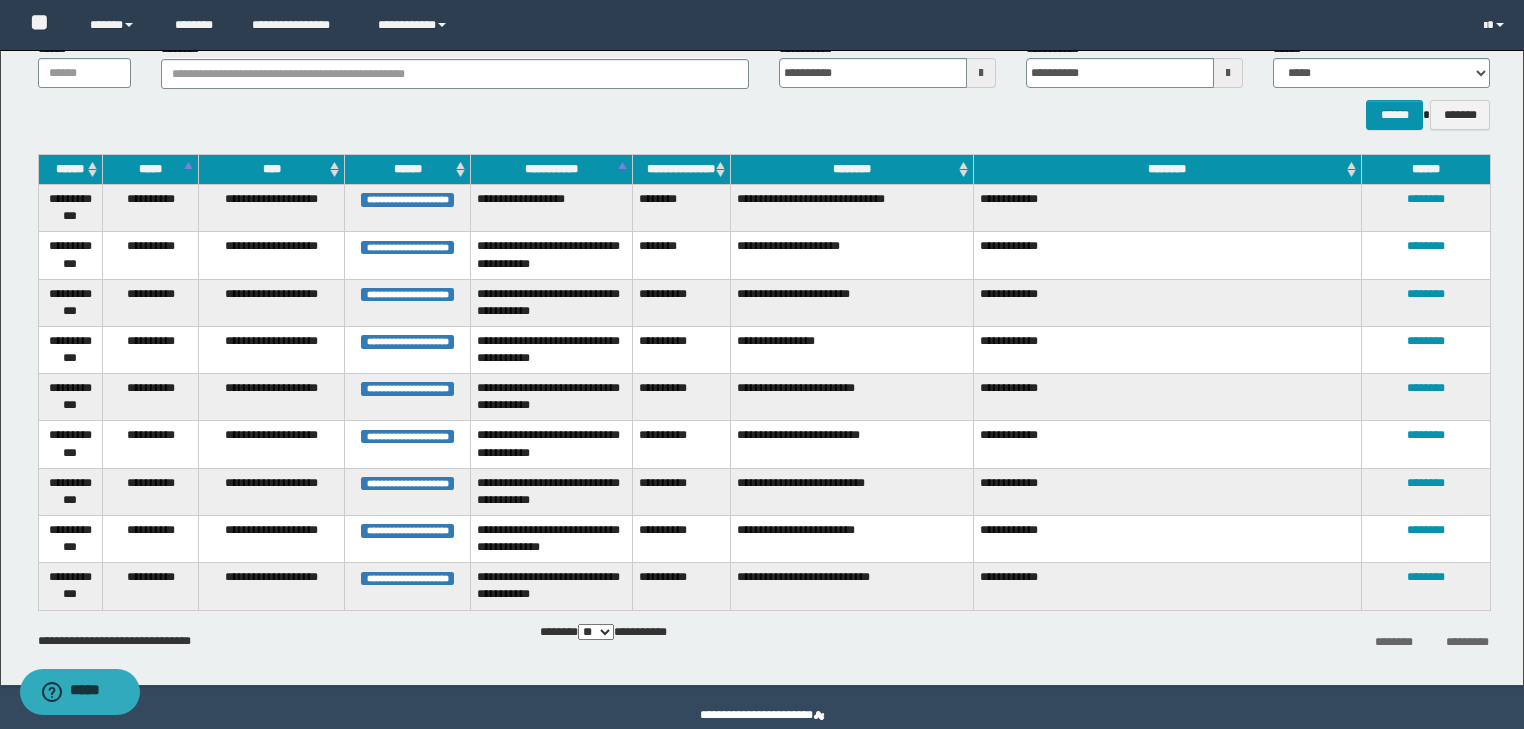 scroll, scrollTop: 176, scrollLeft: 0, axis: vertical 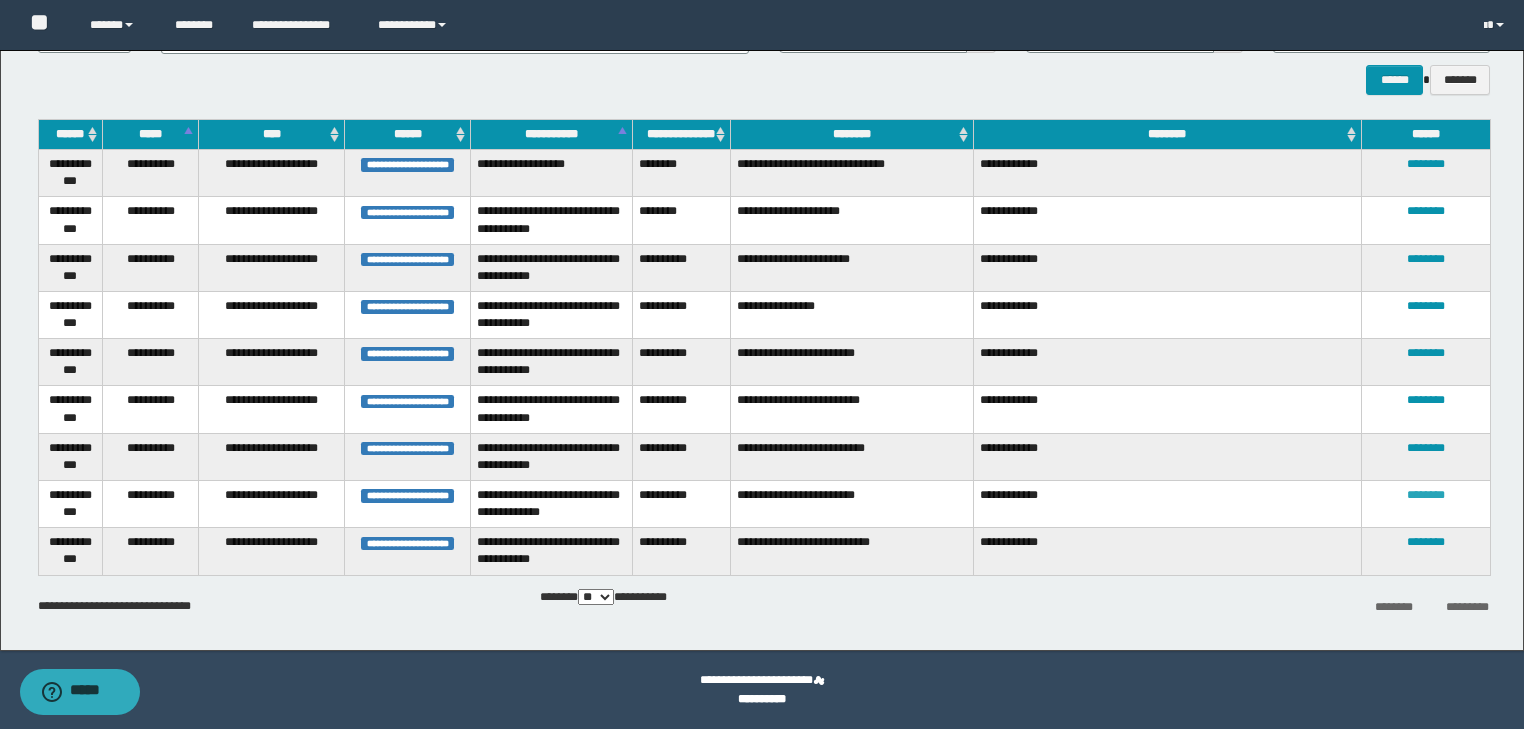 click on "********" at bounding box center [1426, 495] 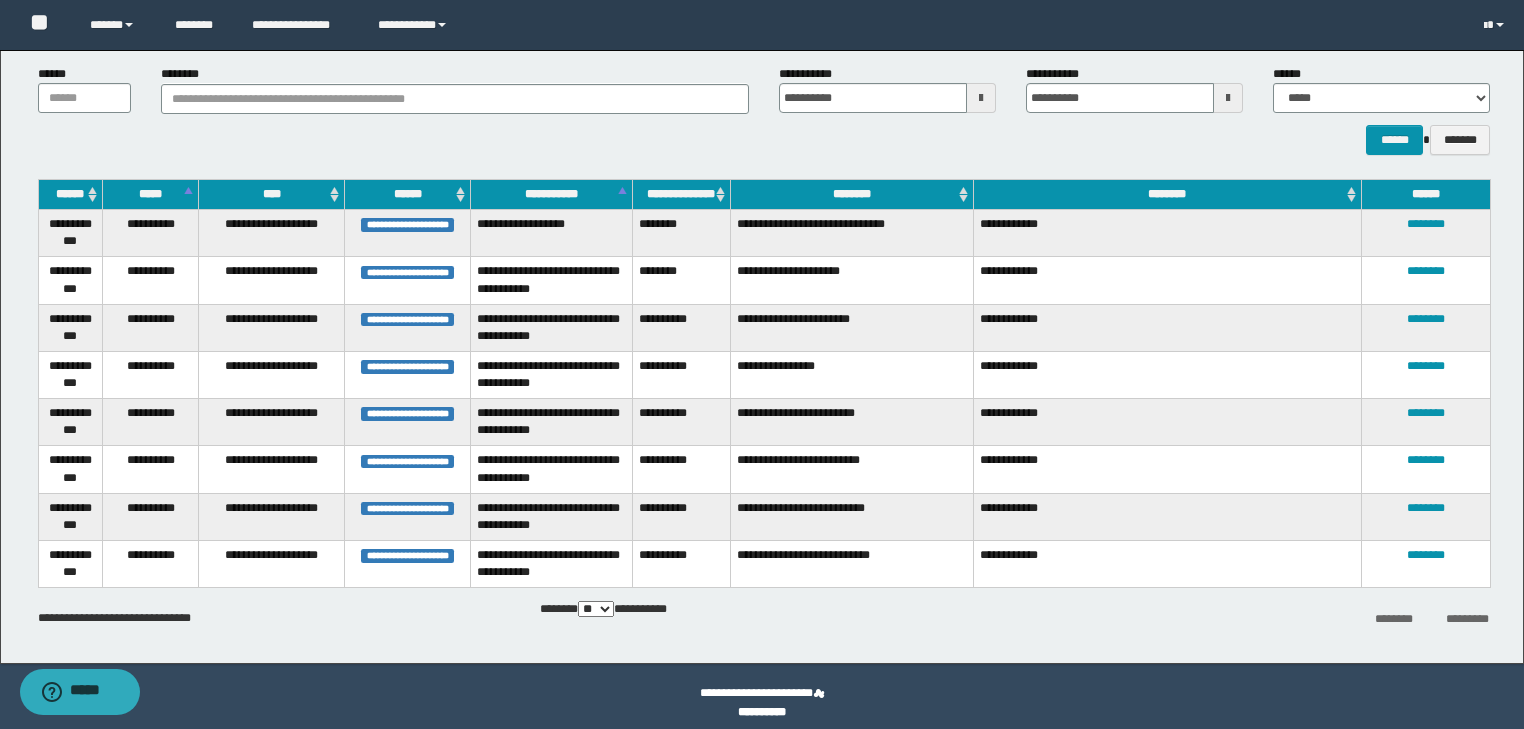 scroll, scrollTop: 129, scrollLeft: 0, axis: vertical 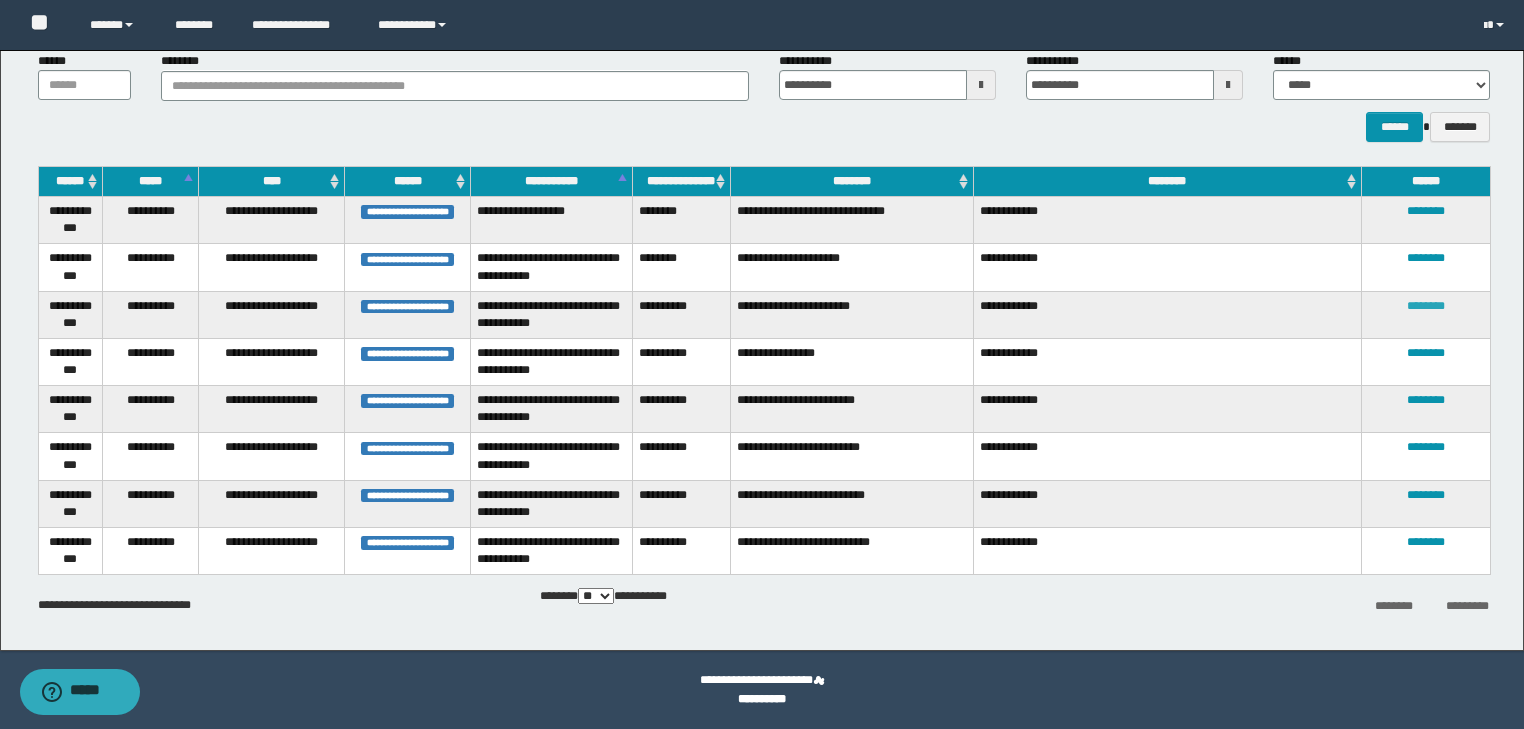 click on "********" at bounding box center (1426, 306) 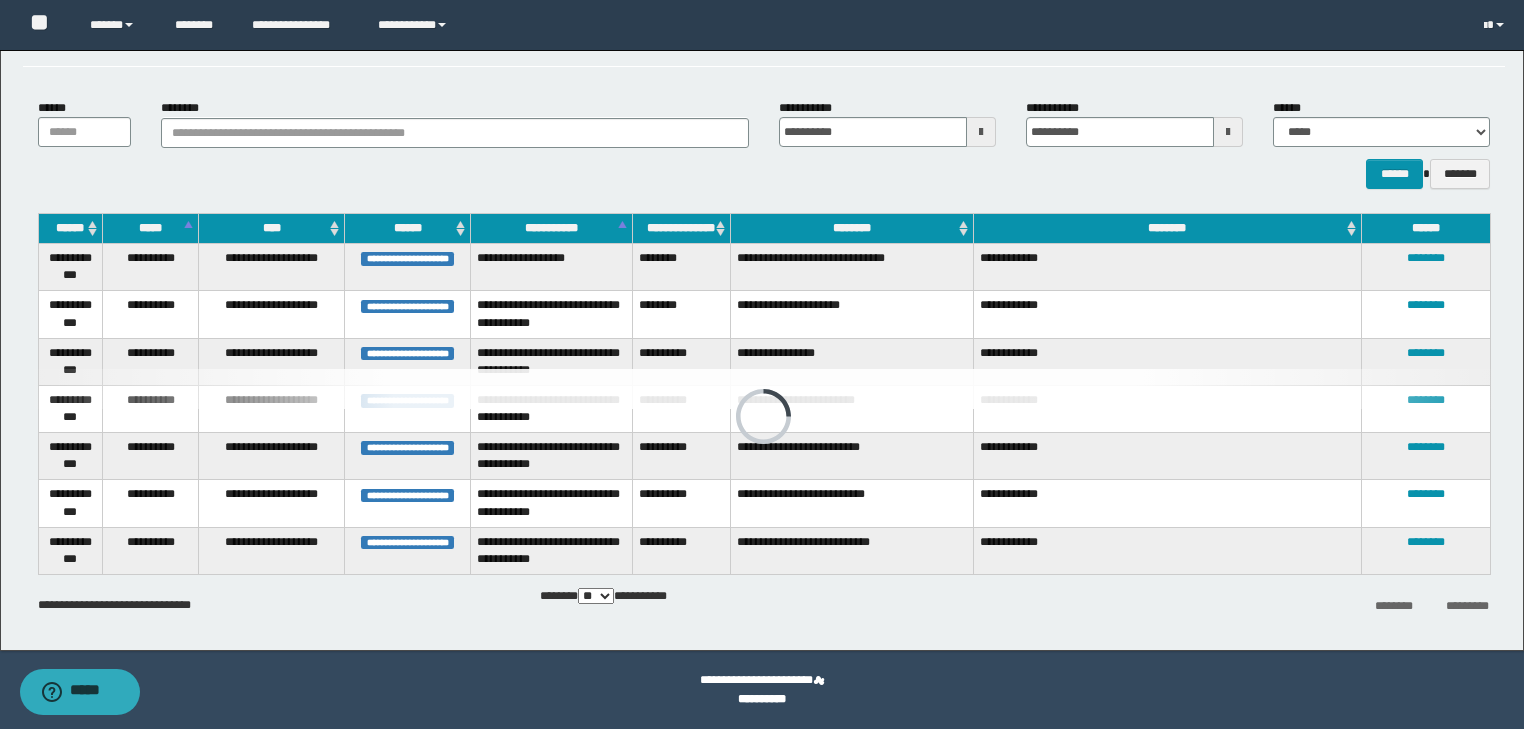 scroll, scrollTop: 2, scrollLeft: 0, axis: vertical 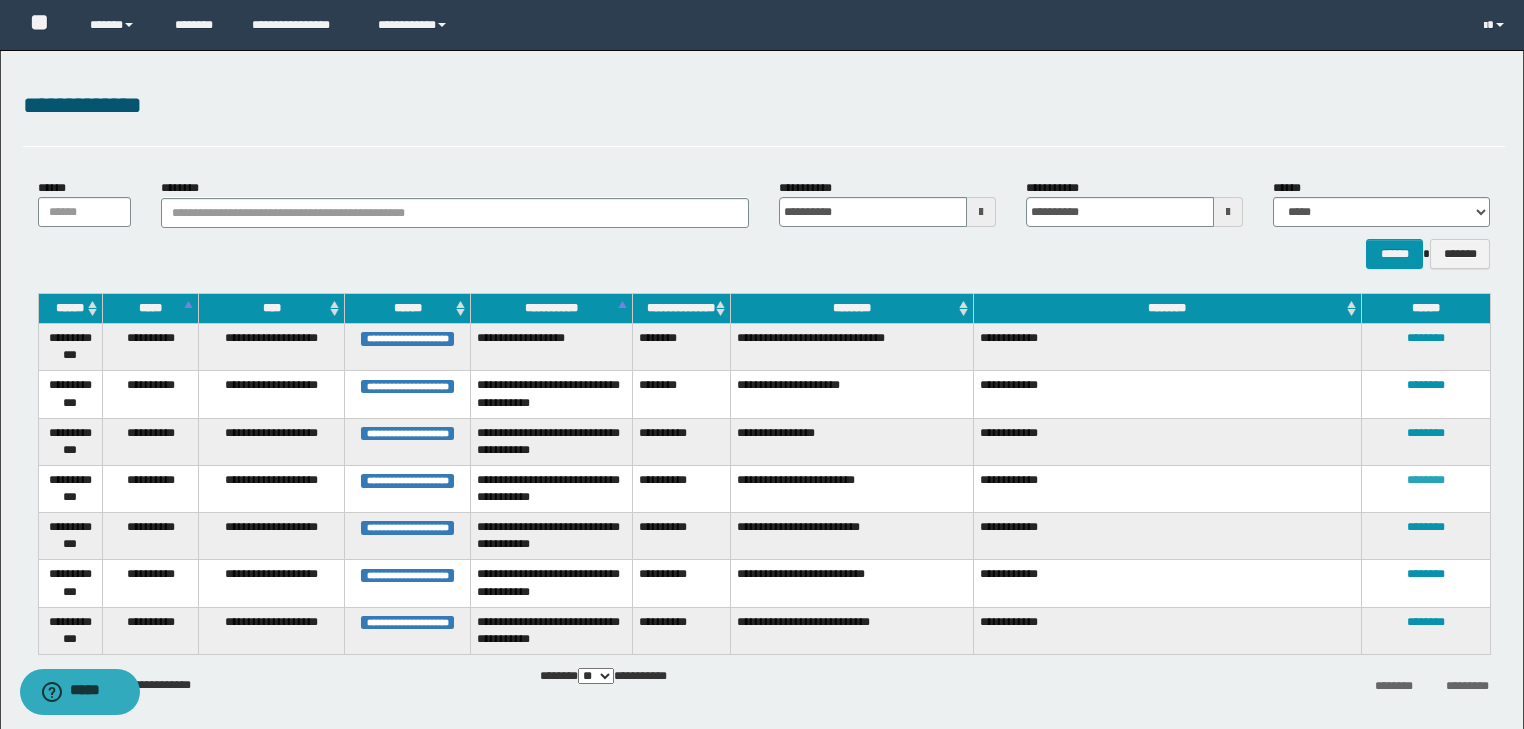 click on "********" at bounding box center [1426, 480] 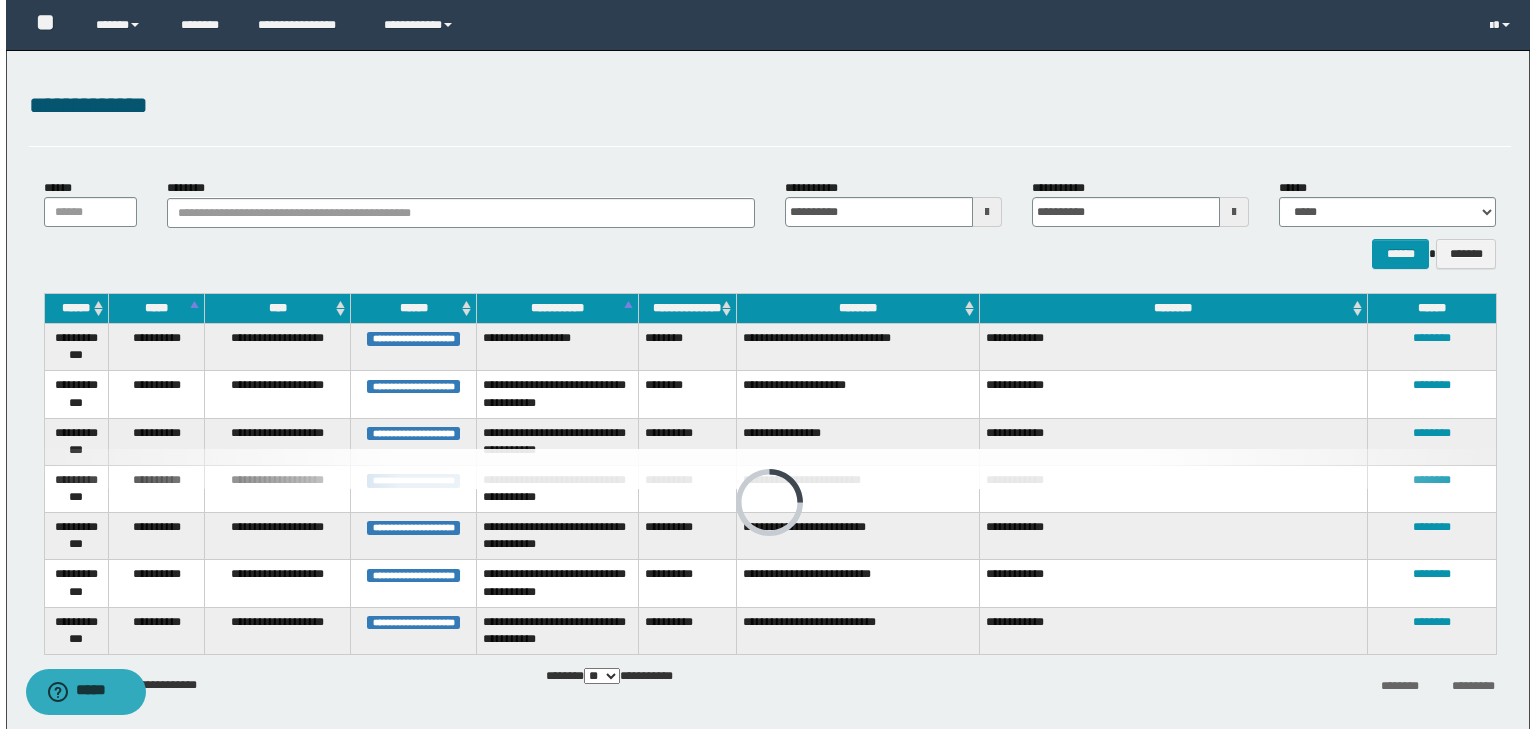 scroll, scrollTop: 0, scrollLeft: 0, axis: both 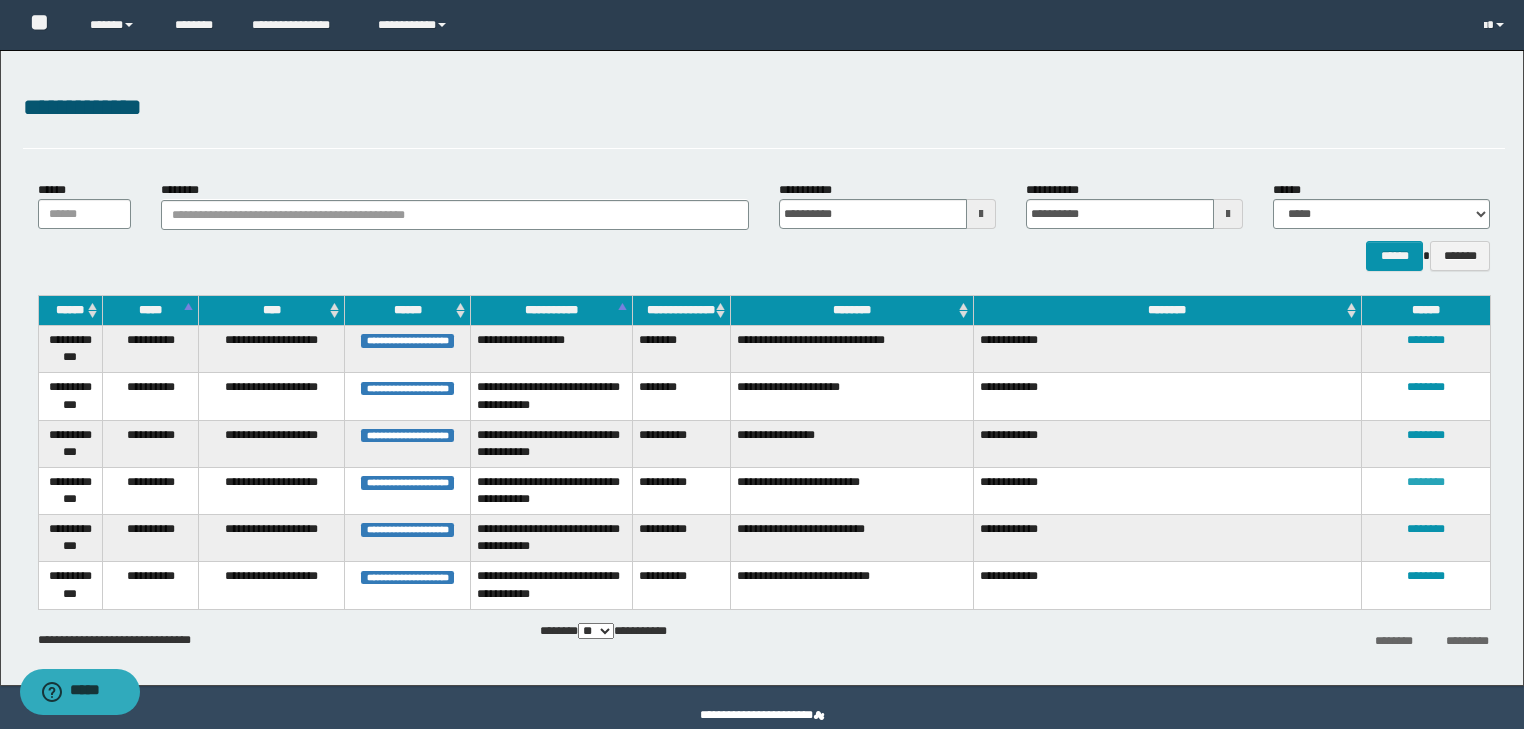 click on "********" at bounding box center (1426, 482) 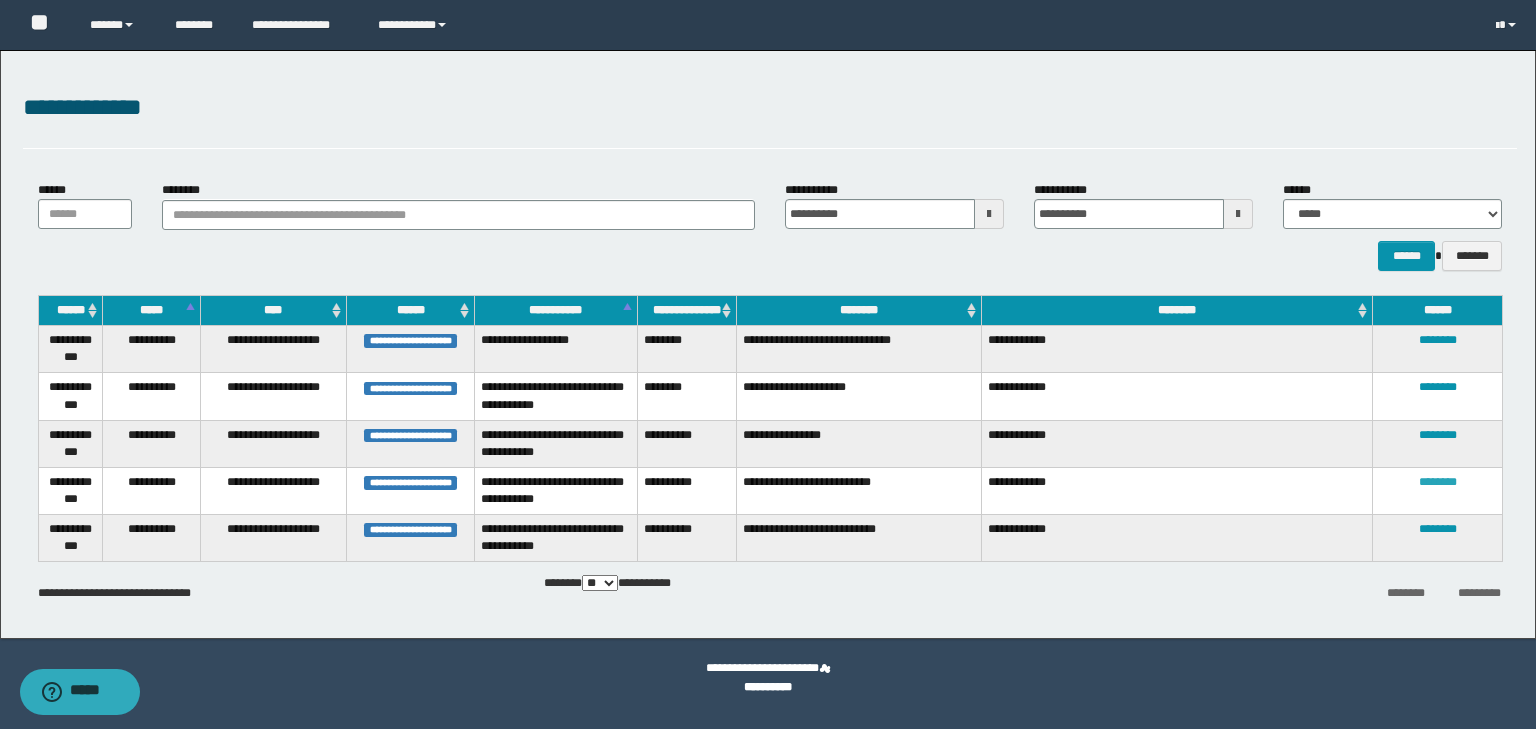 click on "********" at bounding box center (1438, 482) 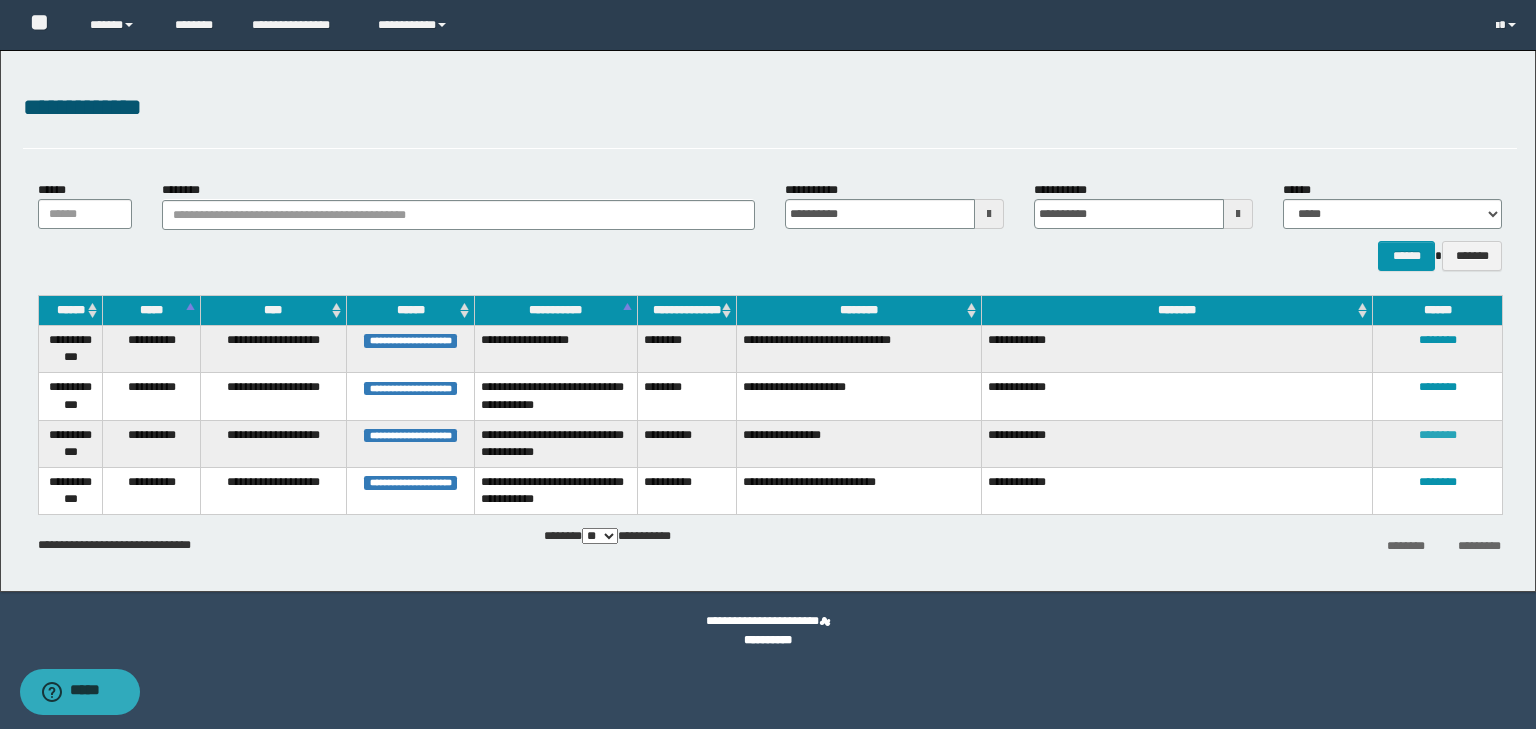 click on "********" at bounding box center (1438, 435) 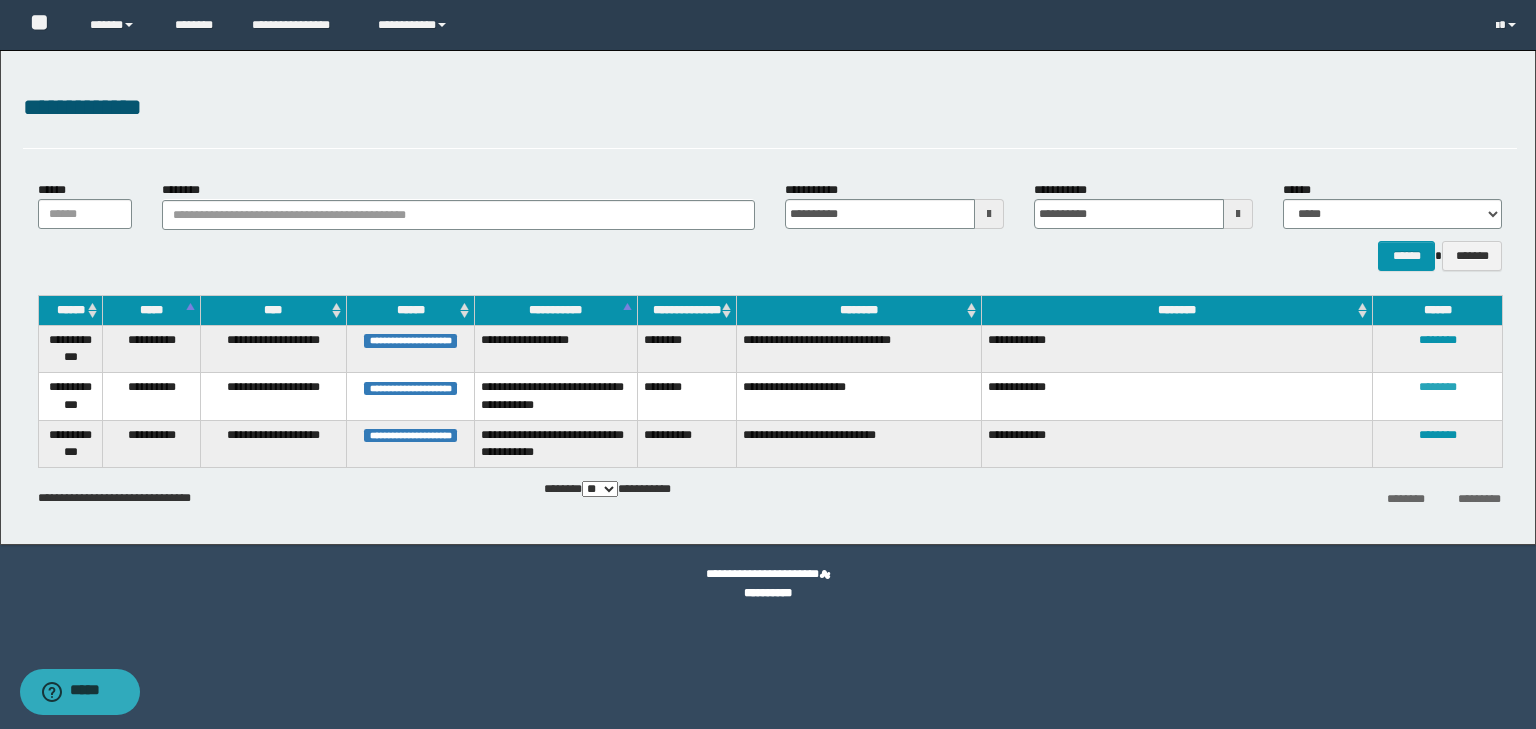 click on "********" at bounding box center (1438, 387) 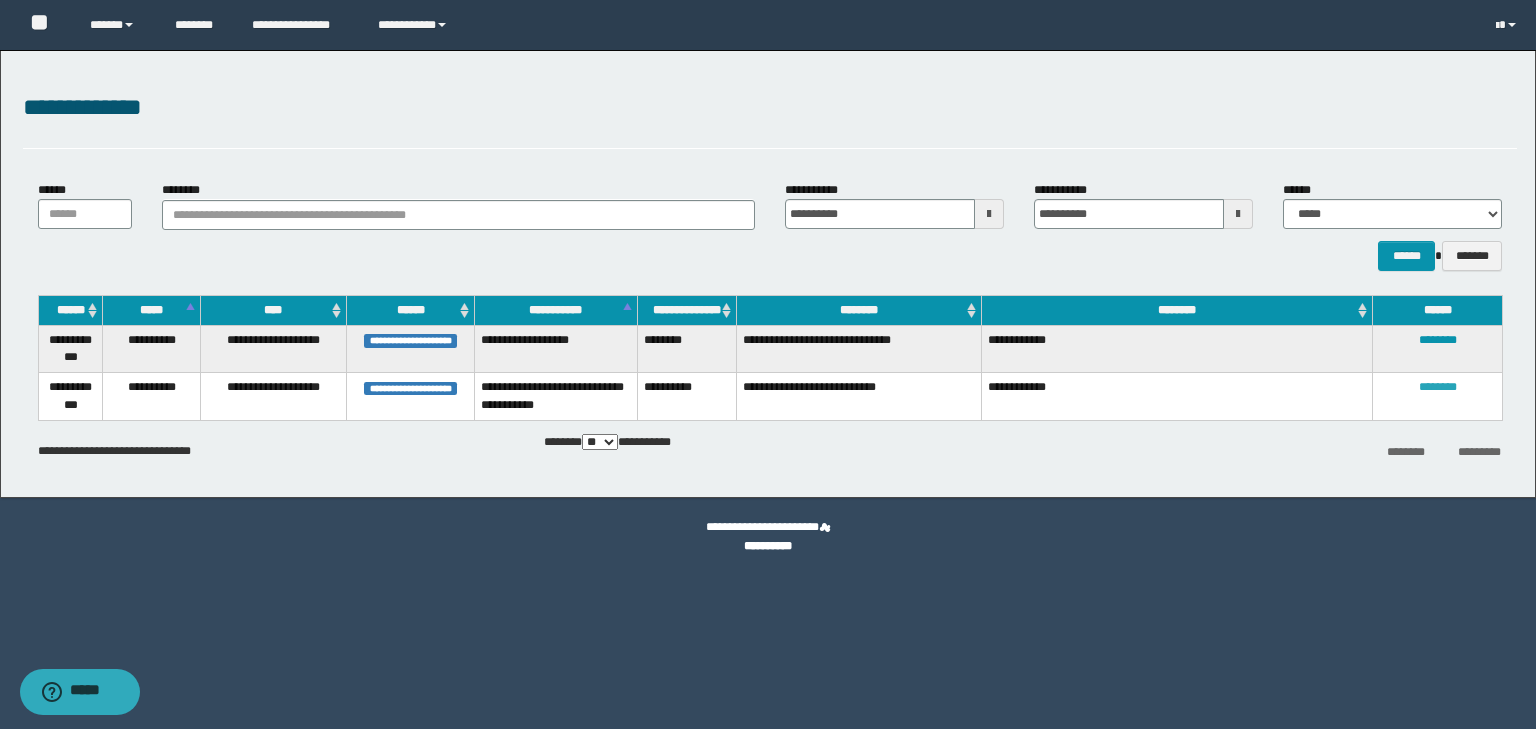 click on "********" at bounding box center [1438, 387] 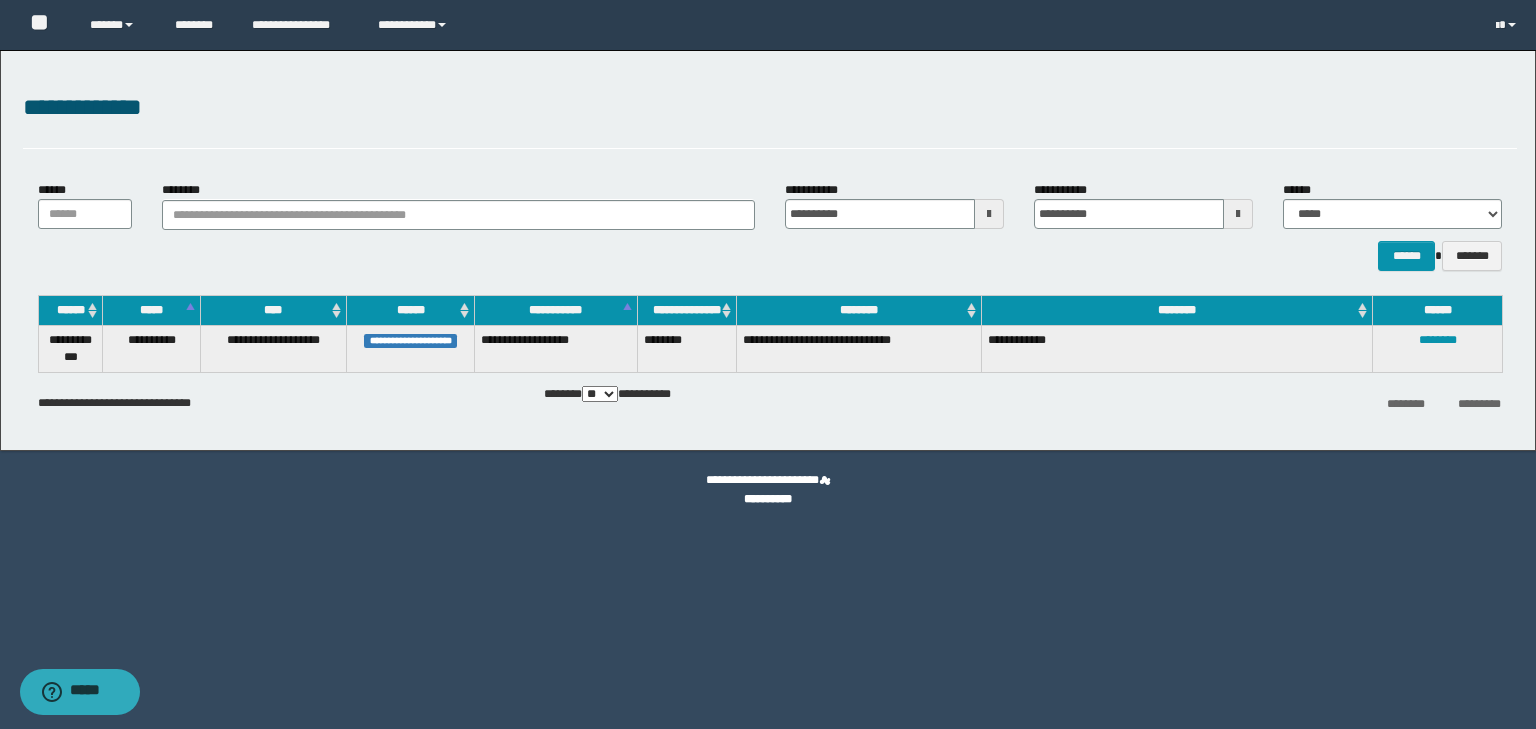 click on "**********" at bounding box center [770, 395] 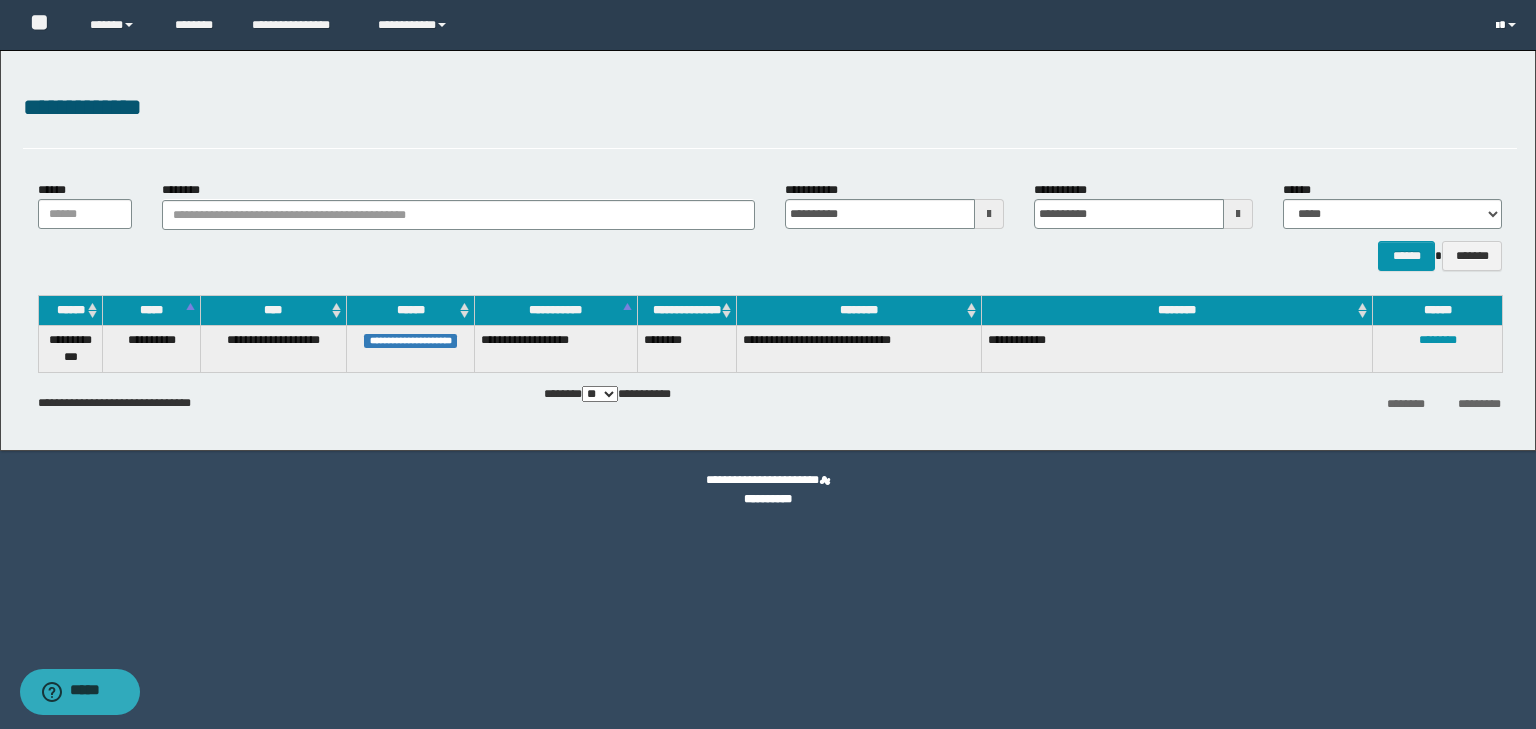 click at bounding box center (1497, 26) 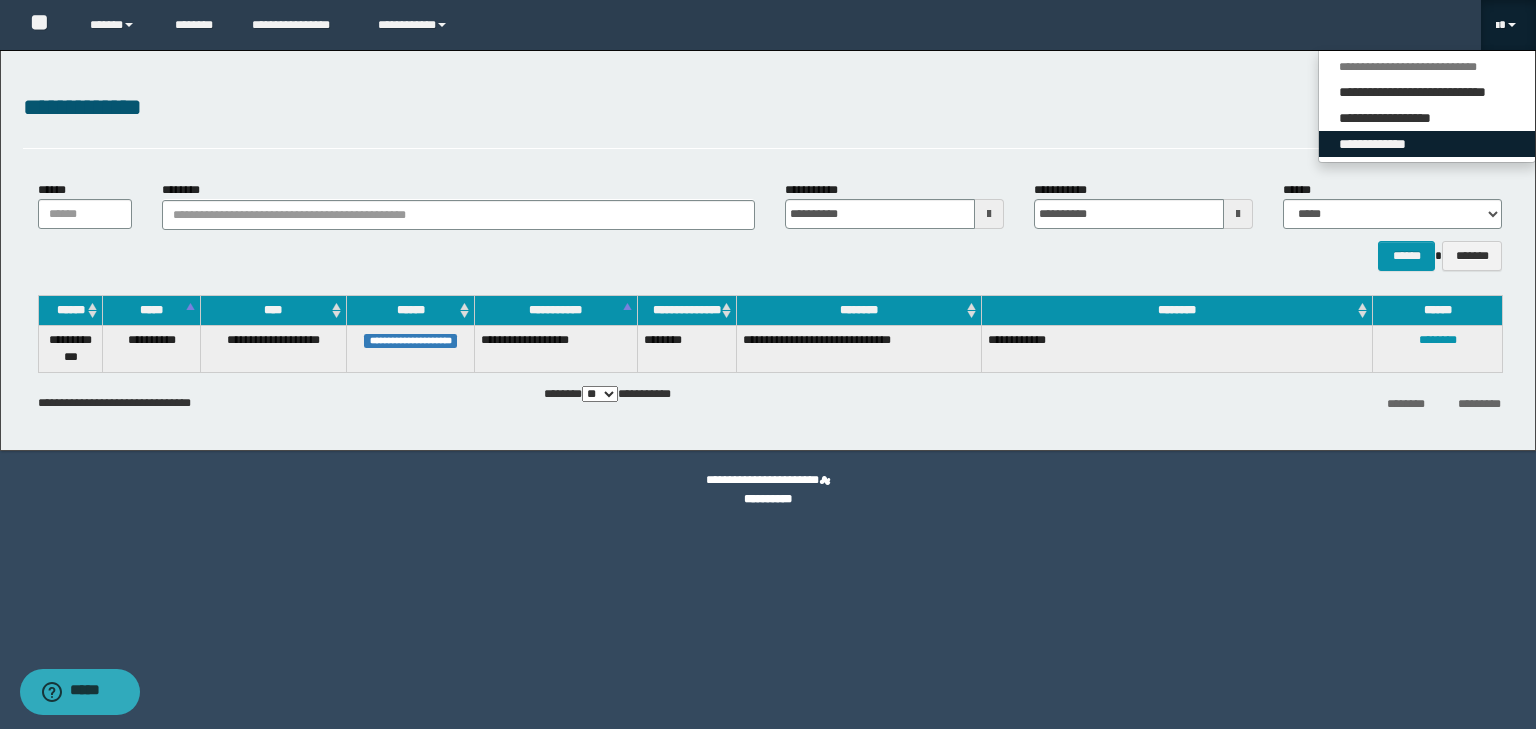 click on "**********" at bounding box center [1427, 144] 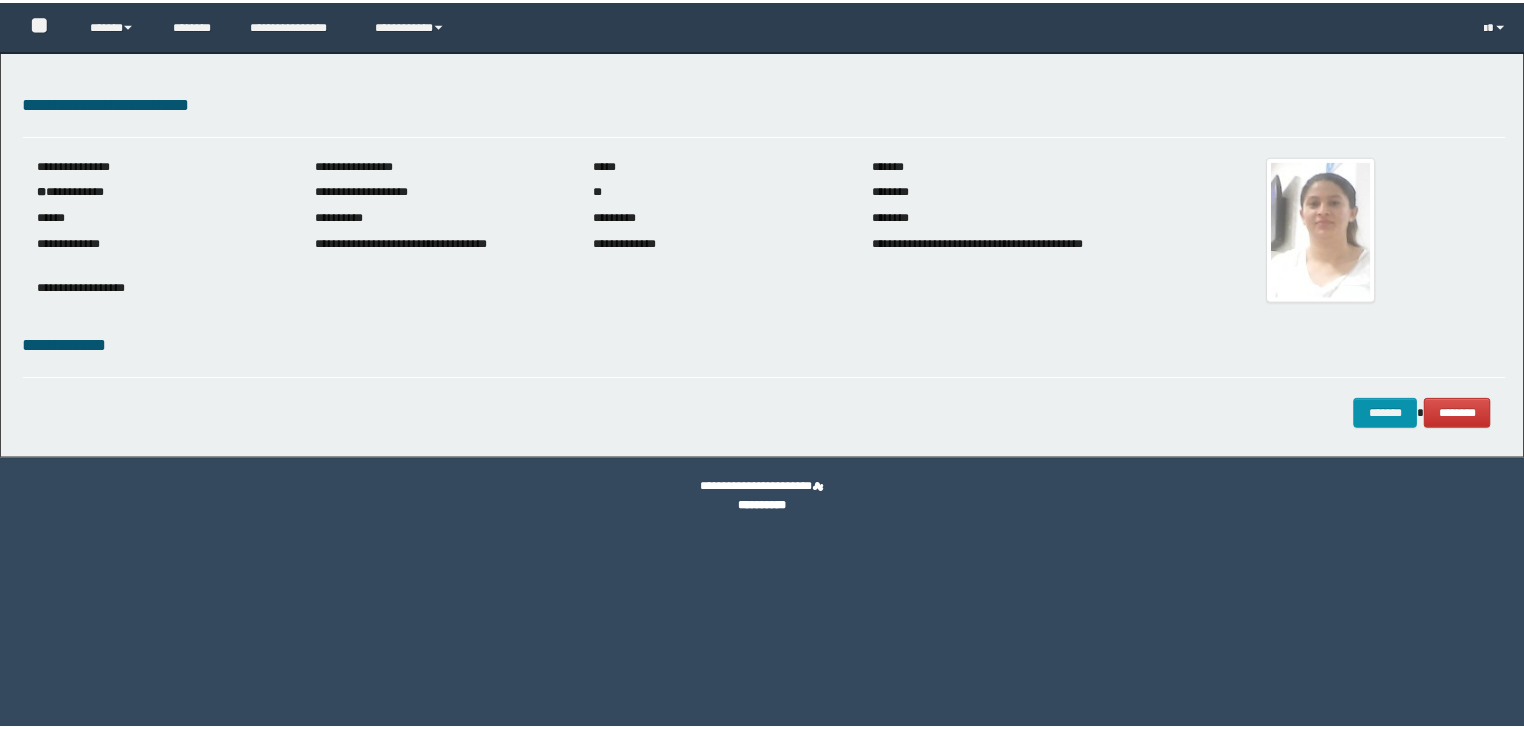 scroll, scrollTop: 0, scrollLeft: 0, axis: both 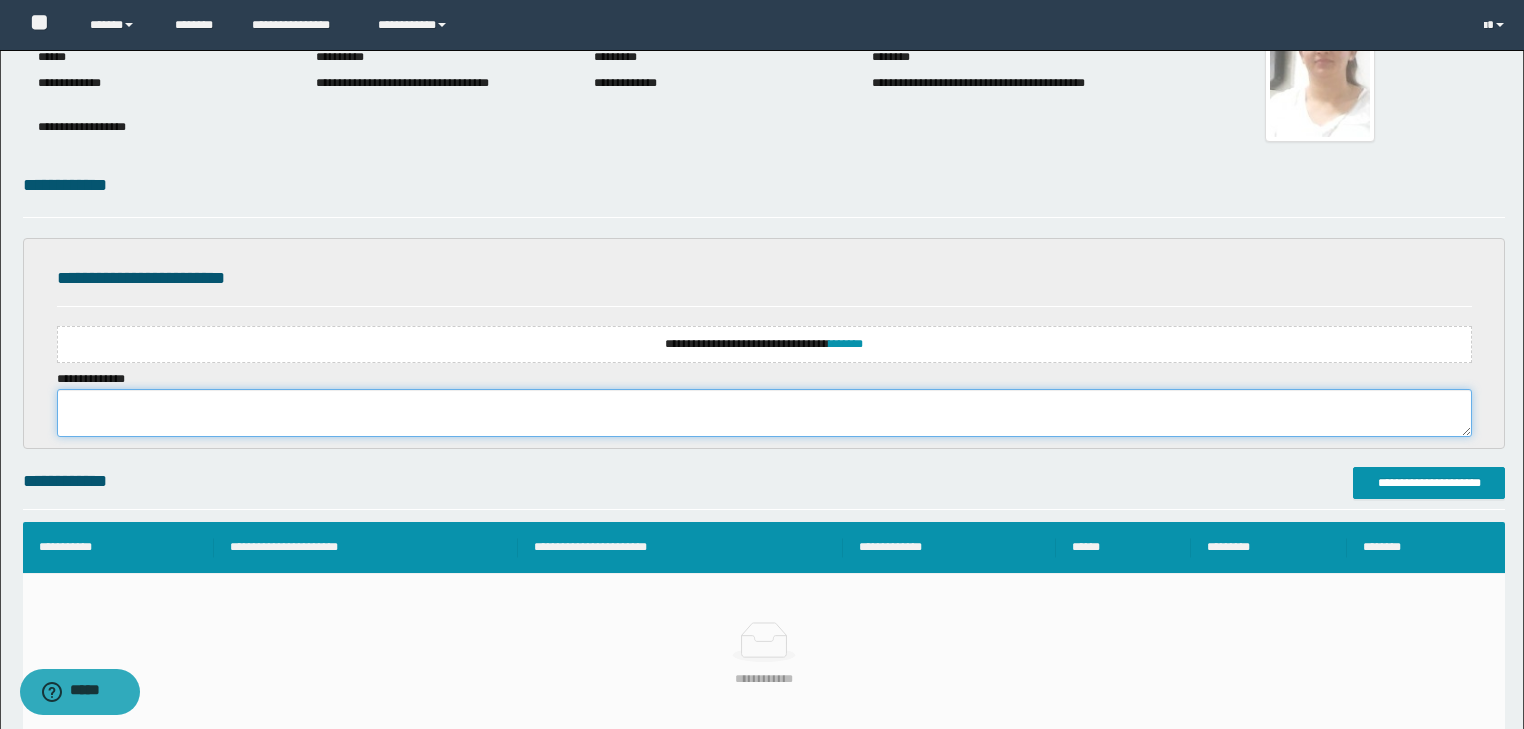 paste on "**********" 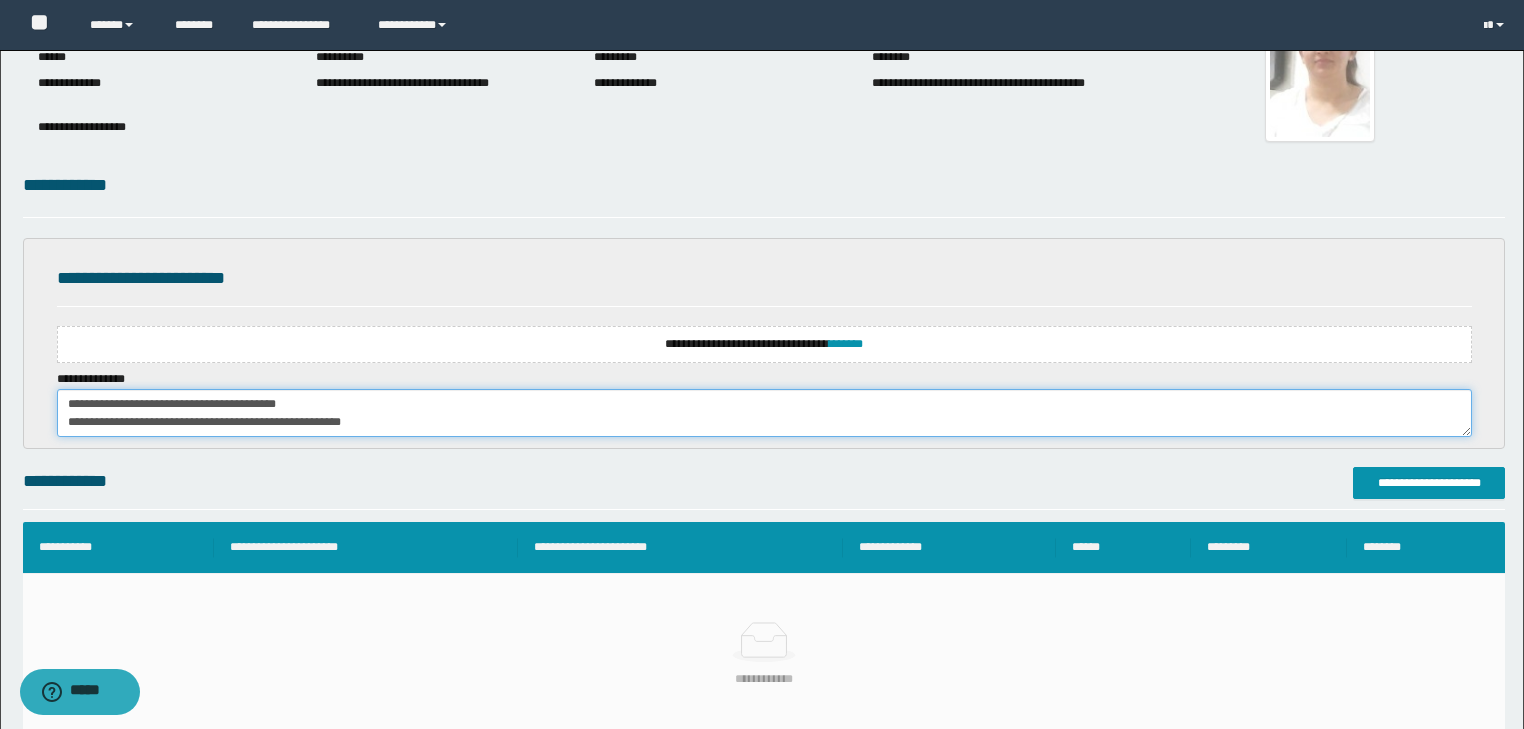 scroll, scrollTop: 480, scrollLeft: 0, axis: vertical 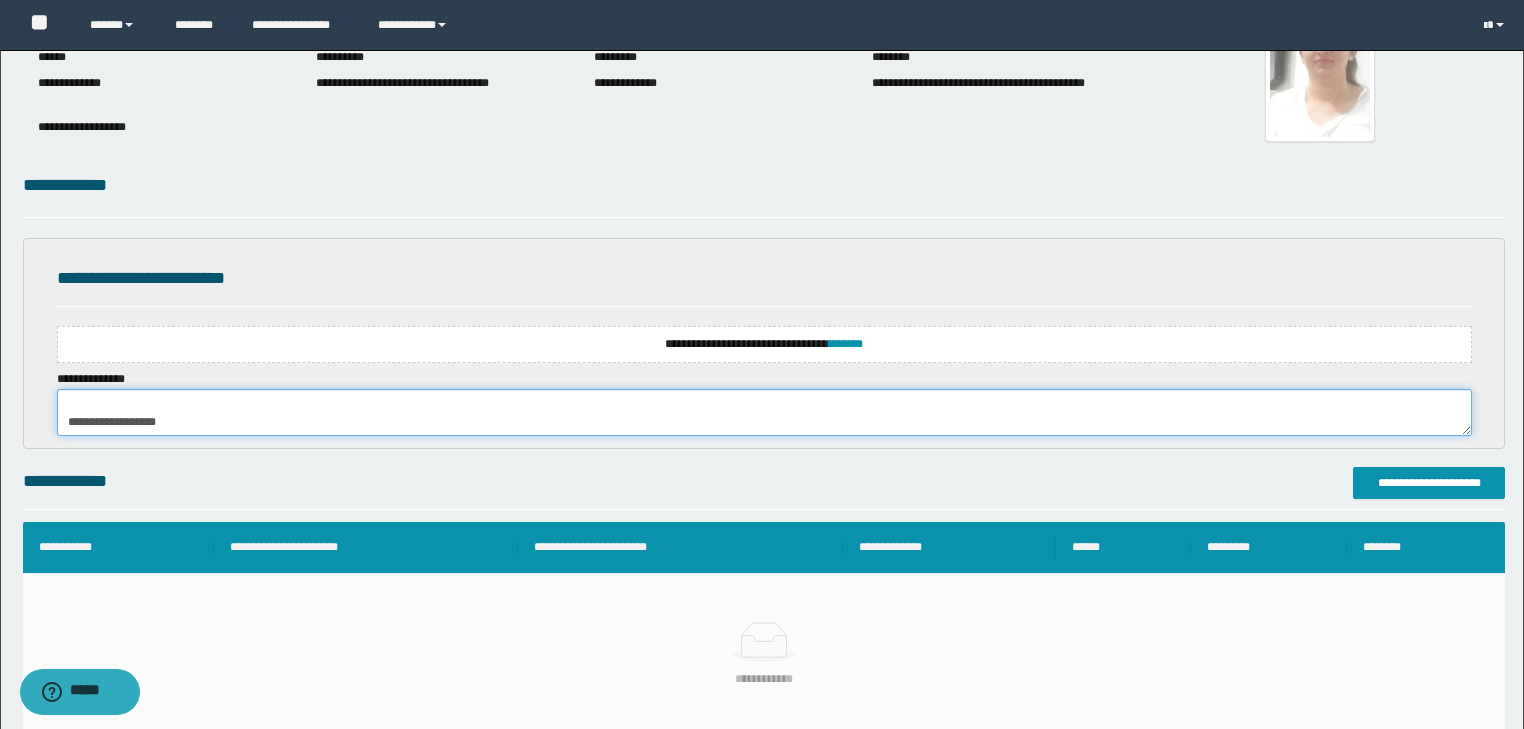 type on "**********" 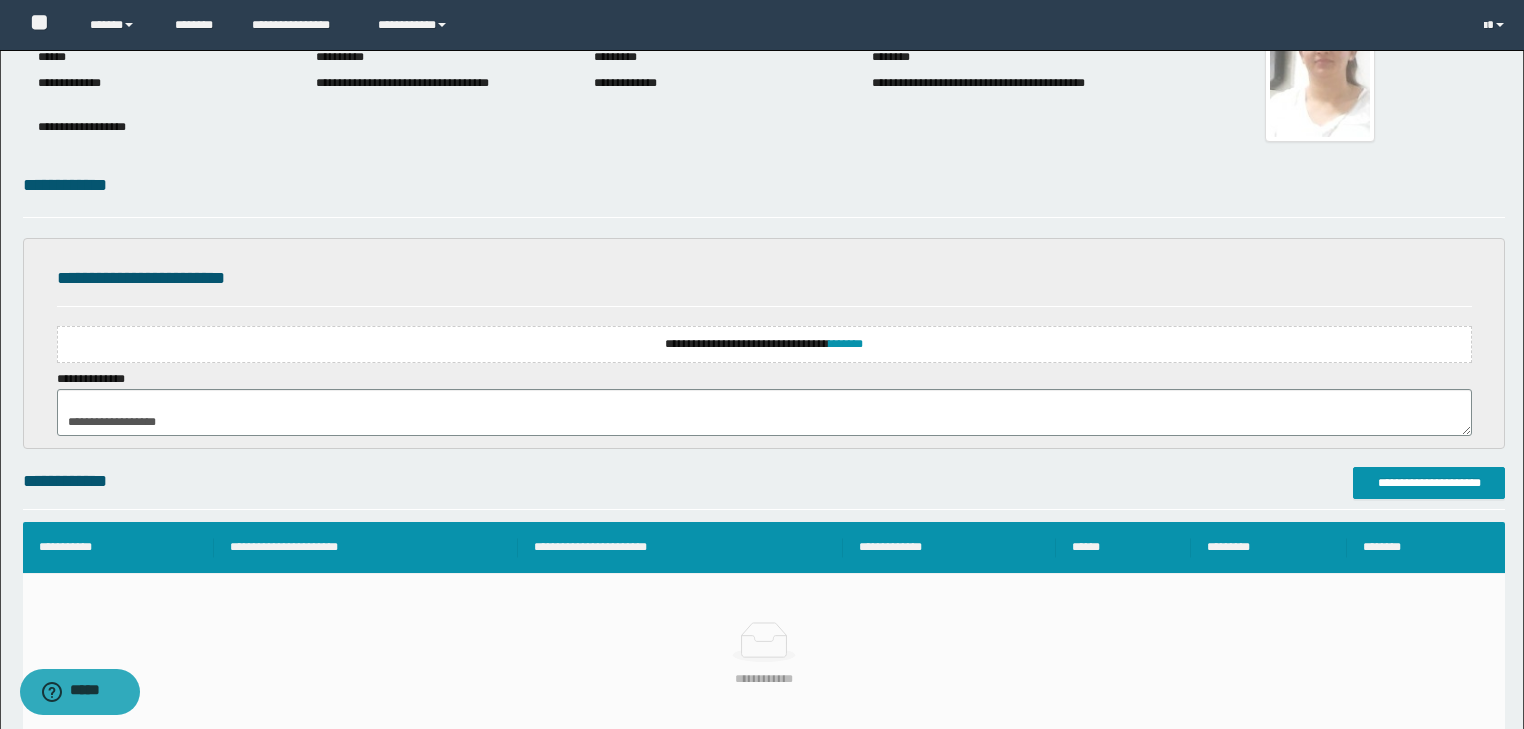 click on "**********" at bounding box center [764, 344] 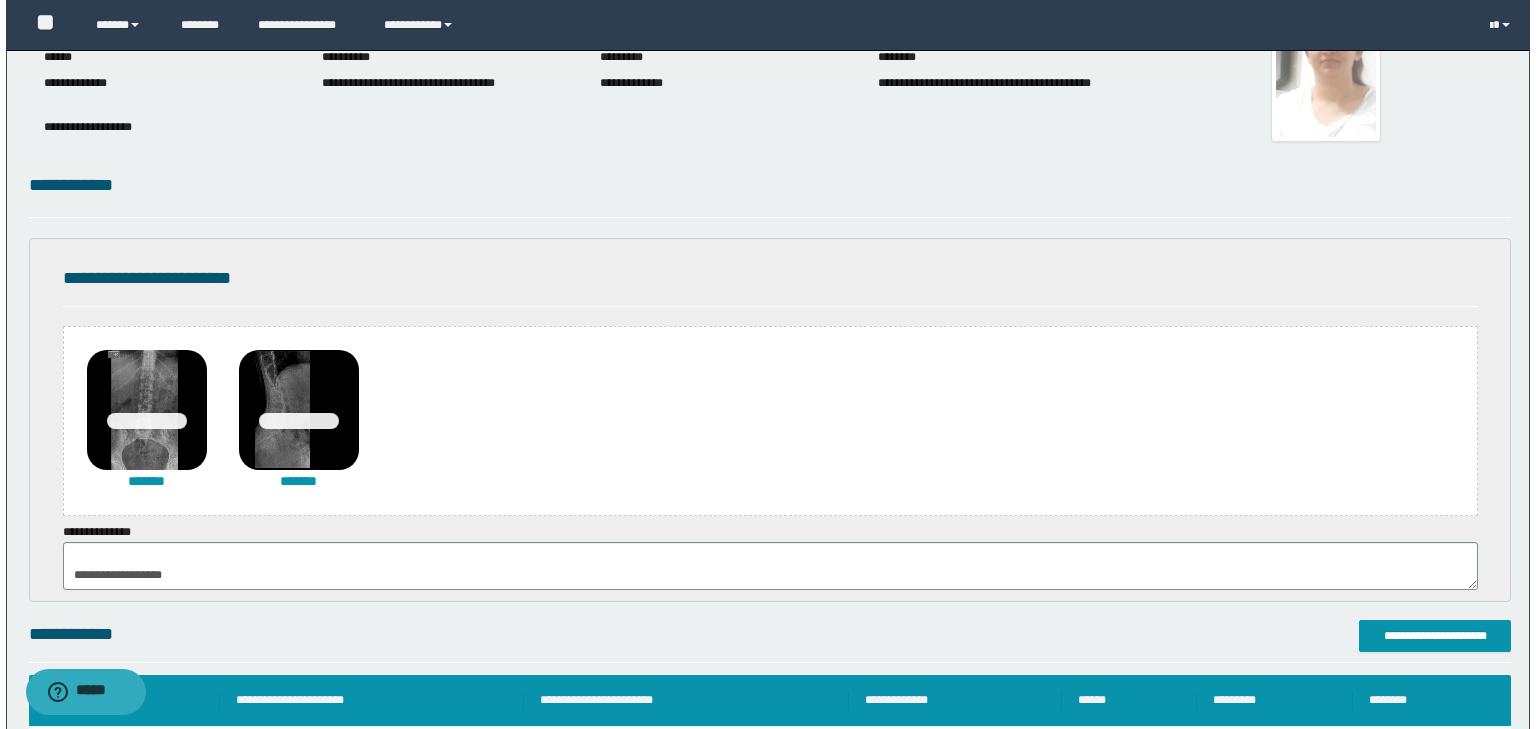 scroll, scrollTop: 485, scrollLeft: 0, axis: vertical 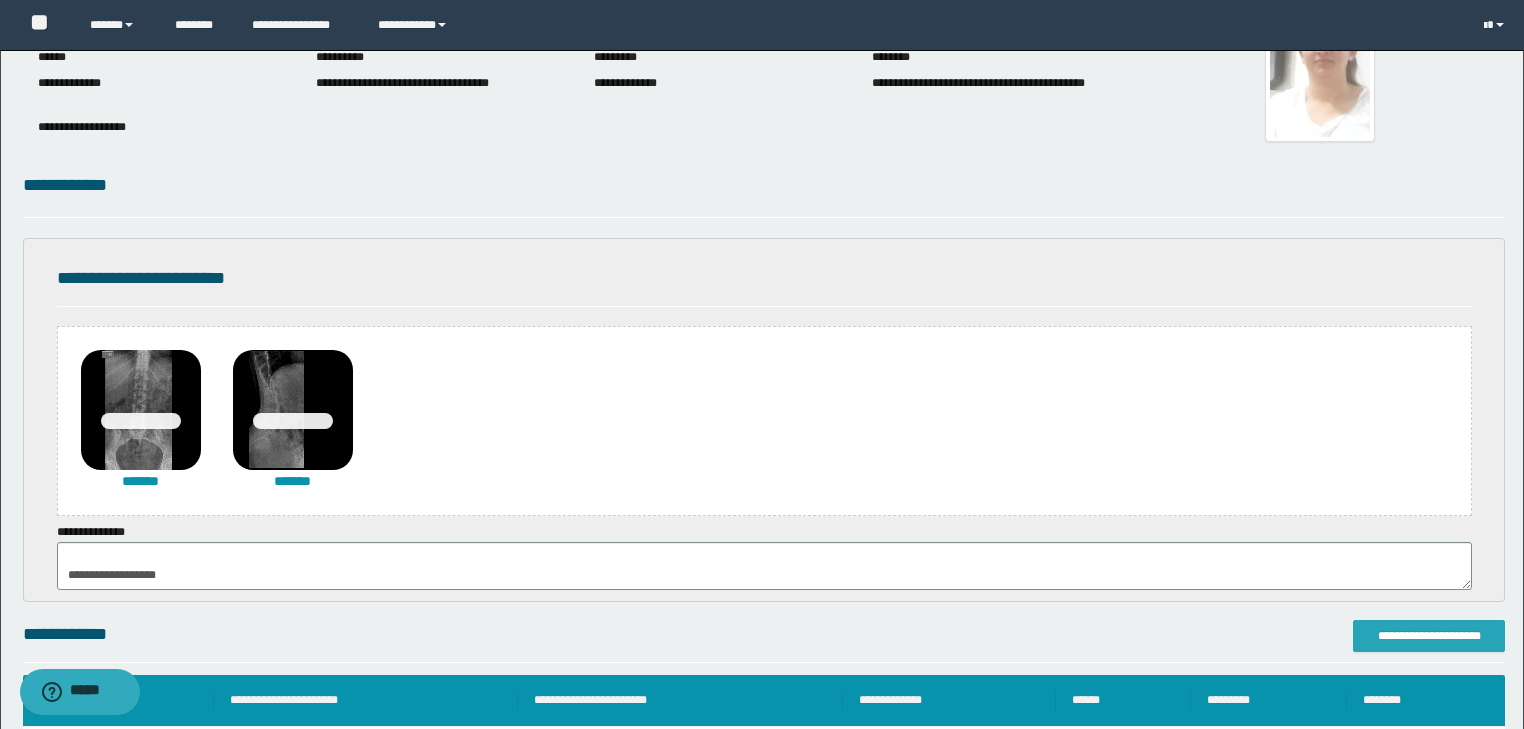click on "**********" at bounding box center (1429, 636) 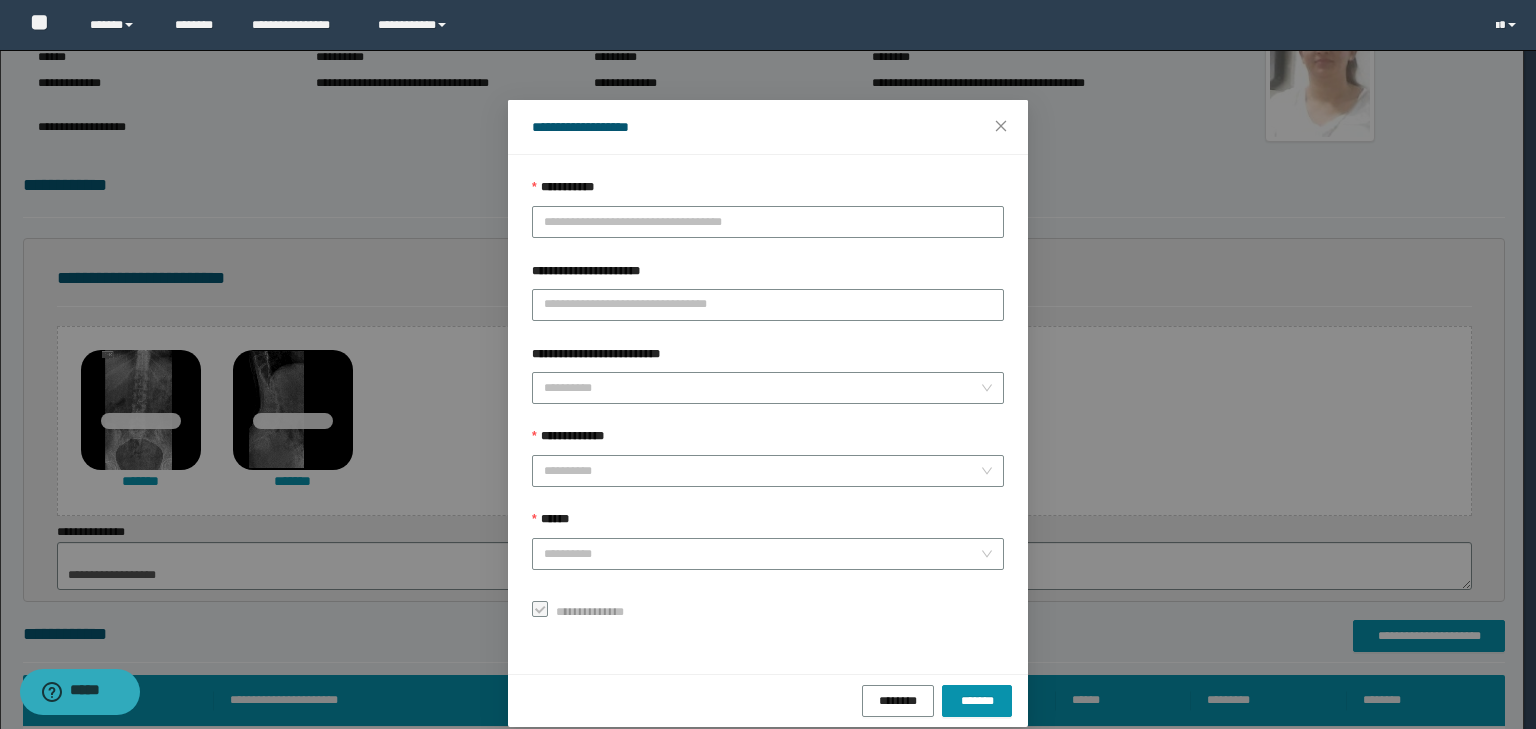 click on "**********" at bounding box center (768, 192) 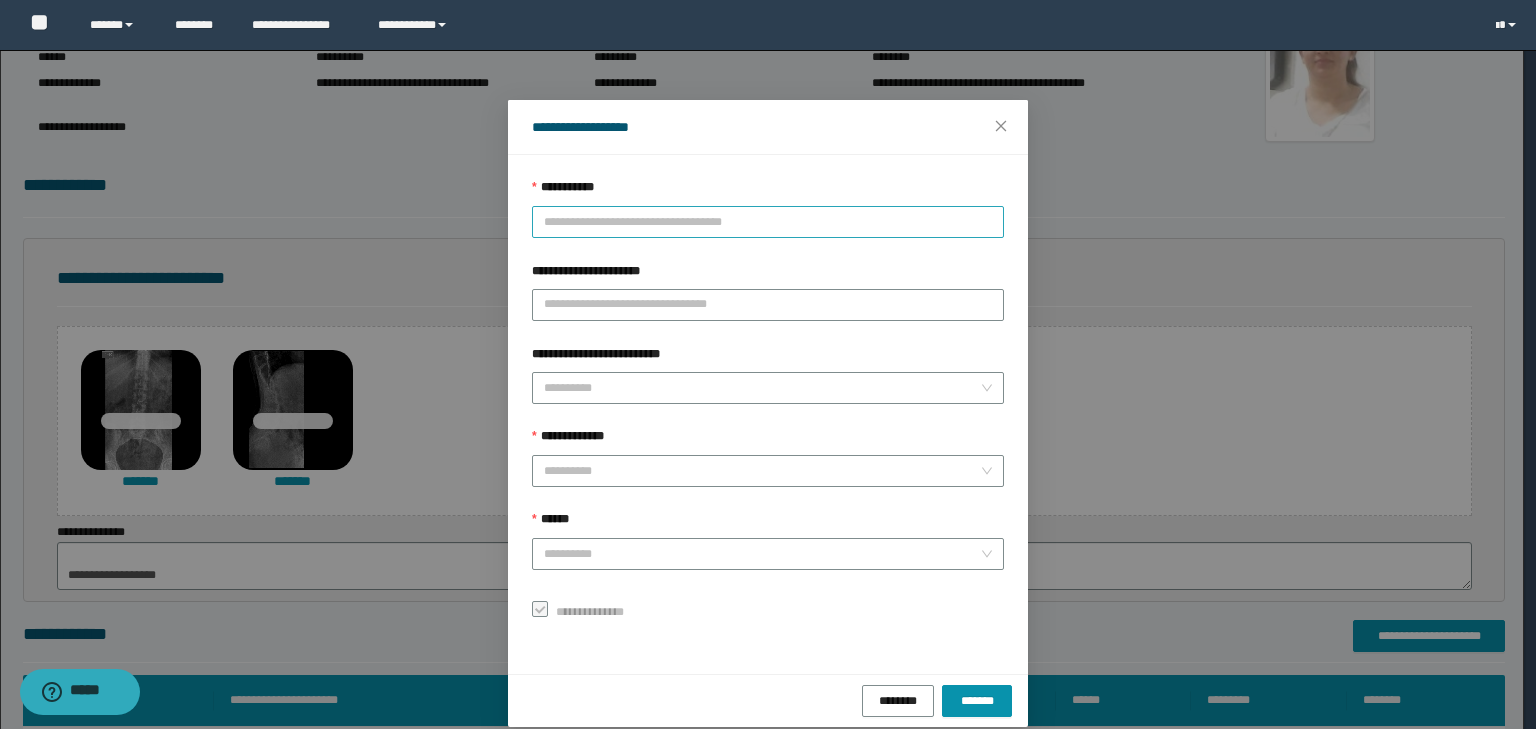 click on "**********" at bounding box center [768, 222] 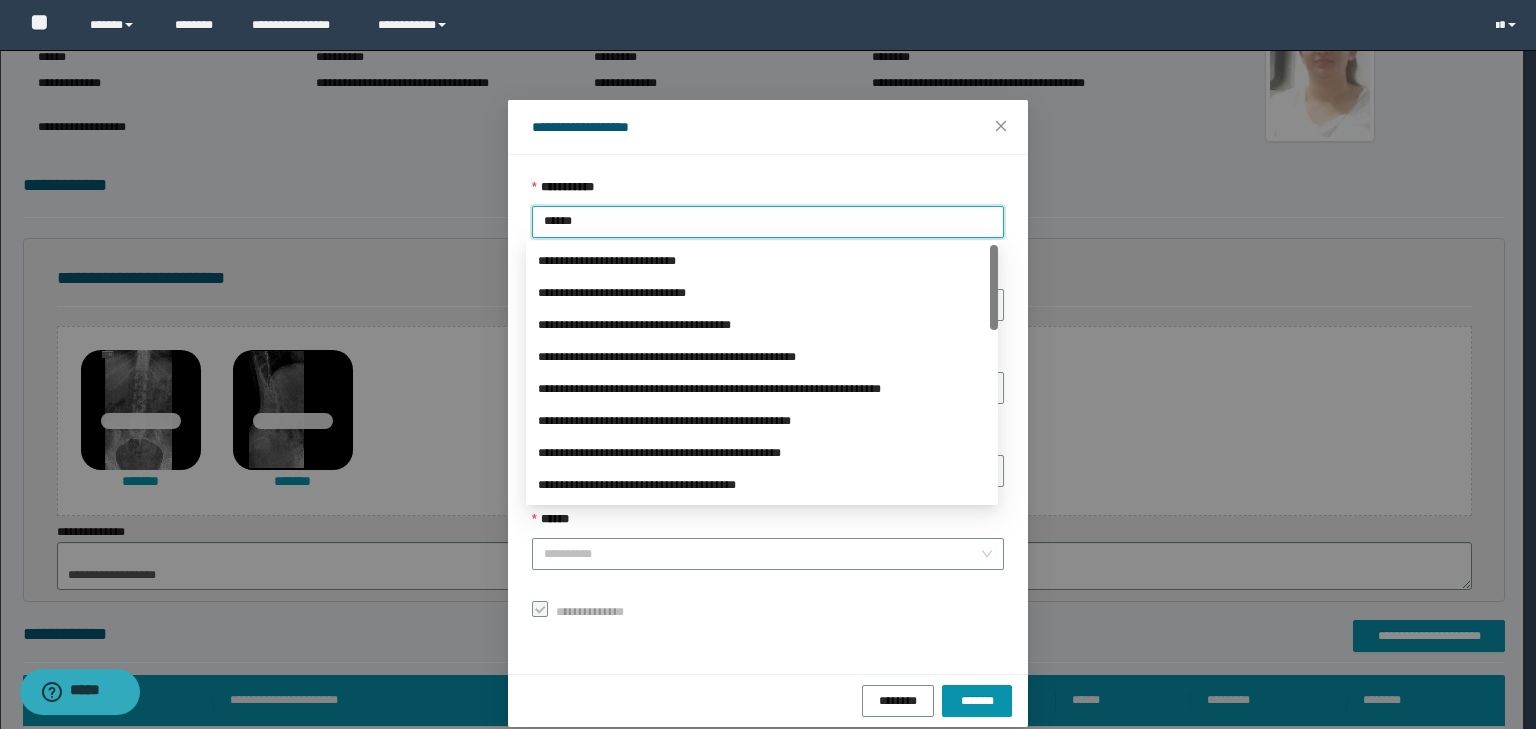 type on "*******" 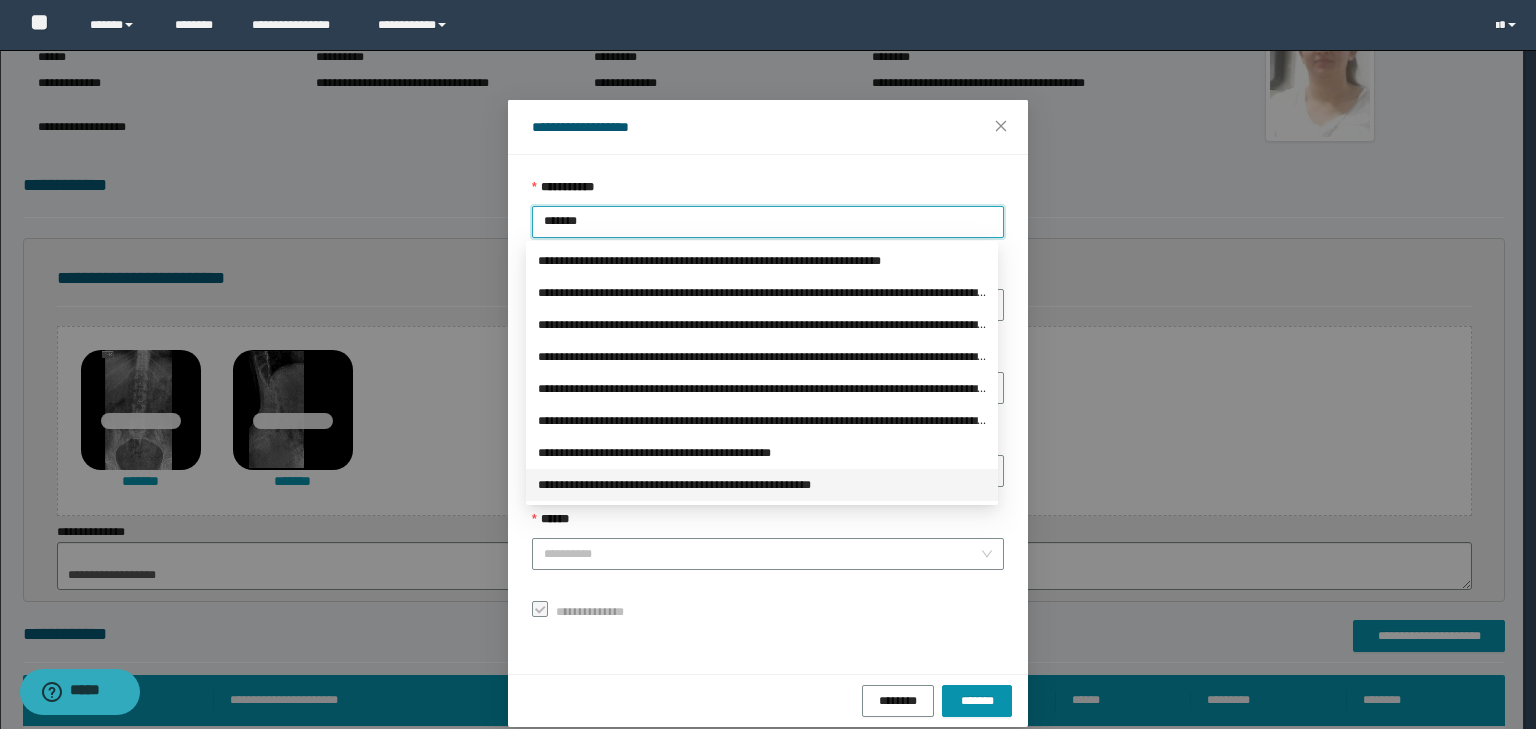 click on "**********" at bounding box center [762, 485] 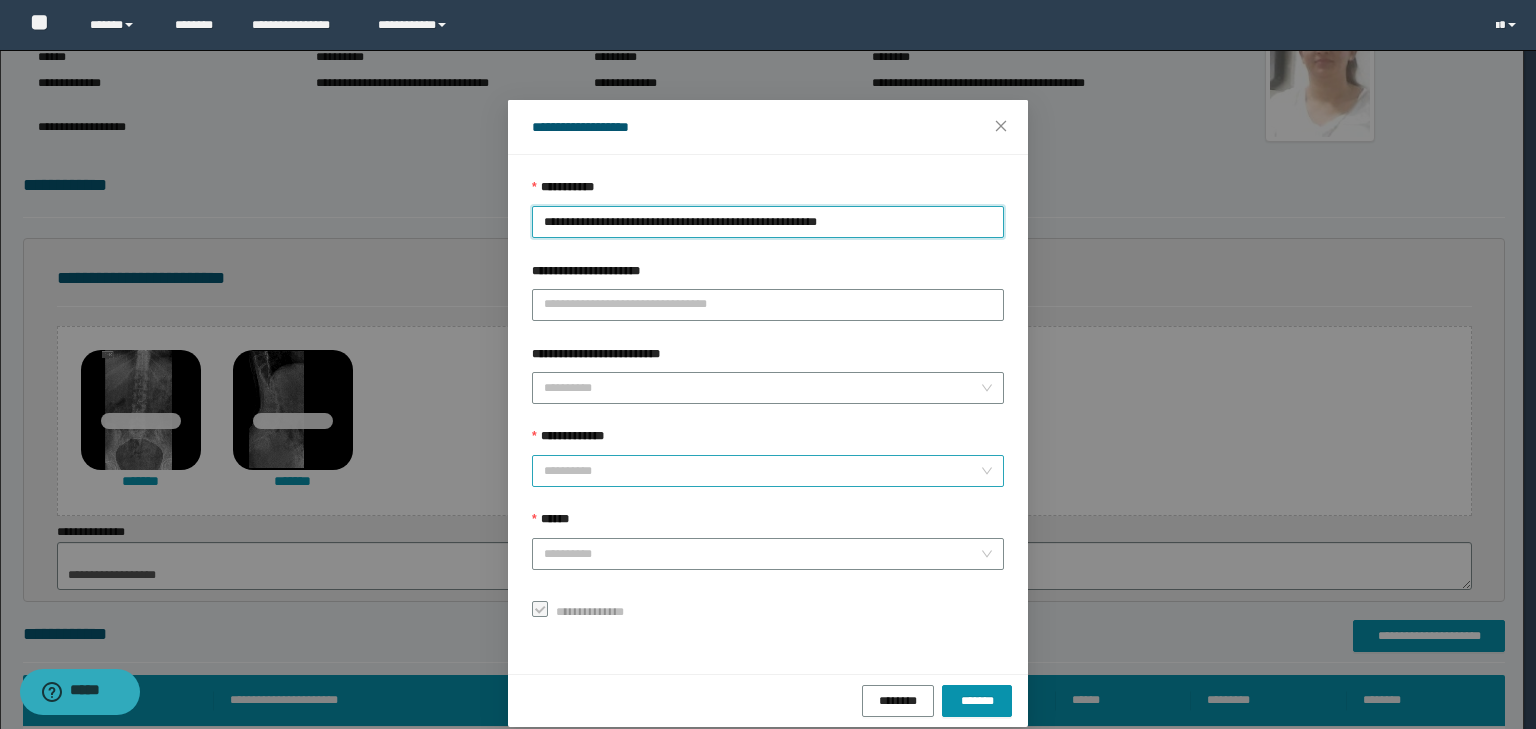 click on "**********" at bounding box center (762, 471) 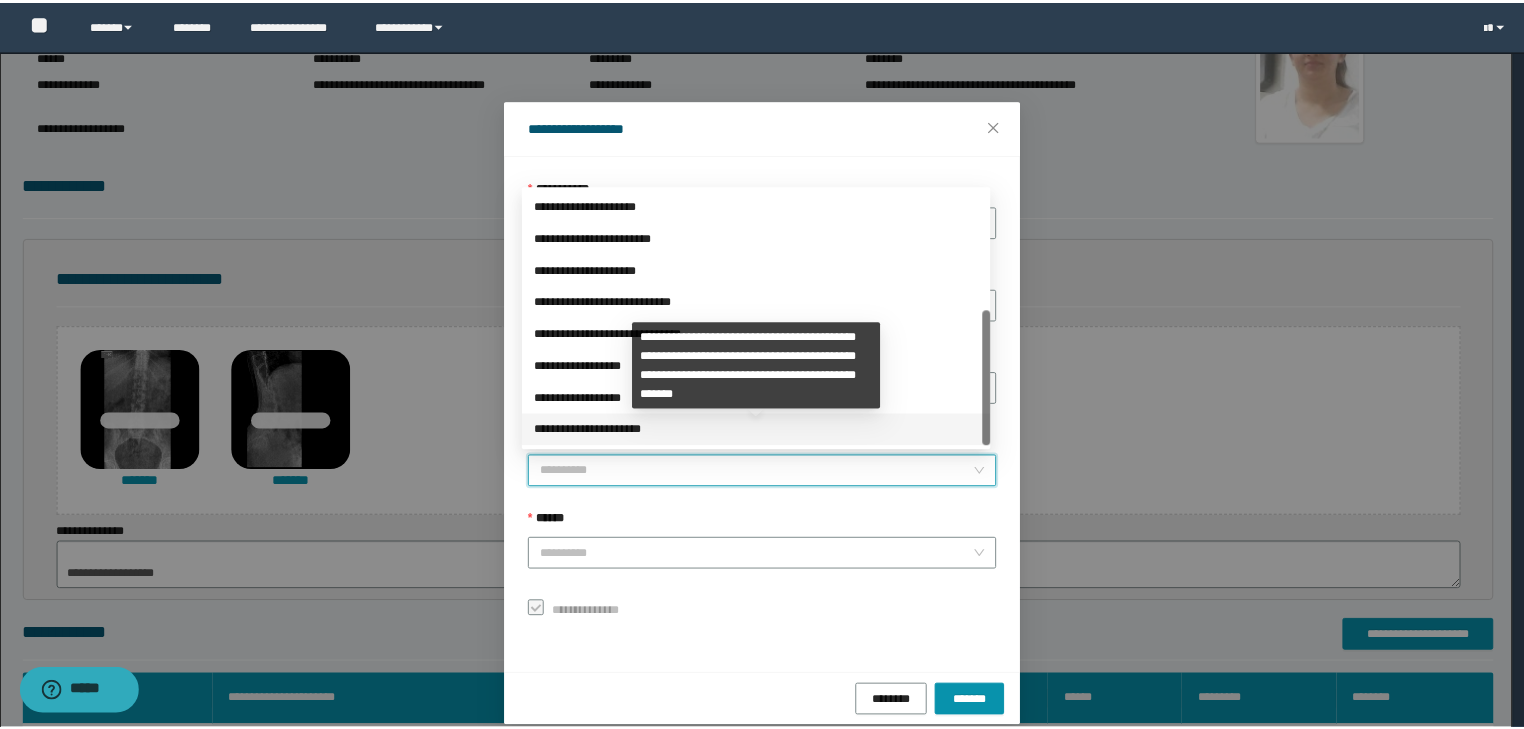 scroll, scrollTop: 224, scrollLeft: 0, axis: vertical 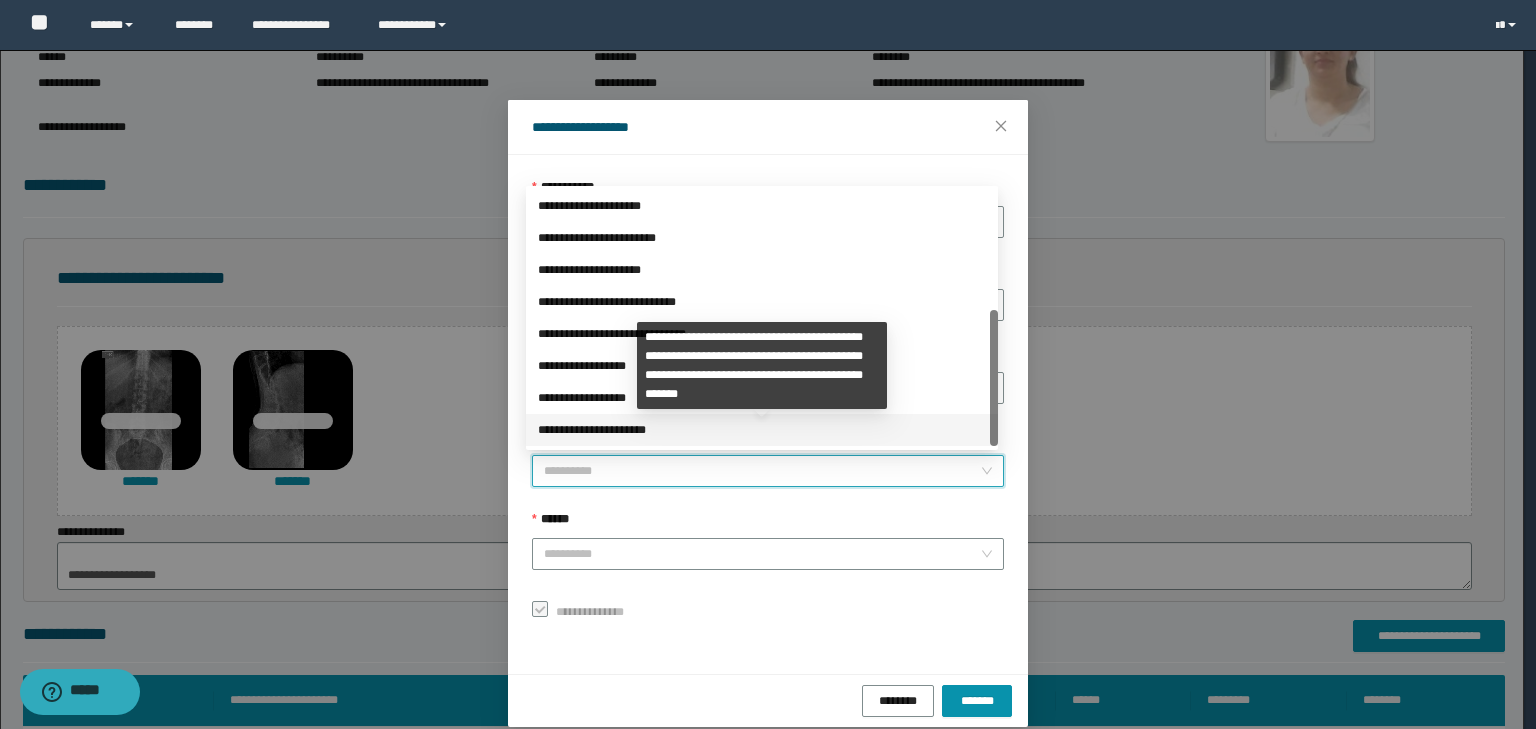 click on "**********" at bounding box center (762, 430) 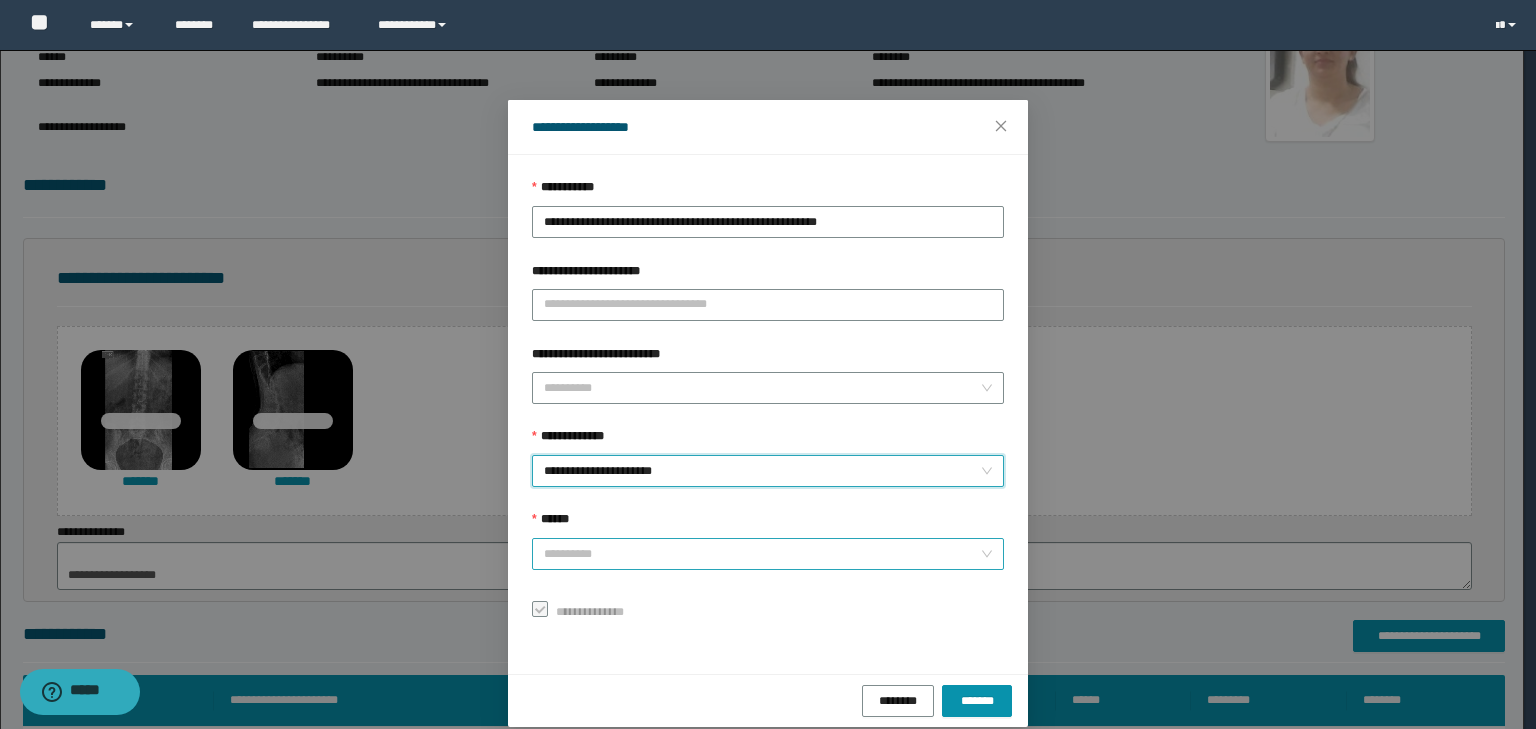 click on "******" at bounding box center (762, 554) 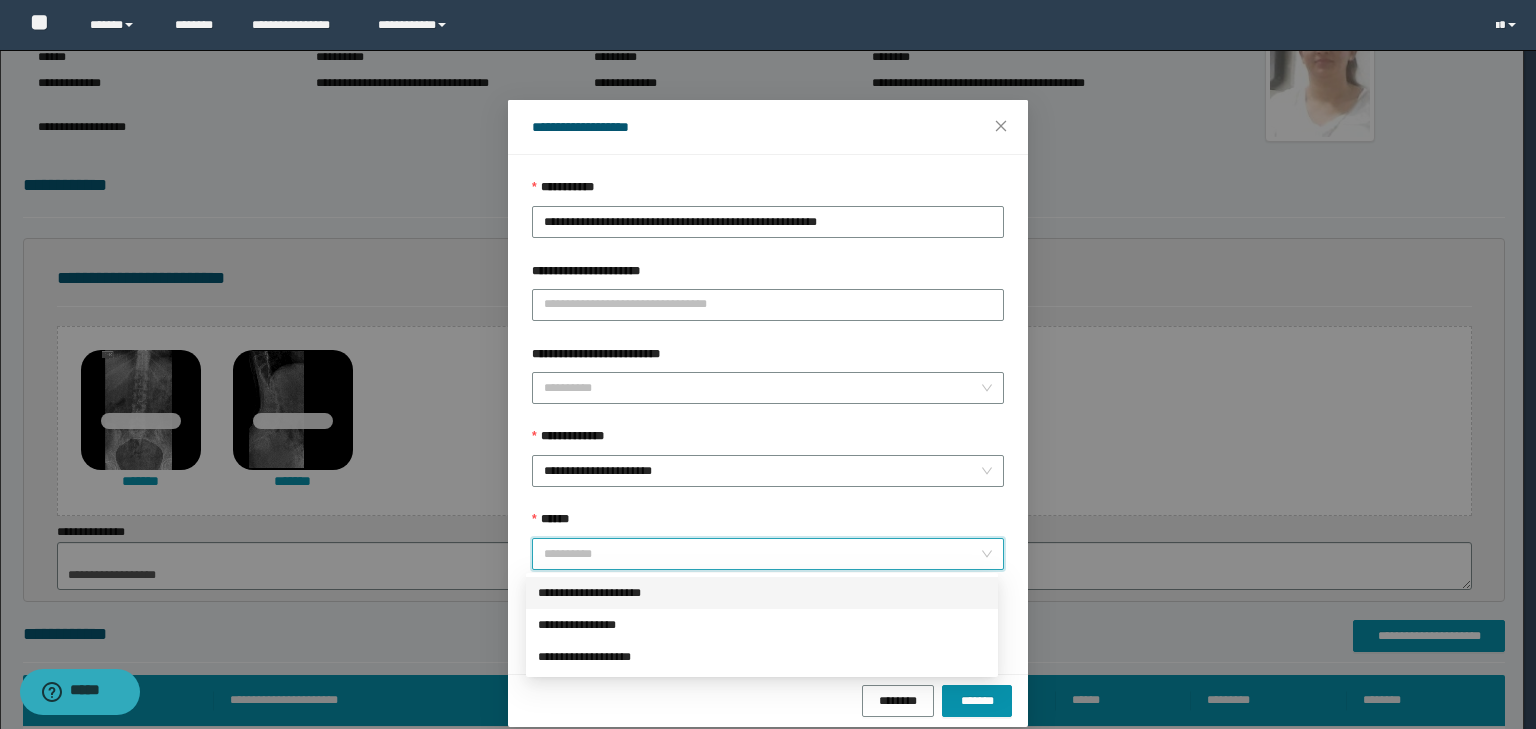 click on "**********" at bounding box center [762, 593] 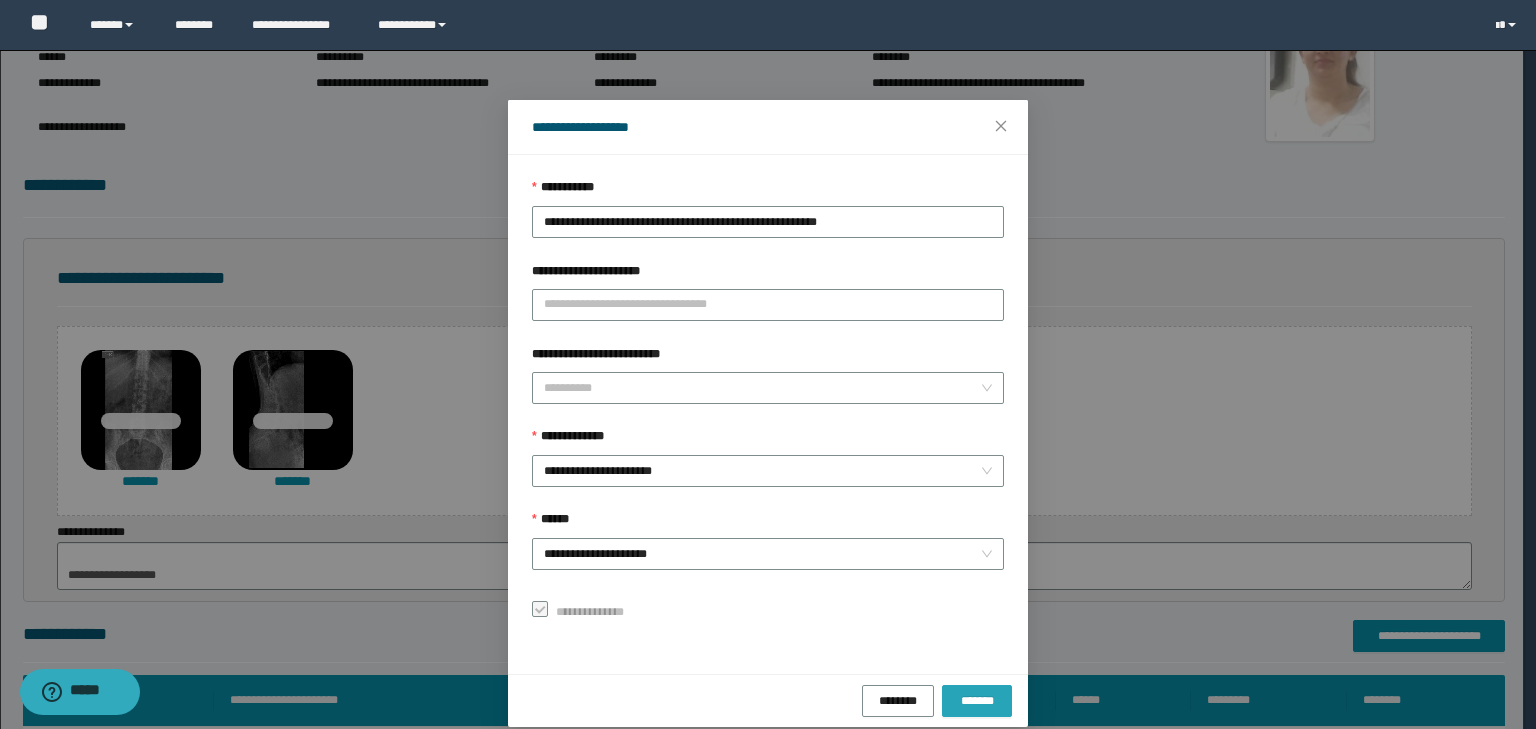 click on "*******" at bounding box center [977, 700] 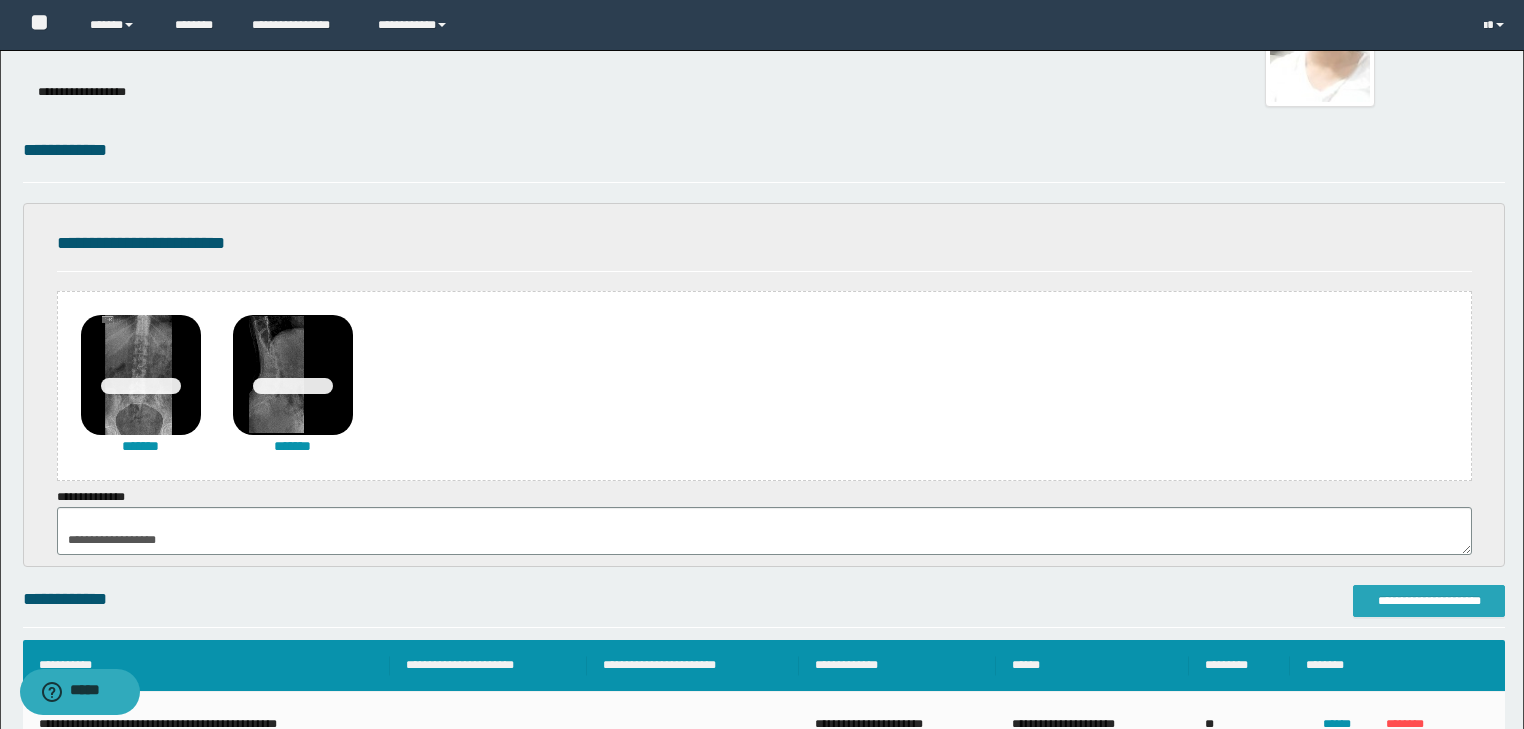 scroll, scrollTop: 240, scrollLeft: 0, axis: vertical 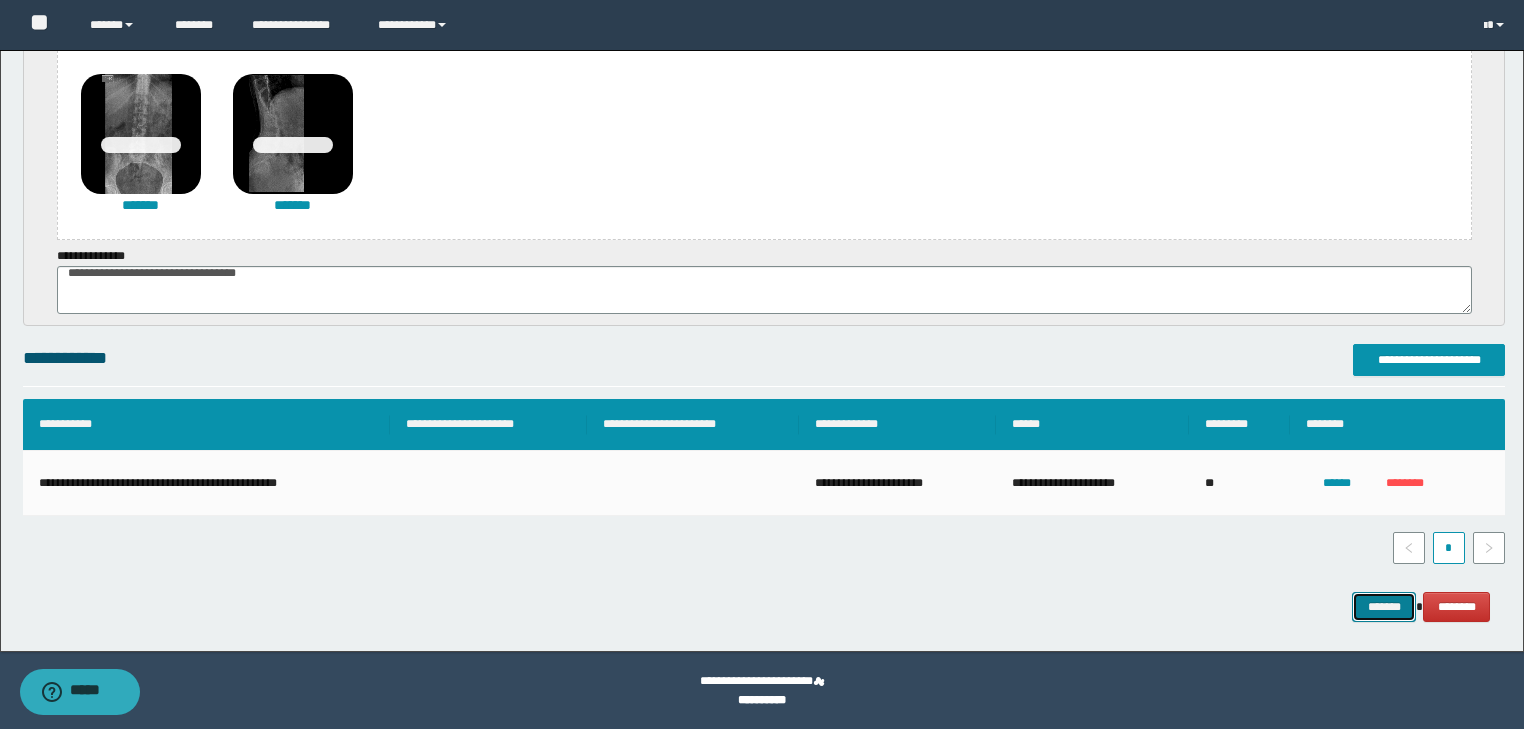 click on "*******" at bounding box center [1384, 607] 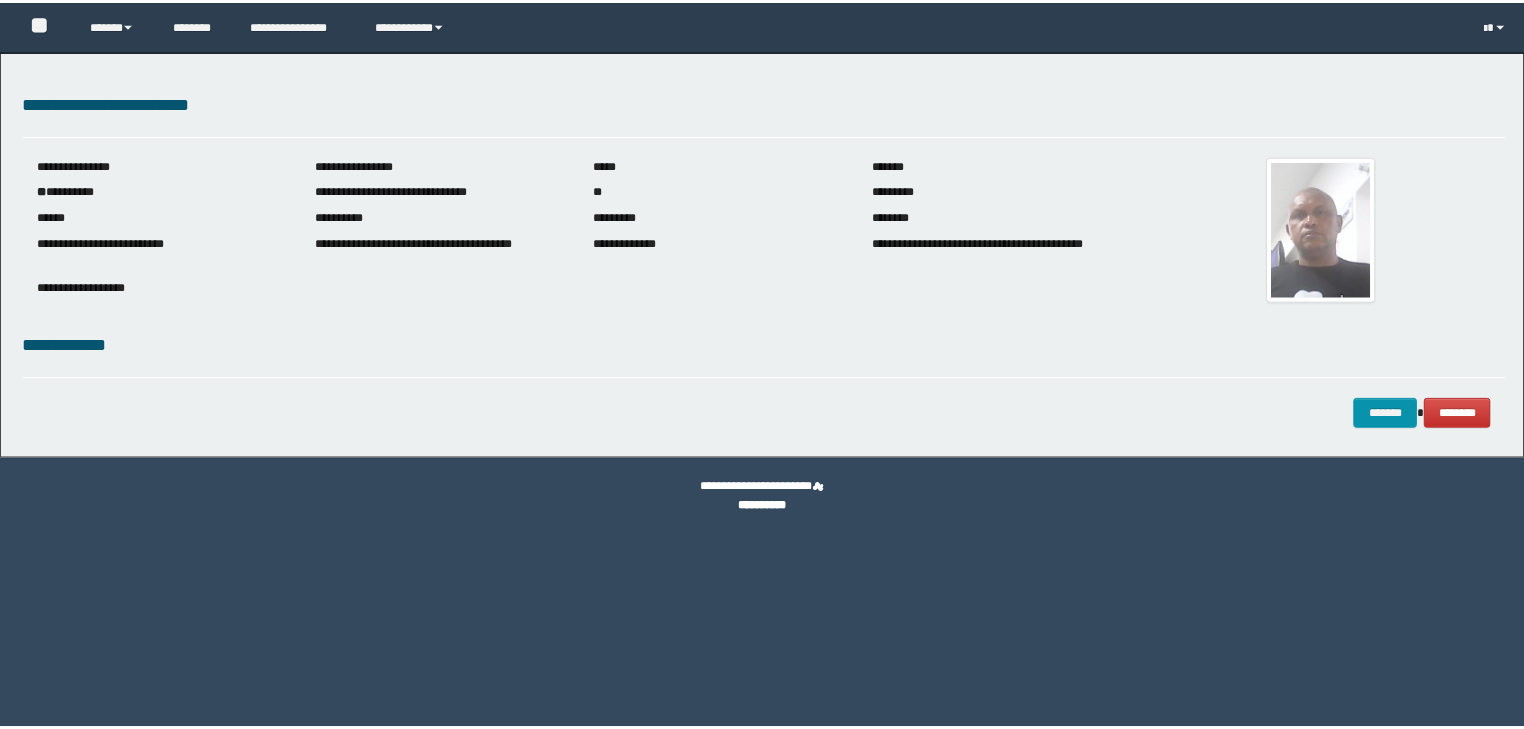 scroll, scrollTop: 0, scrollLeft: 0, axis: both 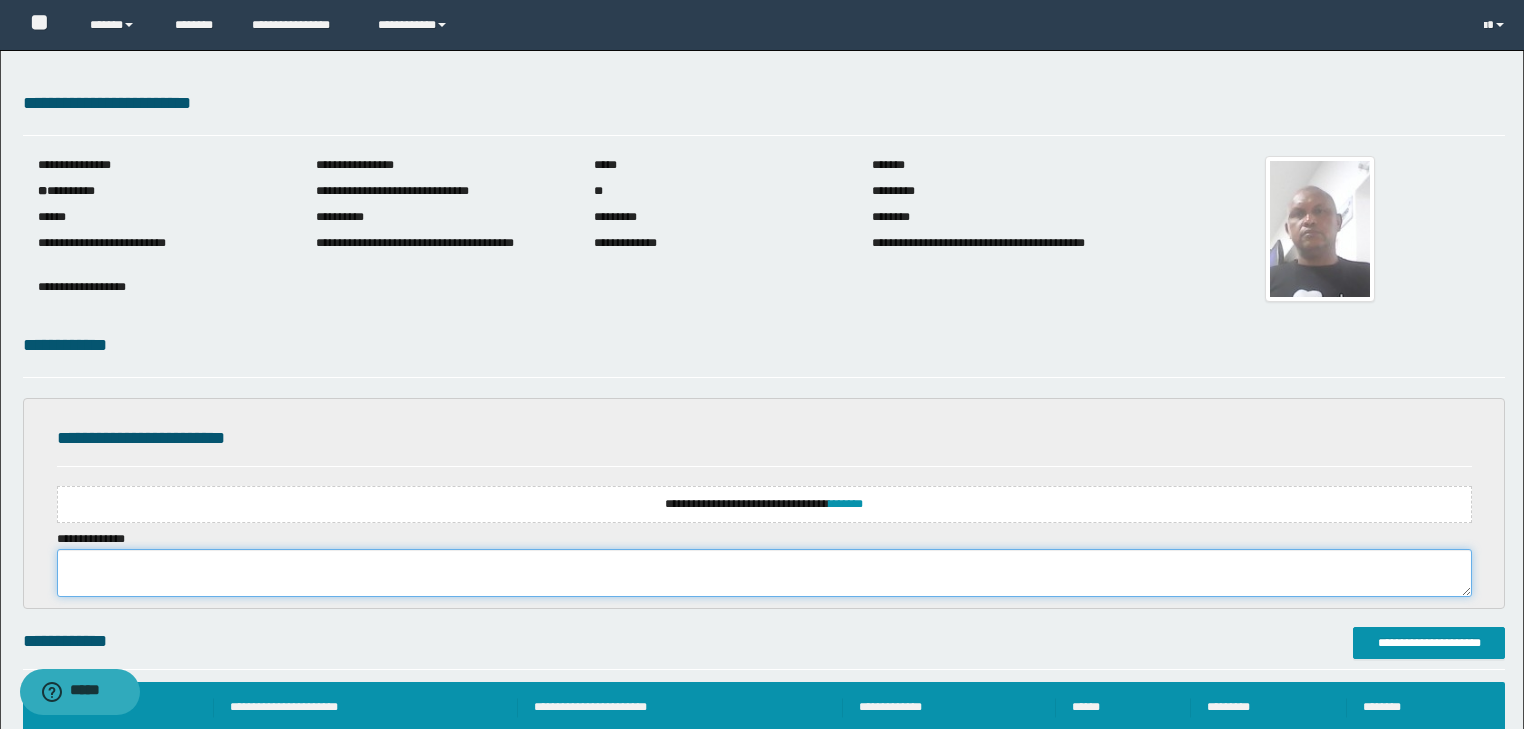 paste on "**********" 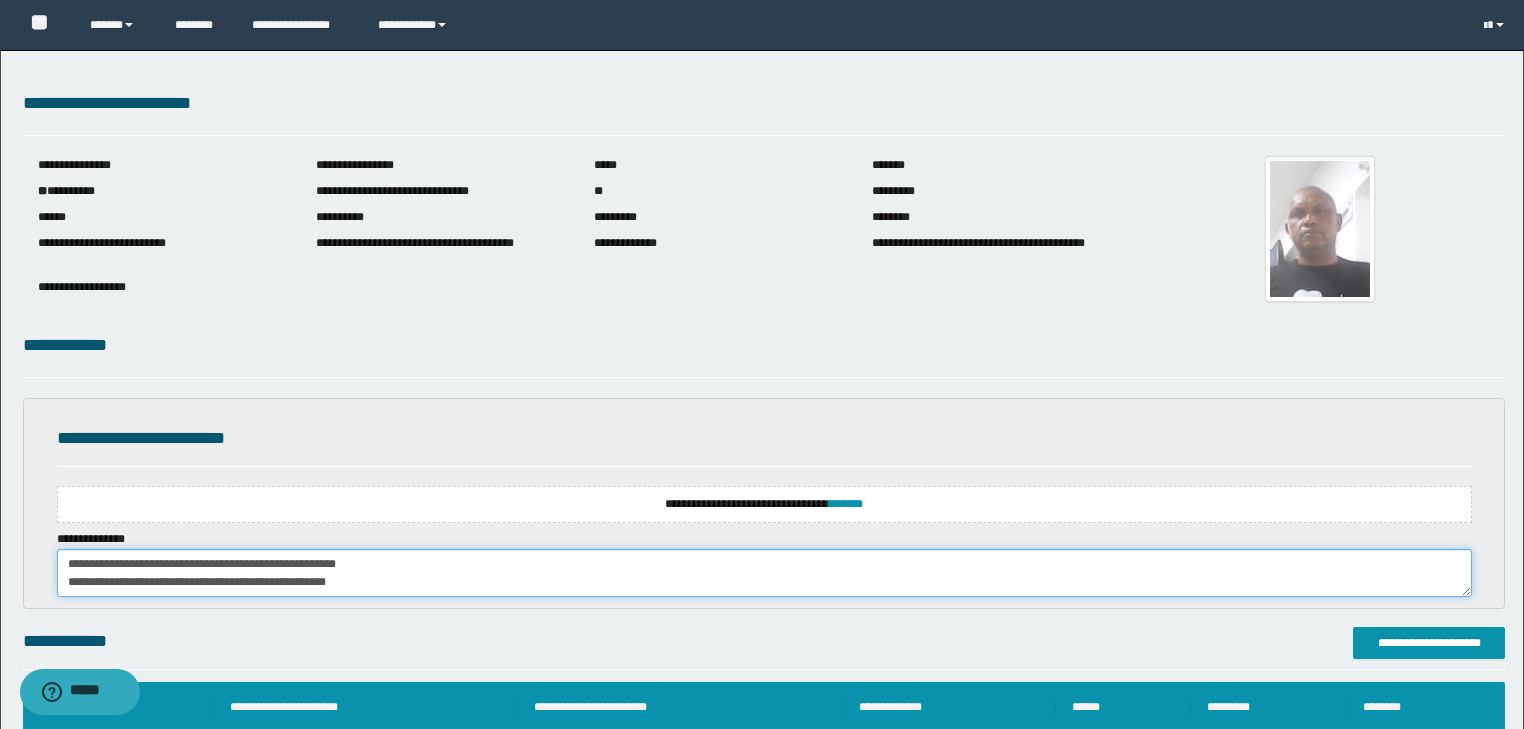 scroll, scrollTop: 462, scrollLeft: 0, axis: vertical 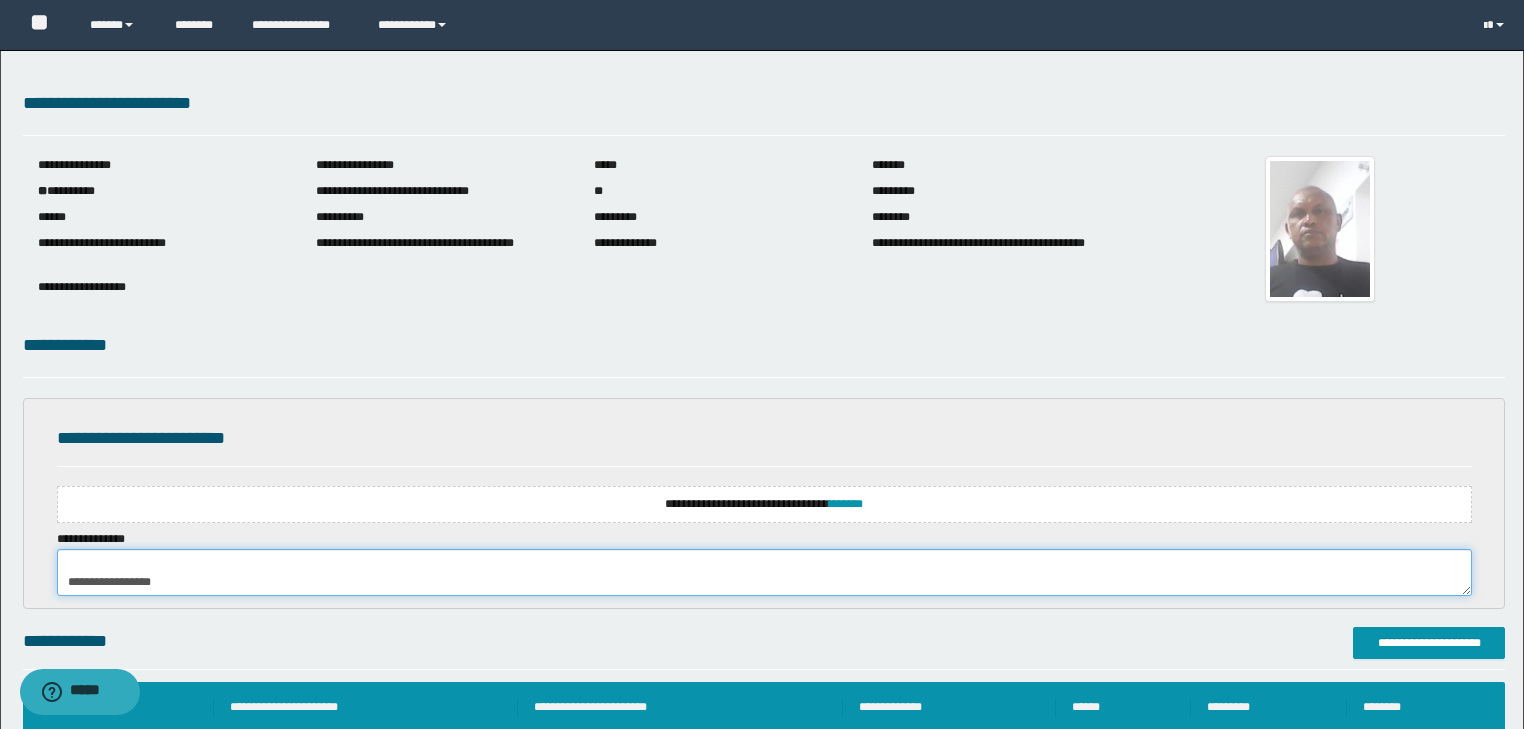 type on "**********" 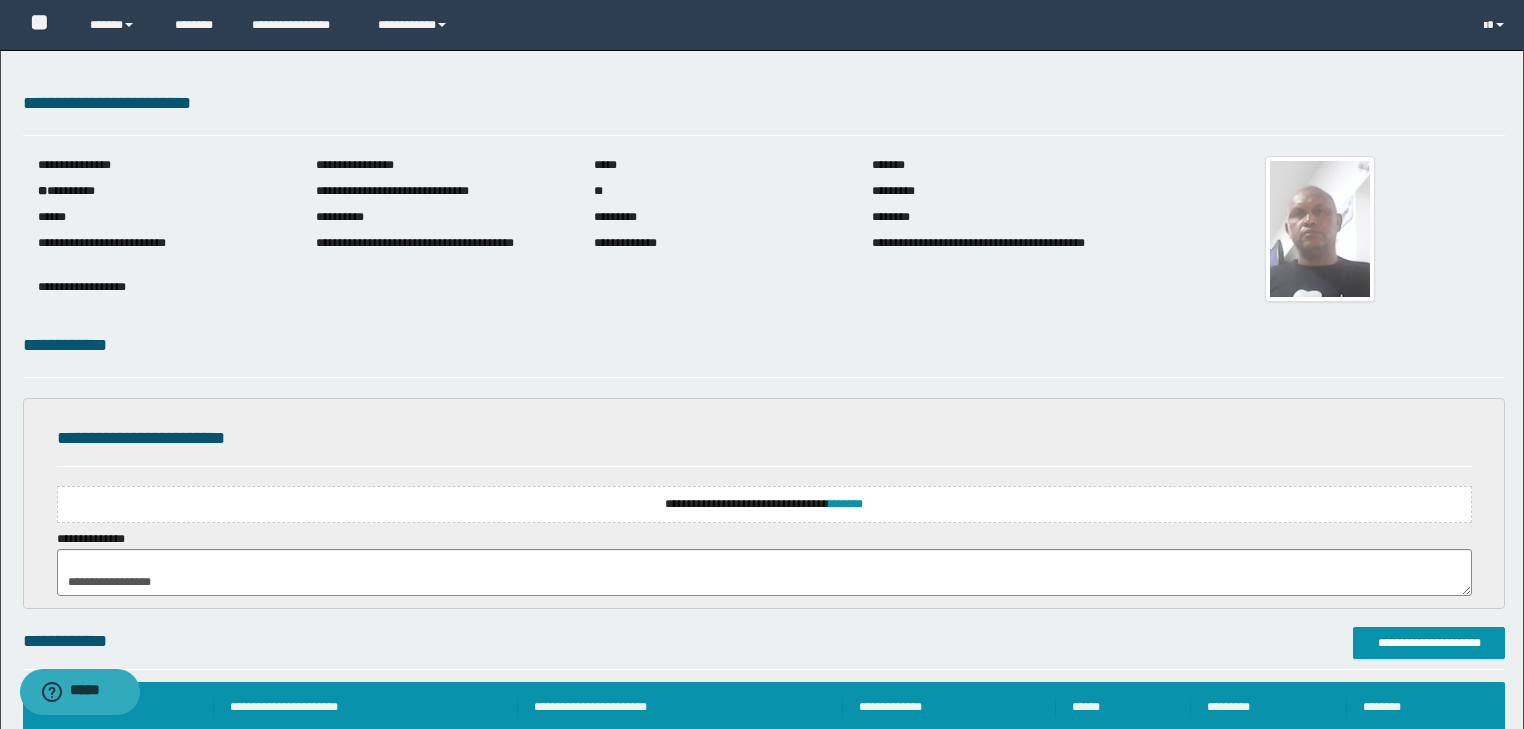 click on "**********" at bounding box center (764, 504) 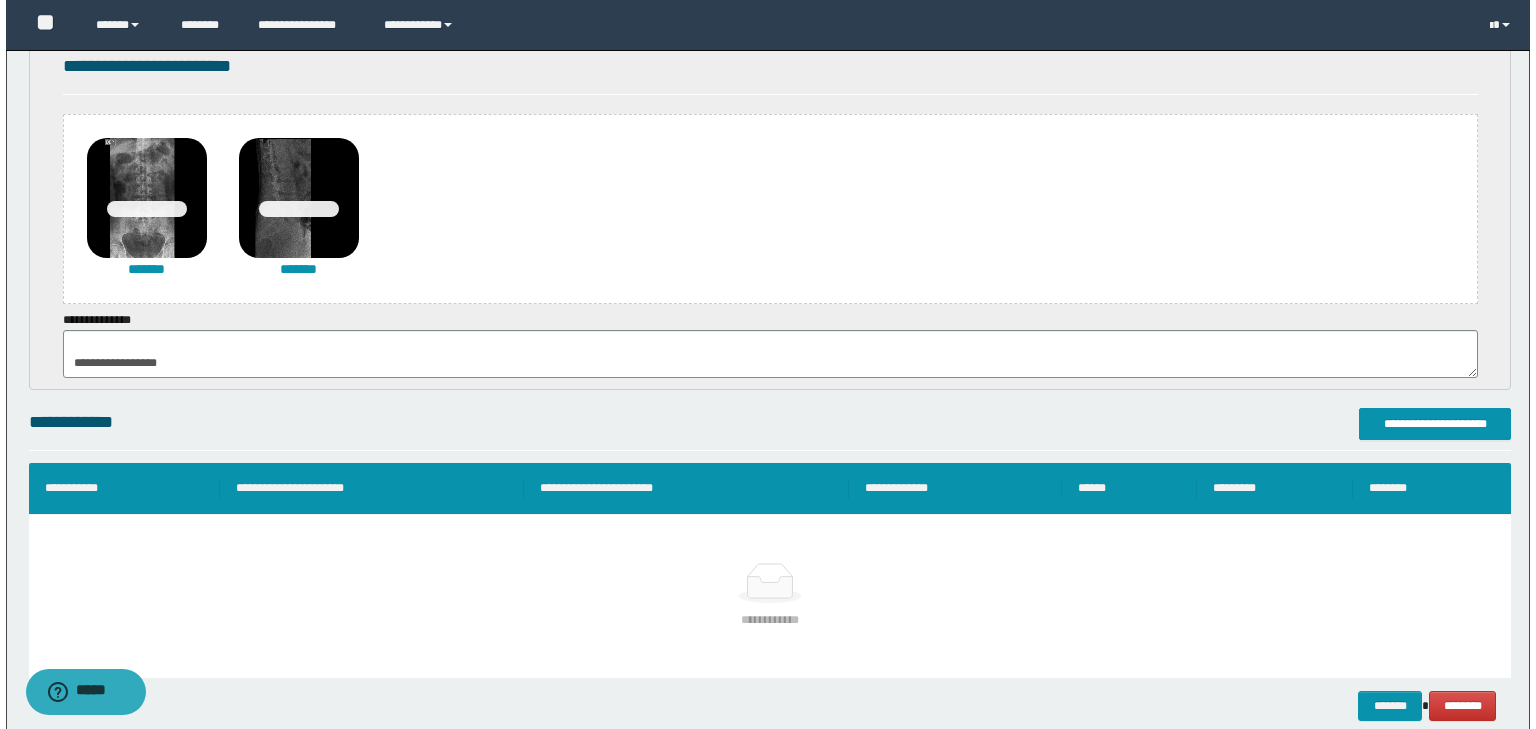 scroll, scrollTop: 400, scrollLeft: 0, axis: vertical 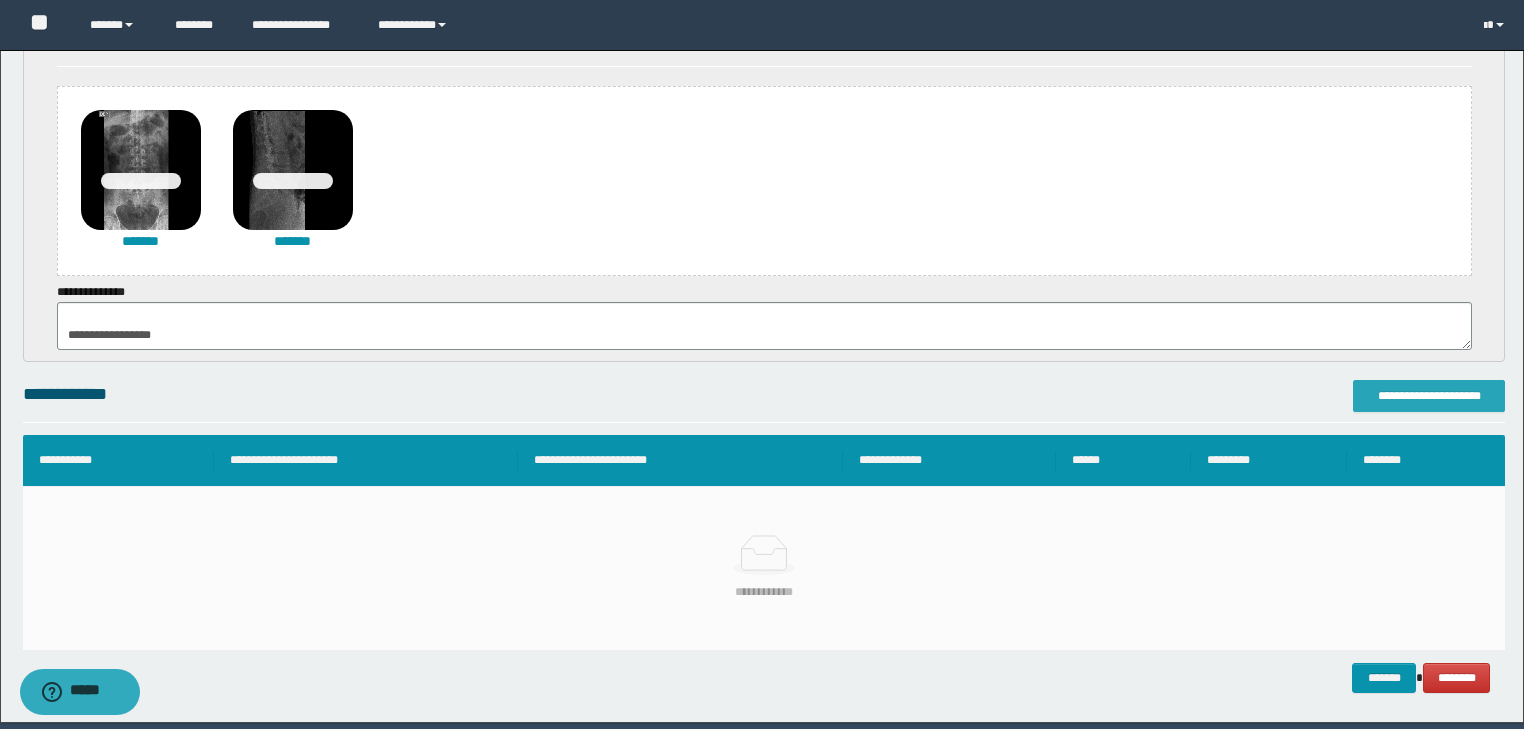 click on "**********" at bounding box center (1429, 396) 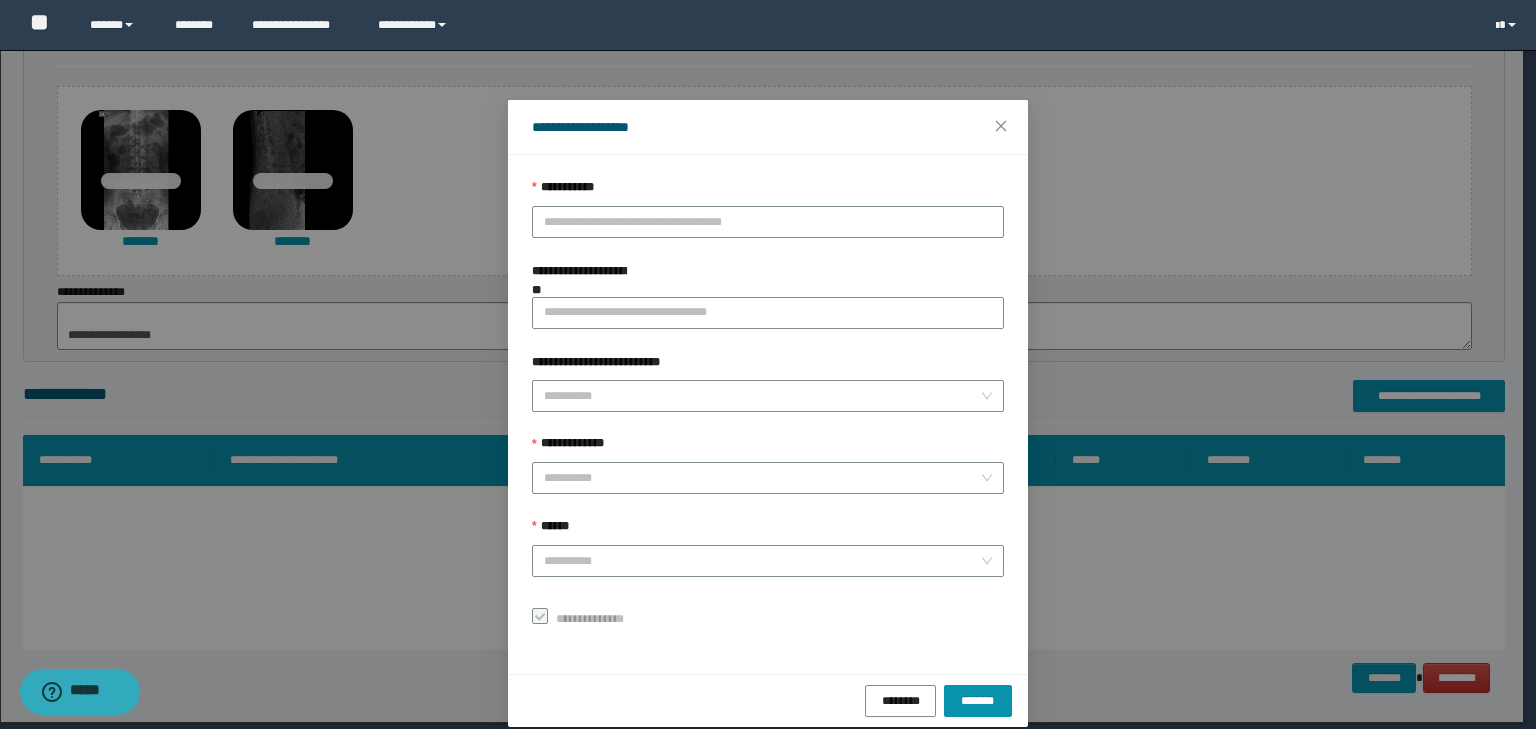 click on "**********" at bounding box center [768, 192] 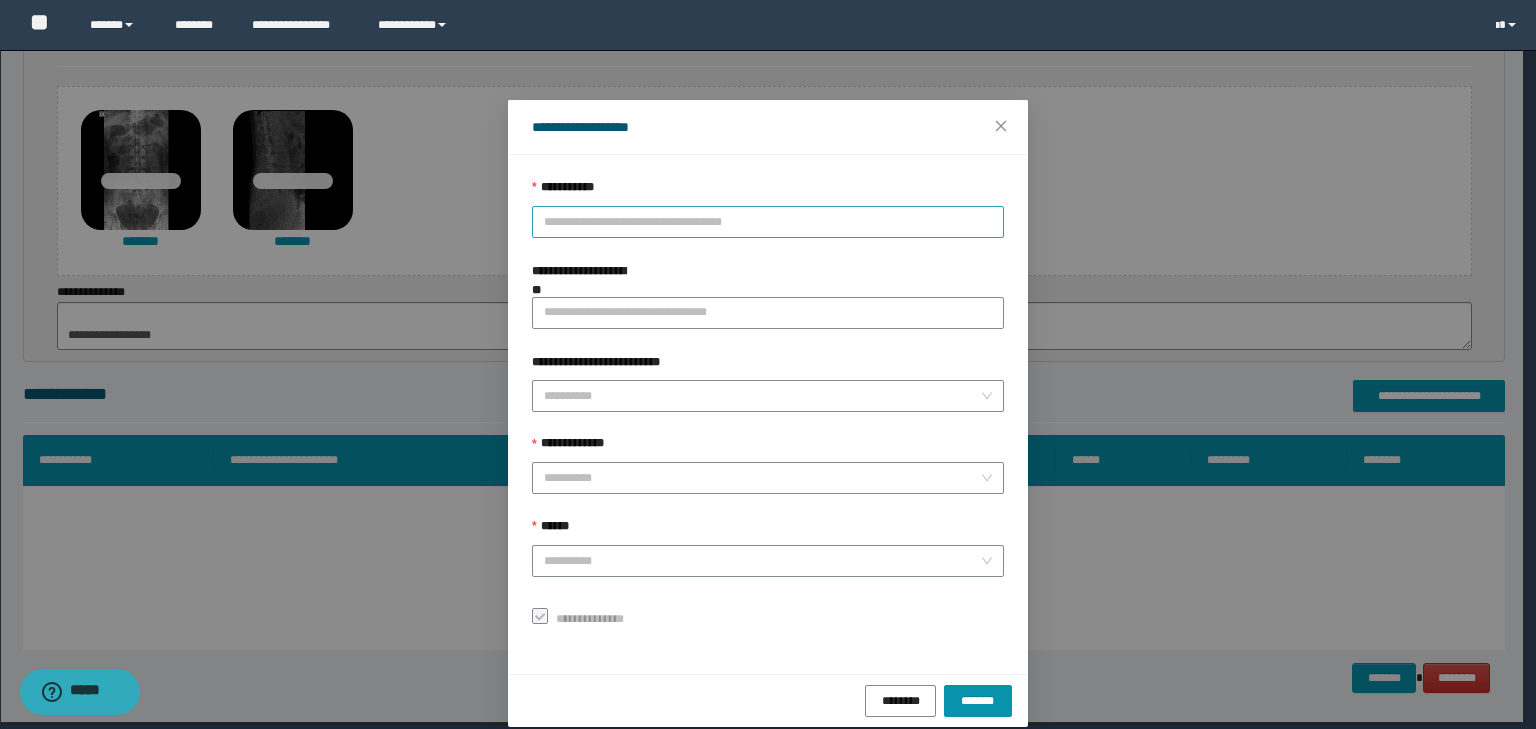 click on "**********" at bounding box center (768, 222) 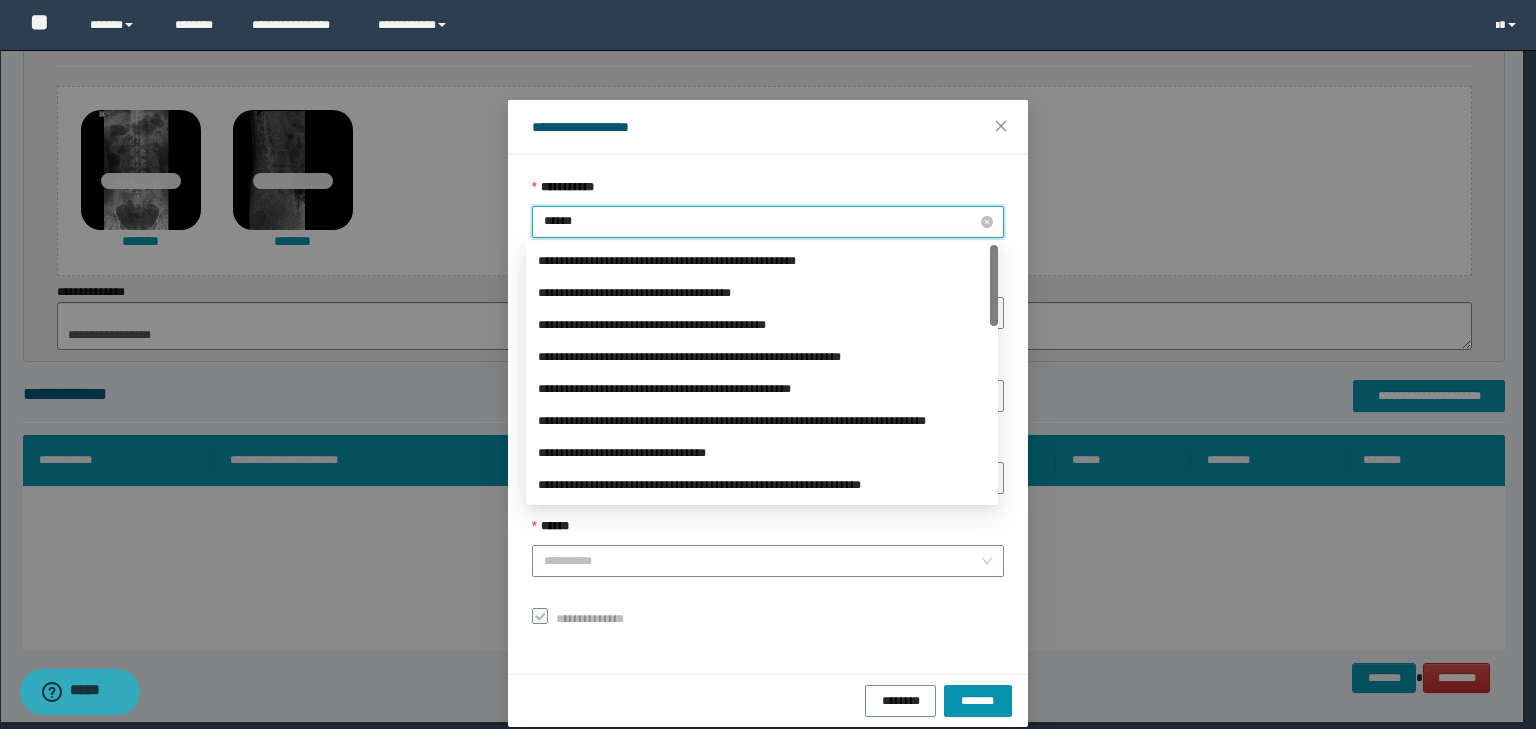 type on "*******" 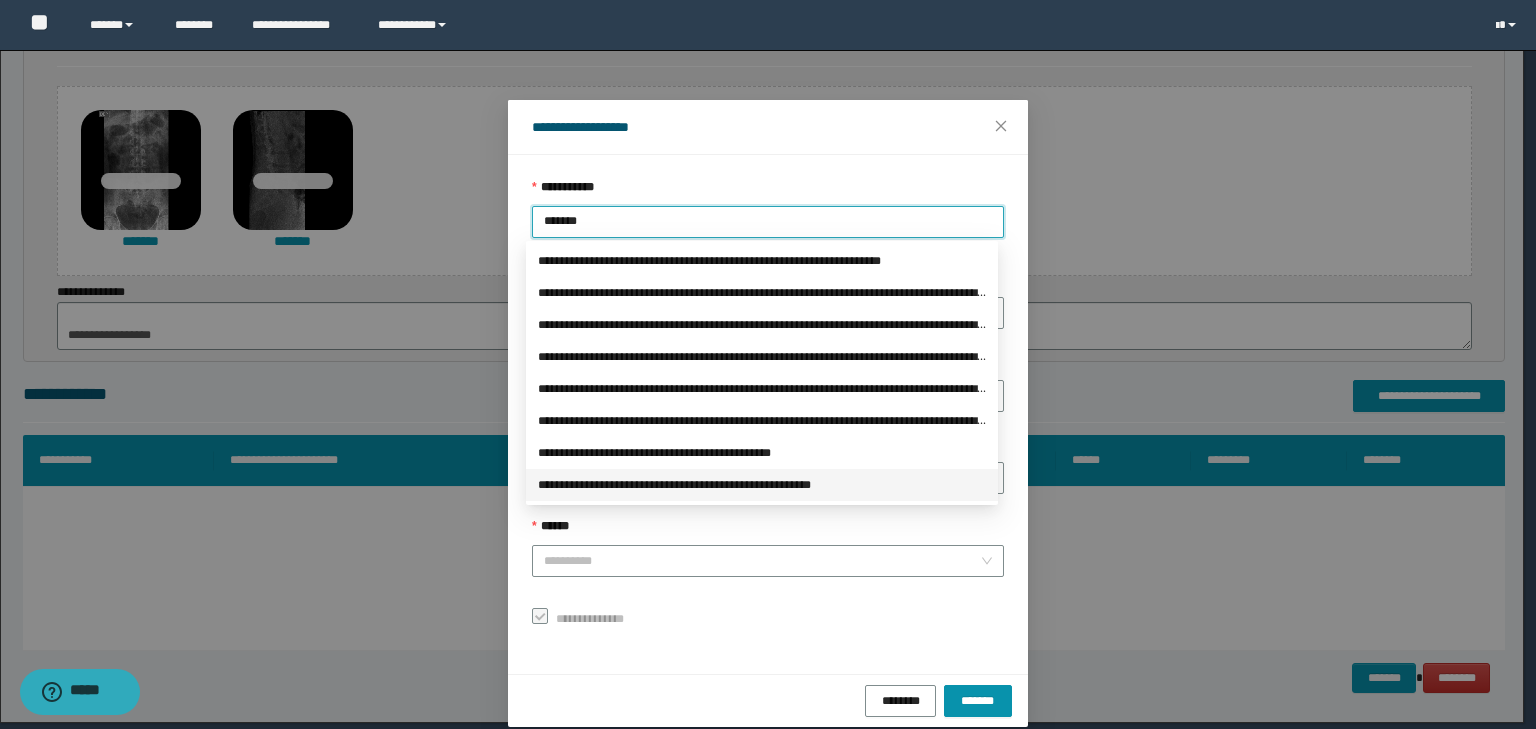 click on "**********" at bounding box center (762, 485) 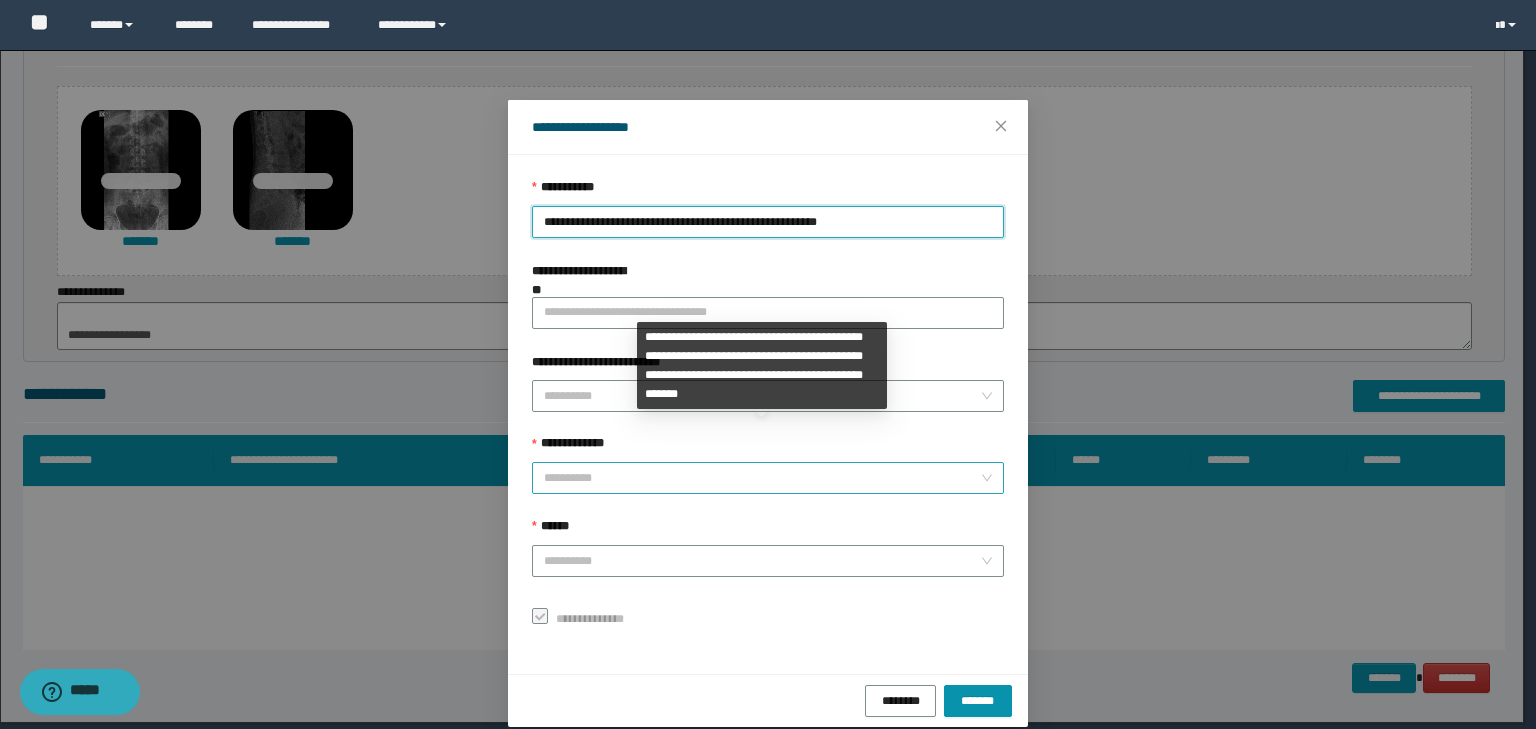 click on "**********" at bounding box center (762, 478) 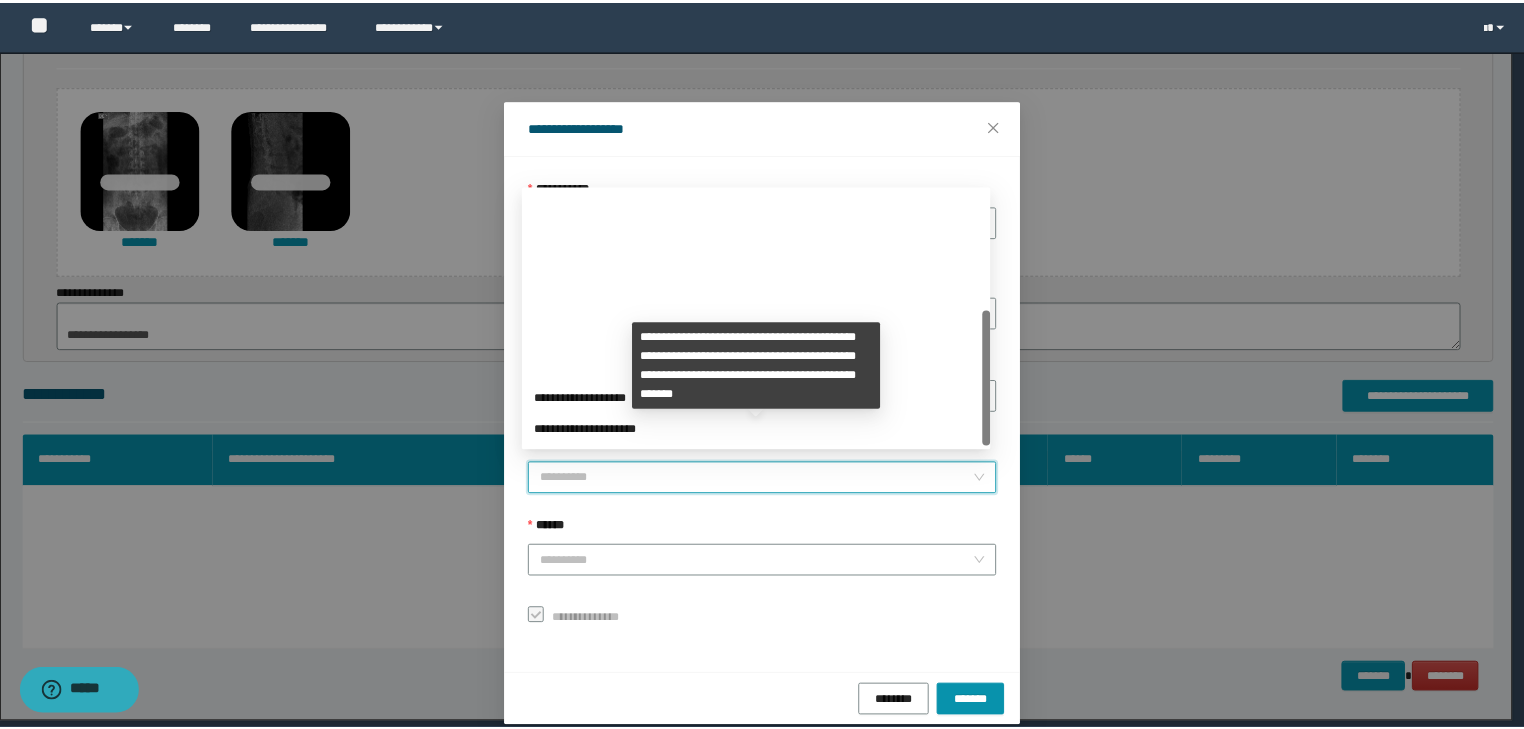 scroll, scrollTop: 224, scrollLeft: 0, axis: vertical 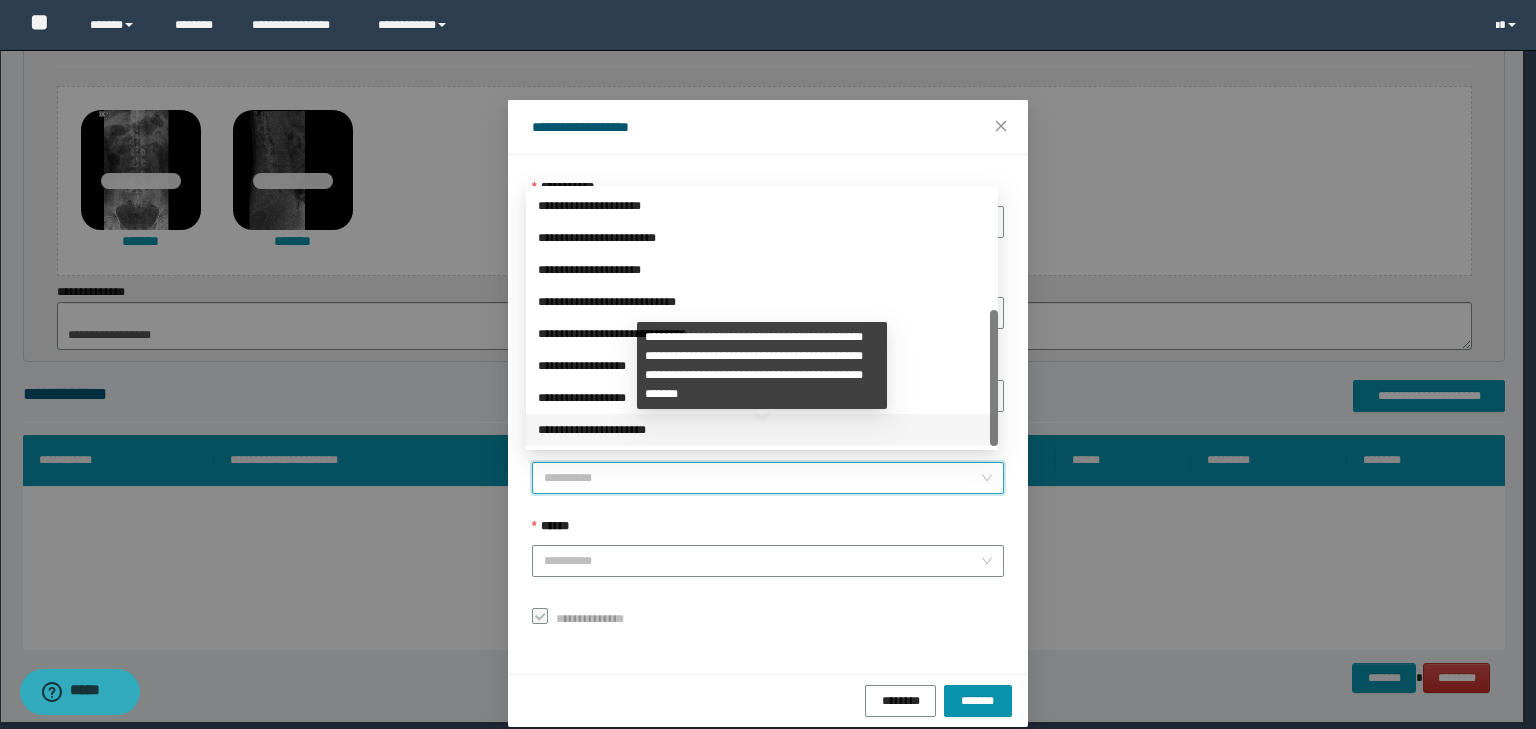 click on "**********" at bounding box center [762, 430] 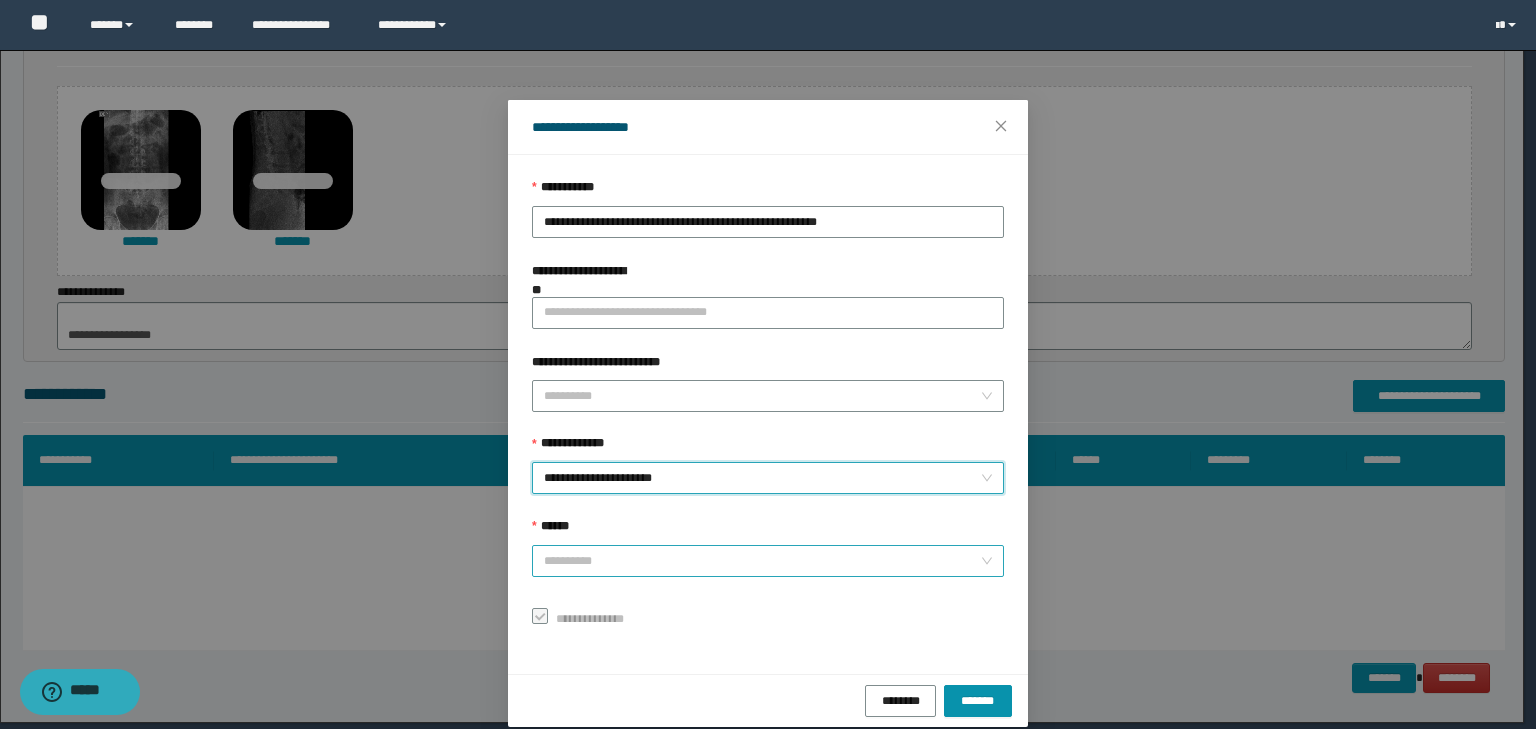 click on "******" at bounding box center [762, 561] 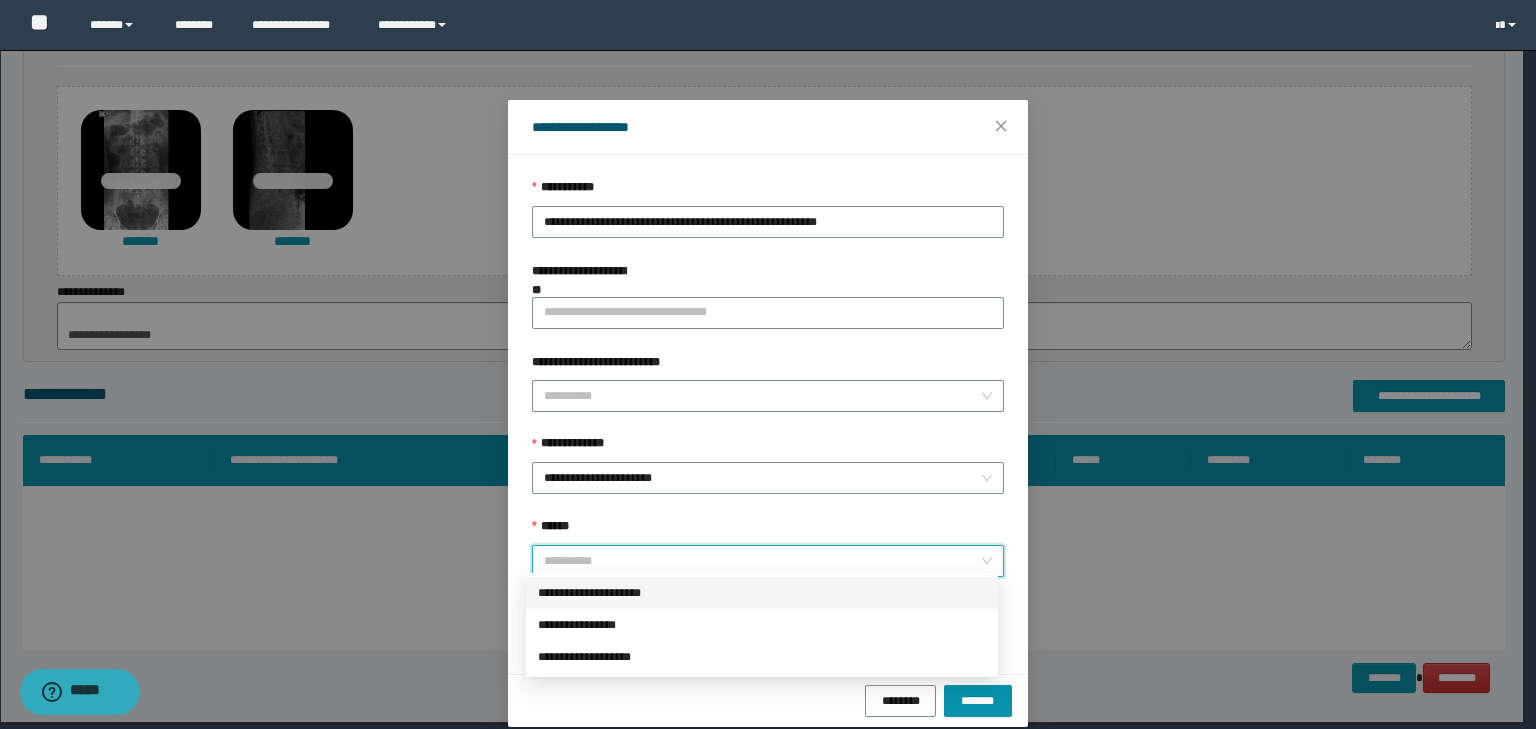 drag, startPoint x: 638, startPoint y: 584, endPoint x: 737, endPoint y: 634, distance: 110.909874 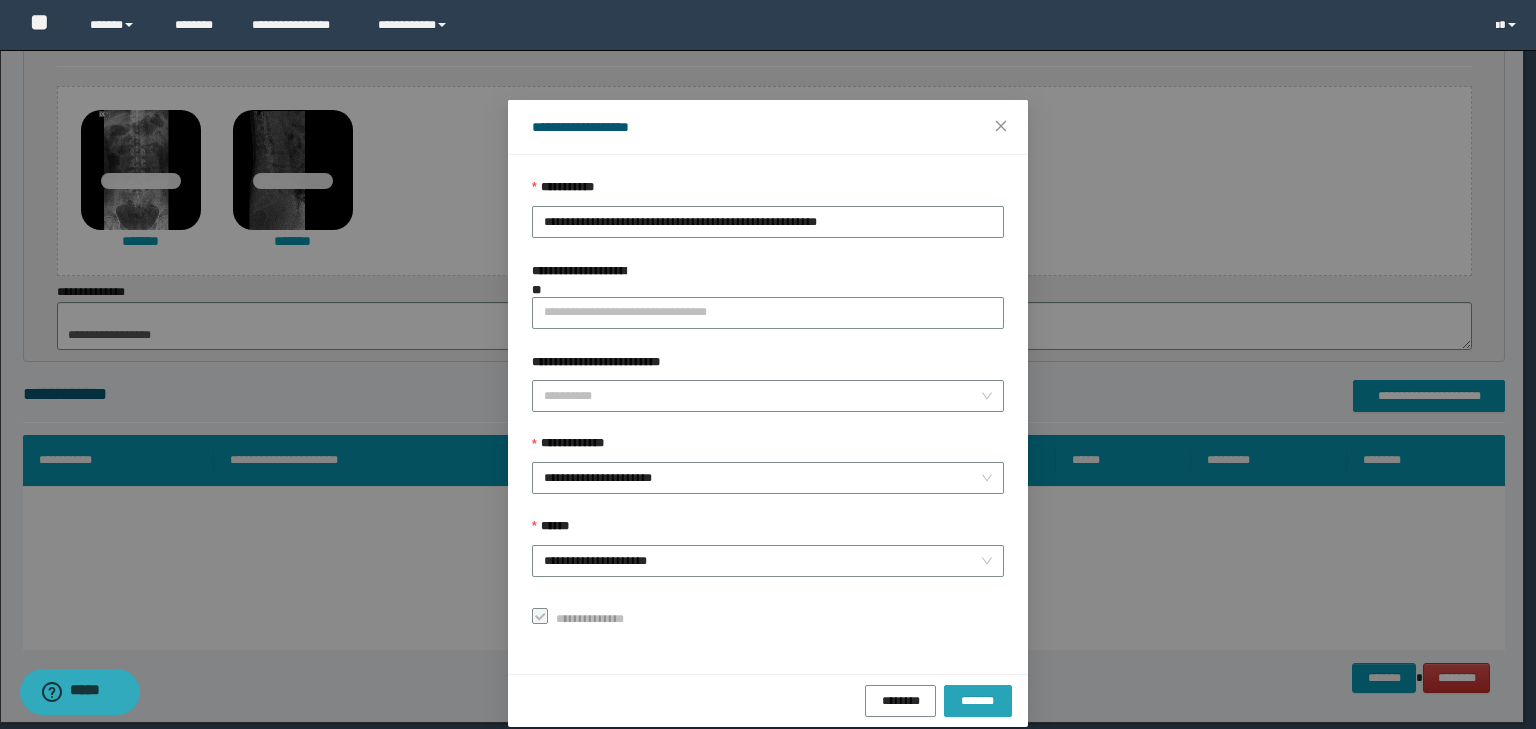 click on "*******" at bounding box center (978, 701) 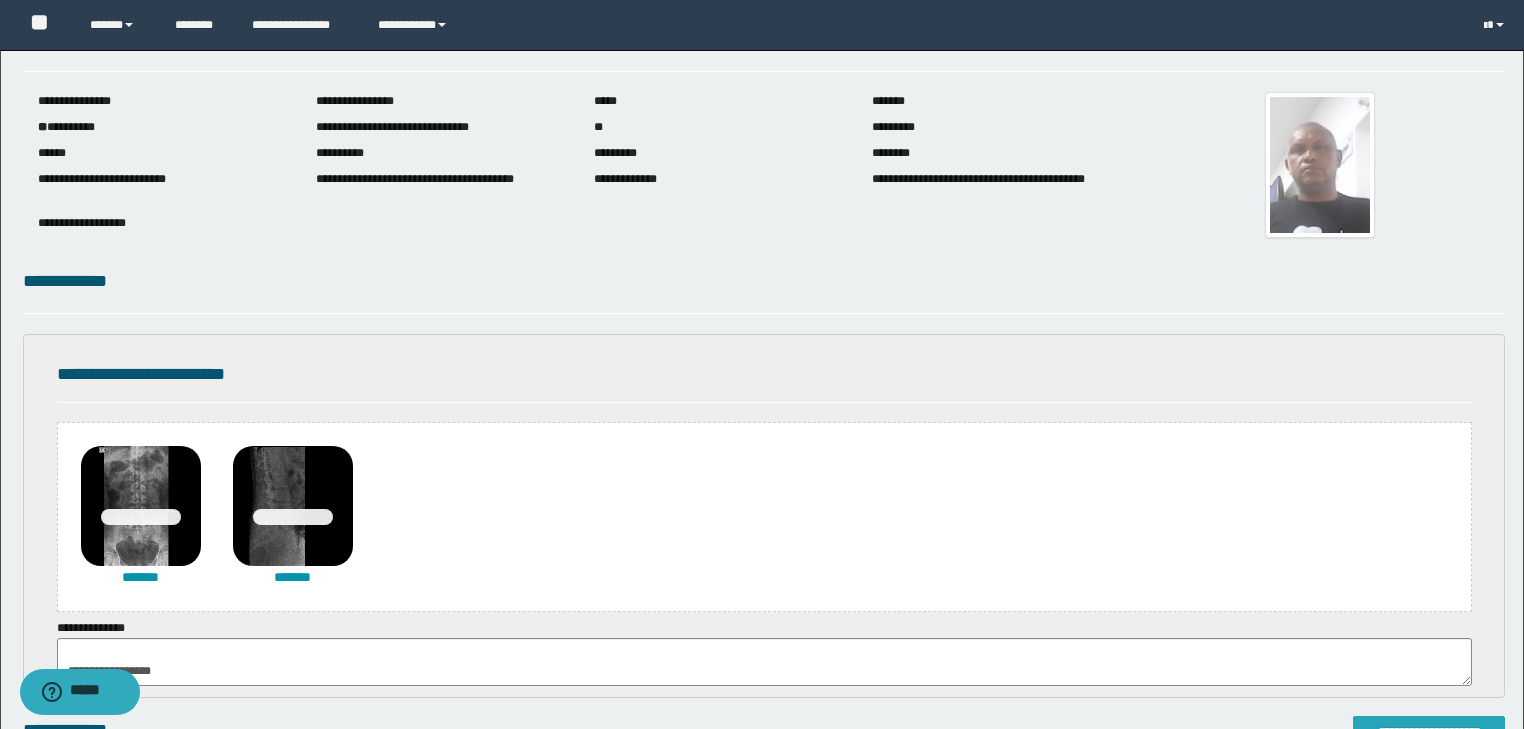 scroll, scrollTop: 36, scrollLeft: 0, axis: vertical 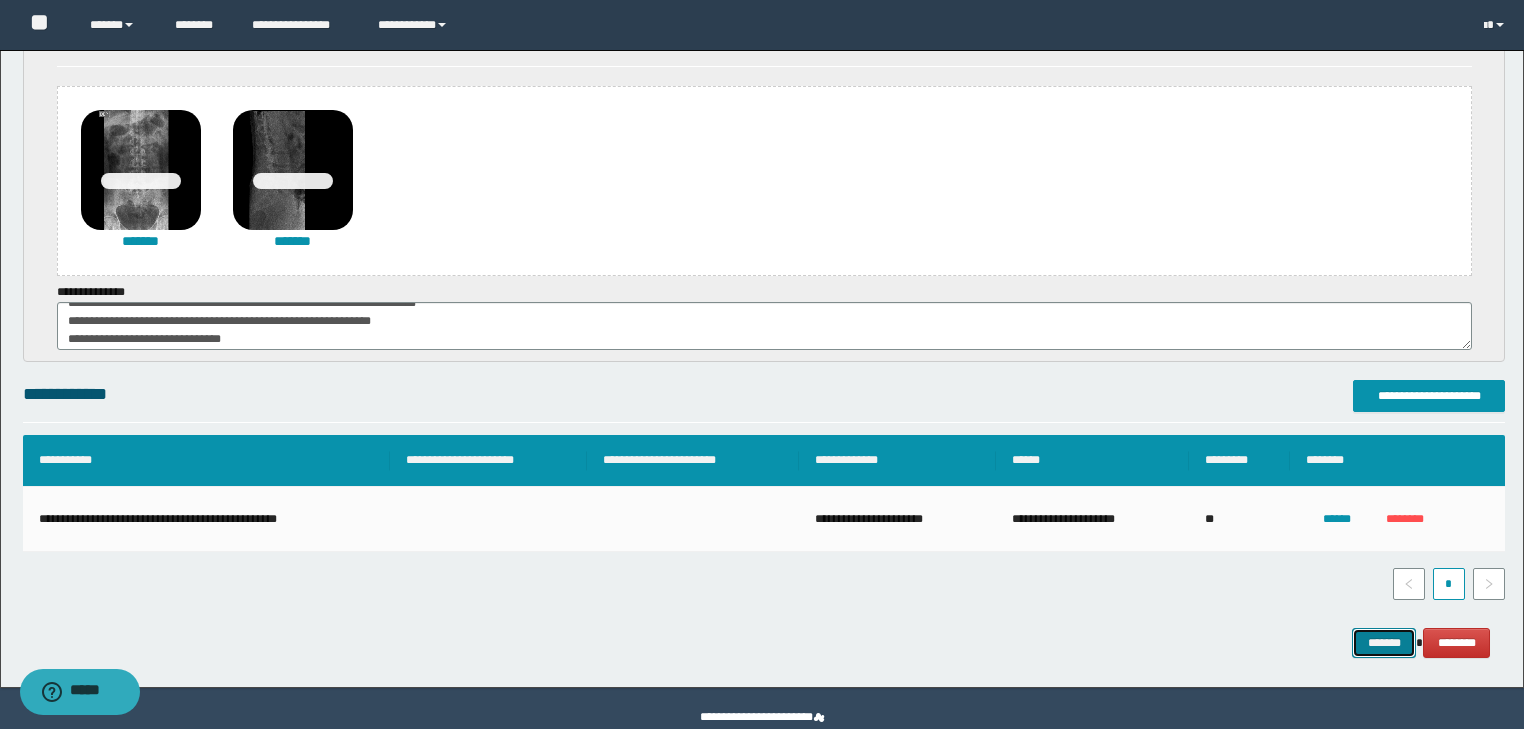 click on "*******" at bounding box center (1384, 643) 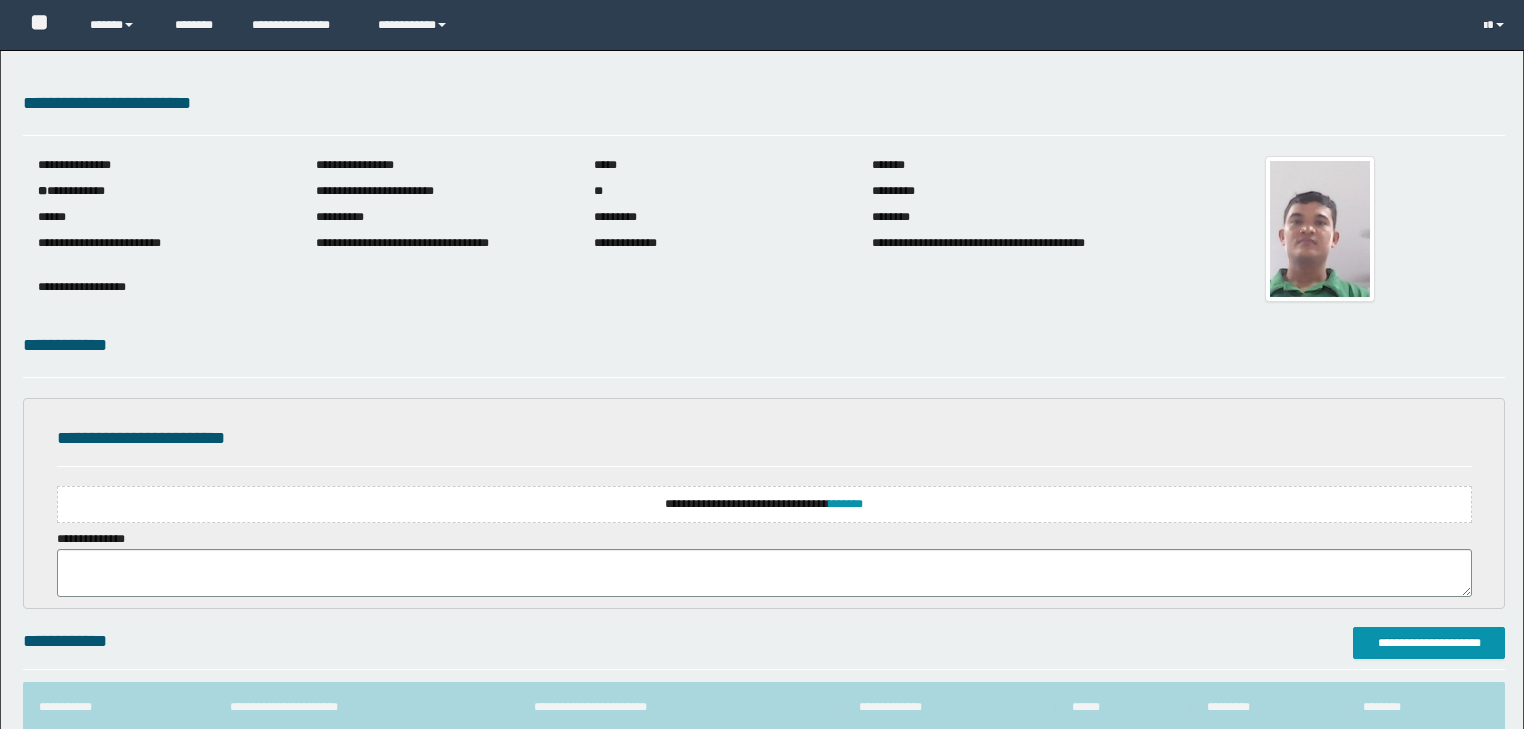 scroll, scrollTop: 0, scrollLeft: 0, axis: both 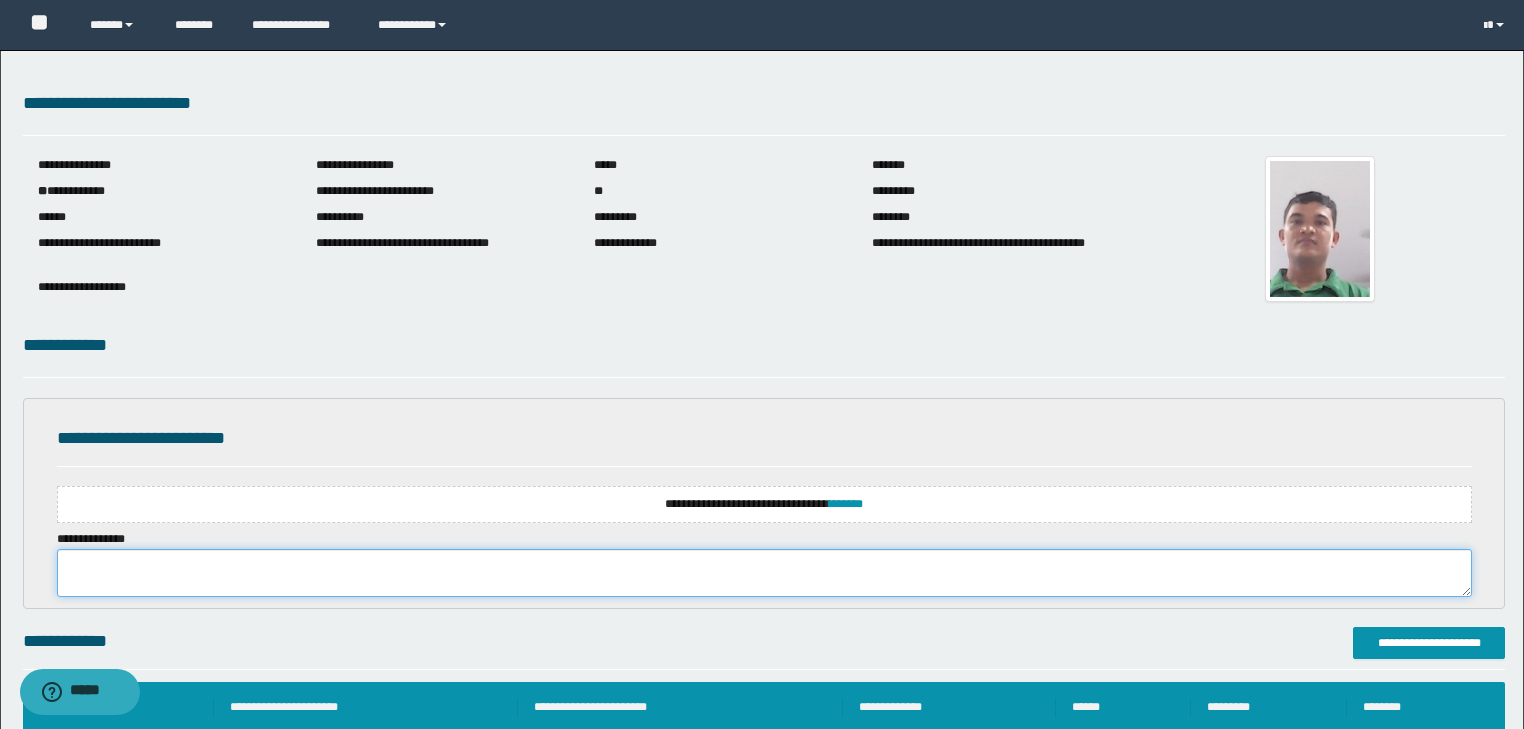 paste on "**********" 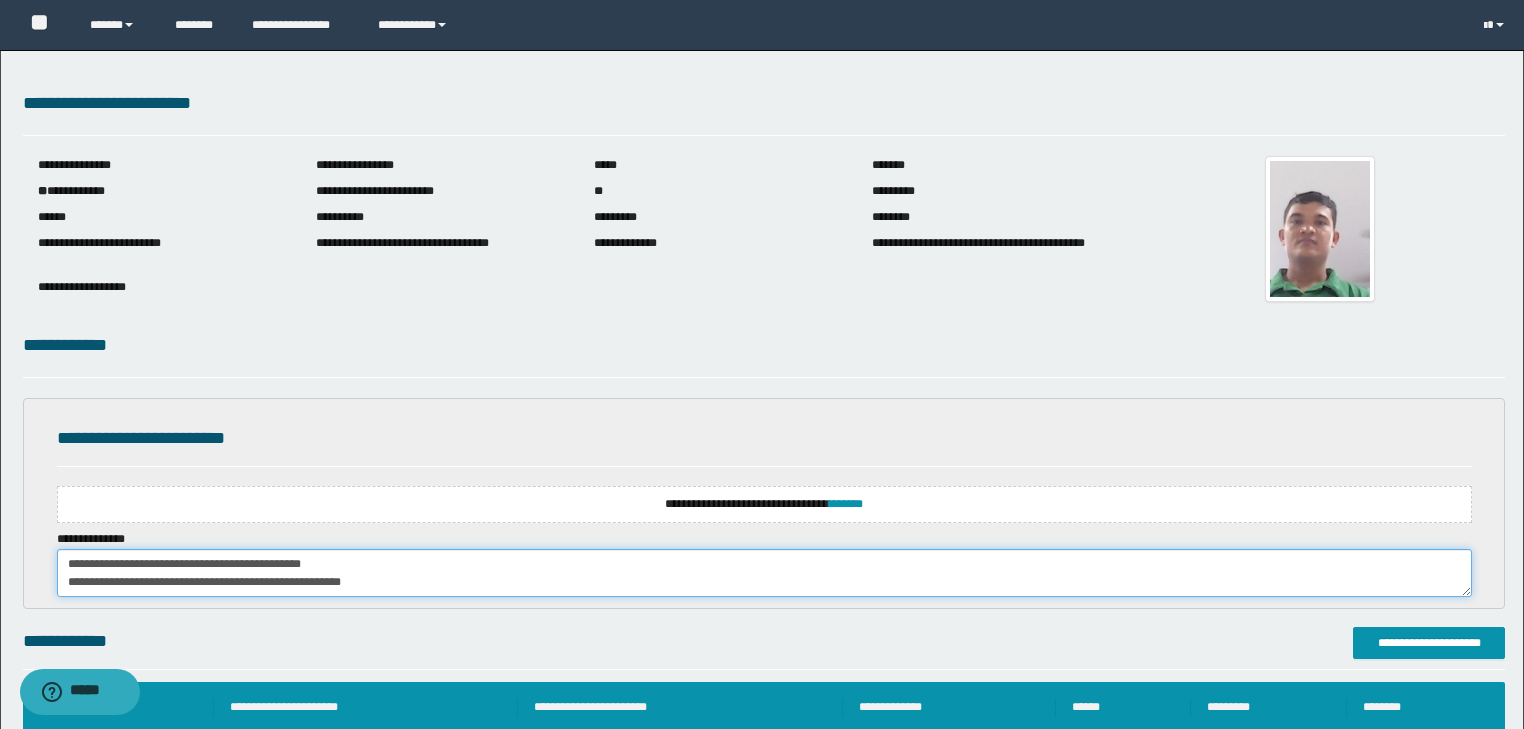 scroll, scrollTop: 480, scrollLeft: 0, axis: vertical 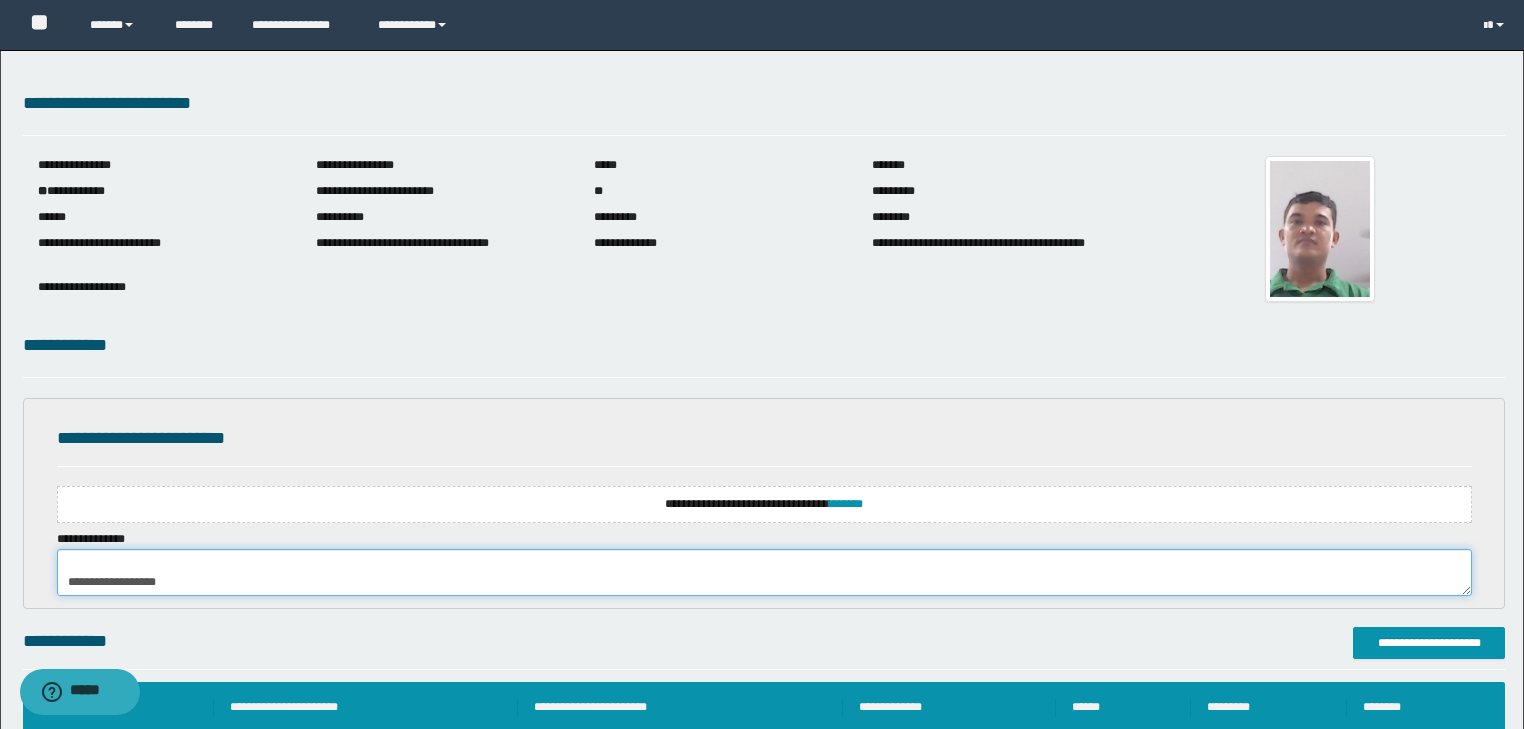 type on "**********" 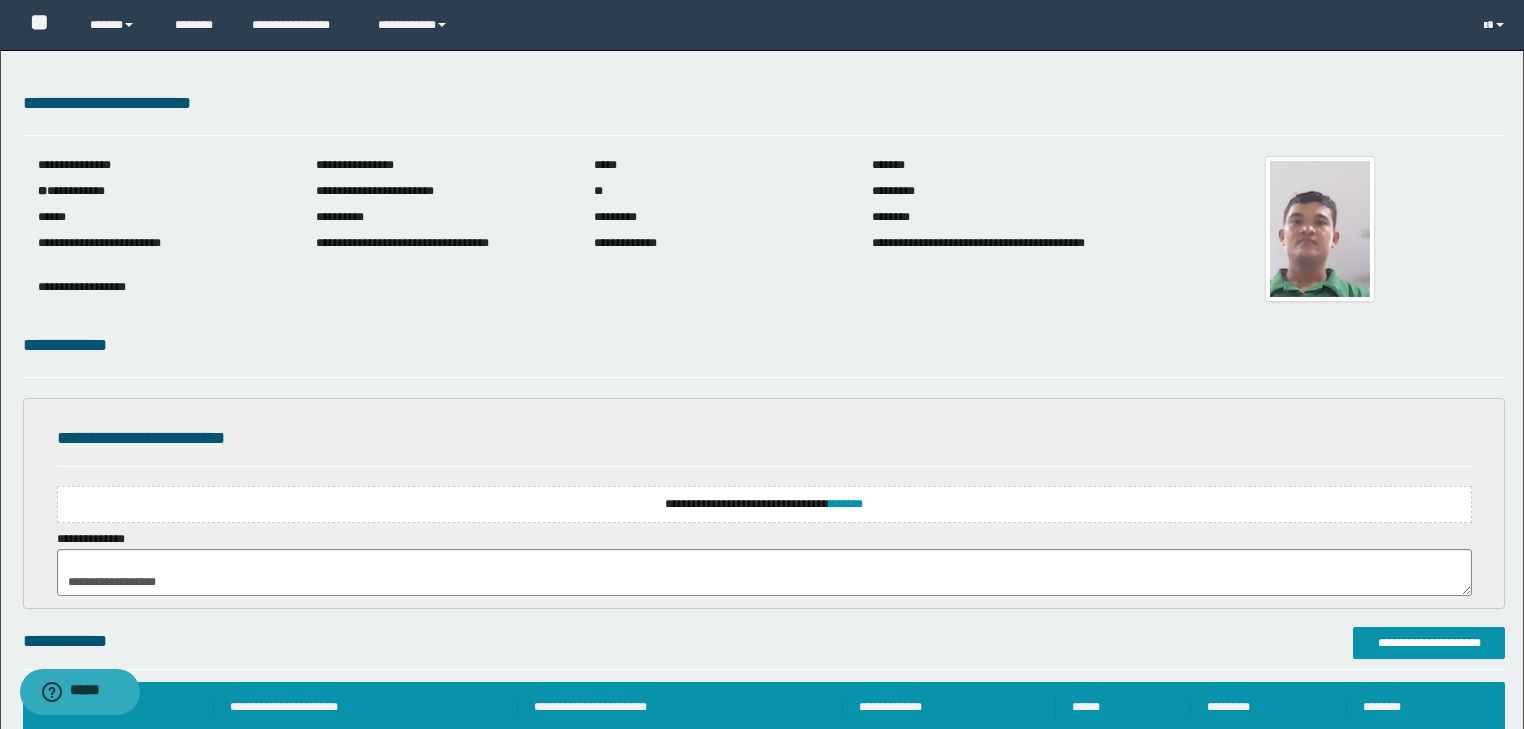click on "**********" at bounding box center [764, 504] 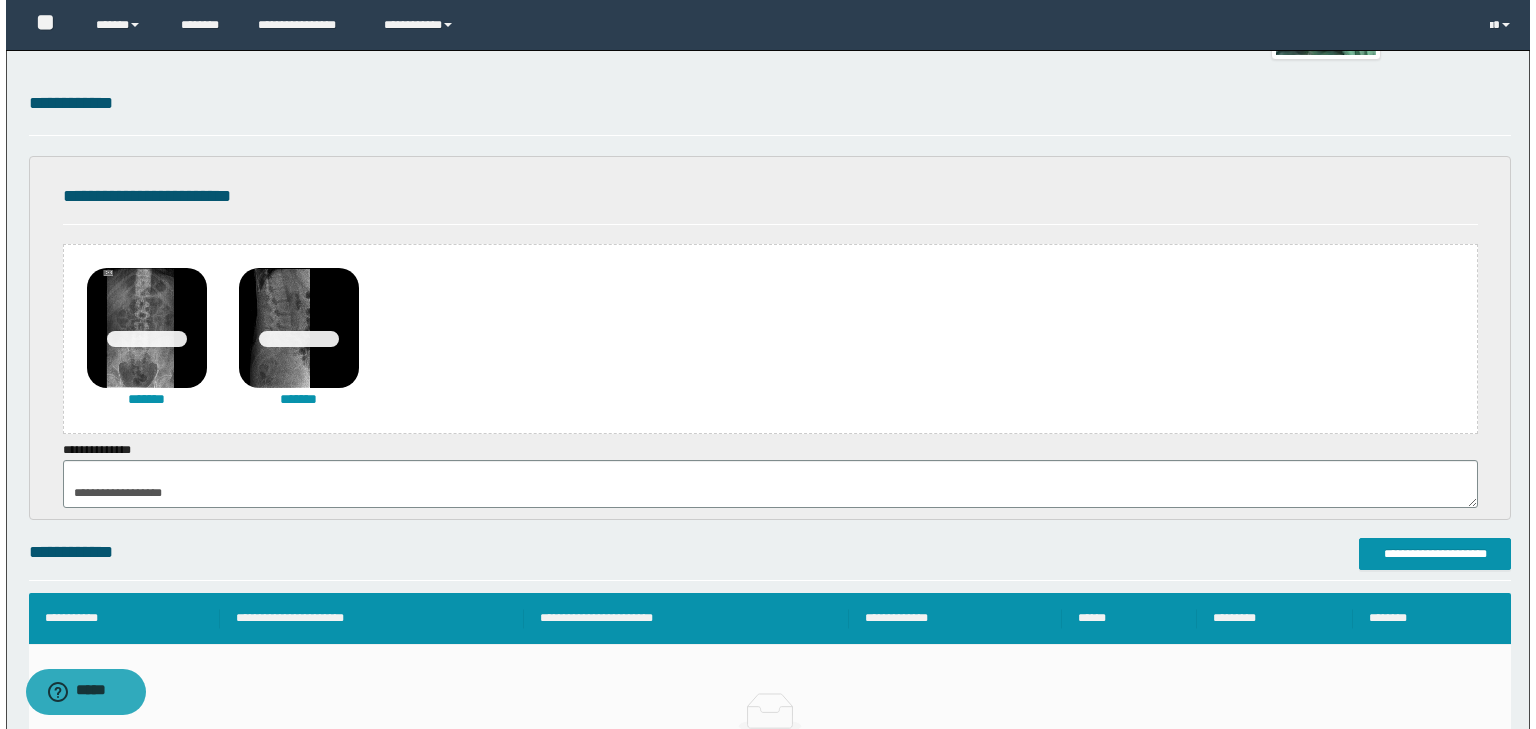 scroll, scrollTop: 320, scrollLeft: 0, axis: vertical 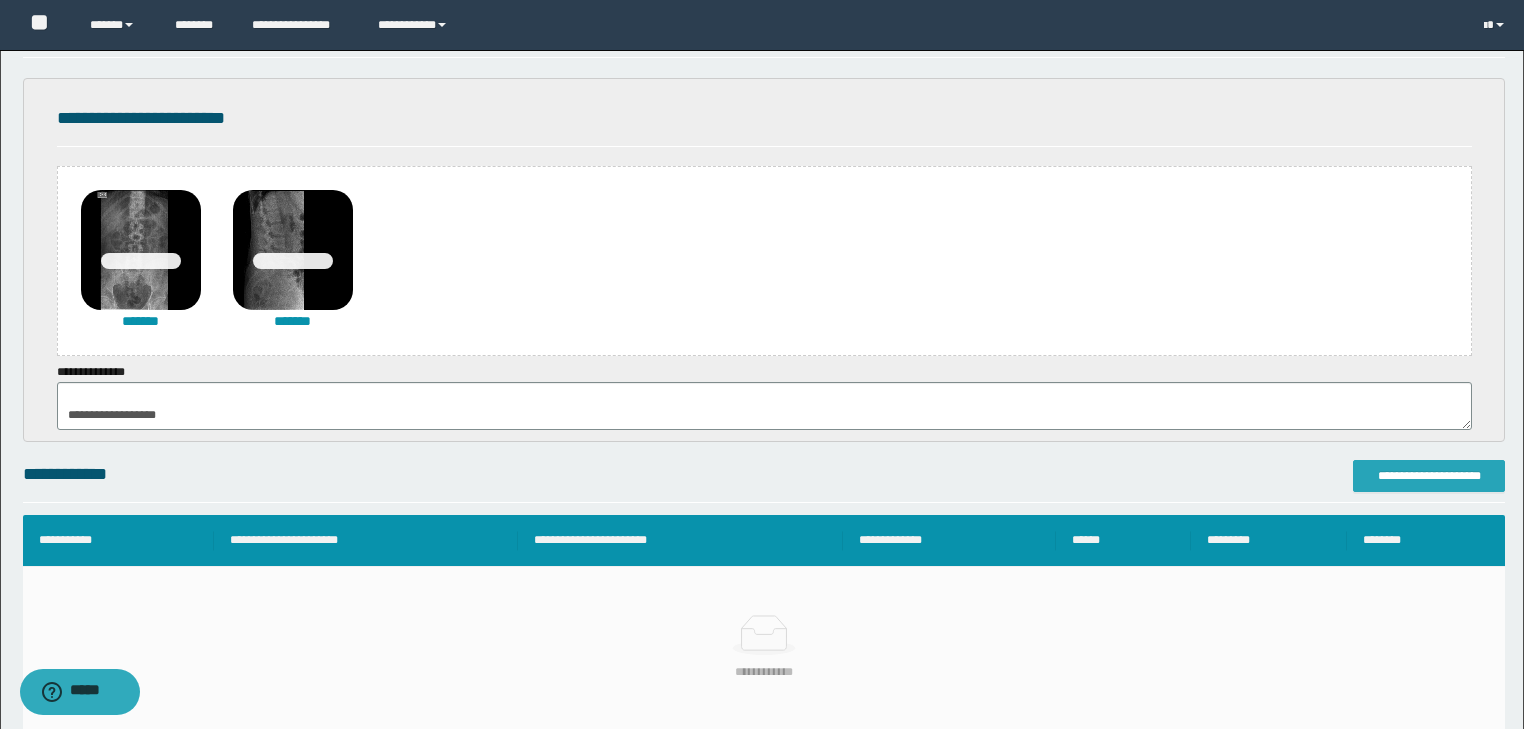 click on "**********" at bounding box center [1429, 476] 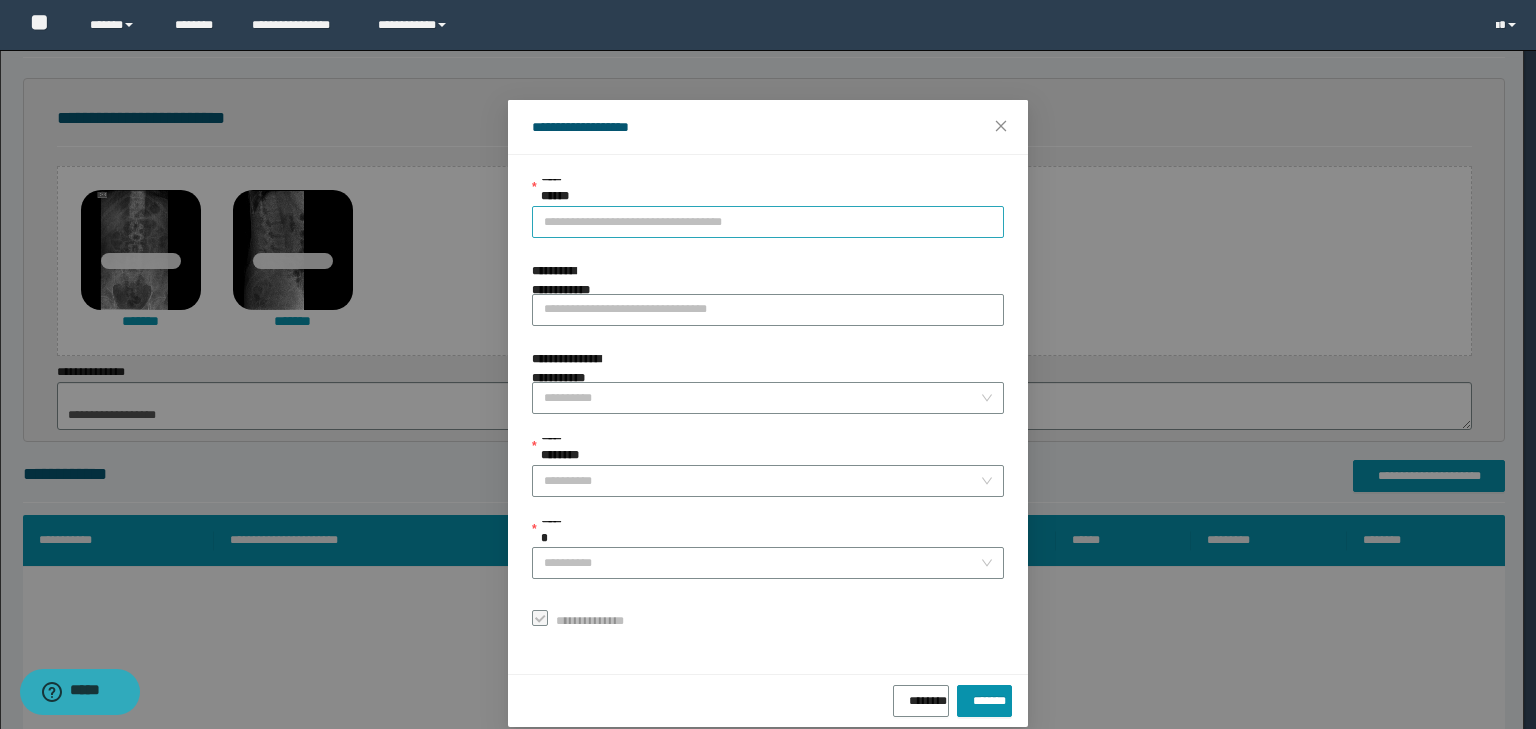 click on "**********" at bounding box center [768, 222] 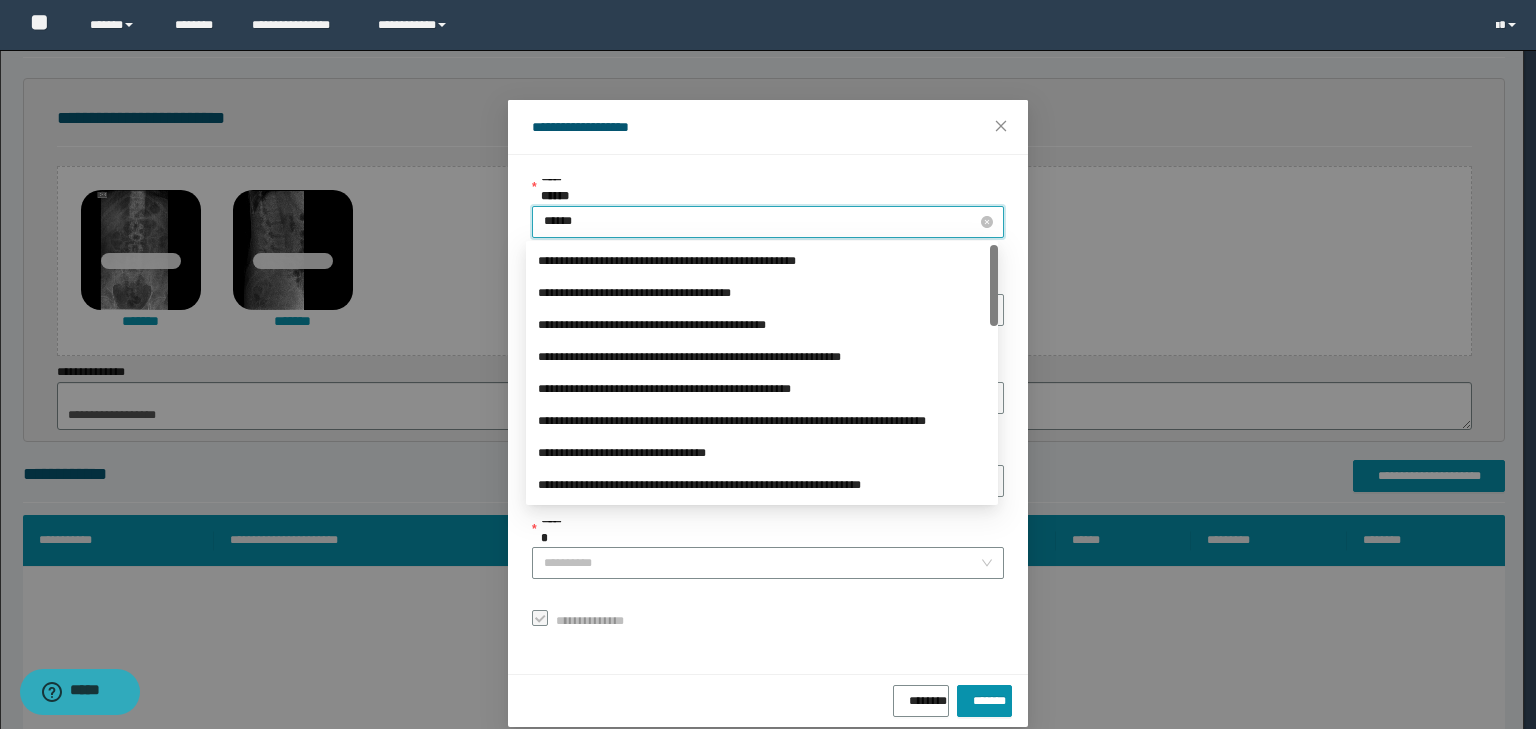 type on "*******" 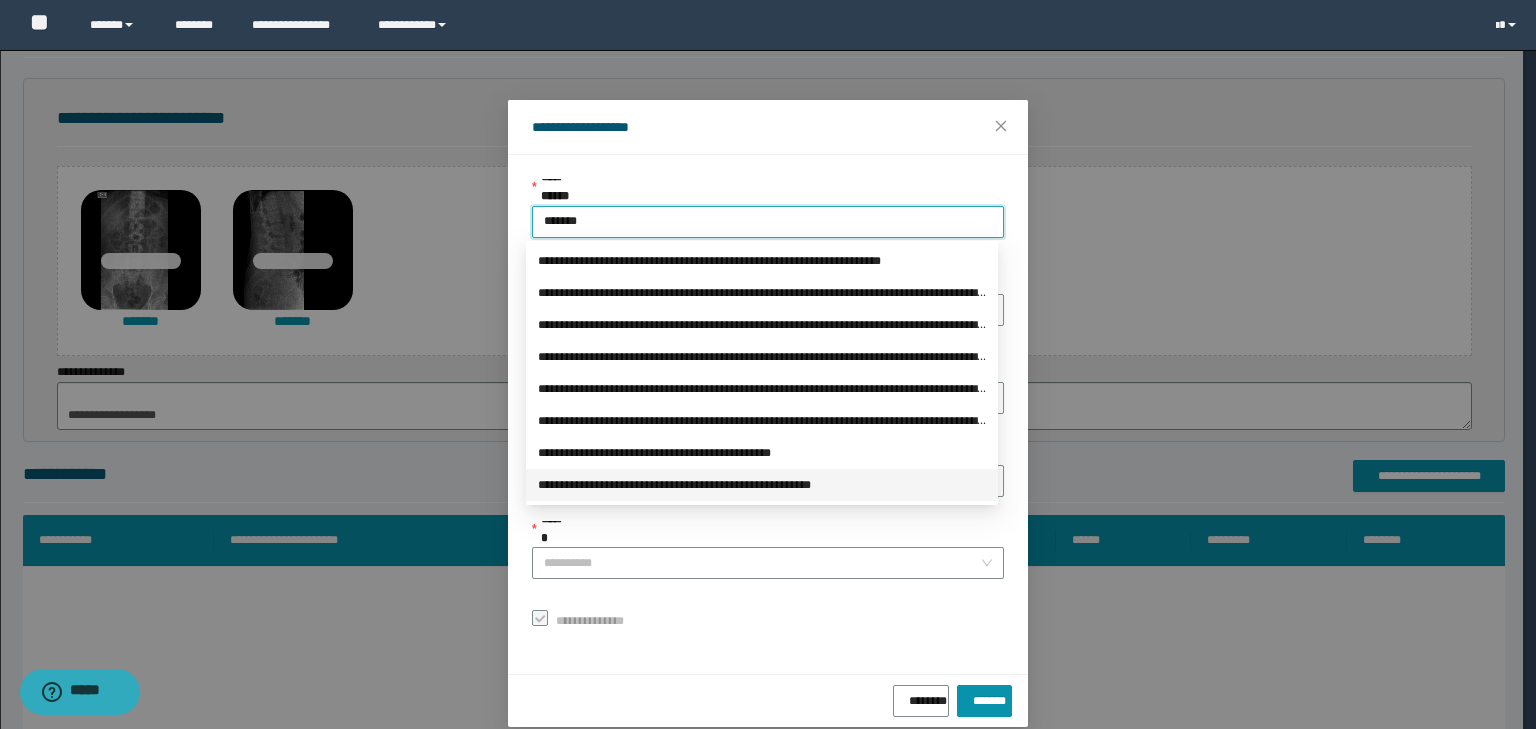 click on "**********" at bounding box center [762, 485] 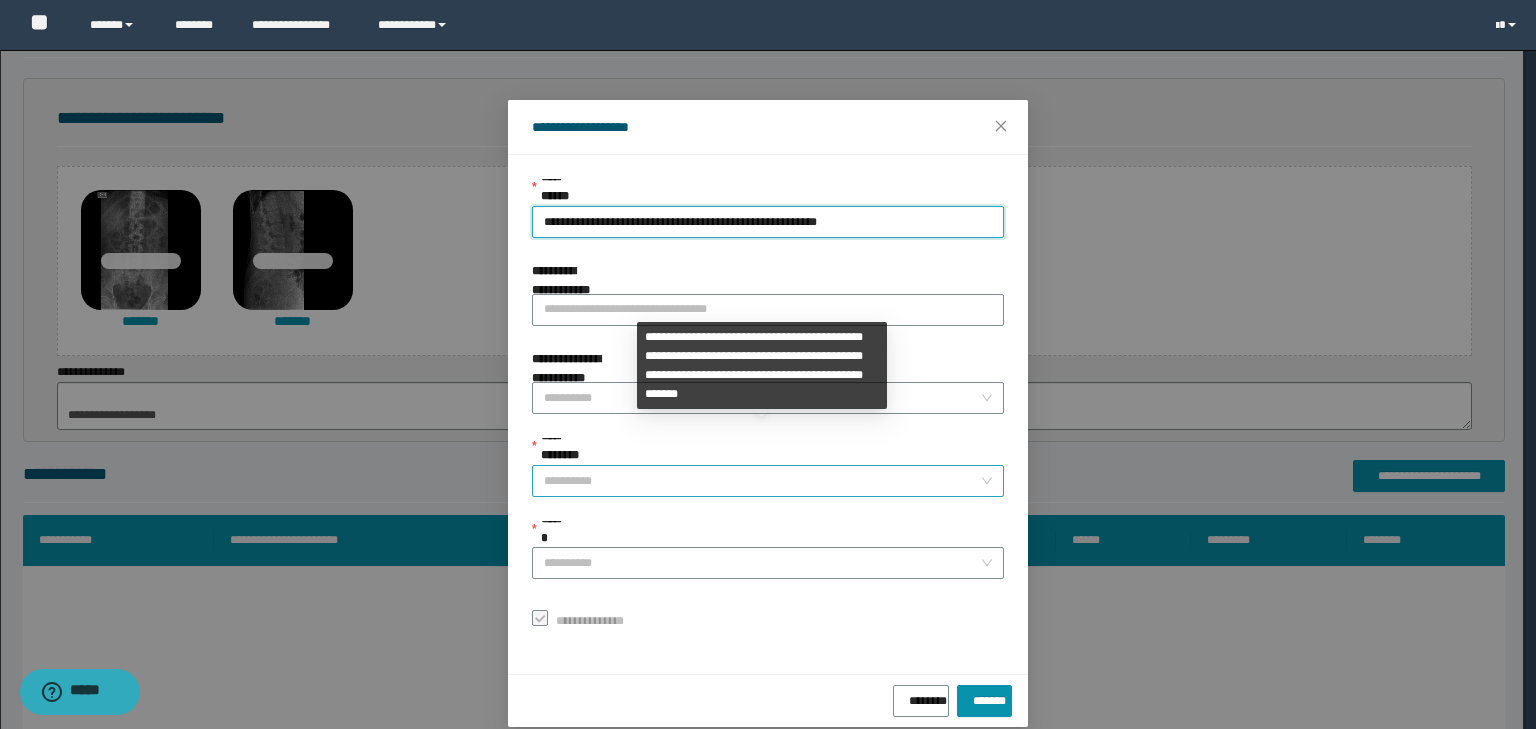 click on "**********" at bounding box center [762, 481] 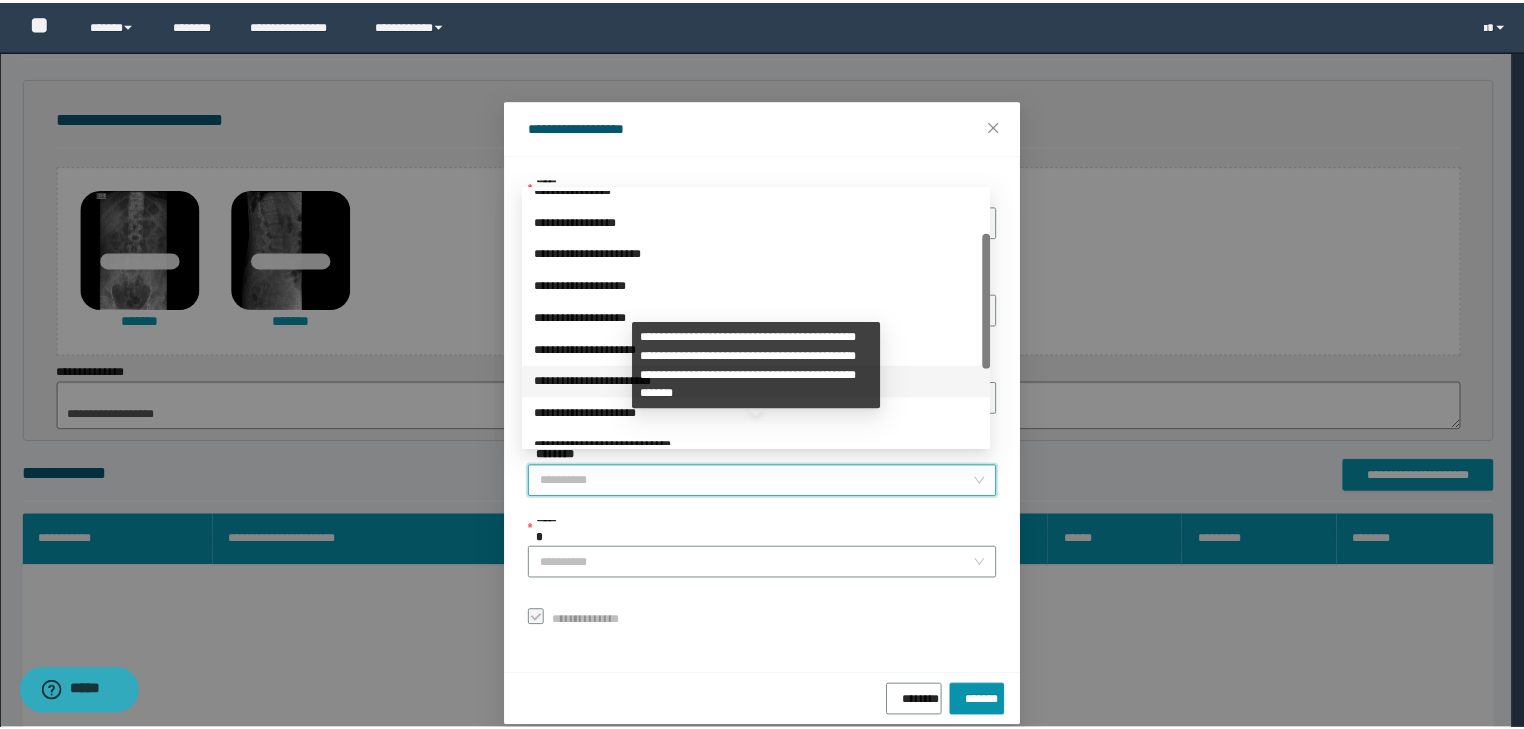 scroll, scrollTop: 224, scrollLeft: 0, axis: vertical 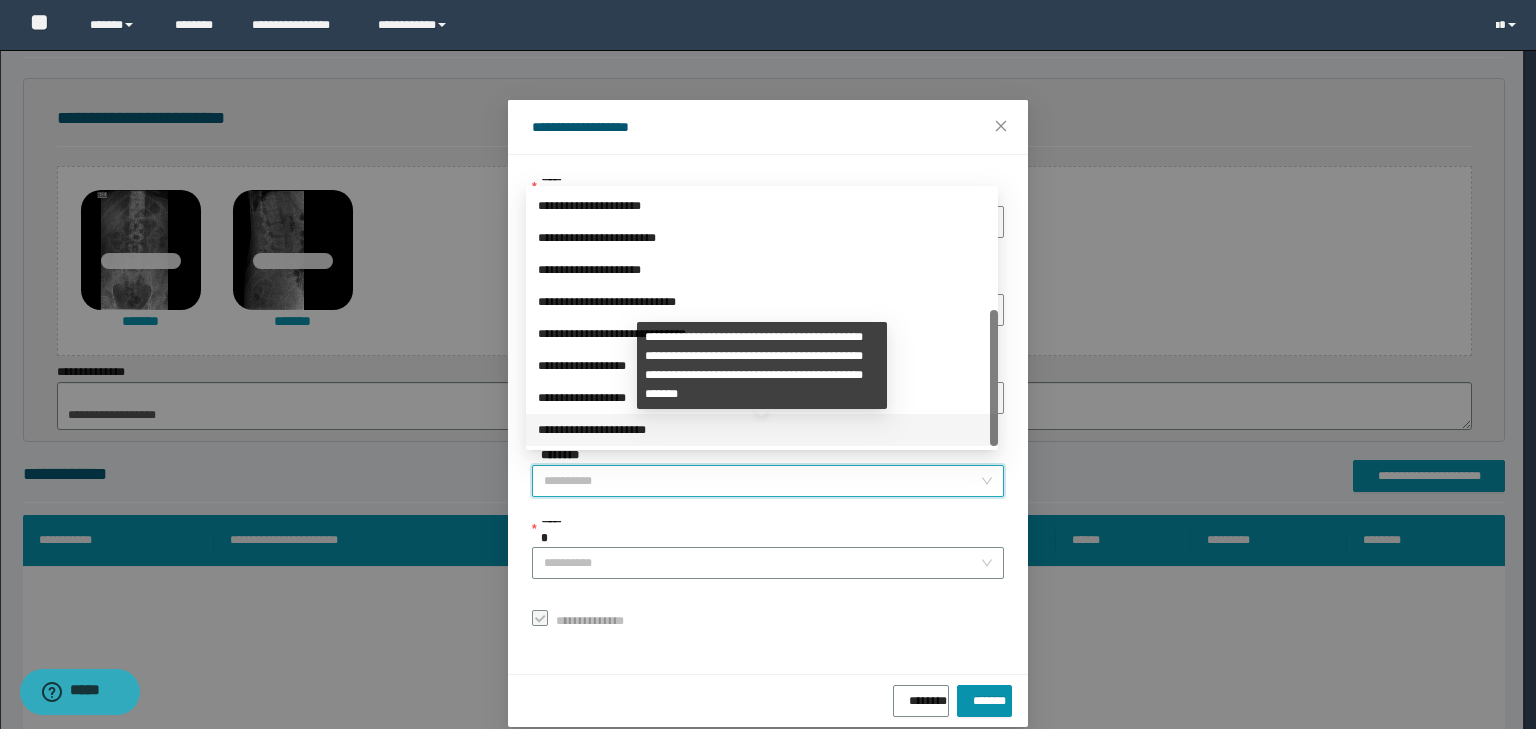 click on "**********" at bounding box center (762, 430) 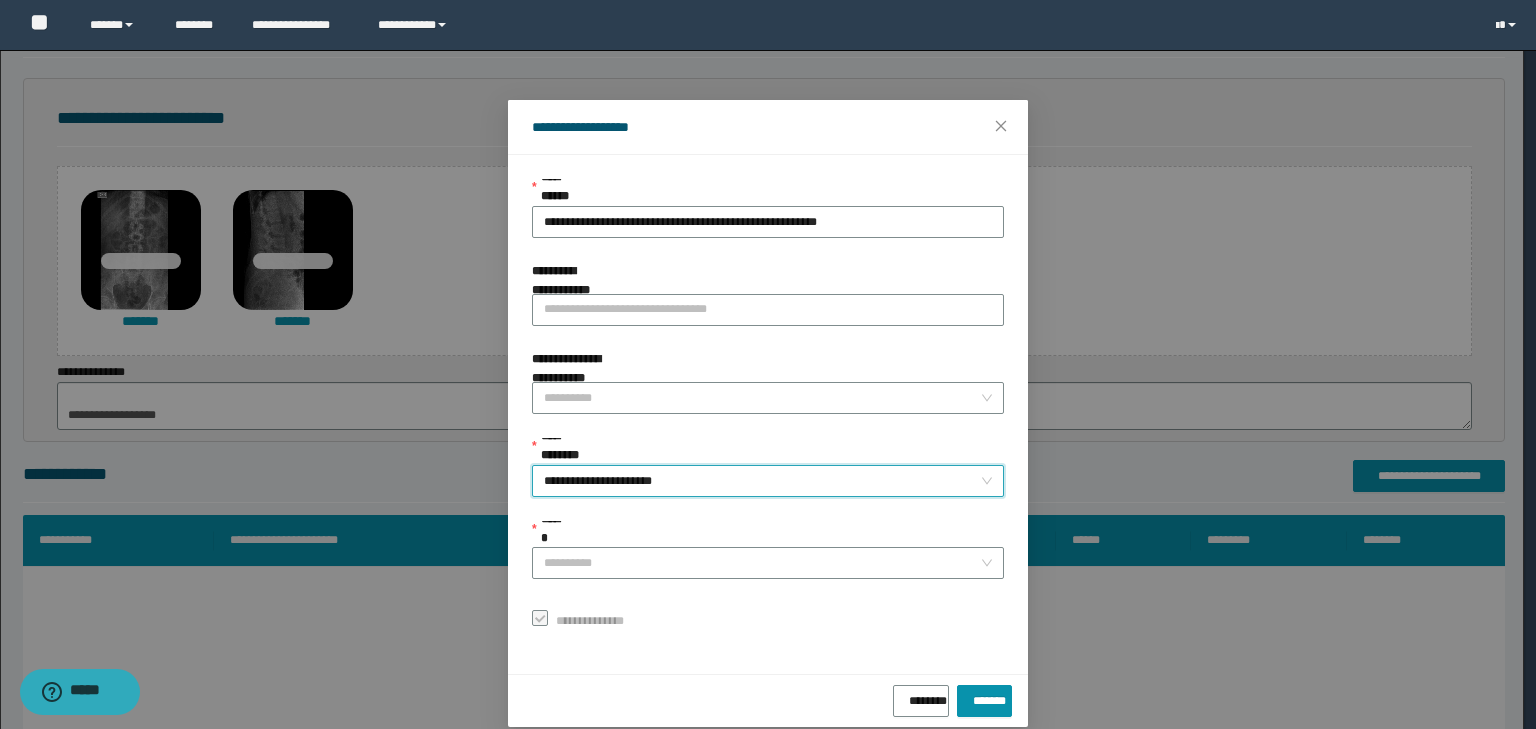 click on "******" at bounding box center (768, 534) 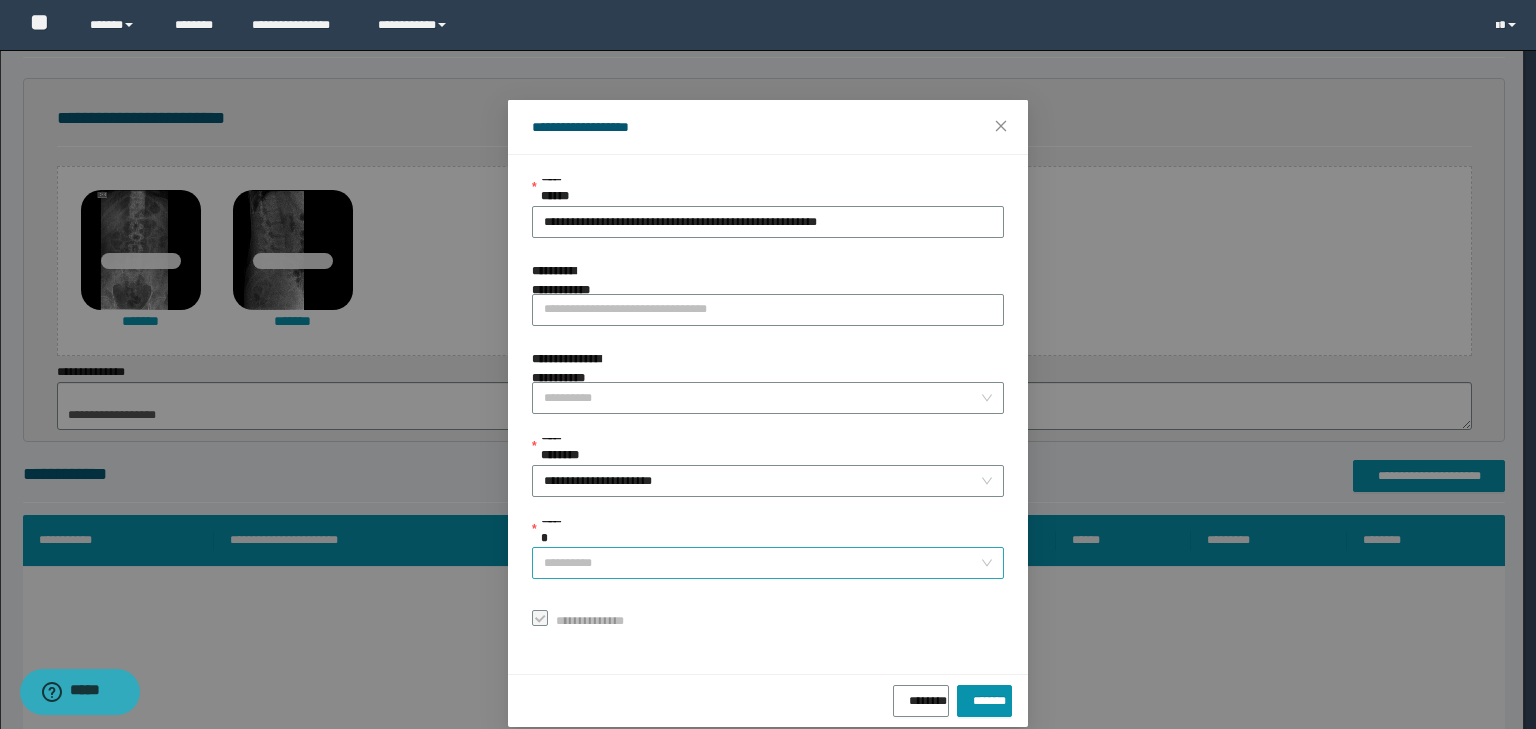click on "******" at bounding box center [762, 563] 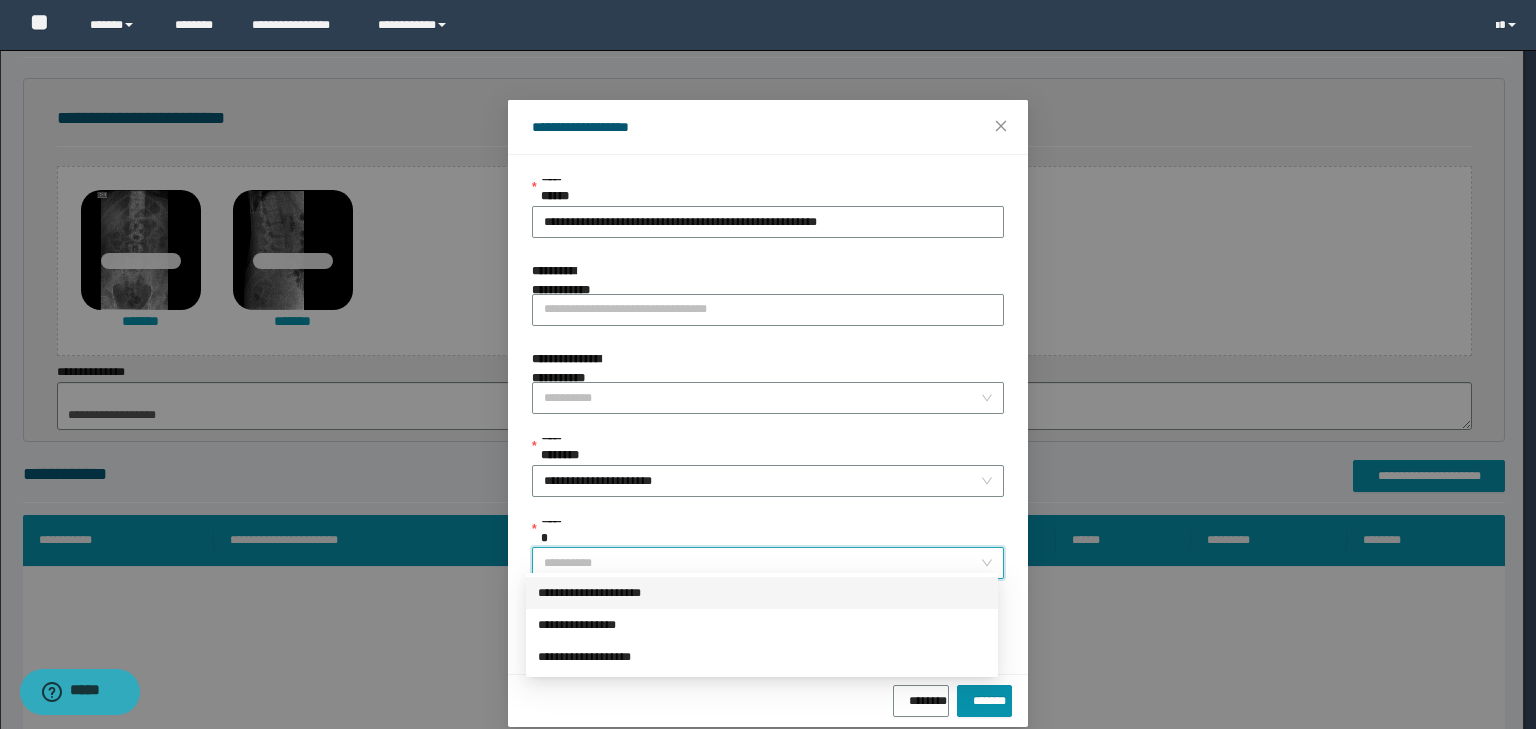 click on "**********" at bounding box center (762, 593) 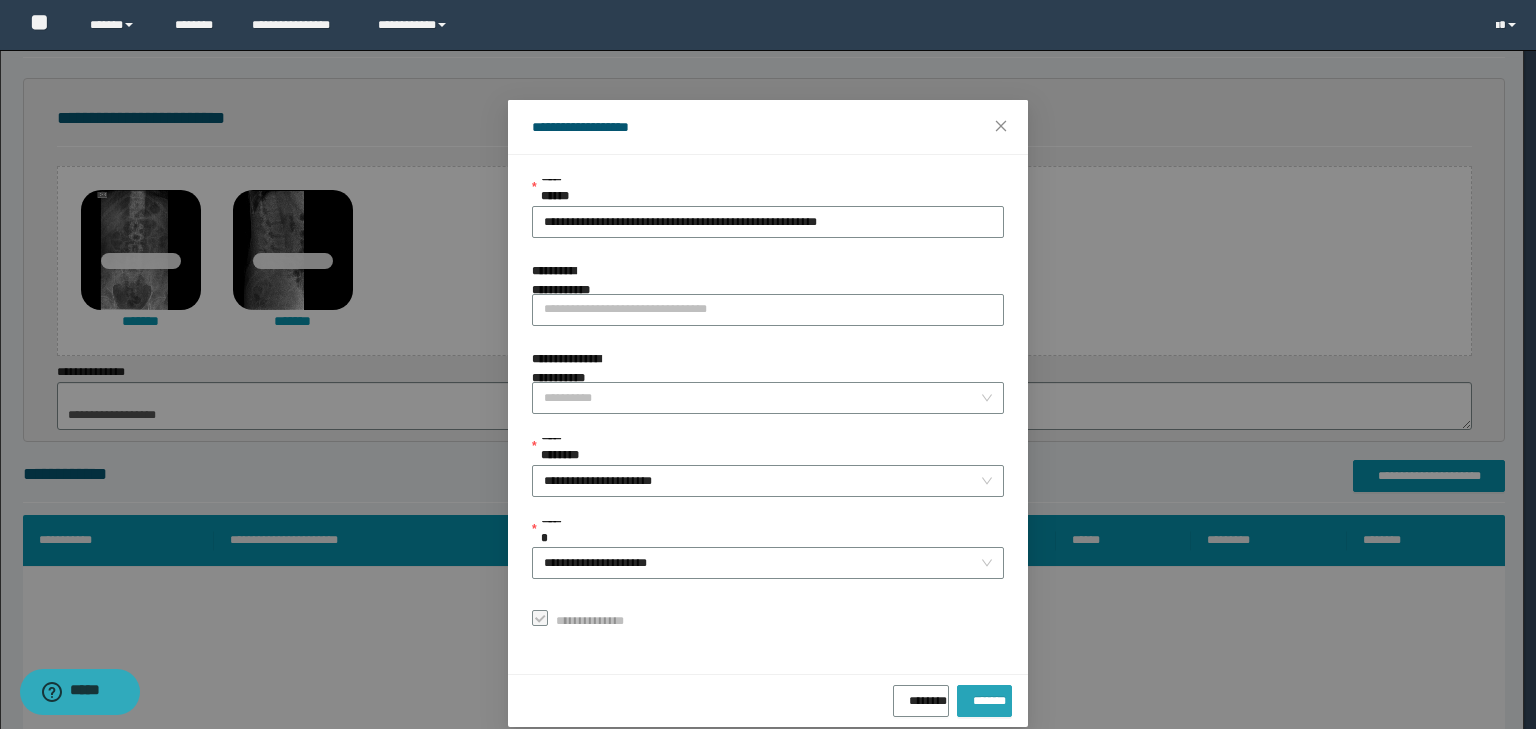 click on "*******" at bounding box center (984, 697) 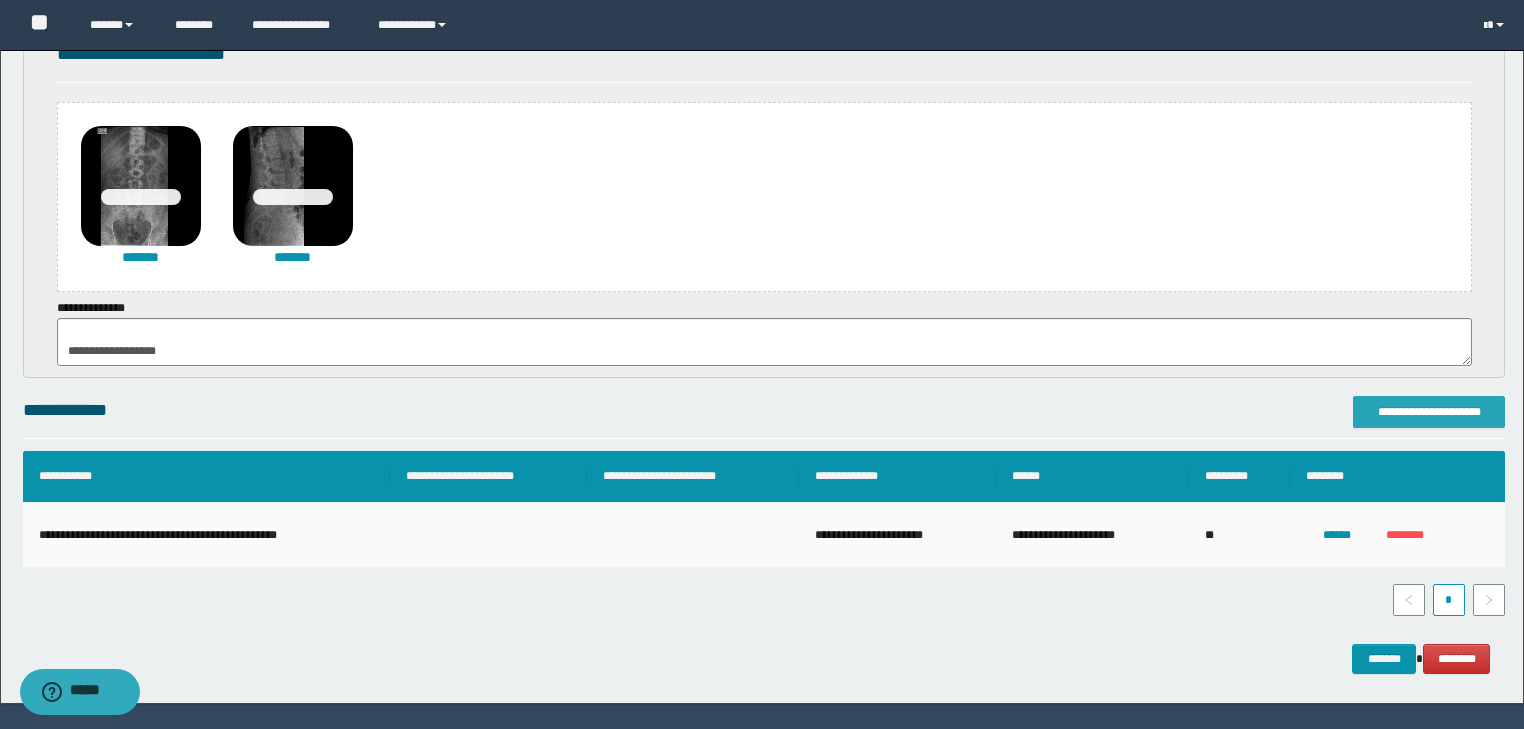 scroll, scrollTop: 356, scrollLeft: 0, axis: vertical 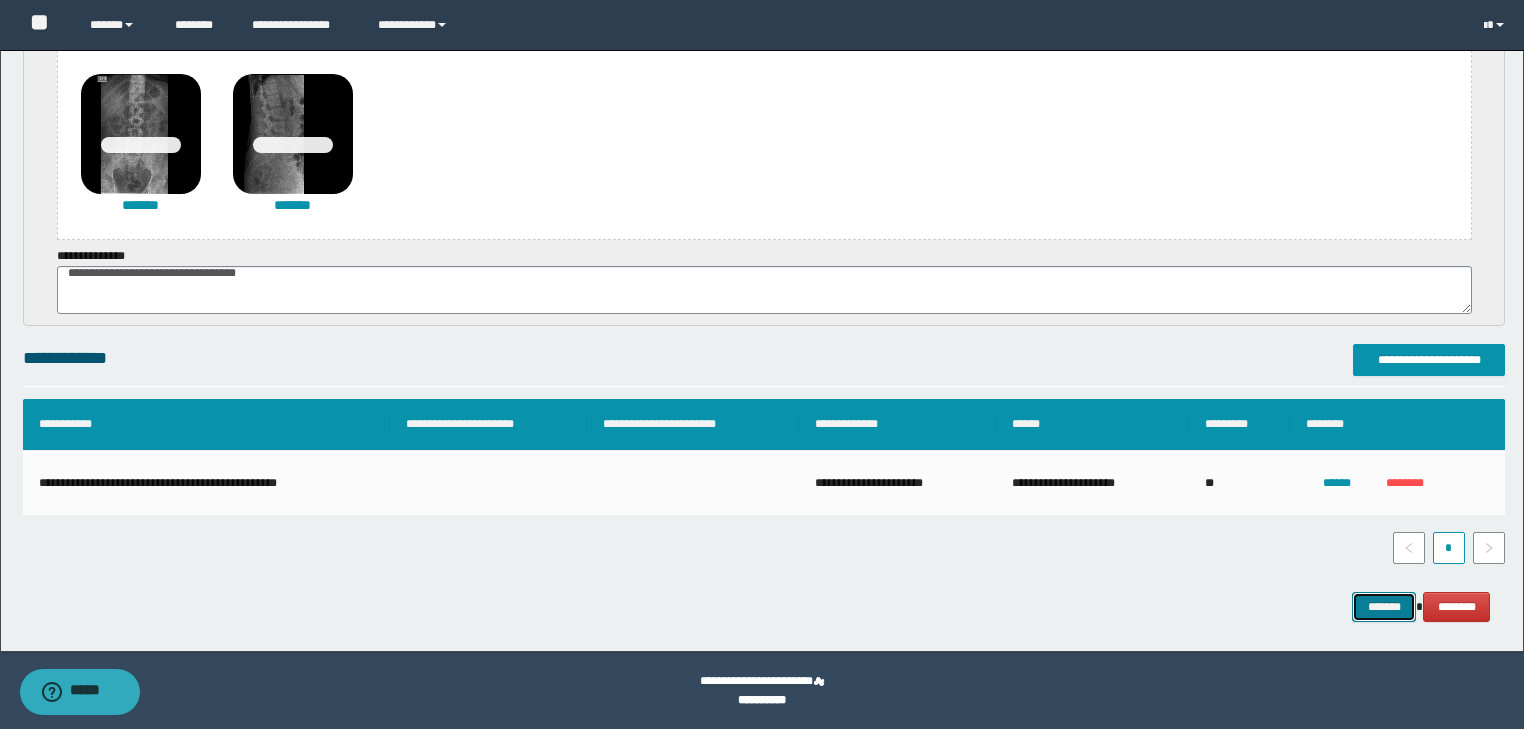 click on "*******" at bounding box center [1384, 607] 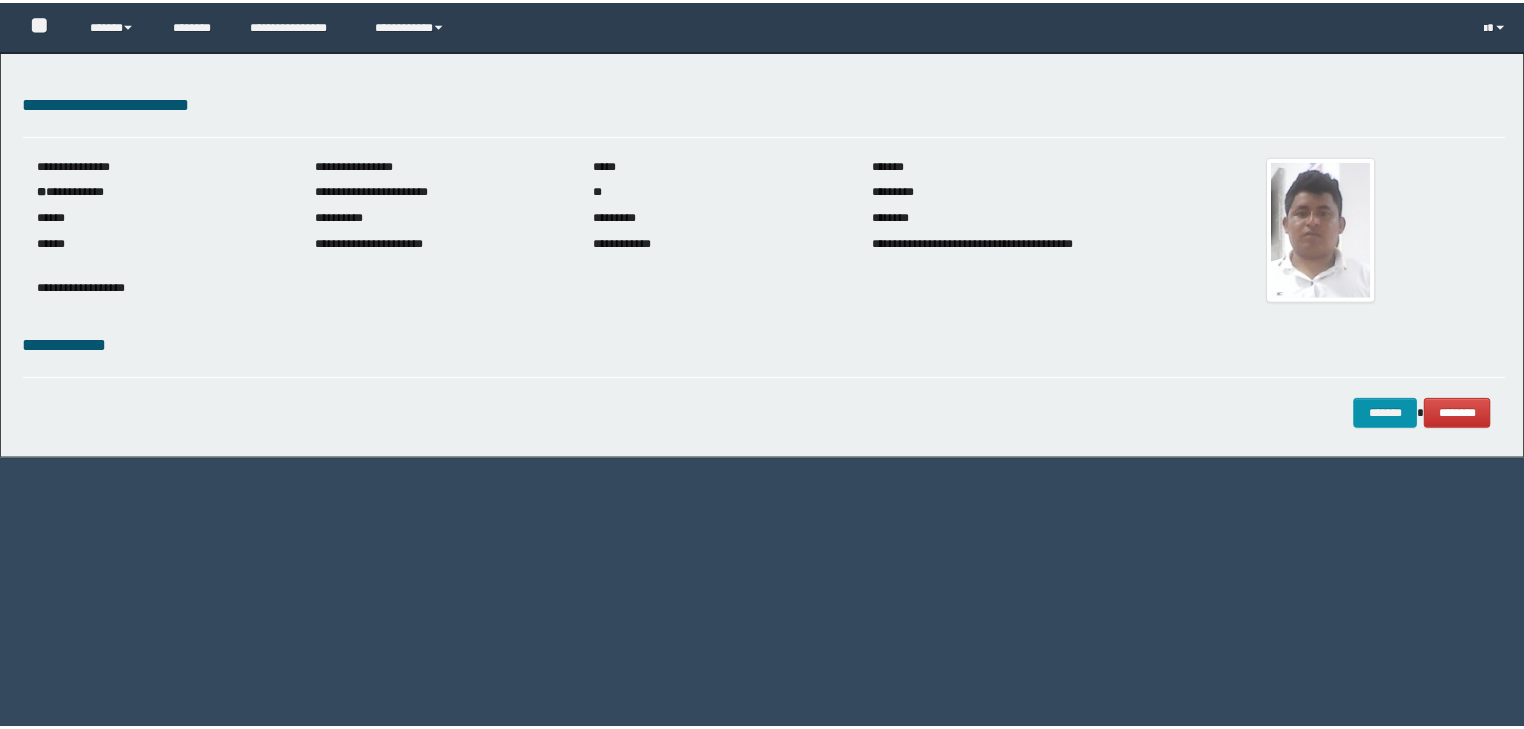 scroll, scrollTop: 0, scrollLeft: 0, axis: both 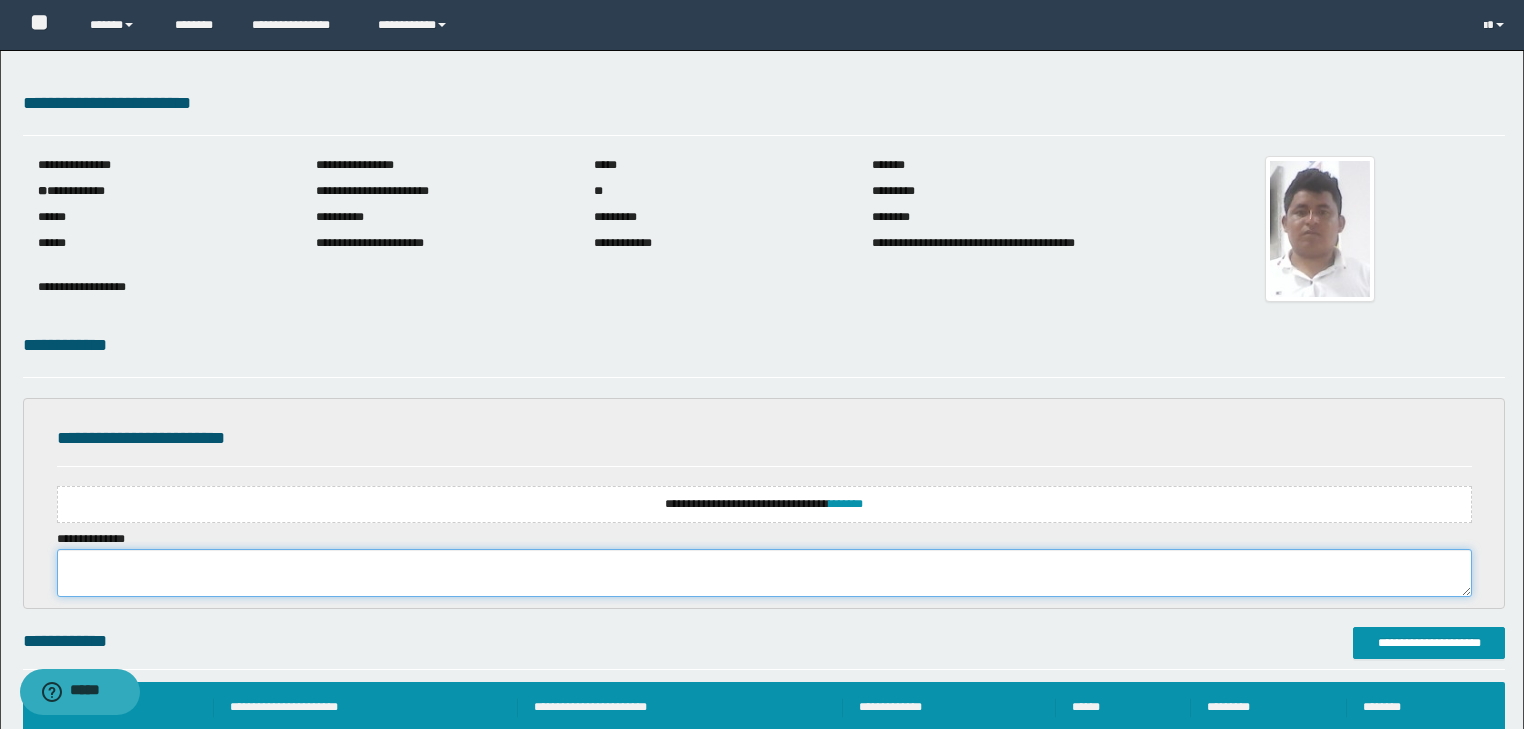 paste on "**********" 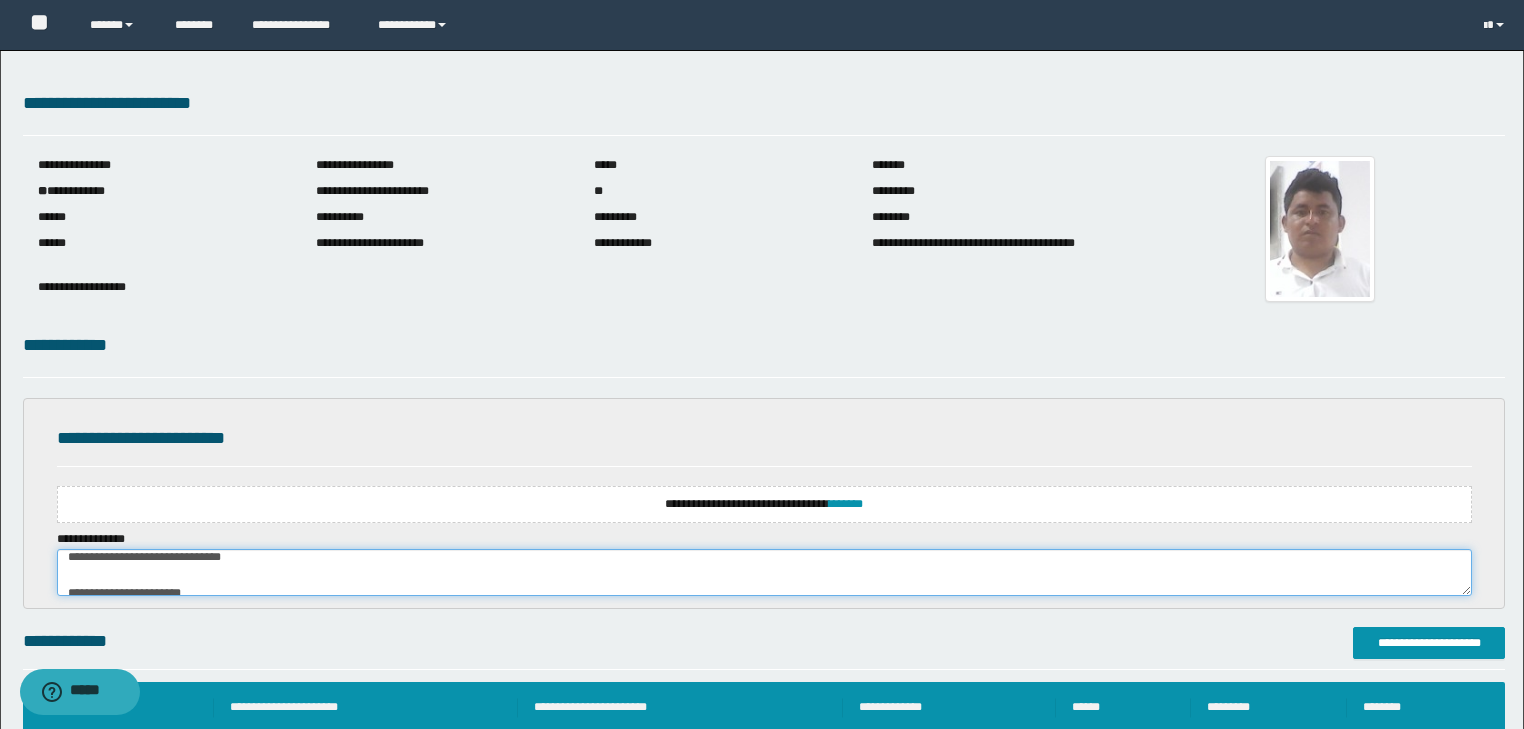 scroll, scrollTop: 240, scrollLeft: 0, axis: vertical 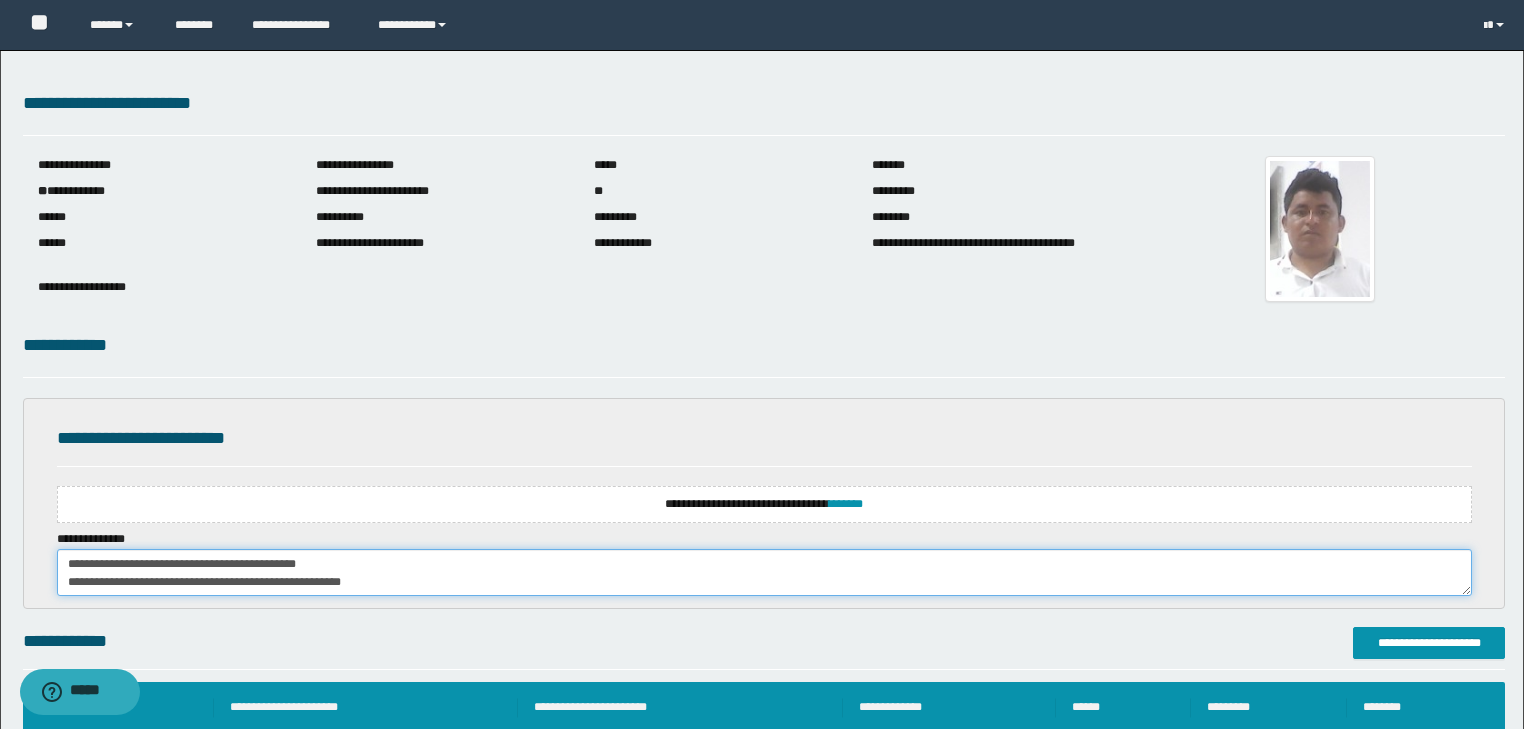 type on "**********" 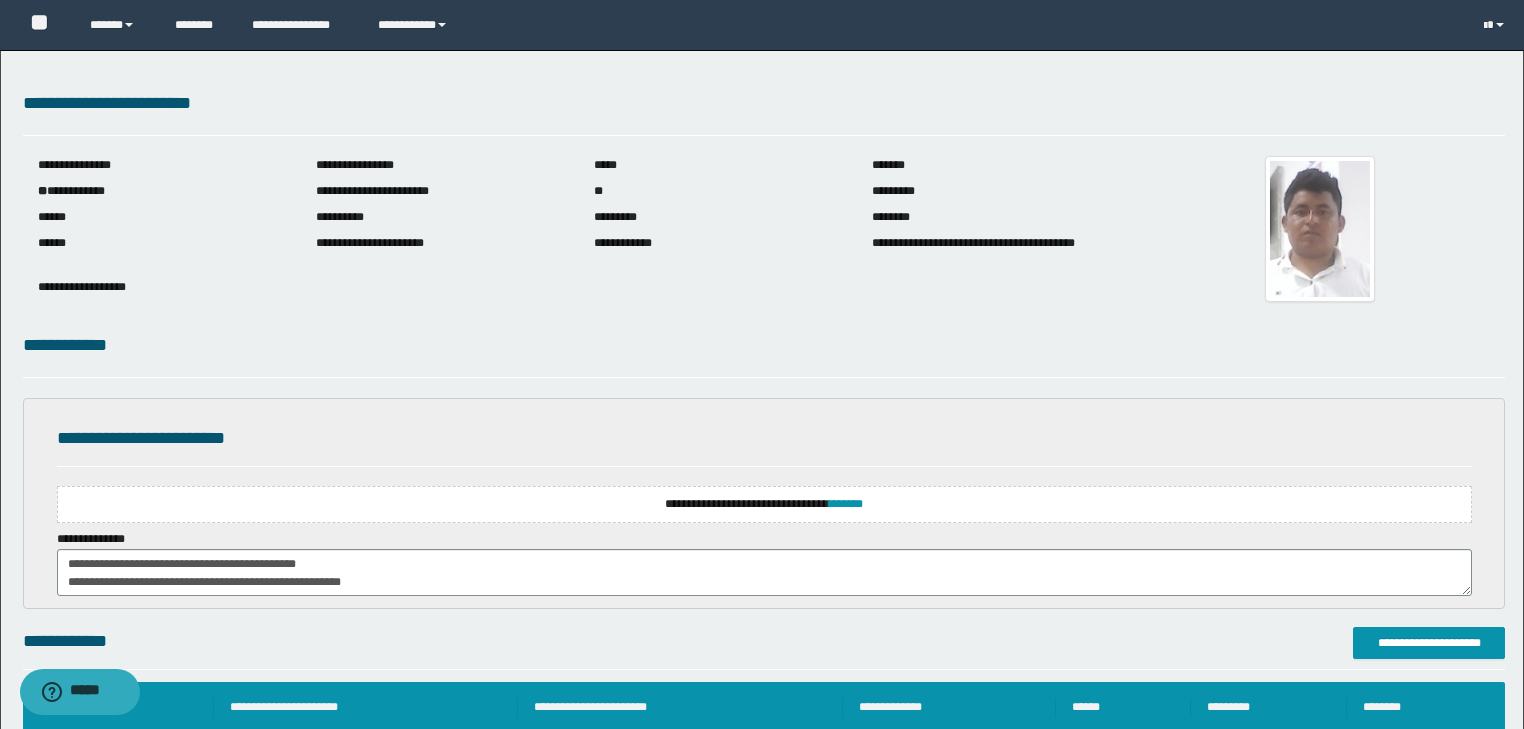 click on "**********" at bounding box center (764, 504) 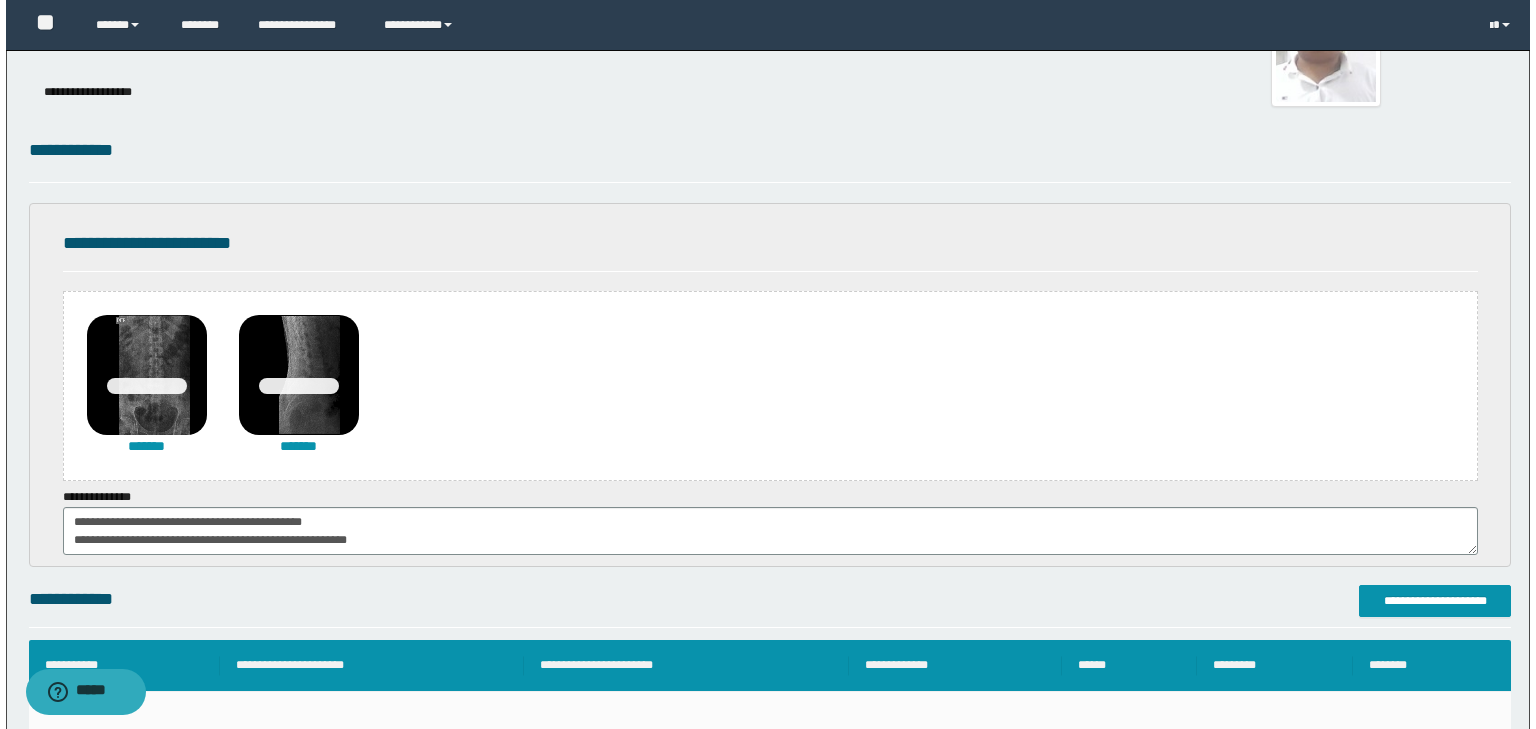scroll, scrollTop: 240, scrollLeft: 0, axis: vertical 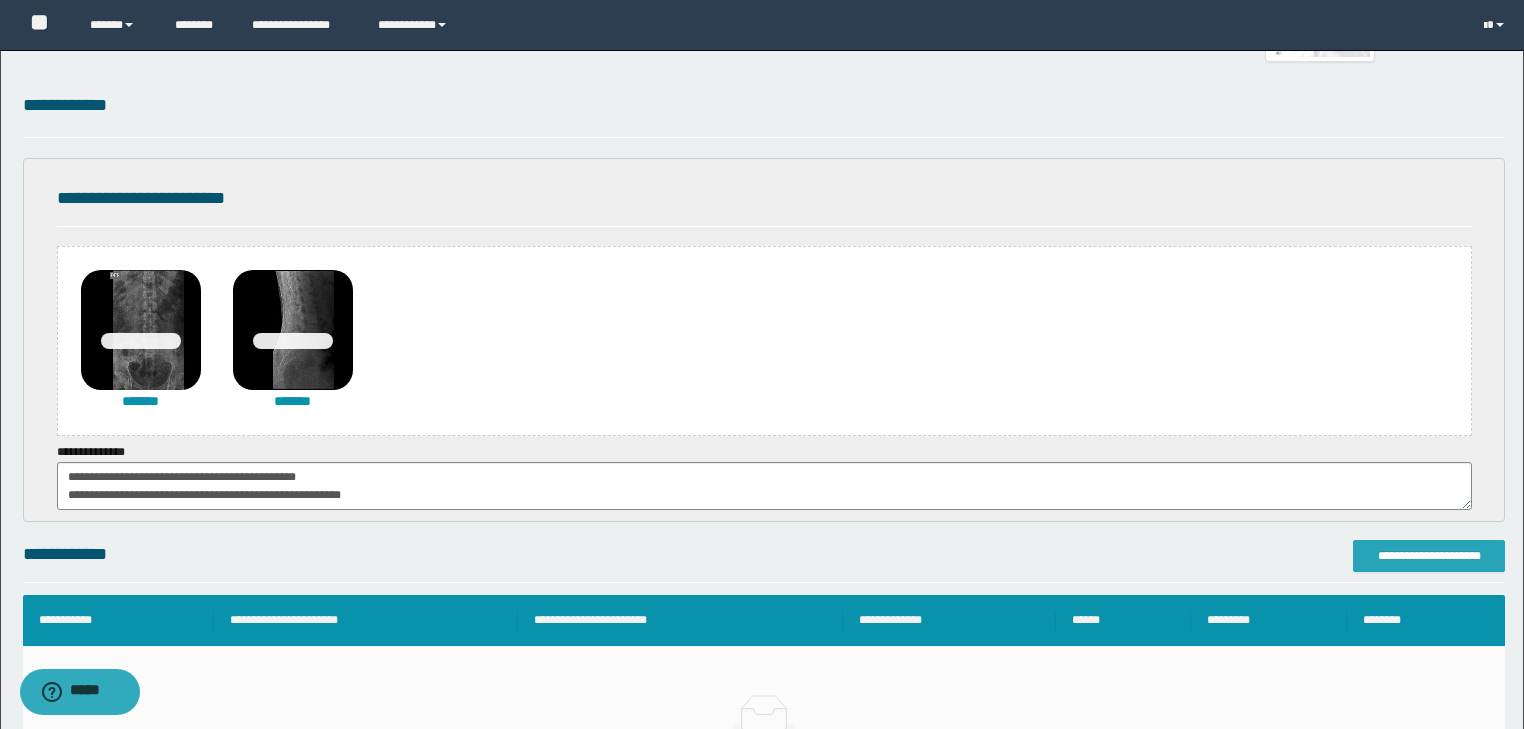click on "**********" at bounding box center (1429, 556) 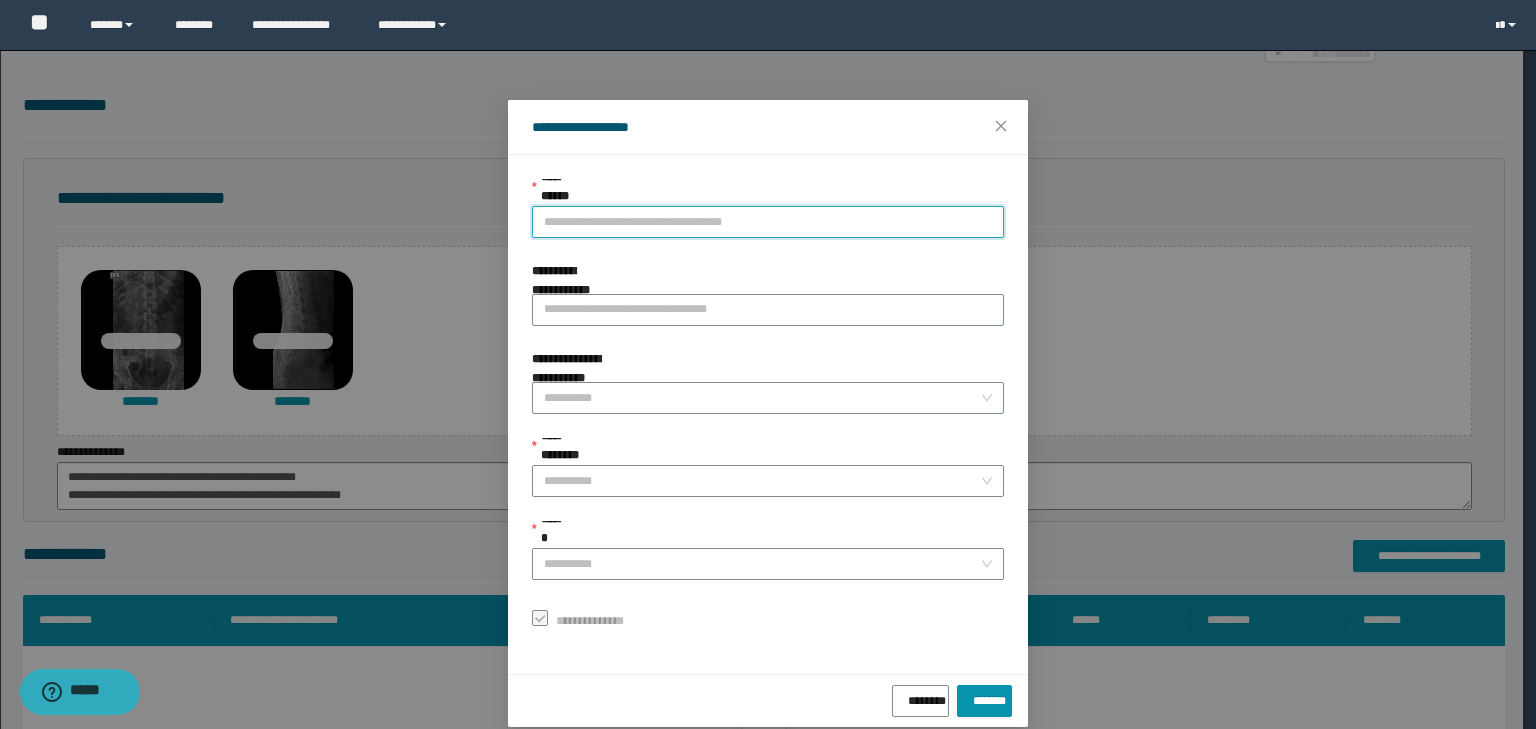 click on "**********" at bounding box center (768, 222) 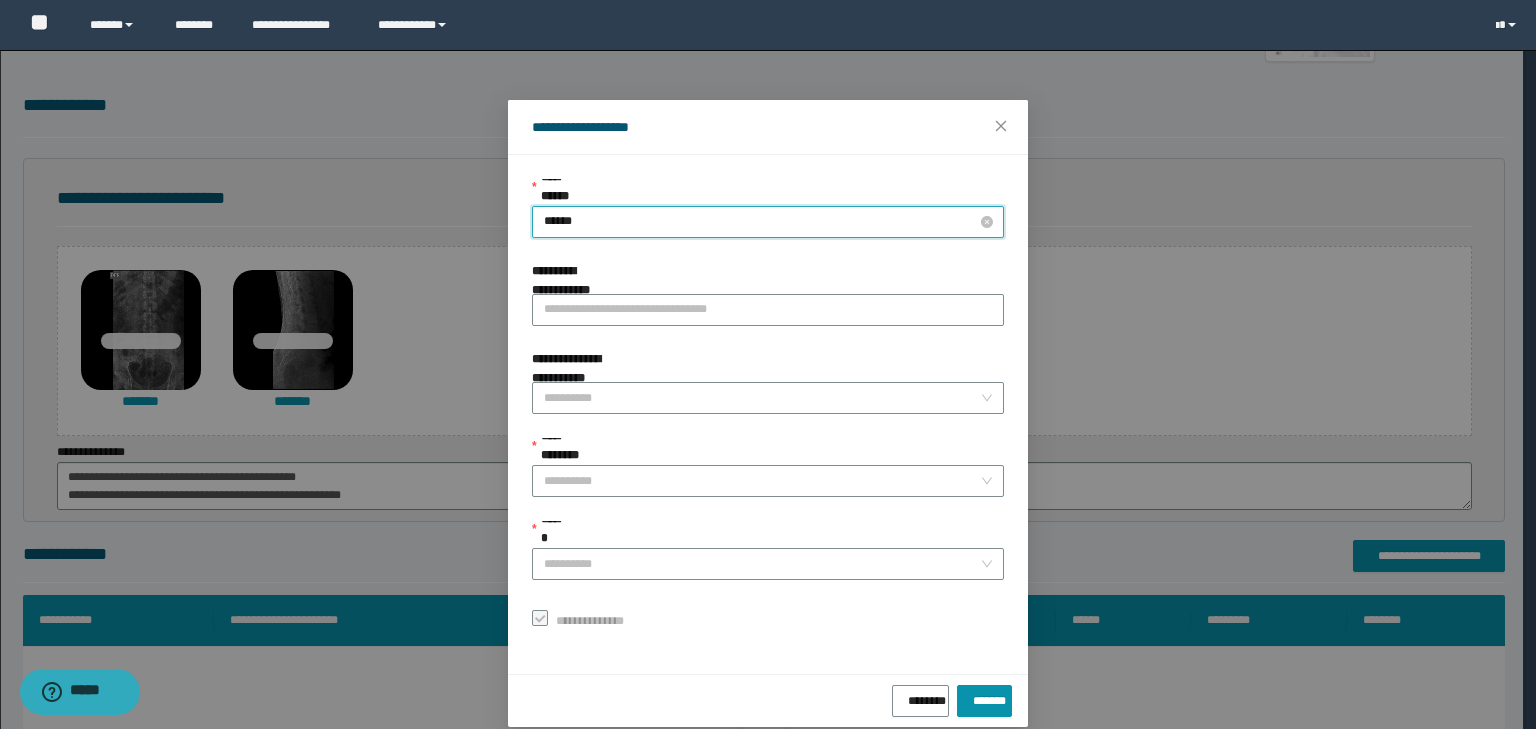 type on "*******" 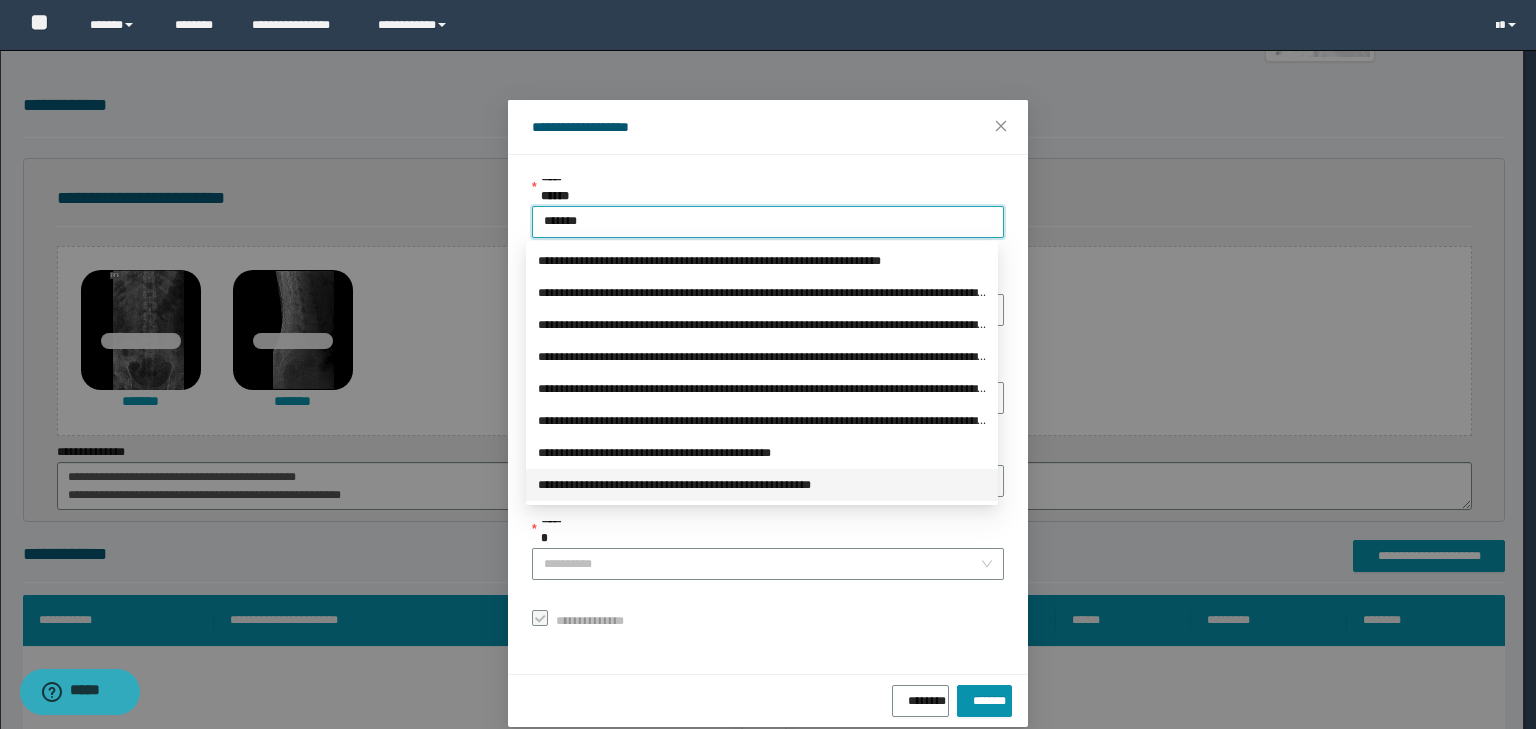 click on "**********" at bounding box center (762, 485) 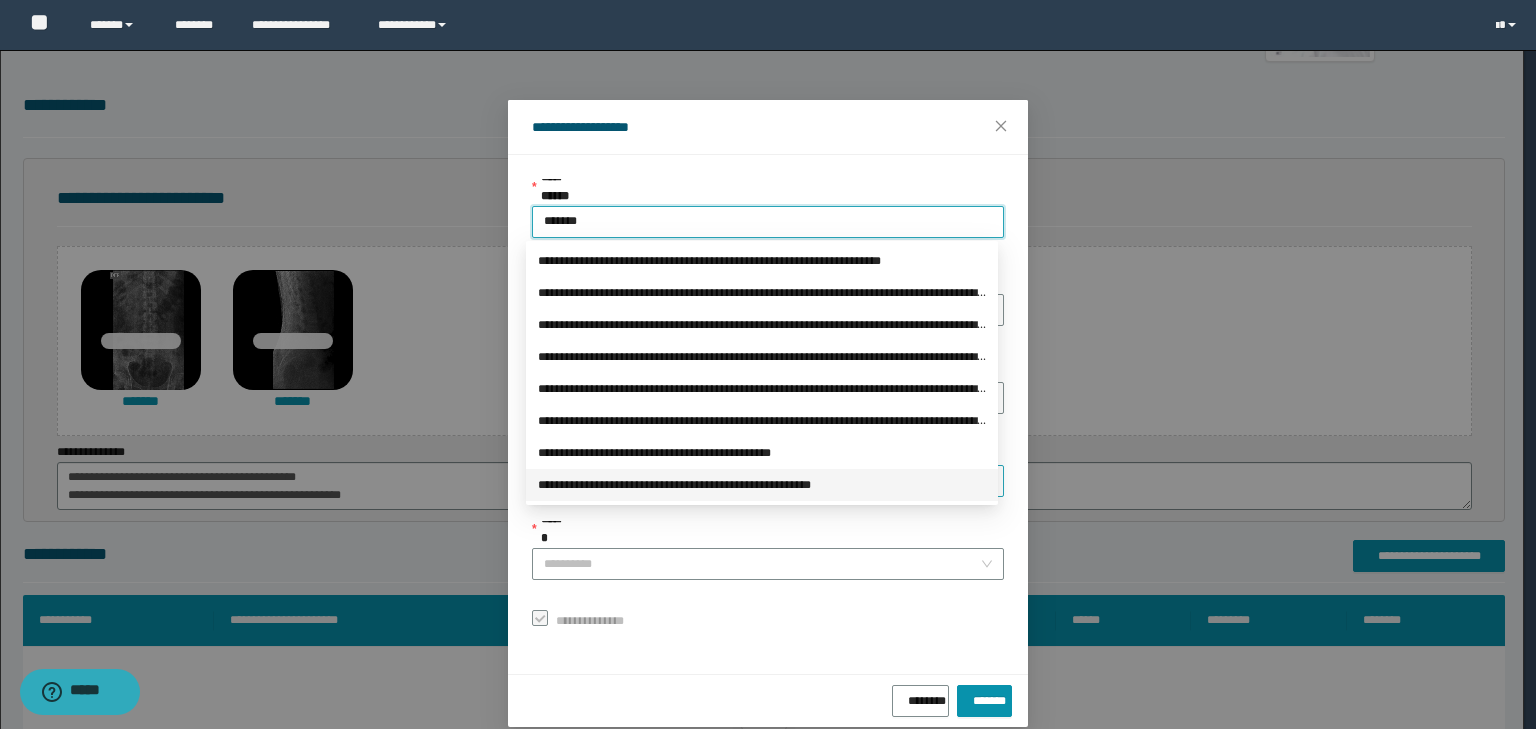 type 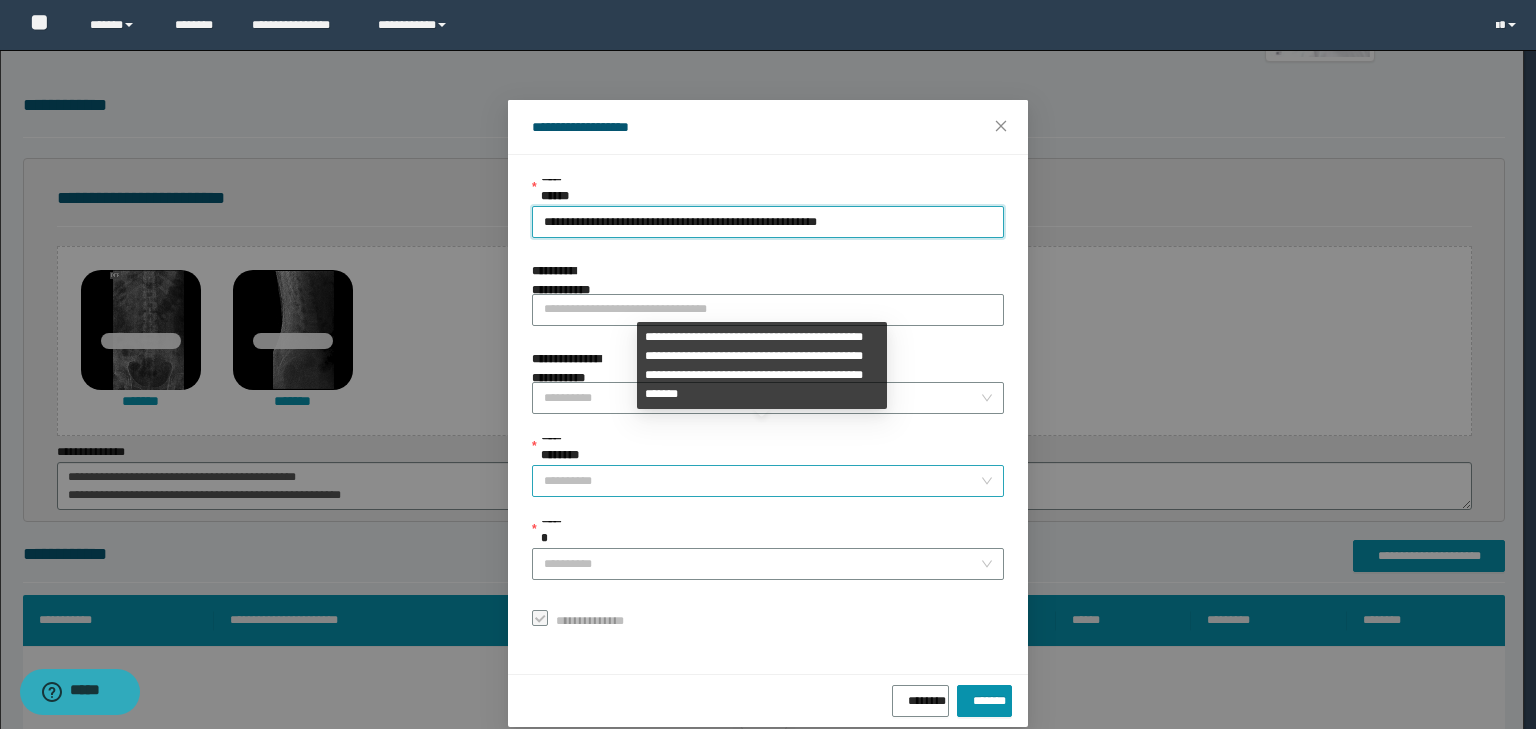 click on "**********" at bounding box center [762, 481] 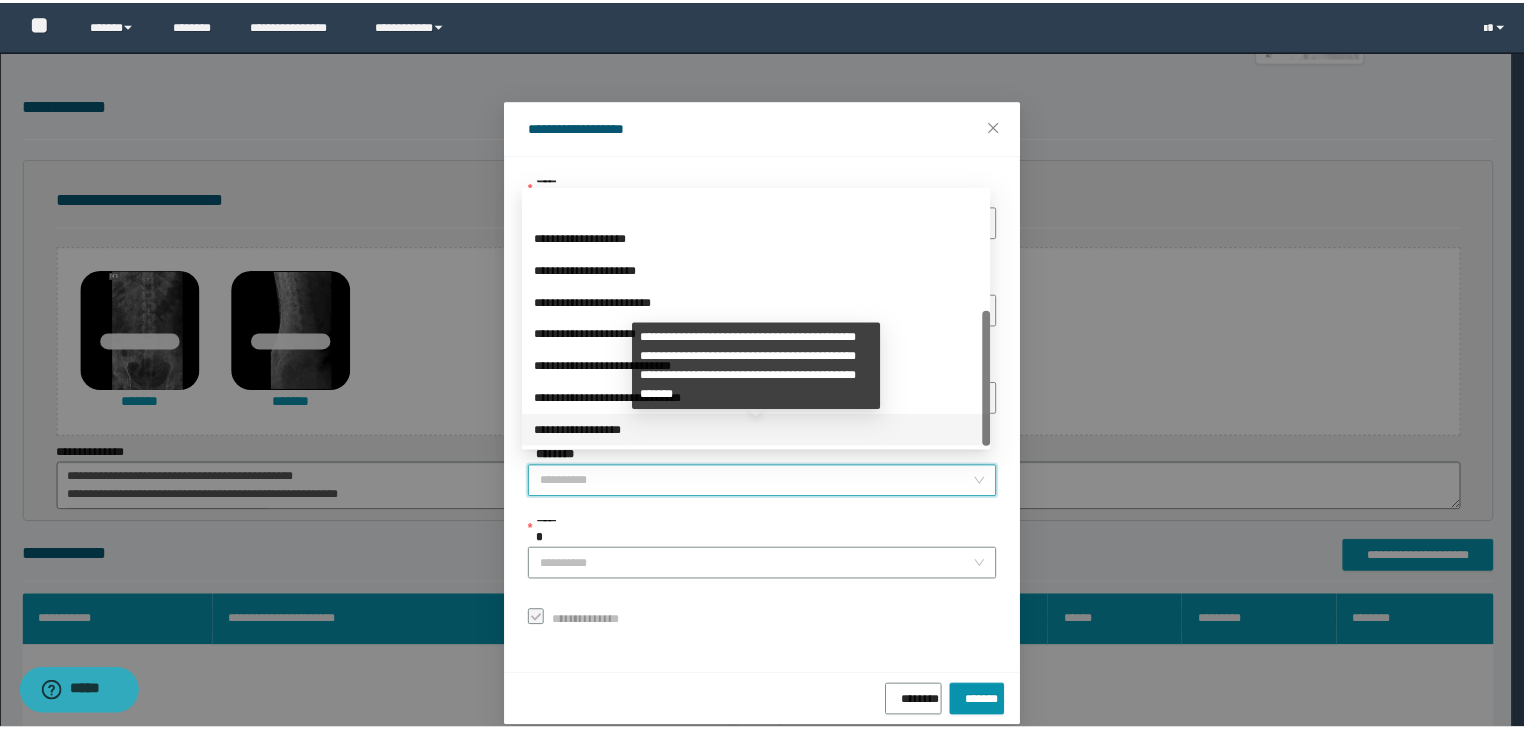 scroll, scrollTop: 224, scrollLeft: 0, axis: vertical 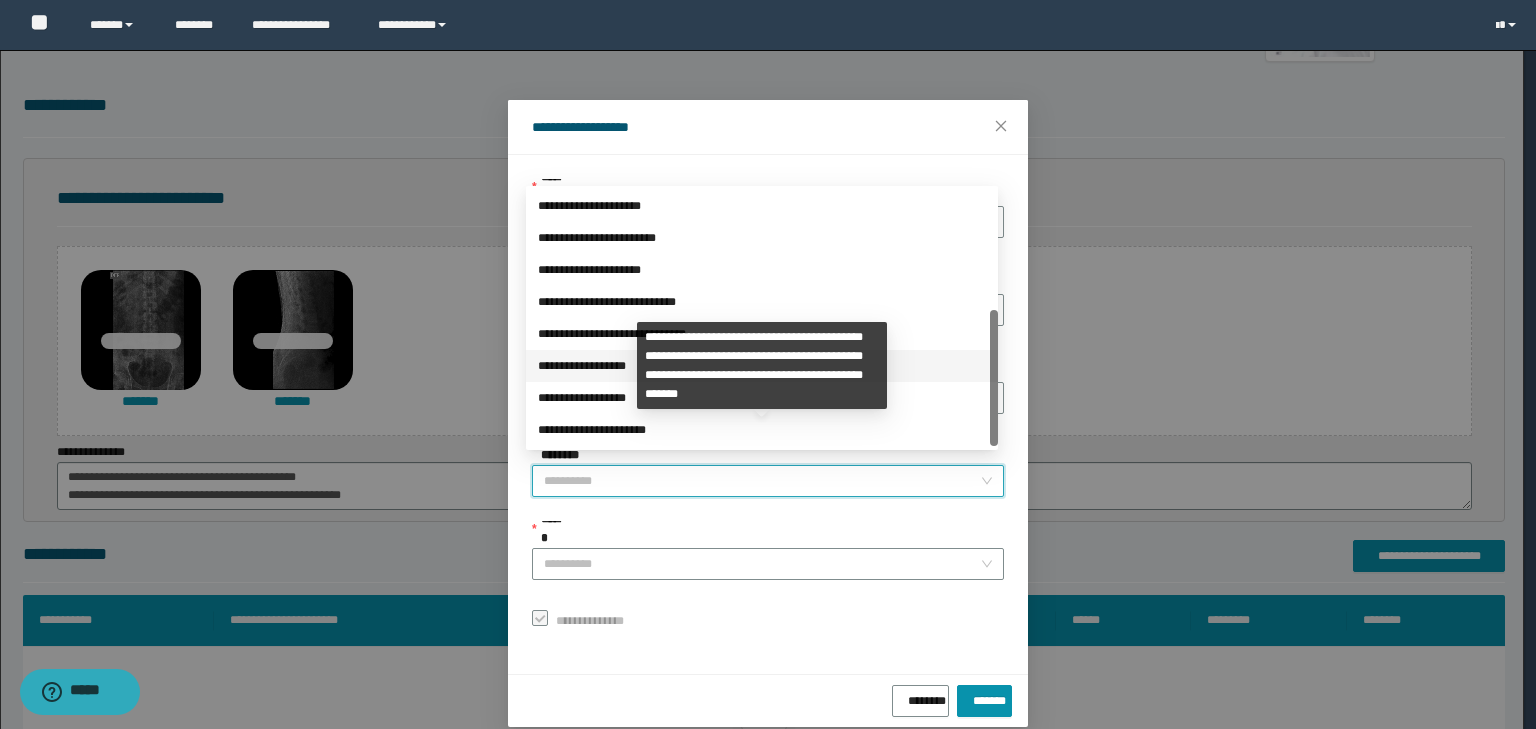 click on "**********" at bounding box center (762, 430) 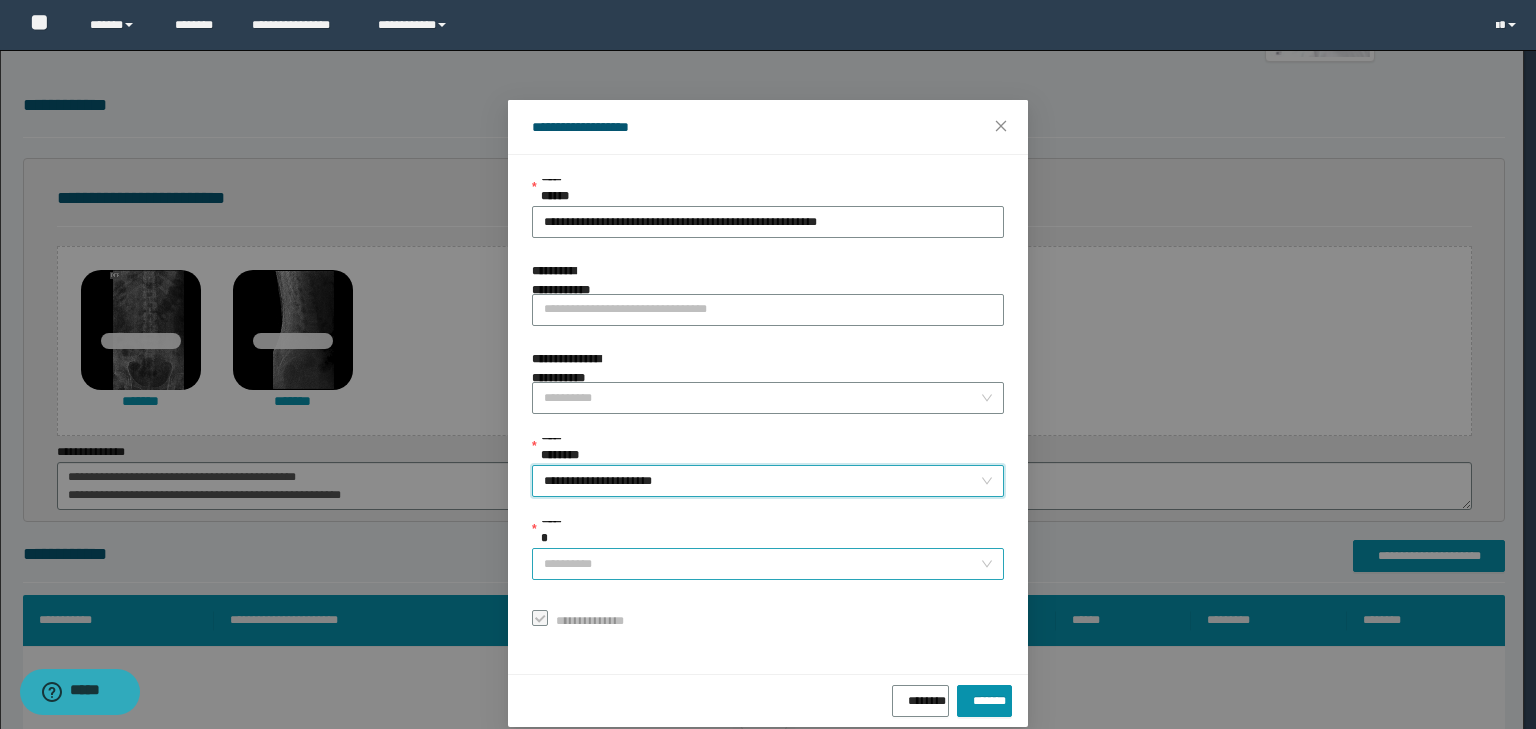 click on "******" at bounding box center (762, 564) 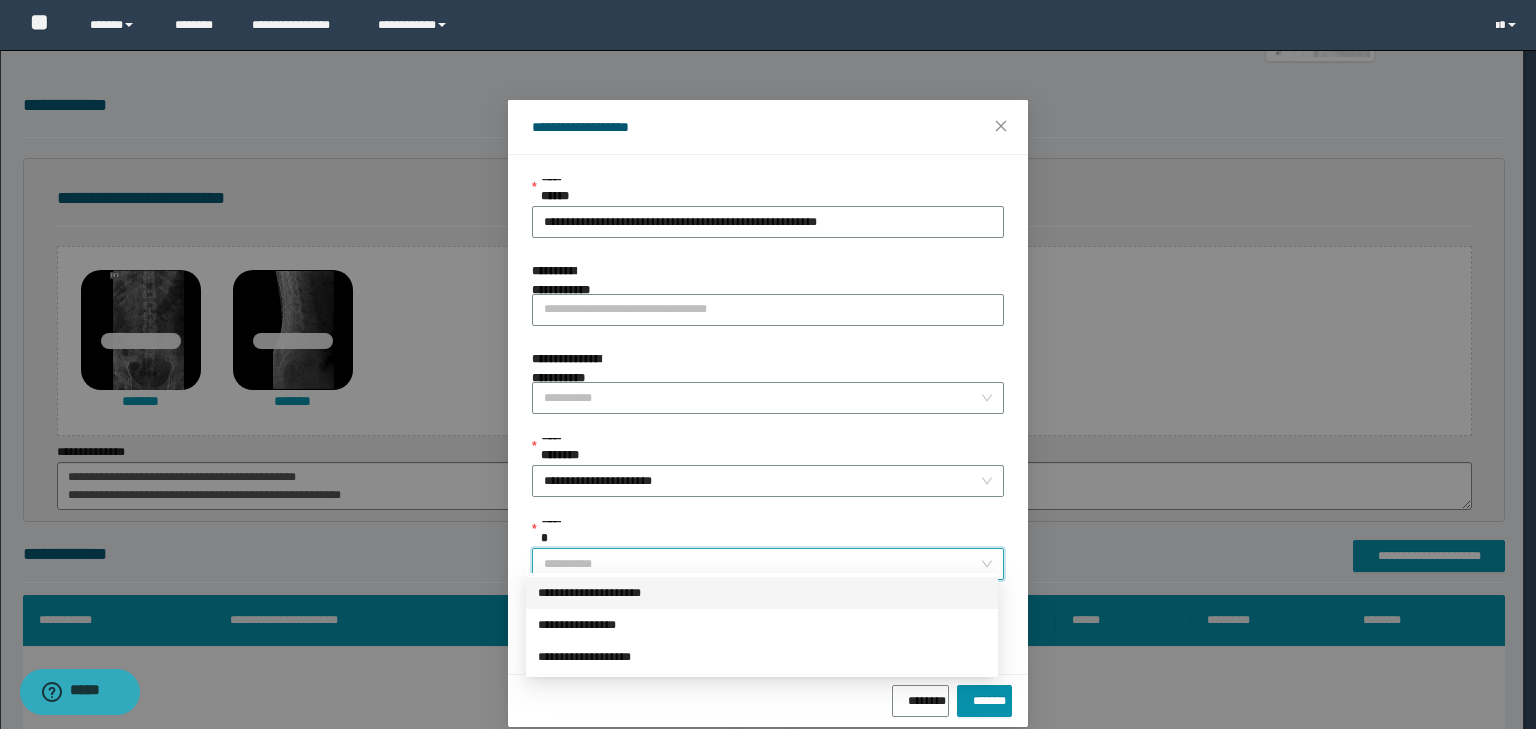 click on "**********" at bounding box center [762, 593] 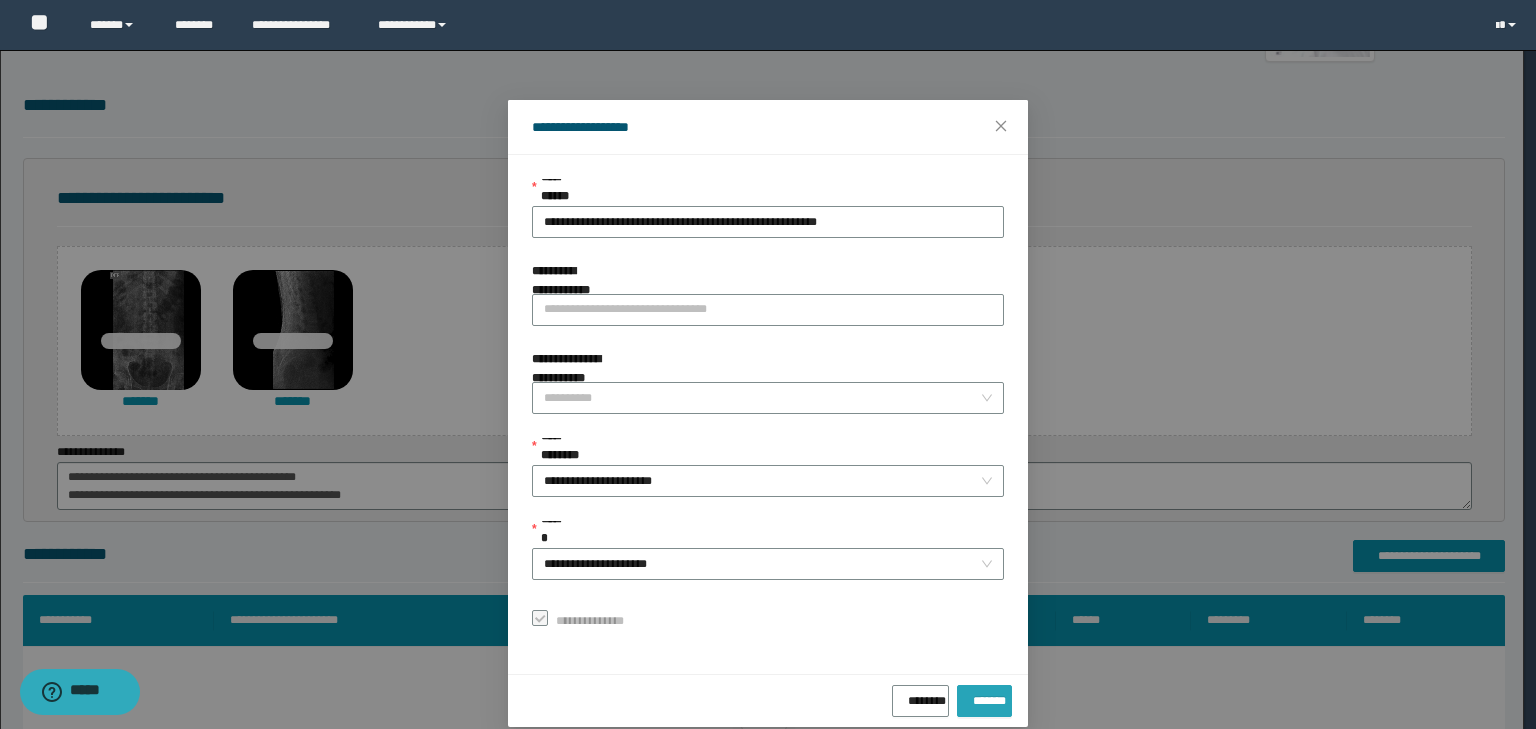 click on "*******" at bounding box center (984, 697) 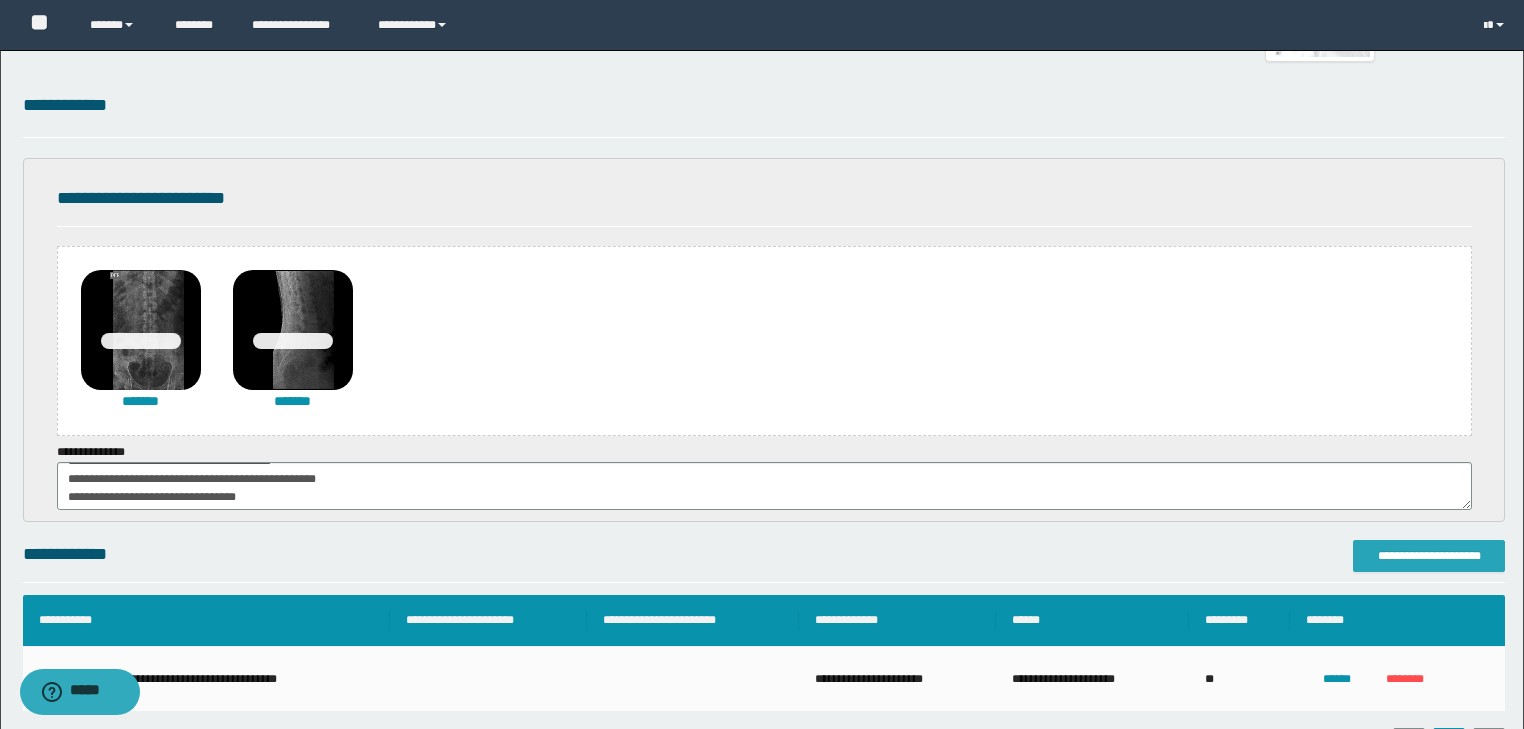 scroll, scrollTop: 80, scrollLeft: 0, axis: vertical 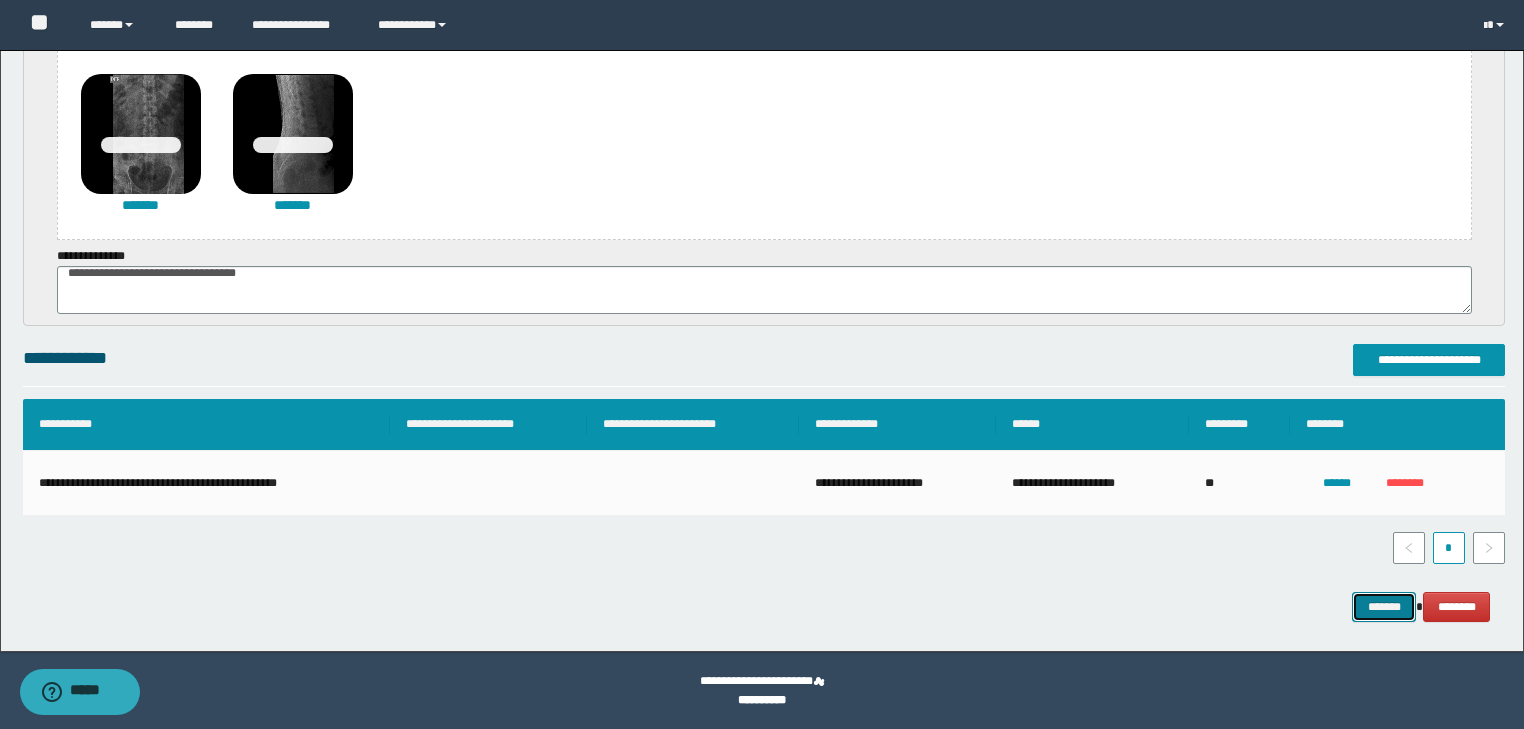 click on "*******" at bounding box center (1384, 607) 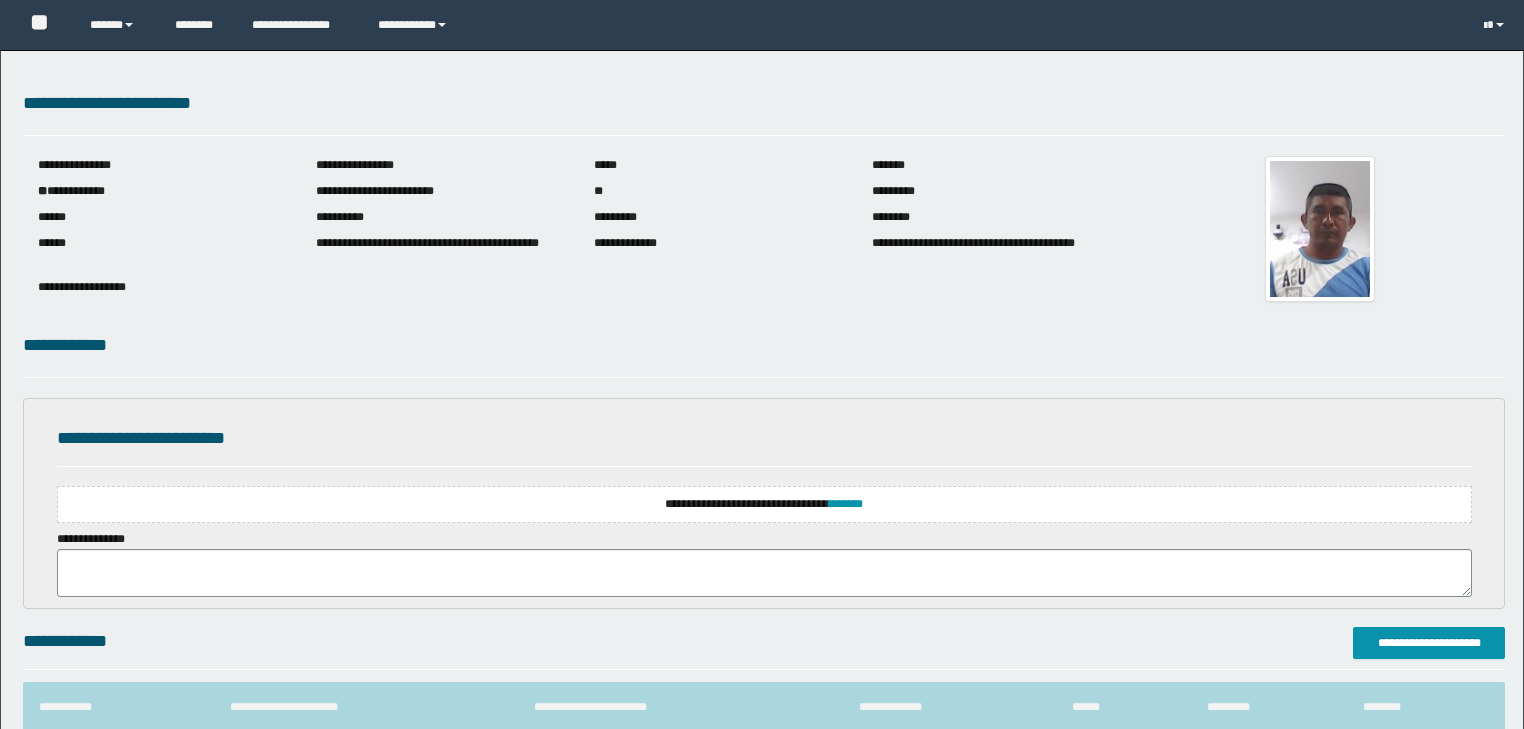 scroll, scrollTop: 0, scrollLeft: 0, axis: both 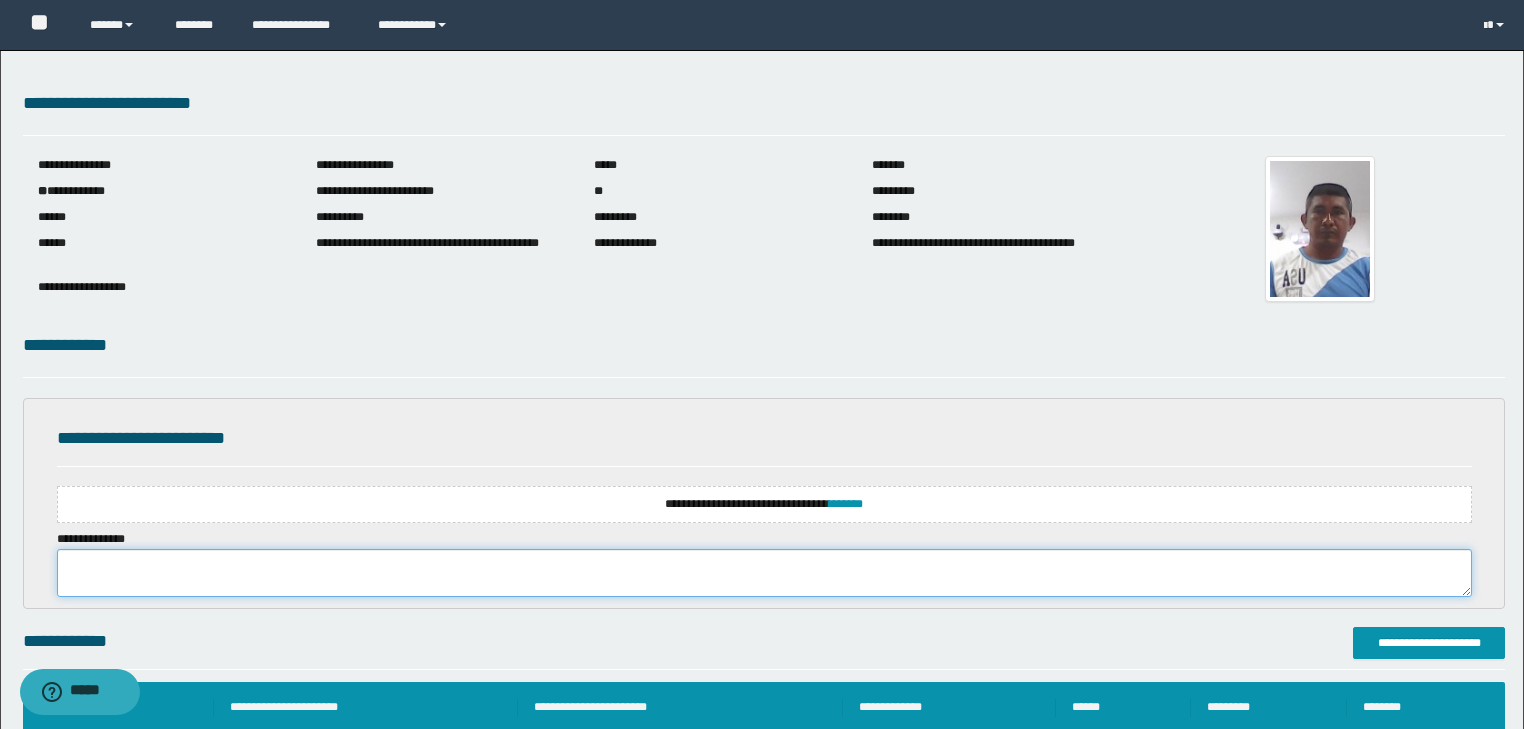 paste on "**********" 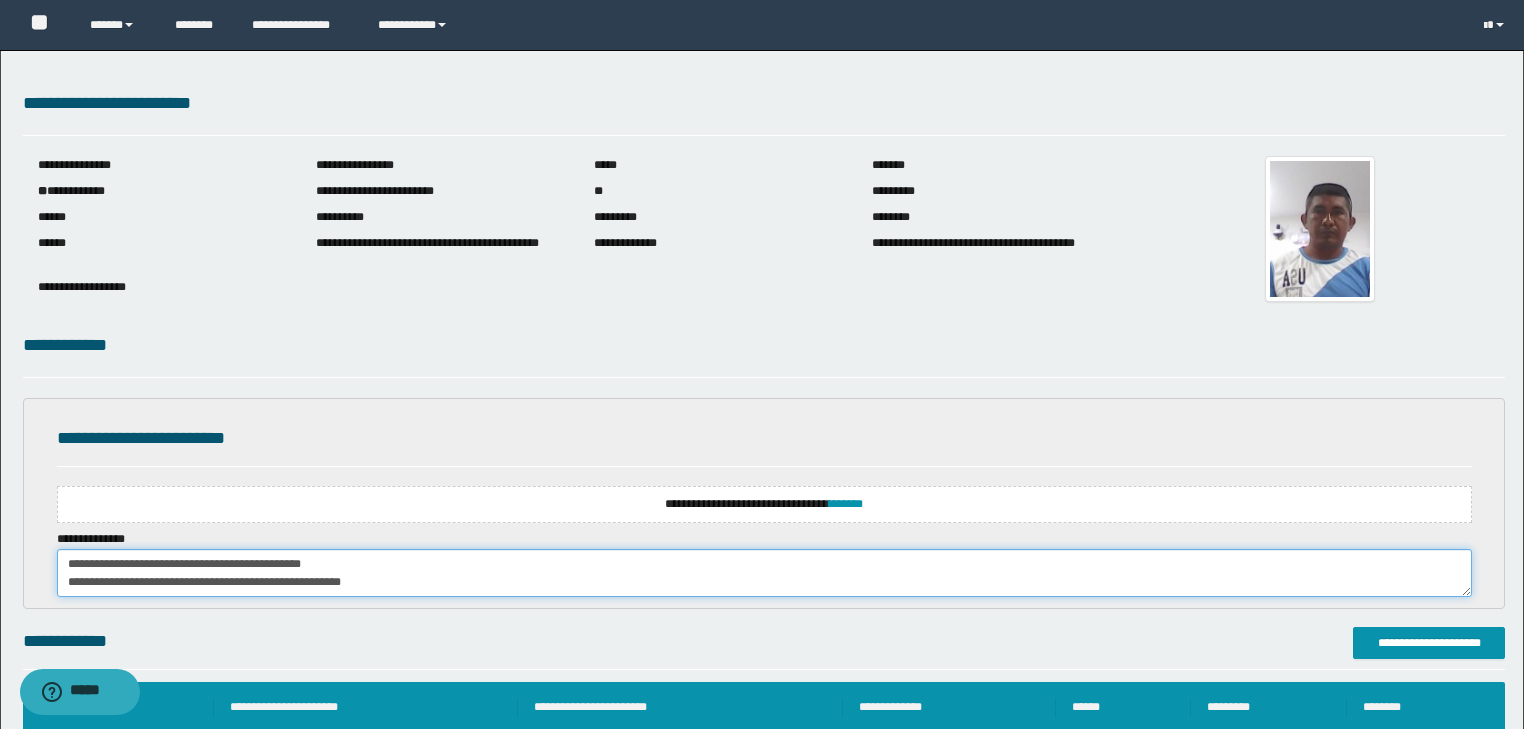 scroll, scrollTop: 480, scrollLeft: 0, axis: vertical 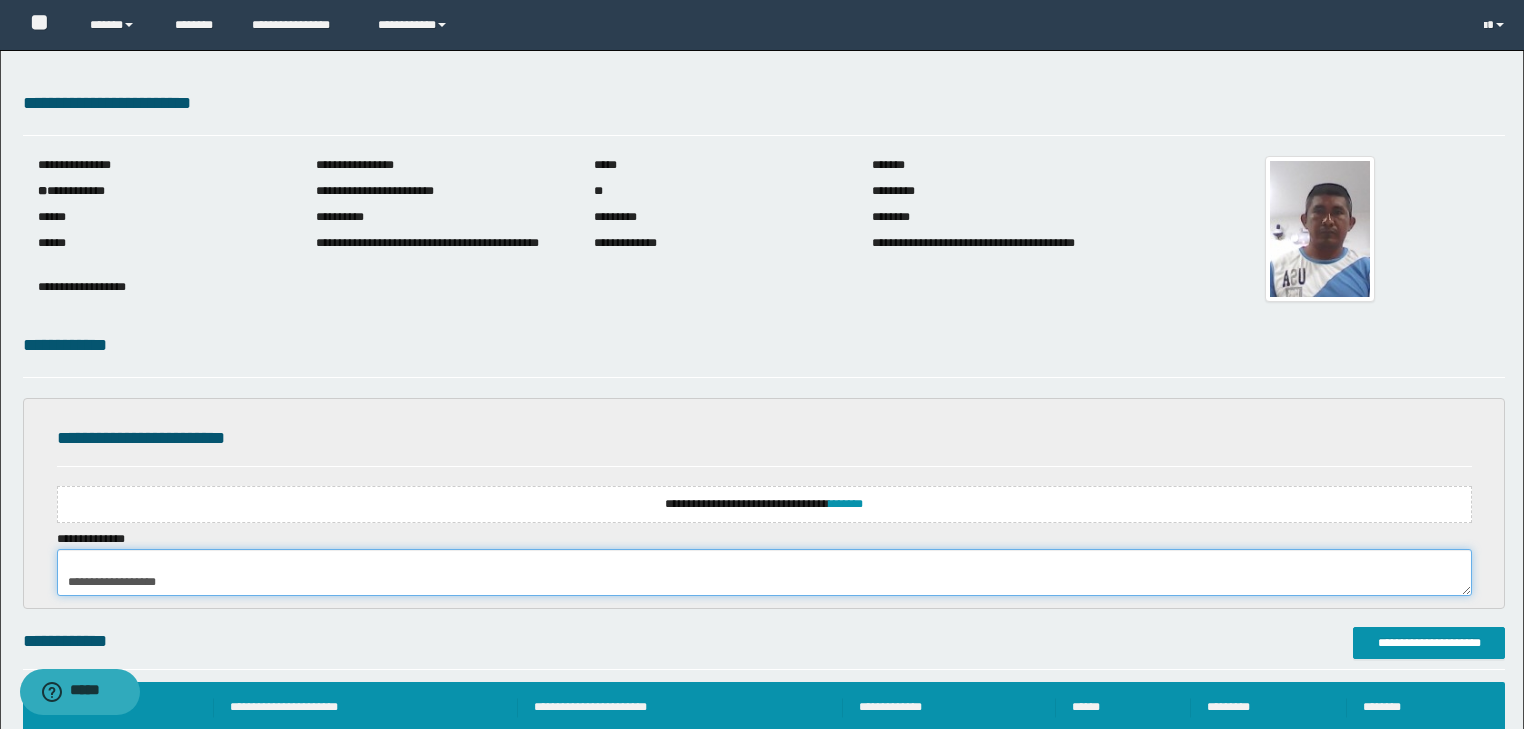 type on "**********" 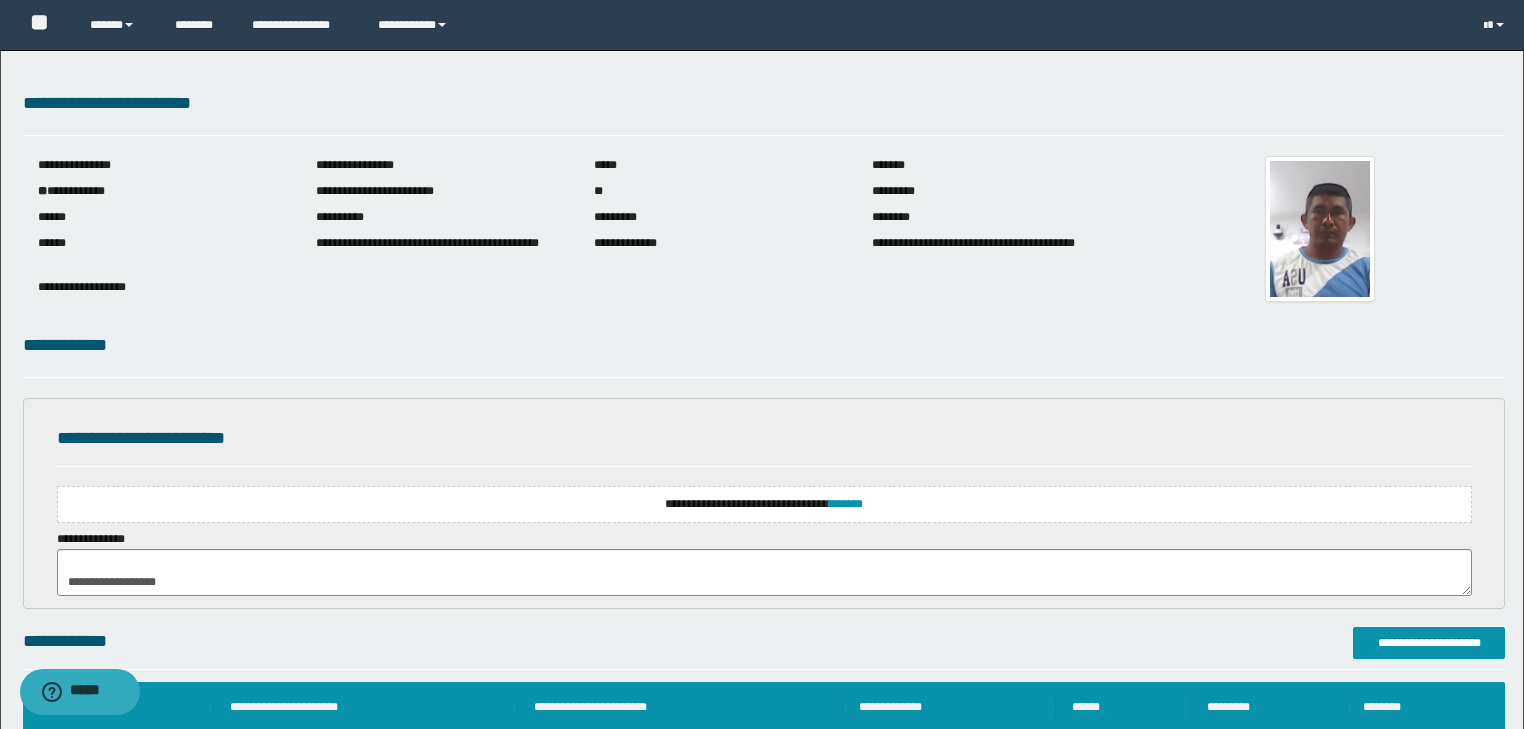 click on "**********" at bounding box center [764, 504] 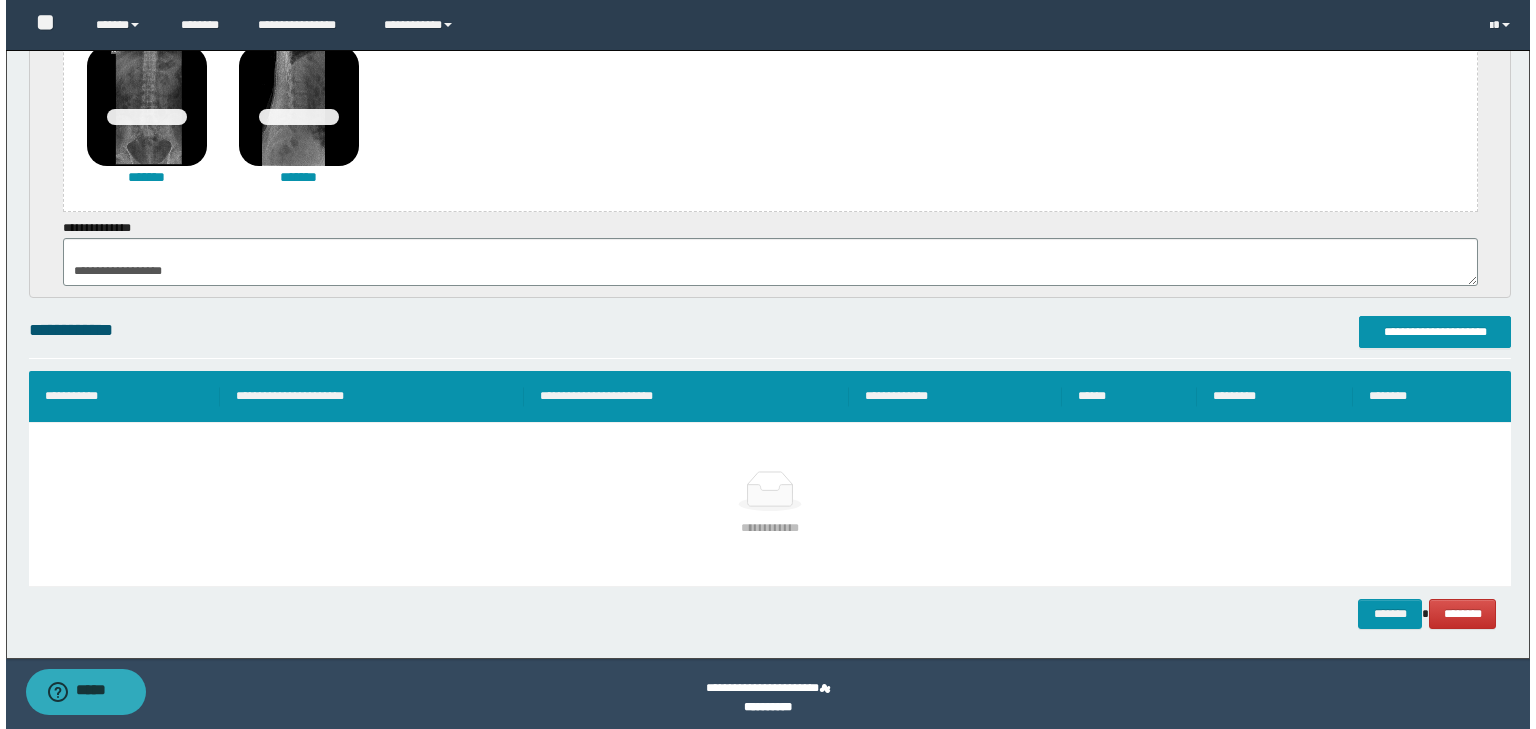 scroll, scrollTop: 472, scrollLeft: 0, axis: vertical 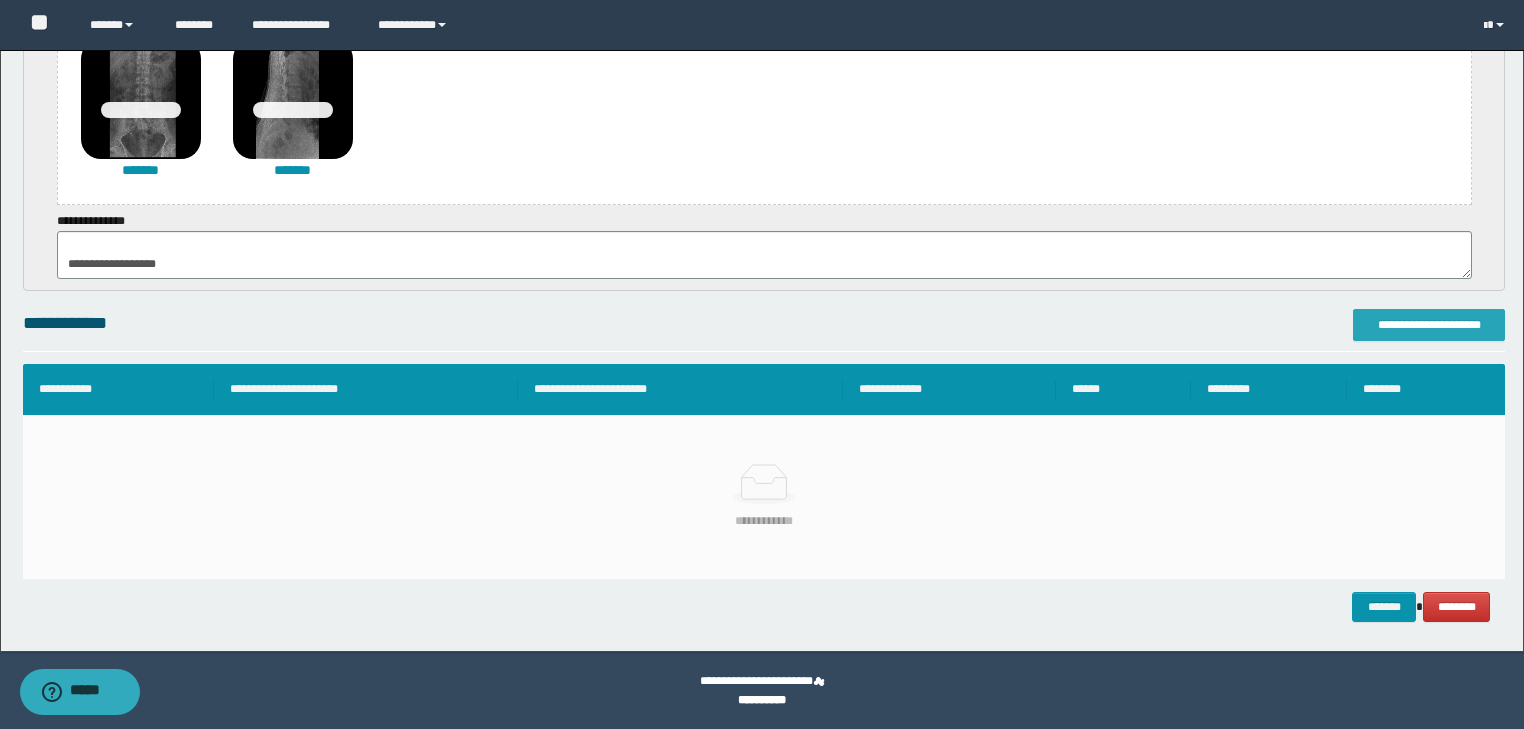 click on "**********" at bounding box center [1429, 325] 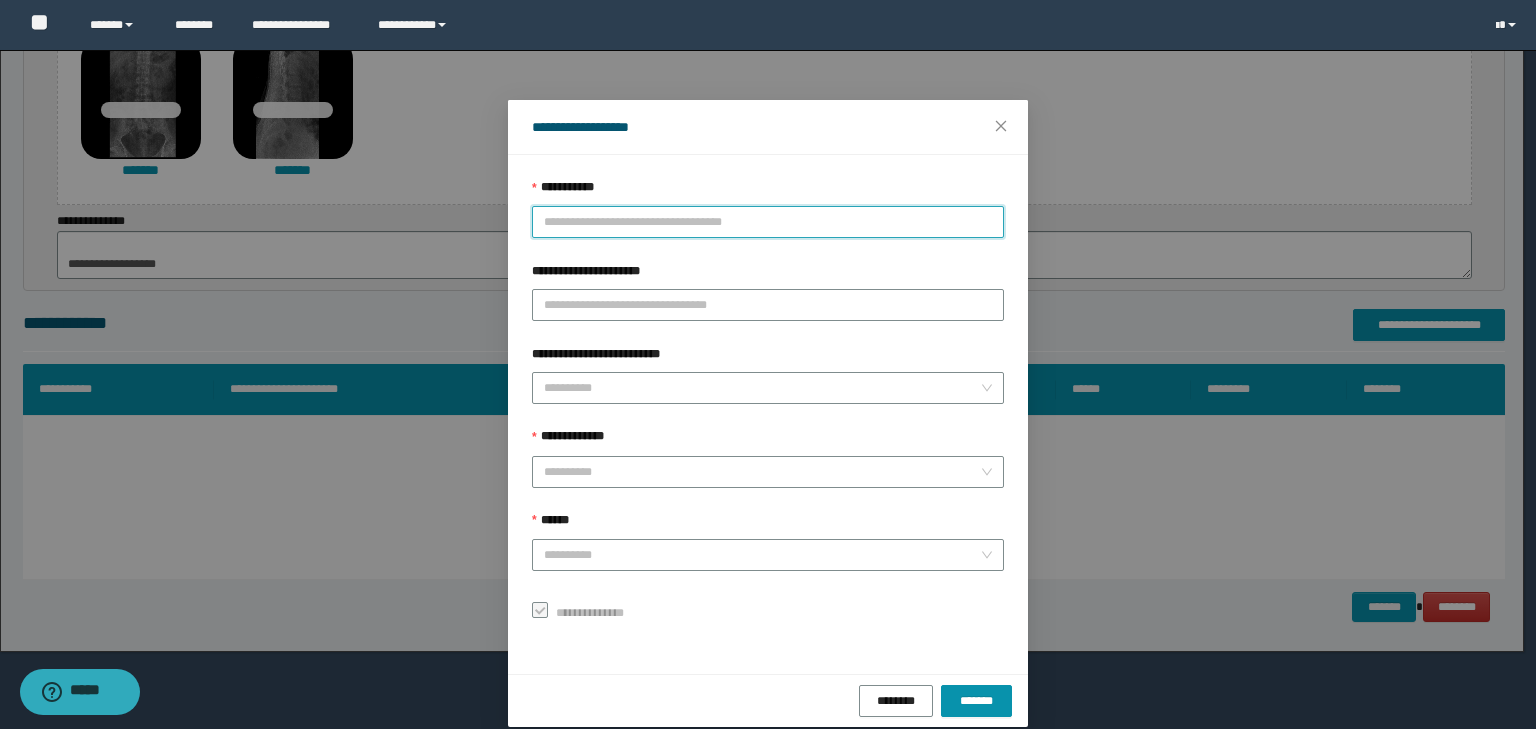 click on "**********" at bounding box center (768, 222) 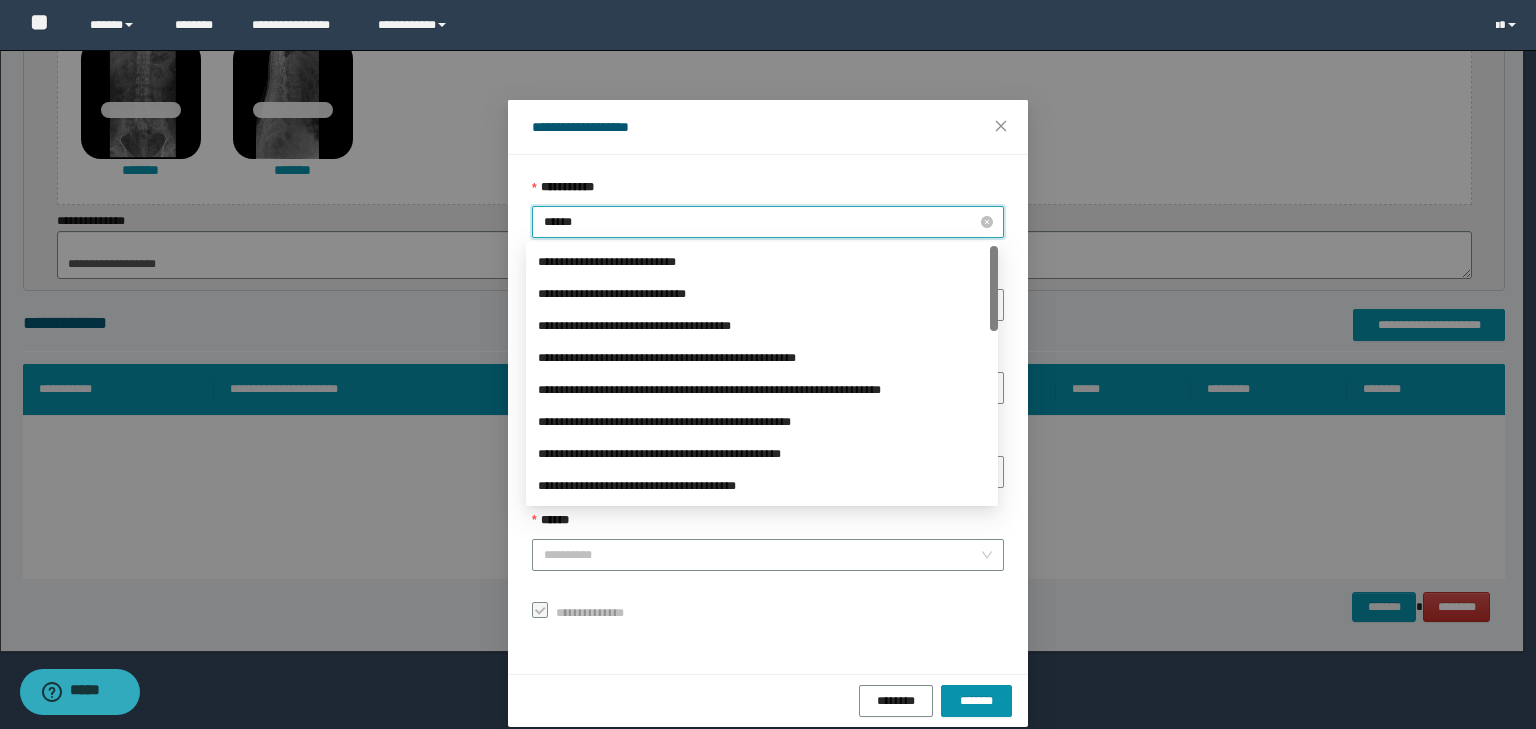 type on "*******" 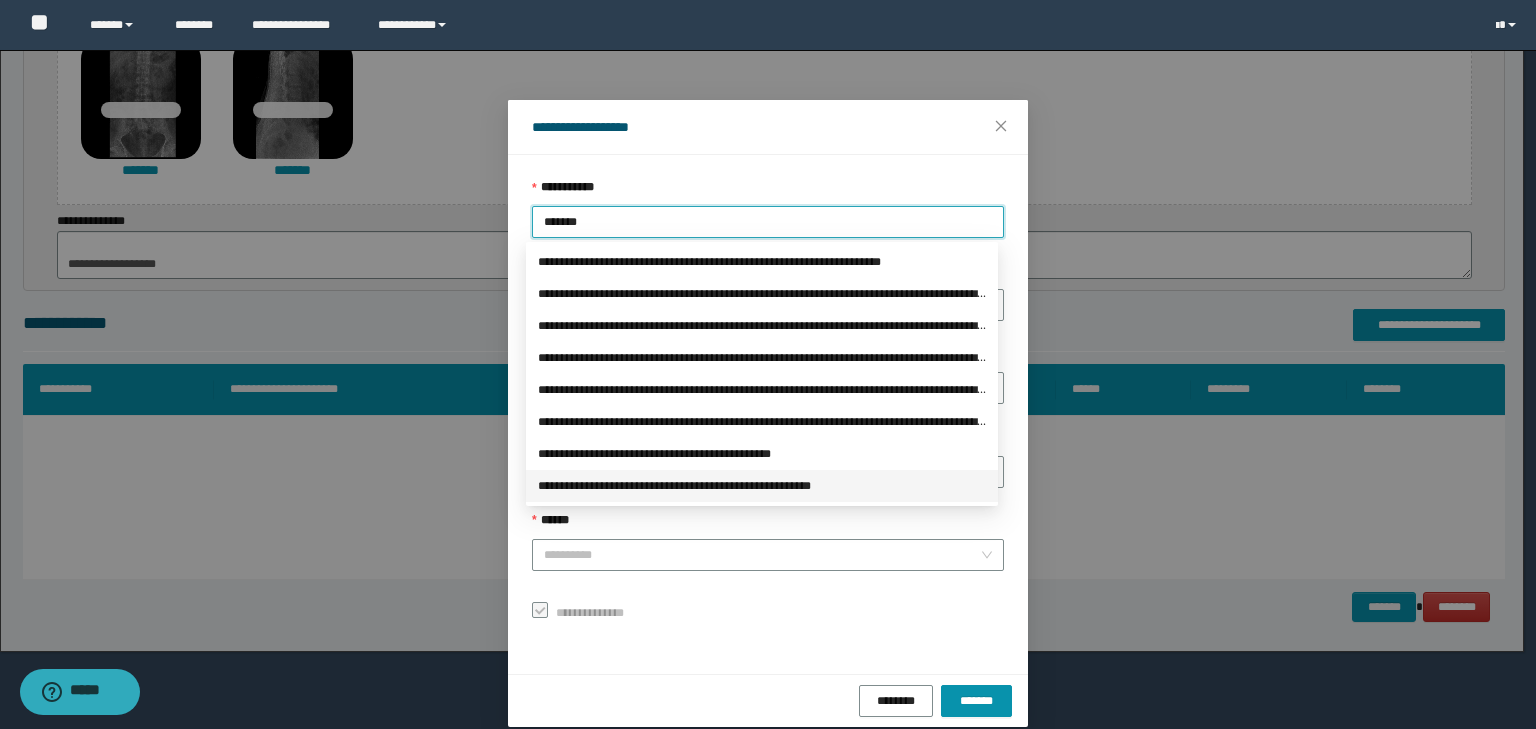 click on "**********" at bounding box center (762, 486) 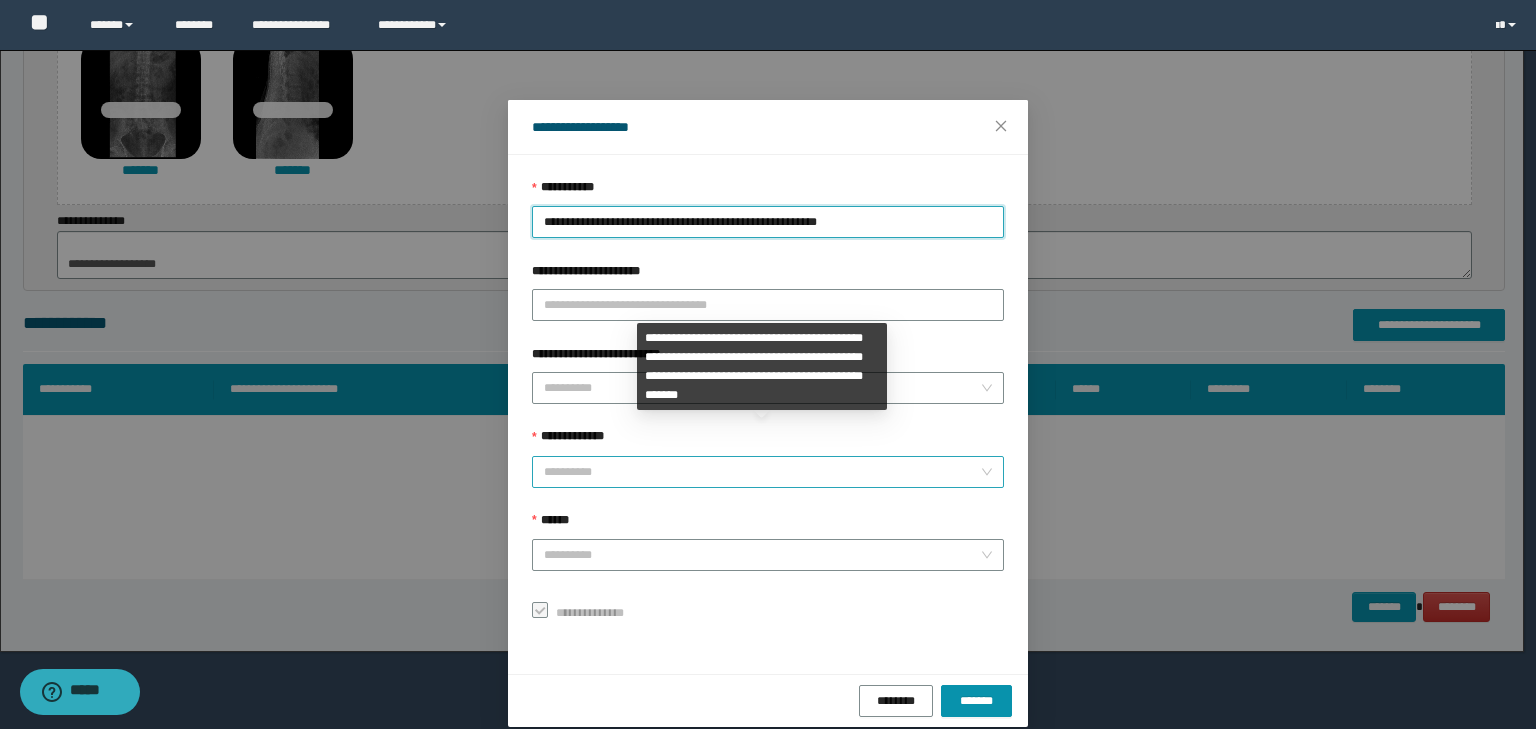click on "**********" at bounding box center (762, 472) 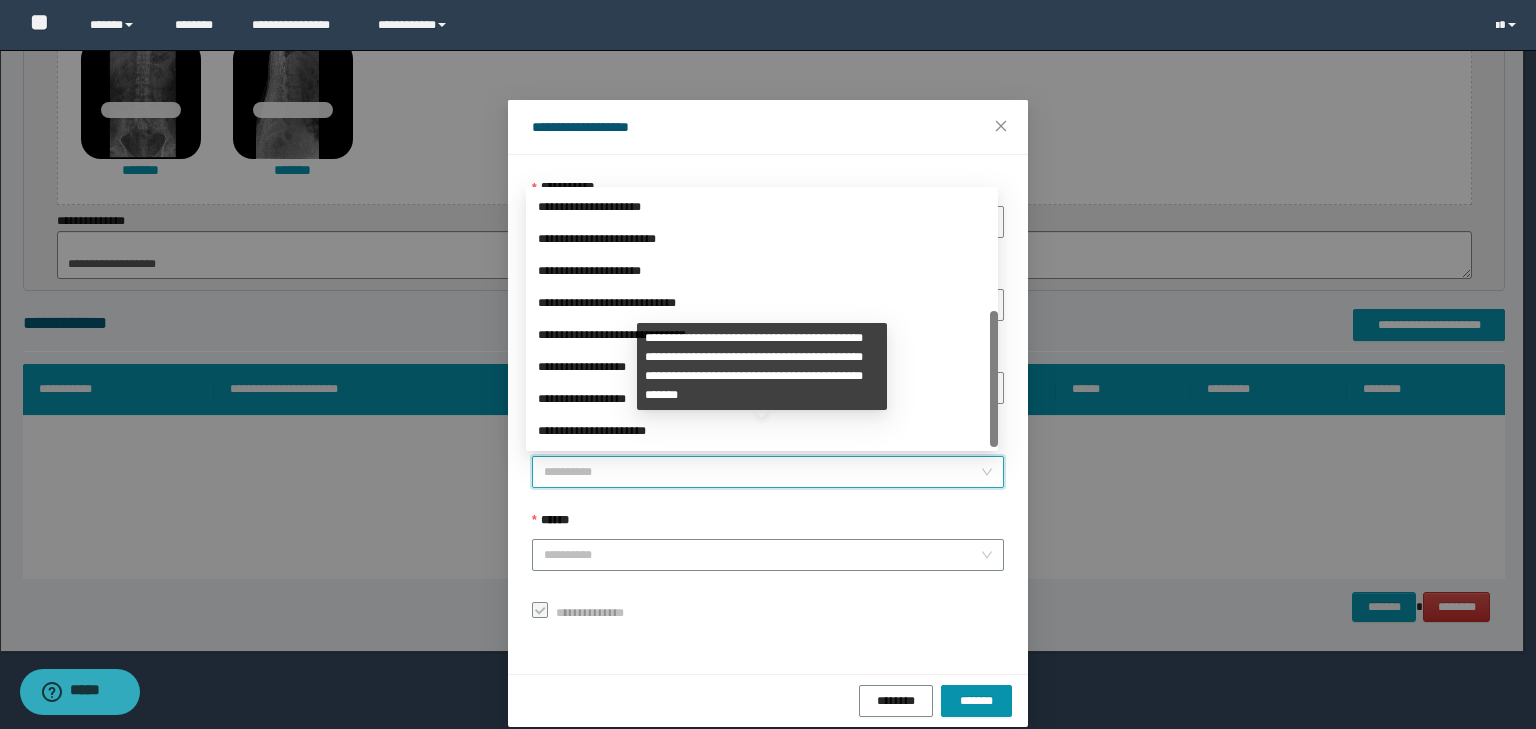 scroll, scrollTop: 224, scrollLeft: 0, axis: vertical 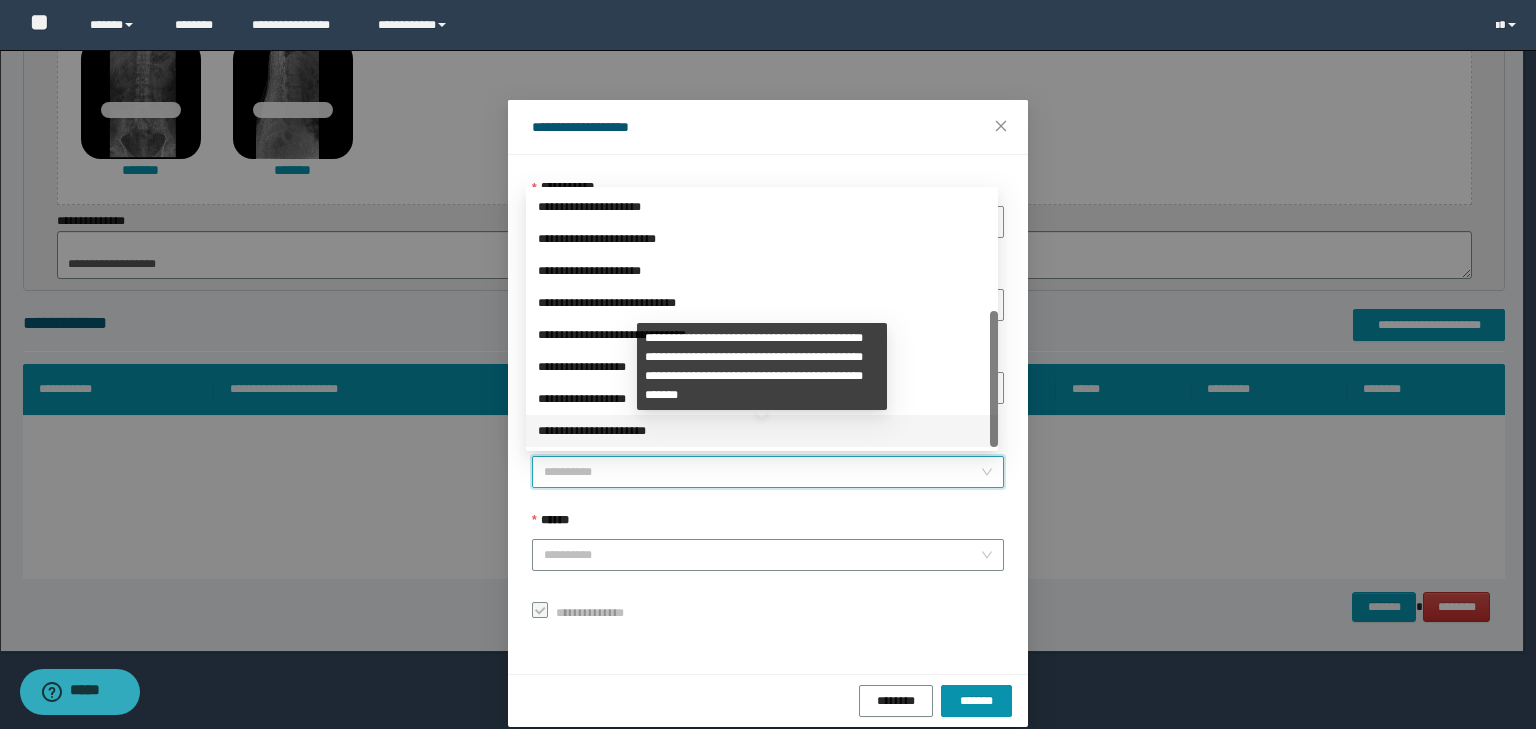 click on "**********" at bounding box center [762, 431] 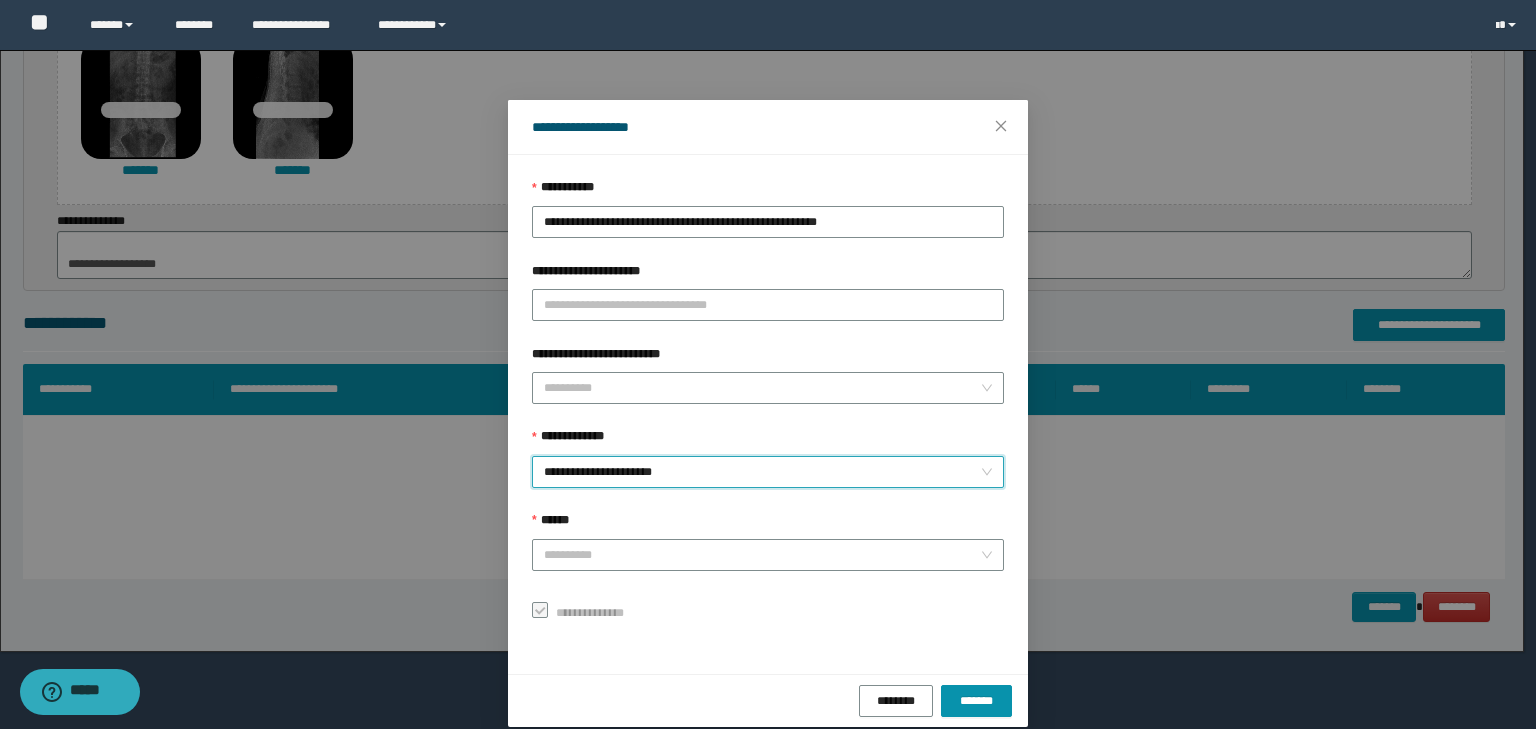 click on "**********" at bounding box center (768, 403) 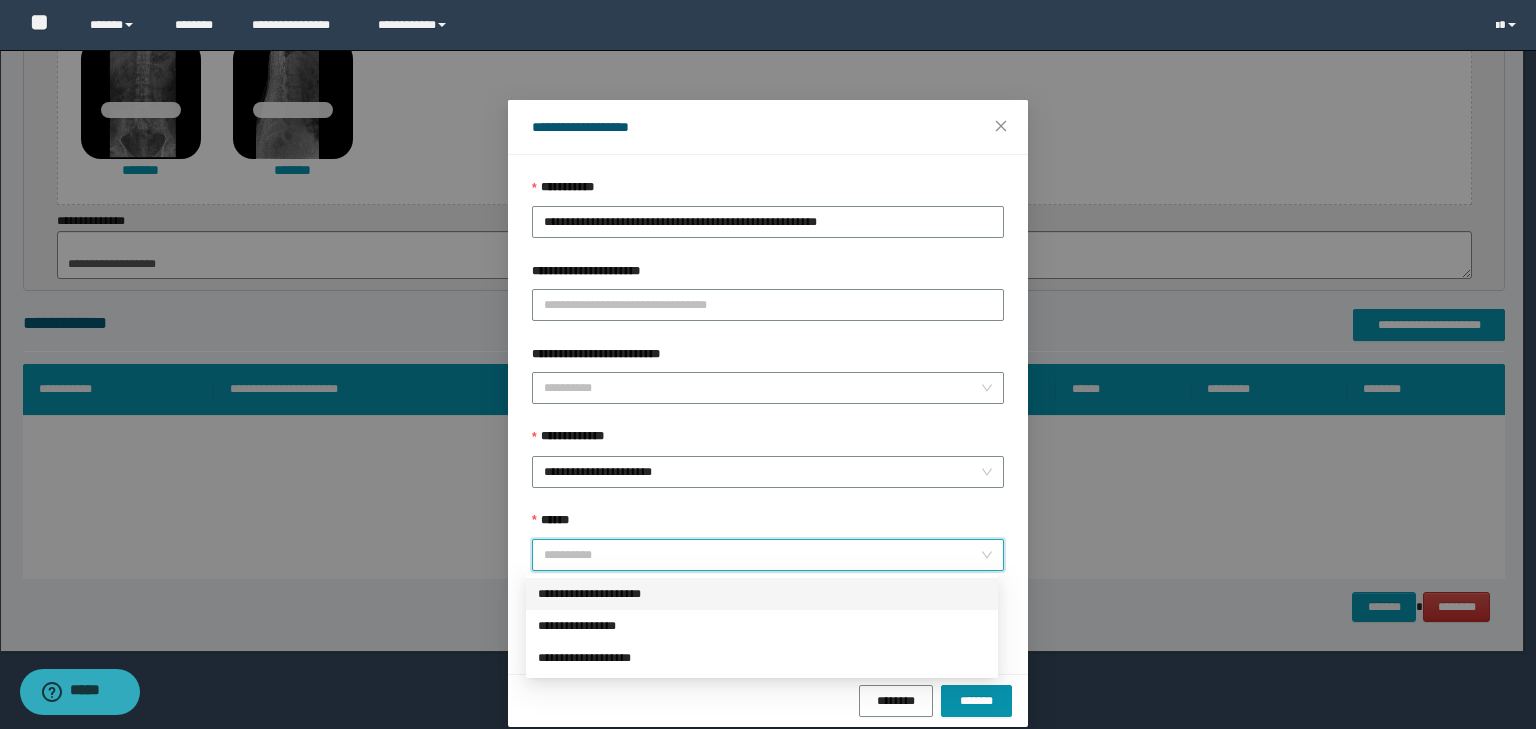click on "******" at bounding box center (762, 555) 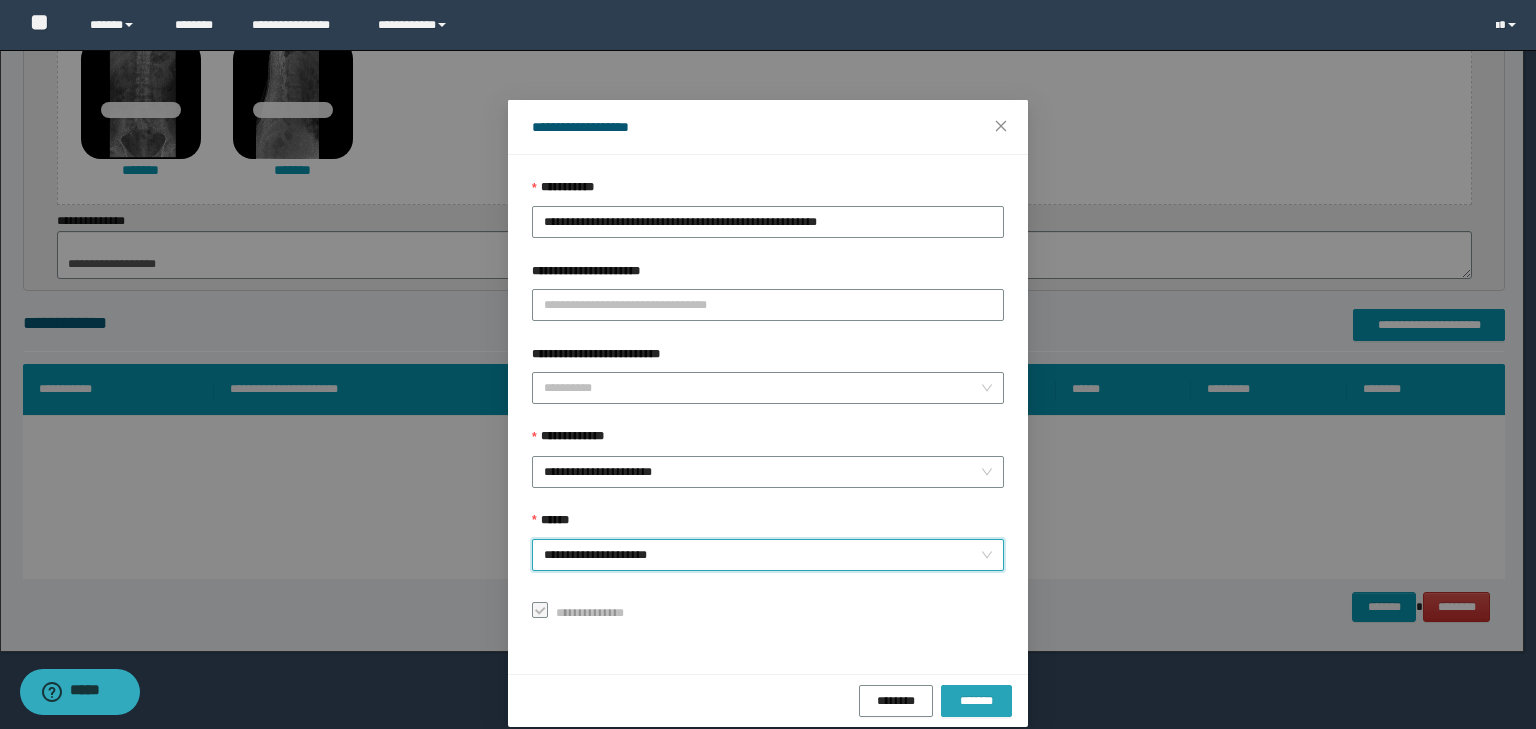 click on "*******" at bounding box center (976, 700) 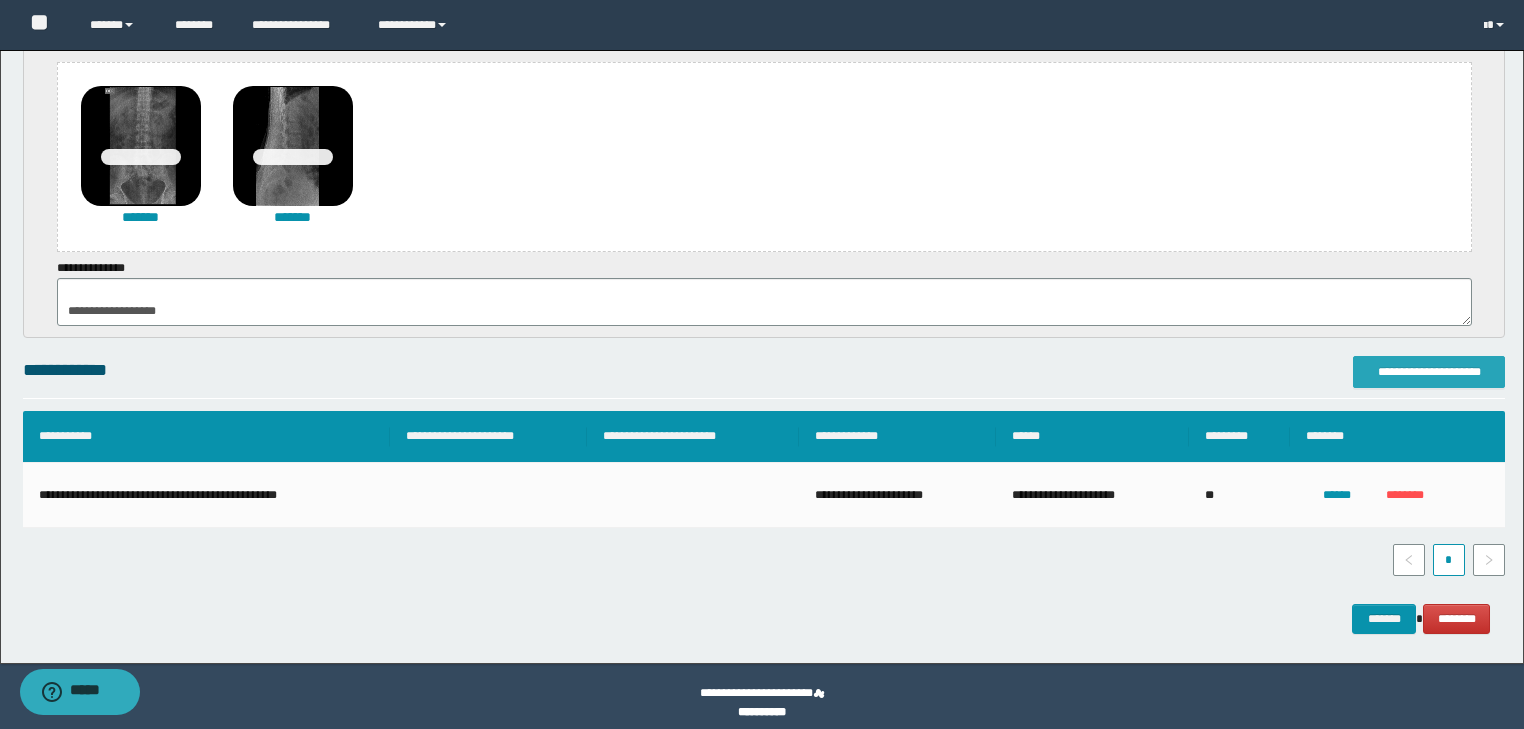 scroll, scrollTop: 436, scrollLeft: 0, axis: vertical 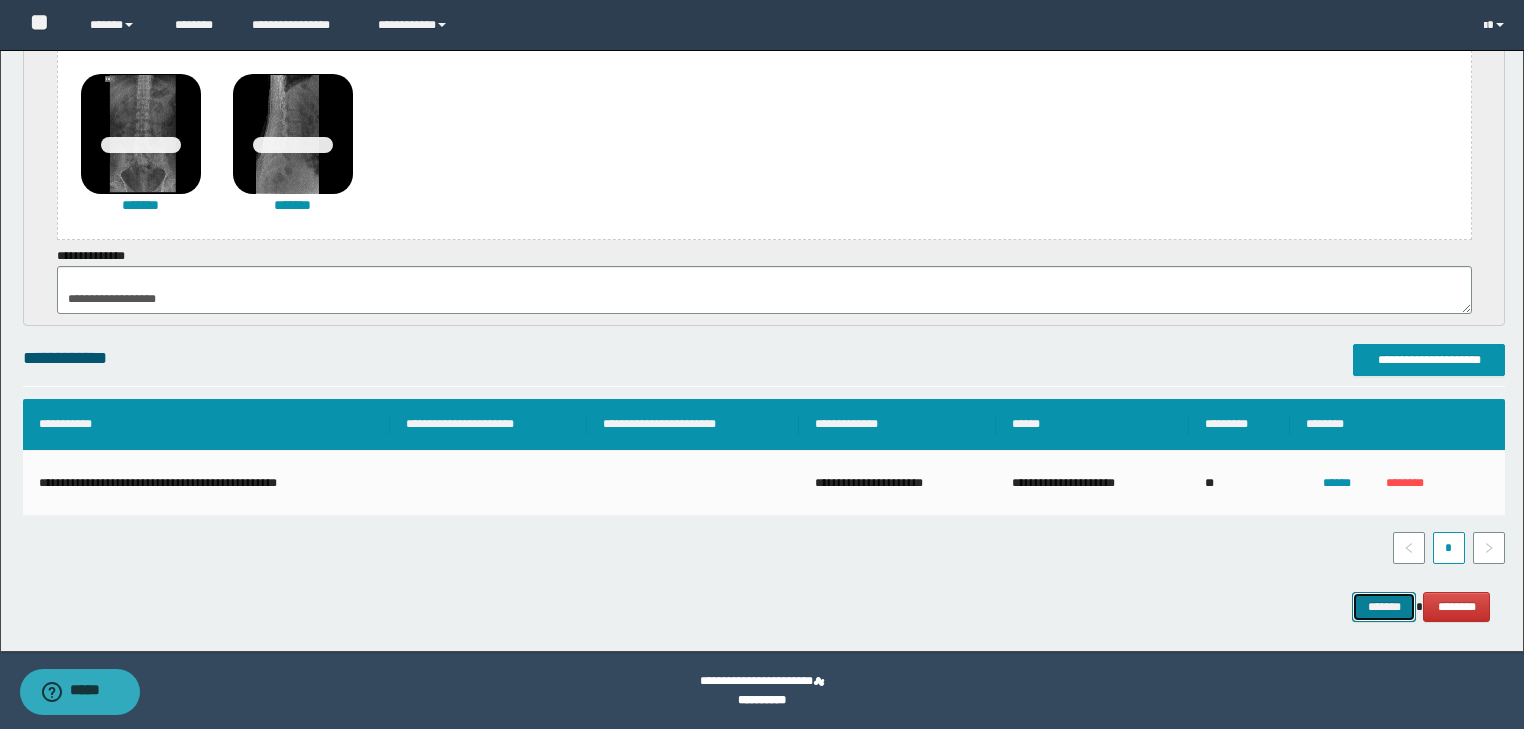 click on "*******" at bounding box center (1384, 607) 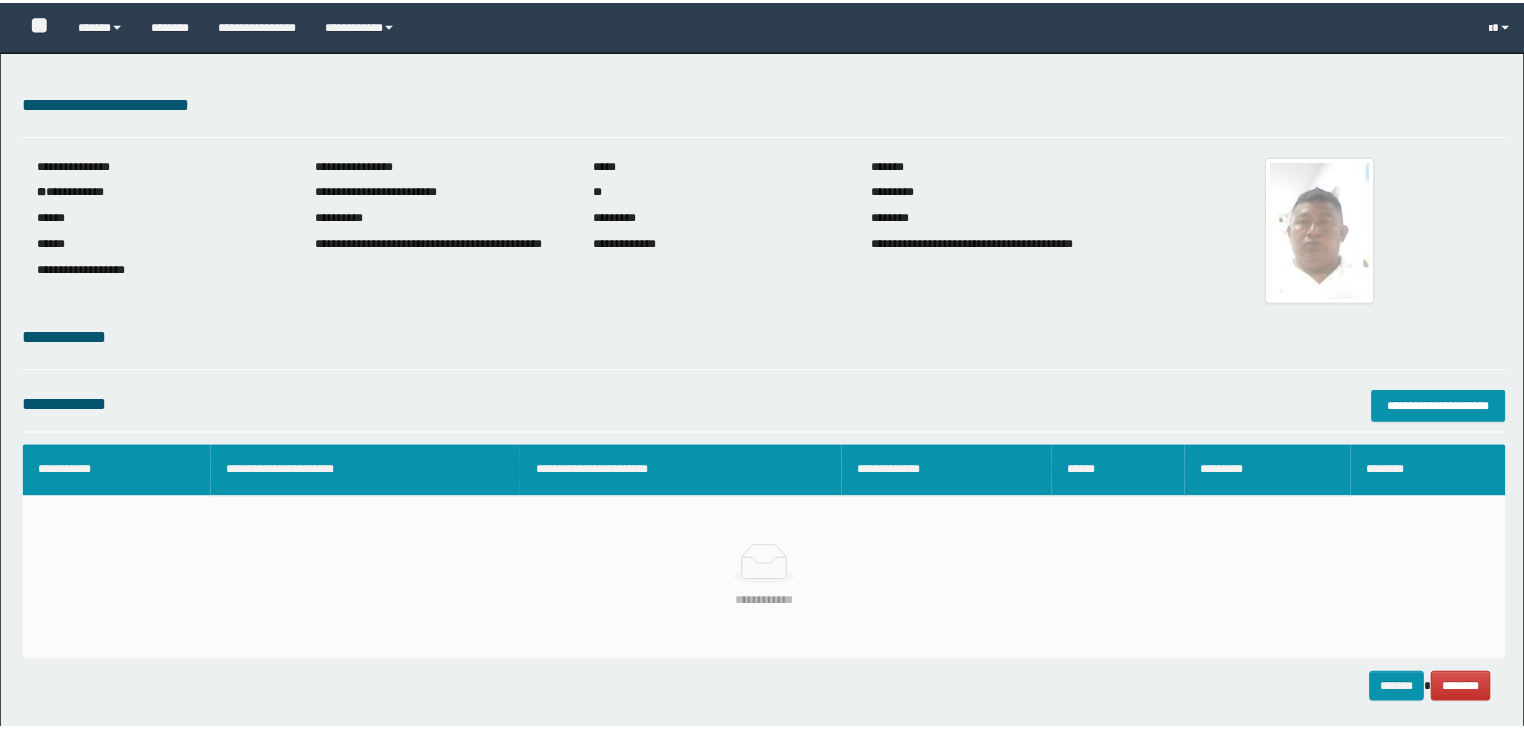 scroll, scrollTop: 0, scrollLeft: 0, axis: both 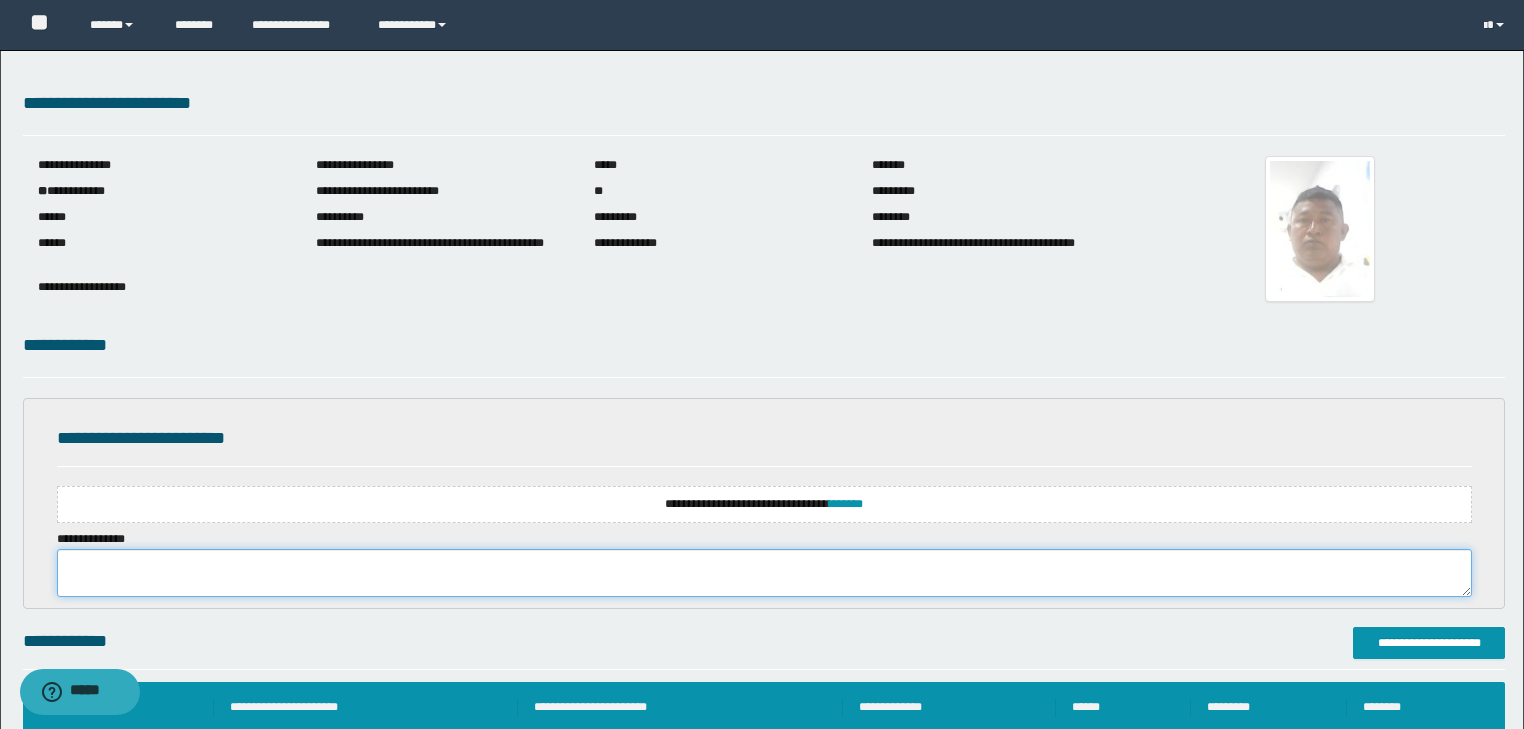 paste on "**********" 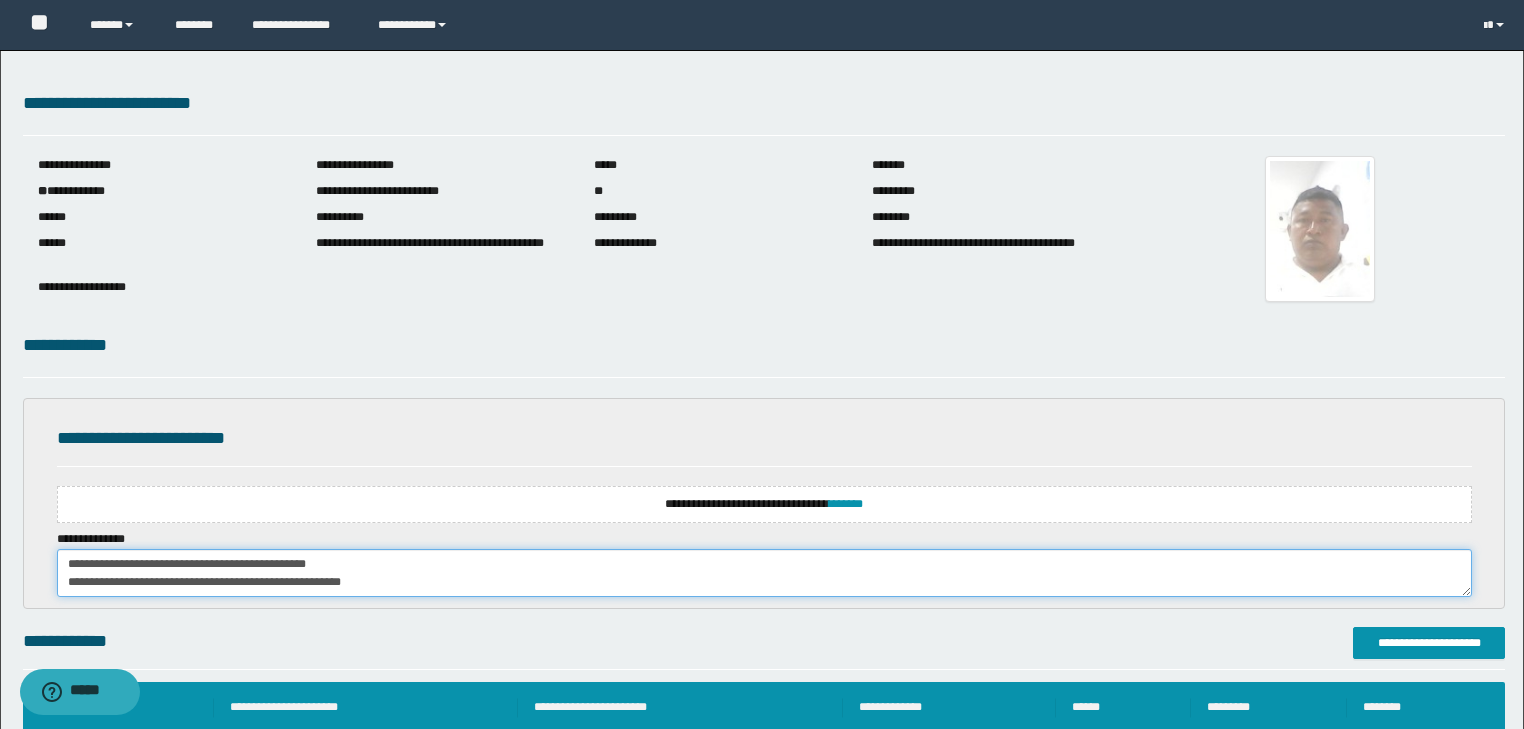 scroll, scrollTop: 480, scrollLeft: 0, axis: vertical 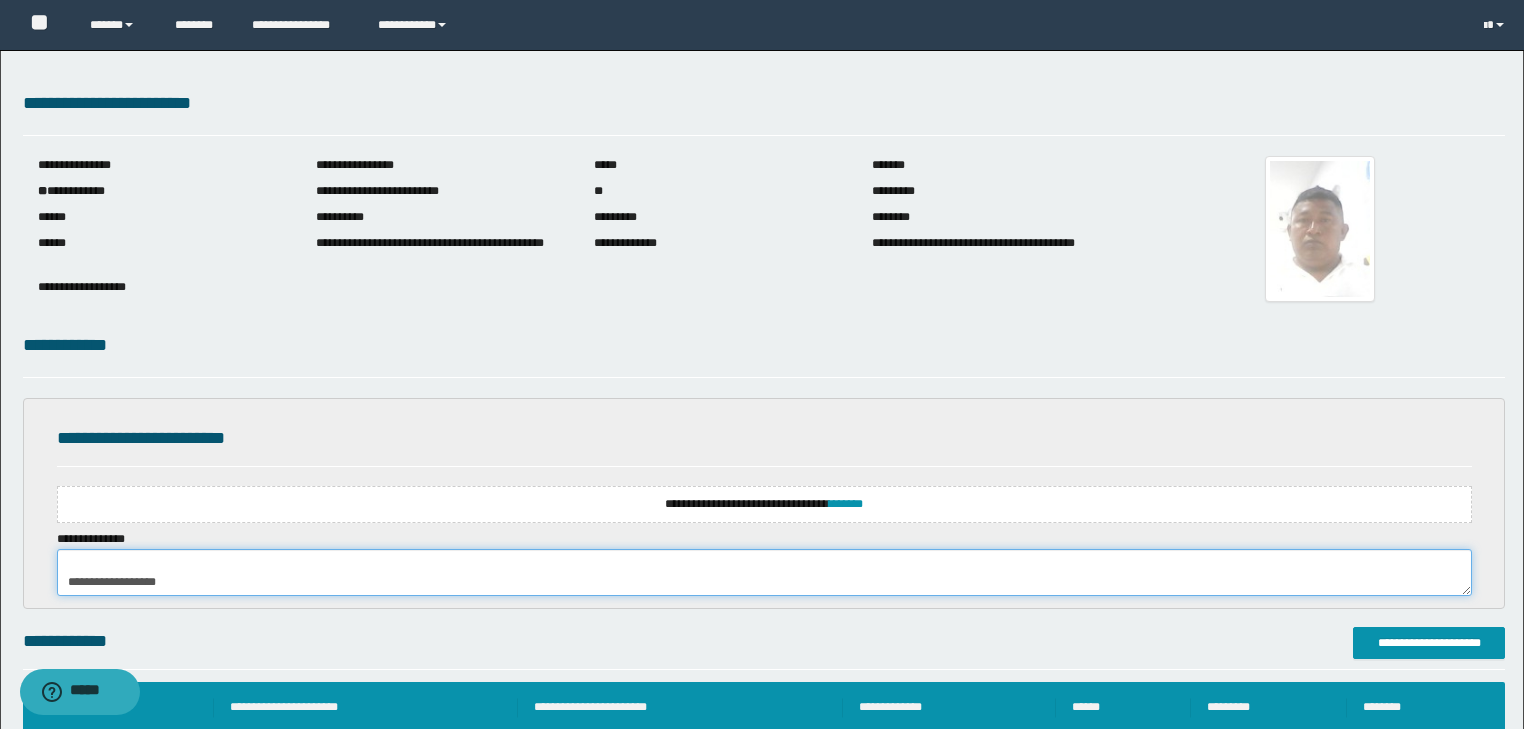 type on "**********" 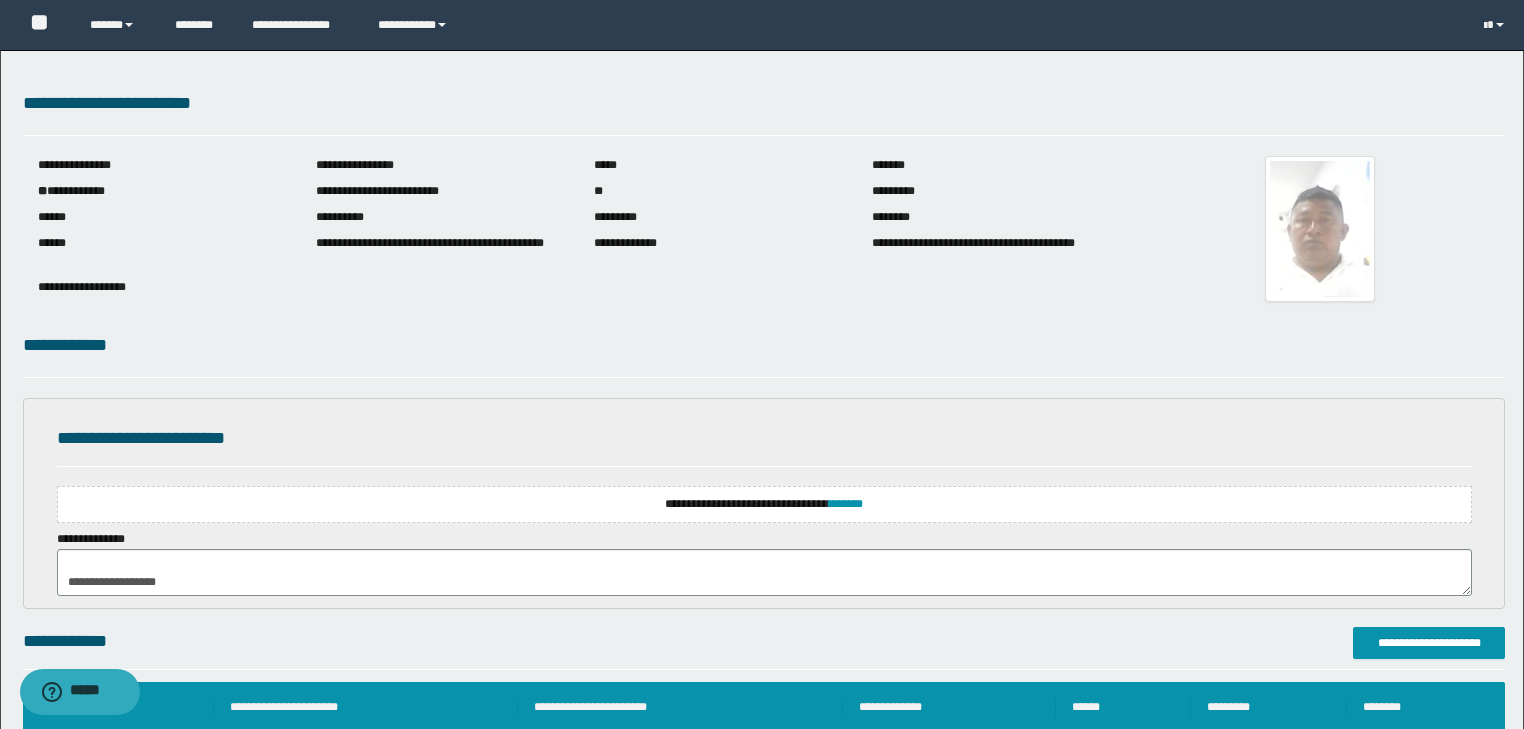 click on "**********" at bounding box center [764, 504] 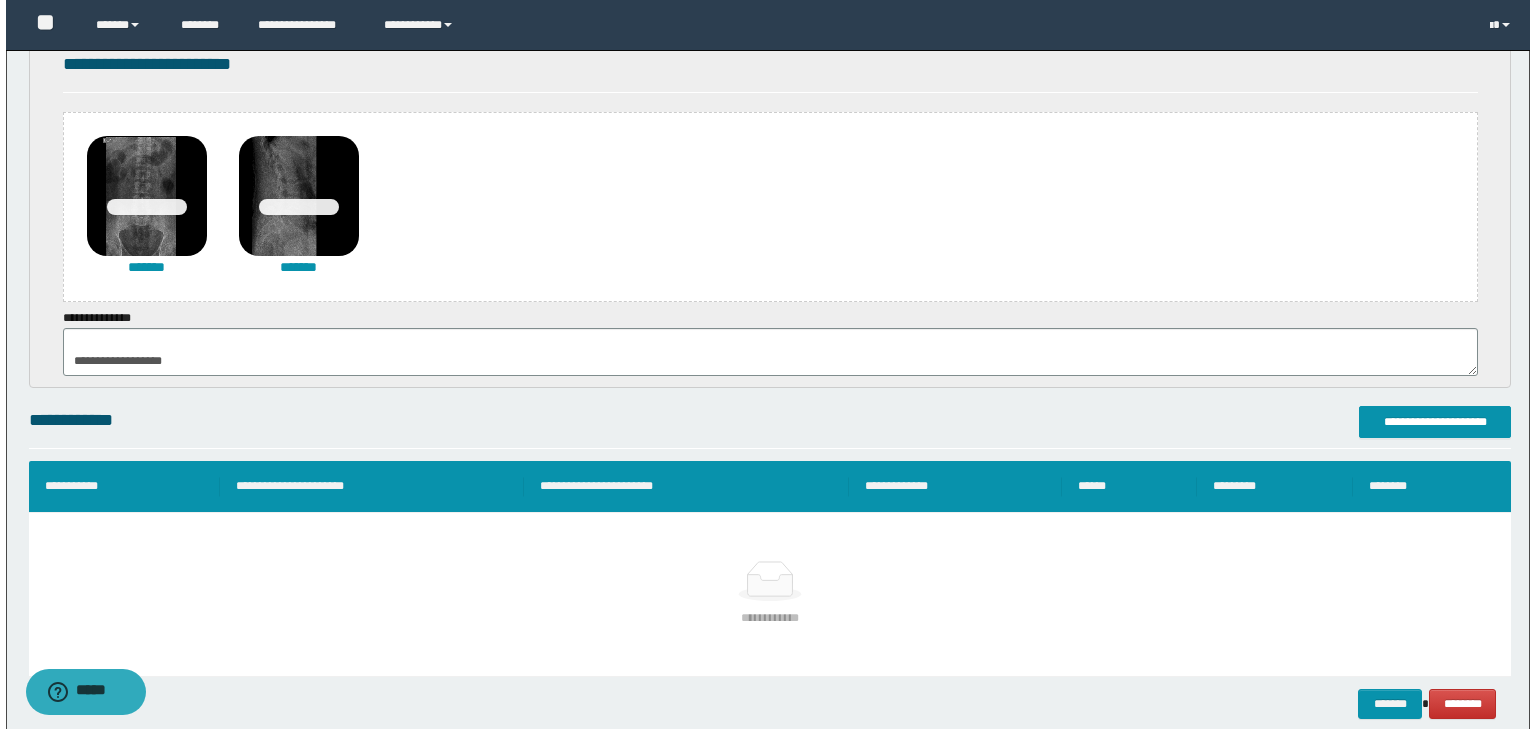 scroll, scrollTop: 472, scrollLeft: 0, axis: vertical 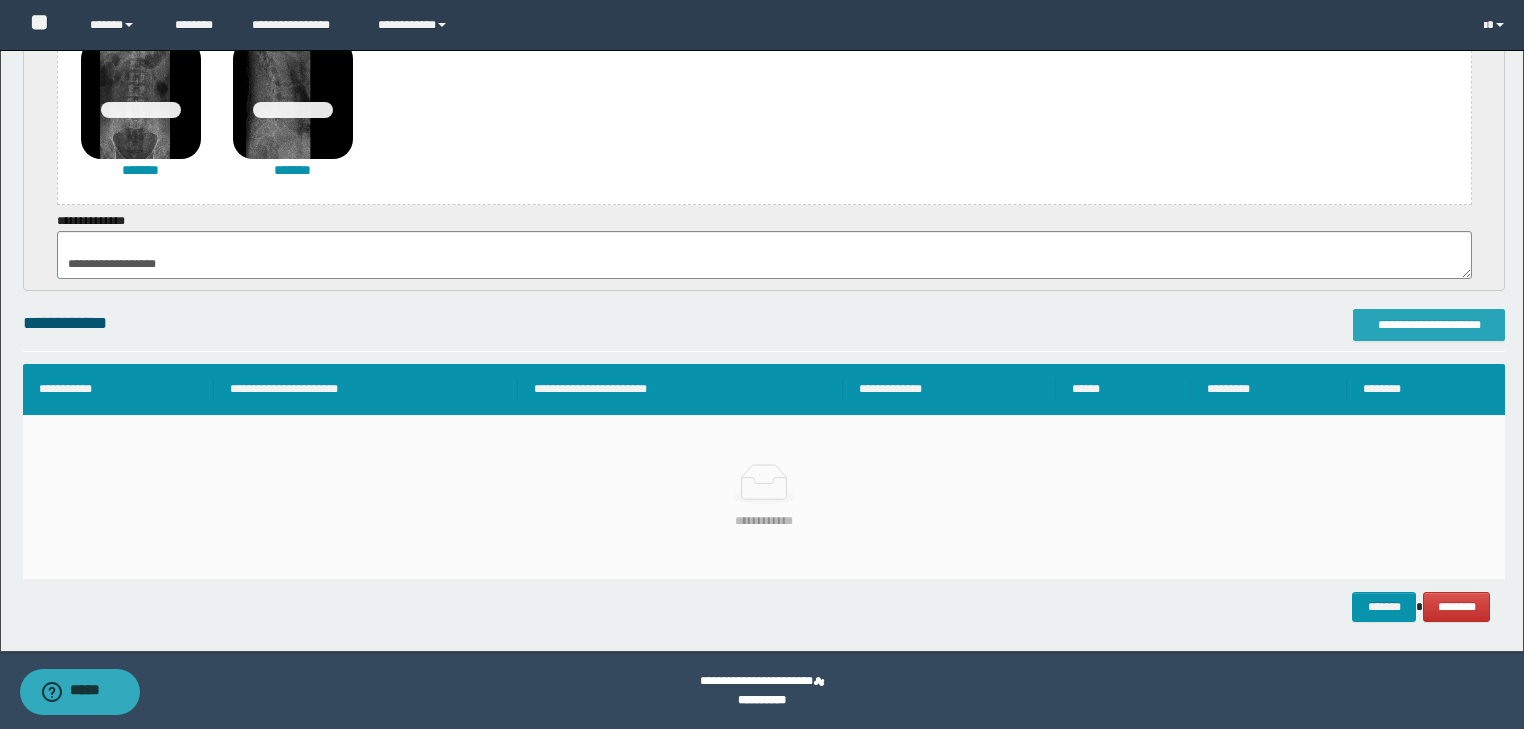 click on "**********" at bounding box center [1429, 325] 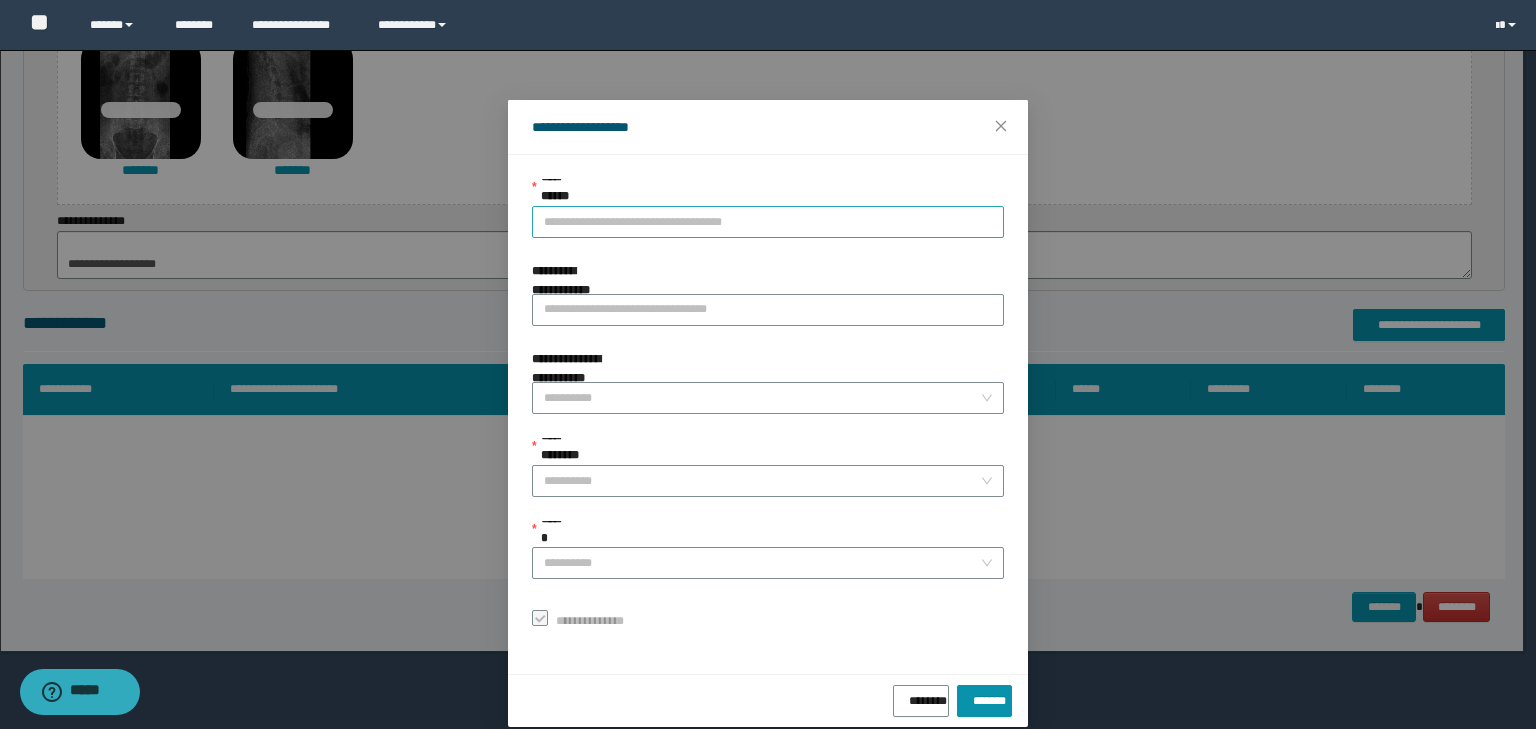 click on "**********" at bounding box center (768, 222) 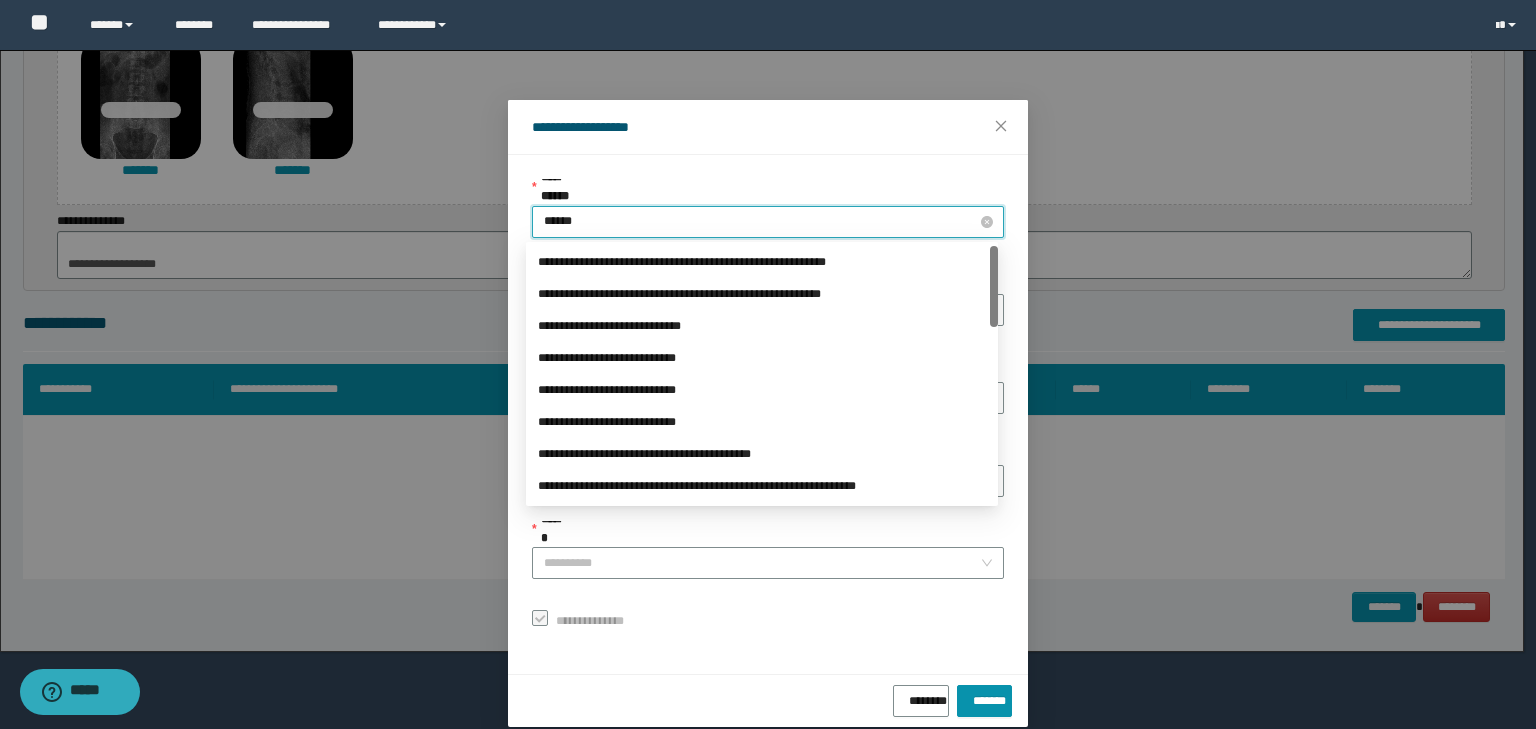 type on "*******" 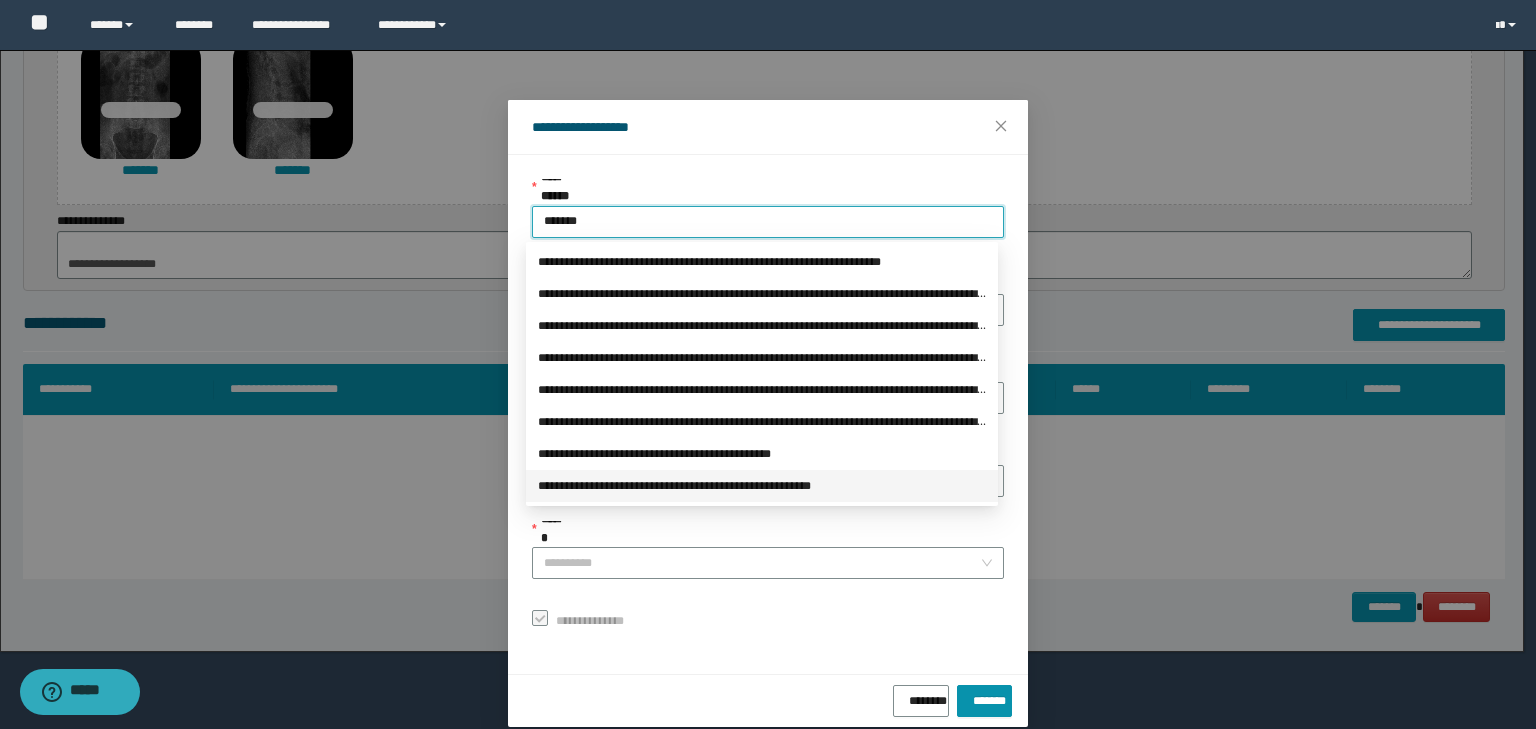 click on "**********" at bounding box center (762, 486) 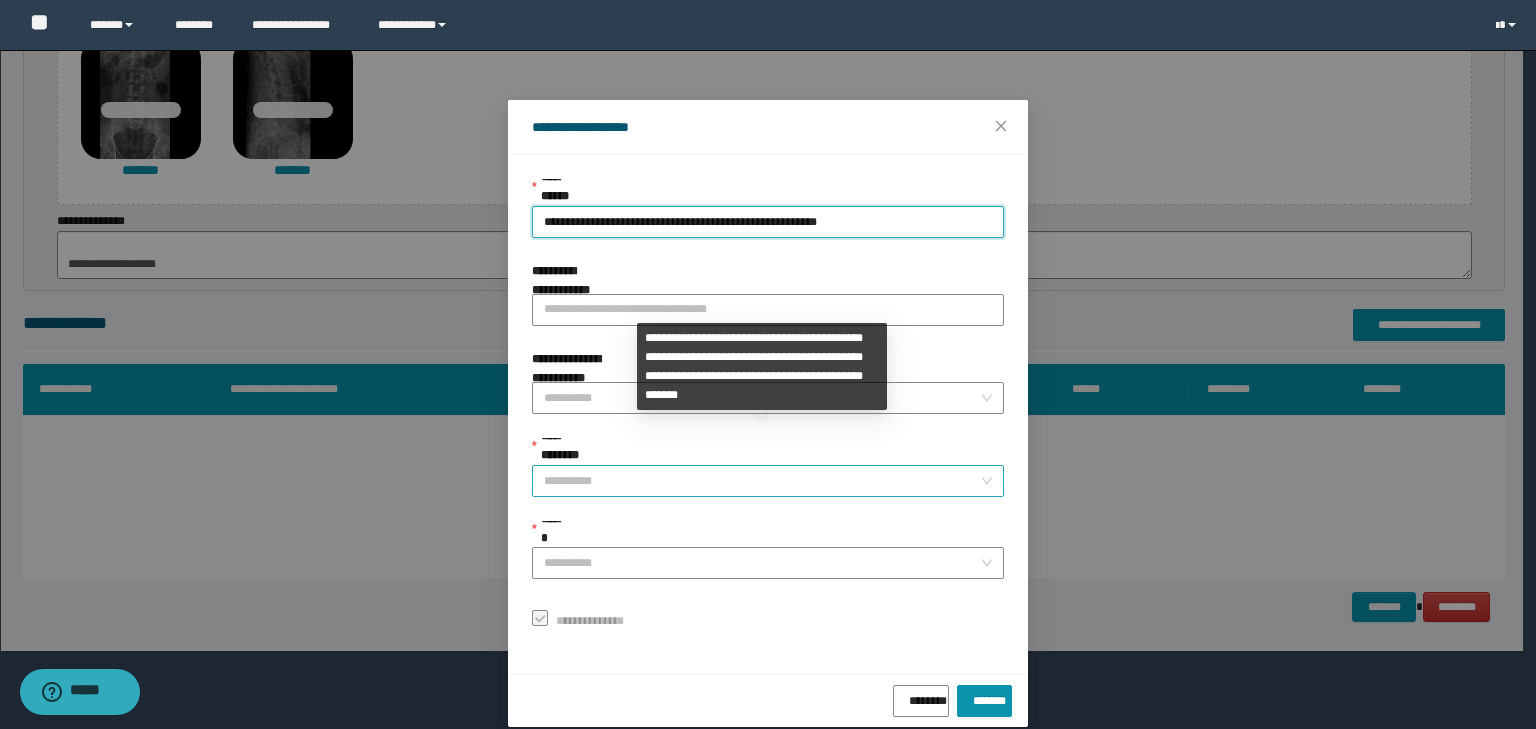 drag, startPoint x: 648, startPoint y: 476, endPoint x: 609, endPoint y: 455, distance: 44.294468 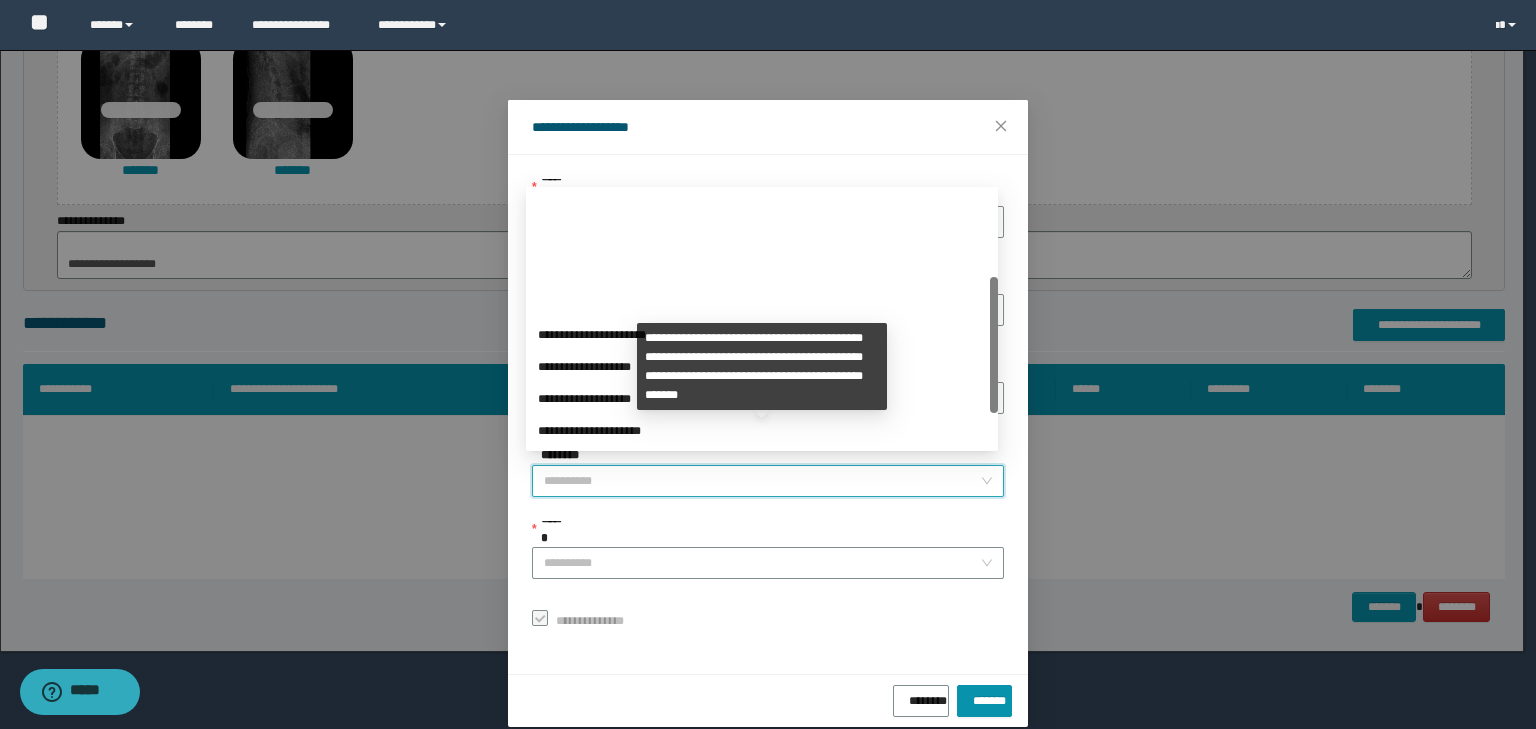 scroll, scrollTop: 224, scrollLeft: 0, axis: vertical 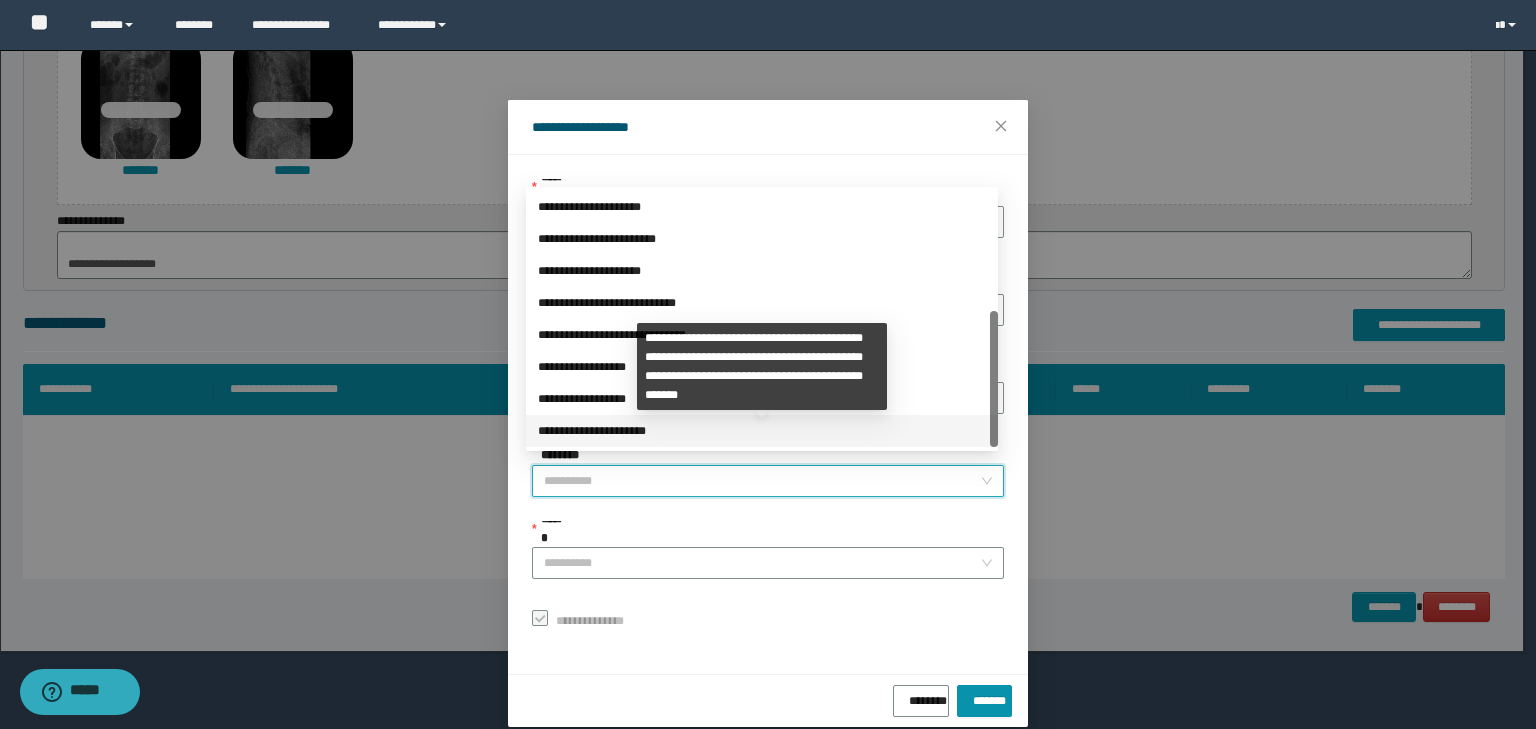 click on "**********" at bounding box center (762, 431) 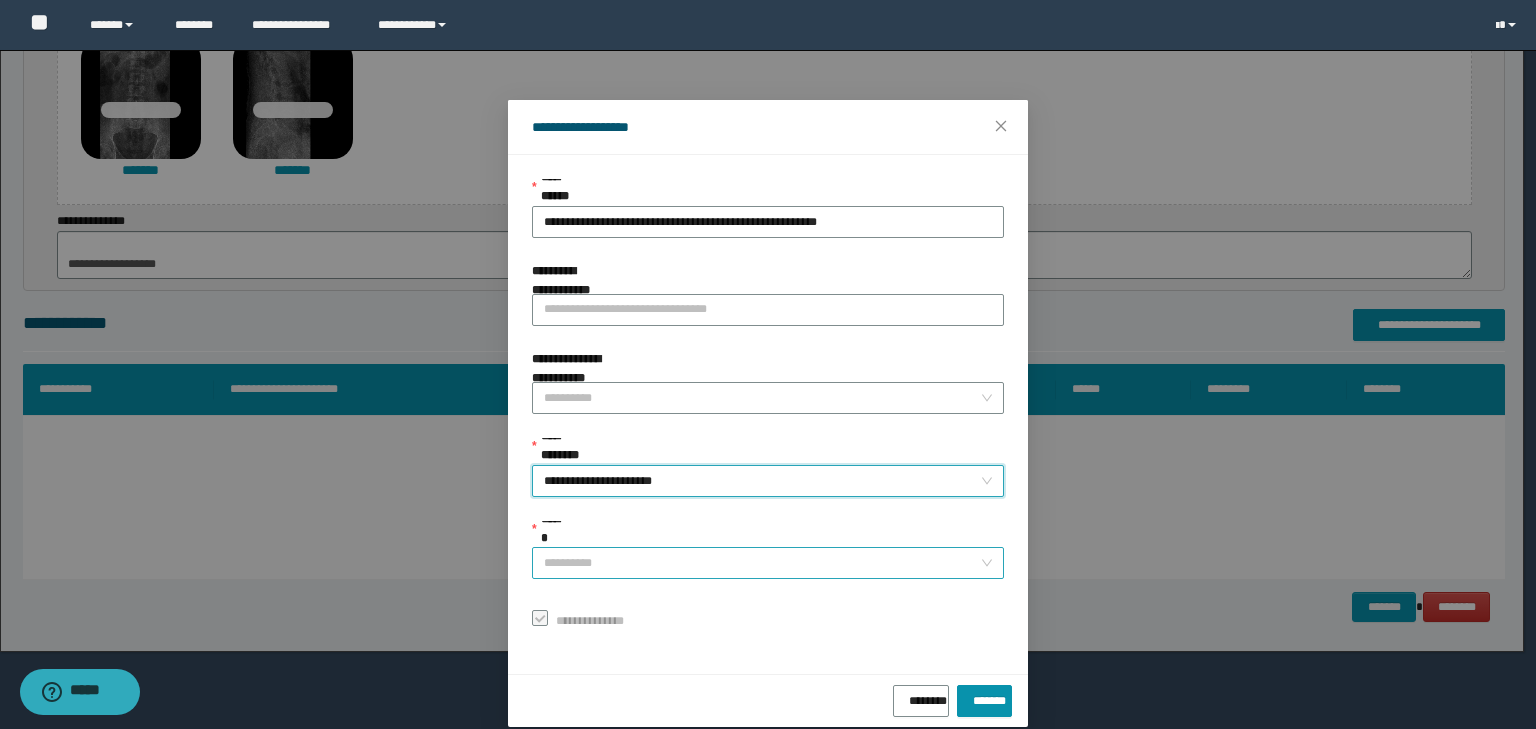 click on "******" at bounding box center (762, 563) 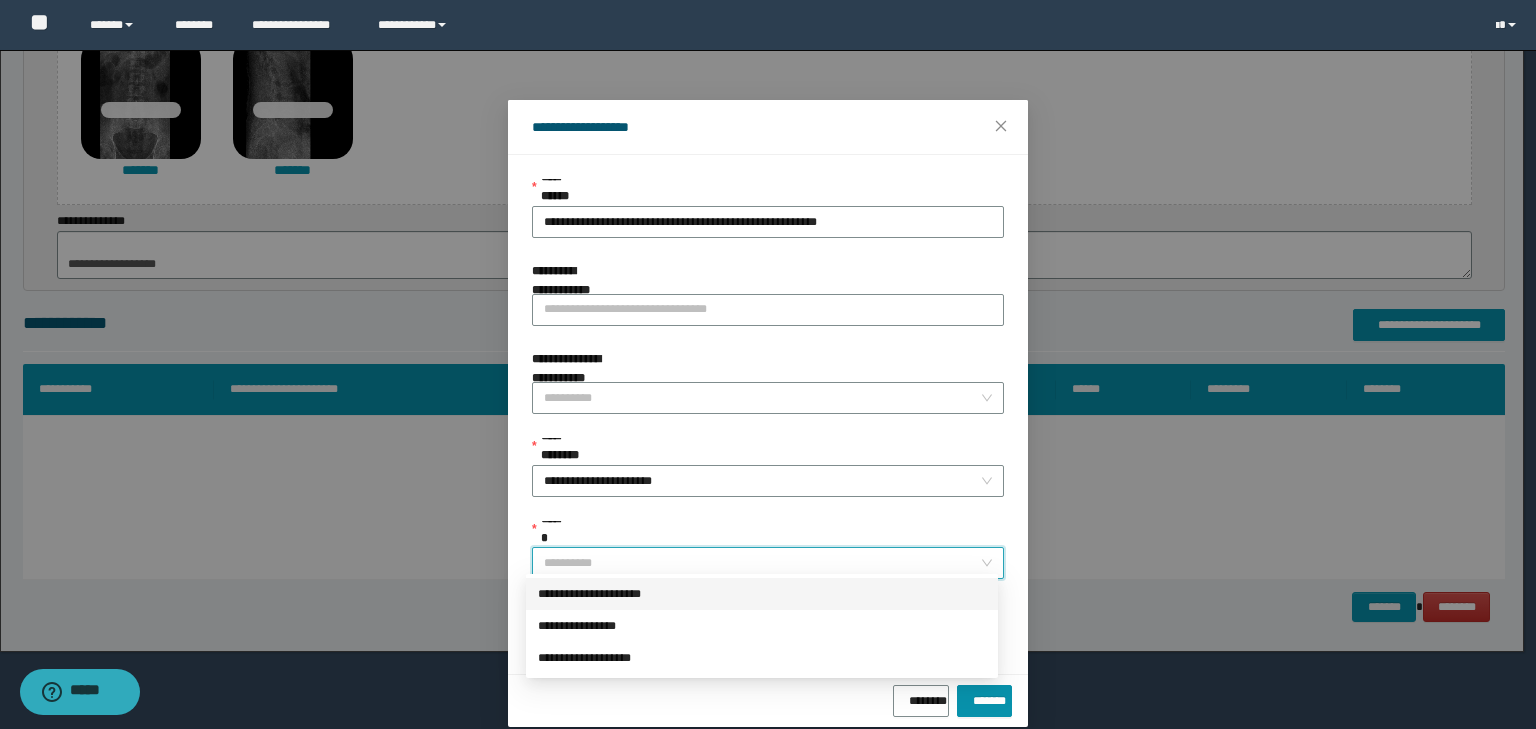 drag, startPoint x: 640, startPoint y: 601, endPoint x: 664, endPoint y: 602, distance: 24.020824 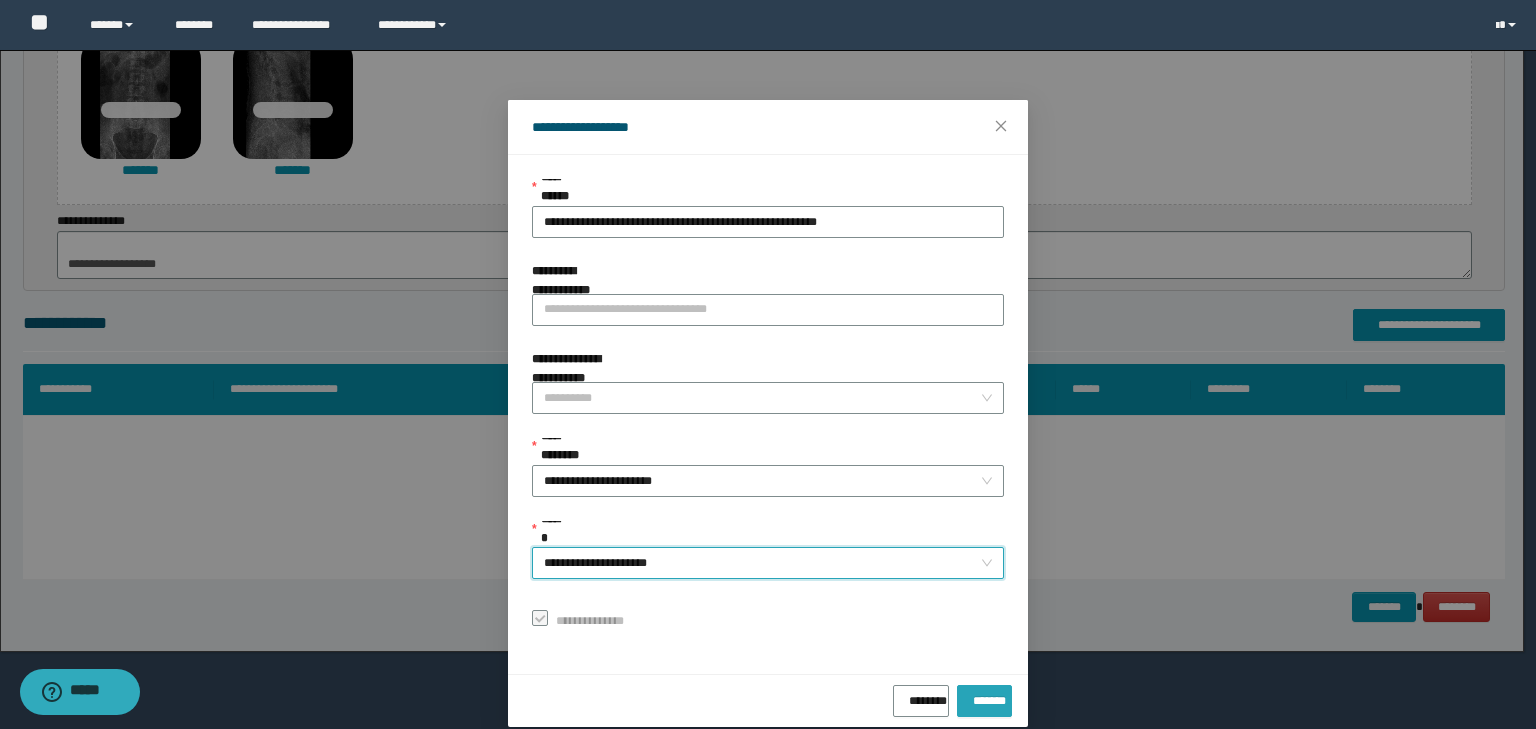 click on "*******" at bounding box center [984, 701] 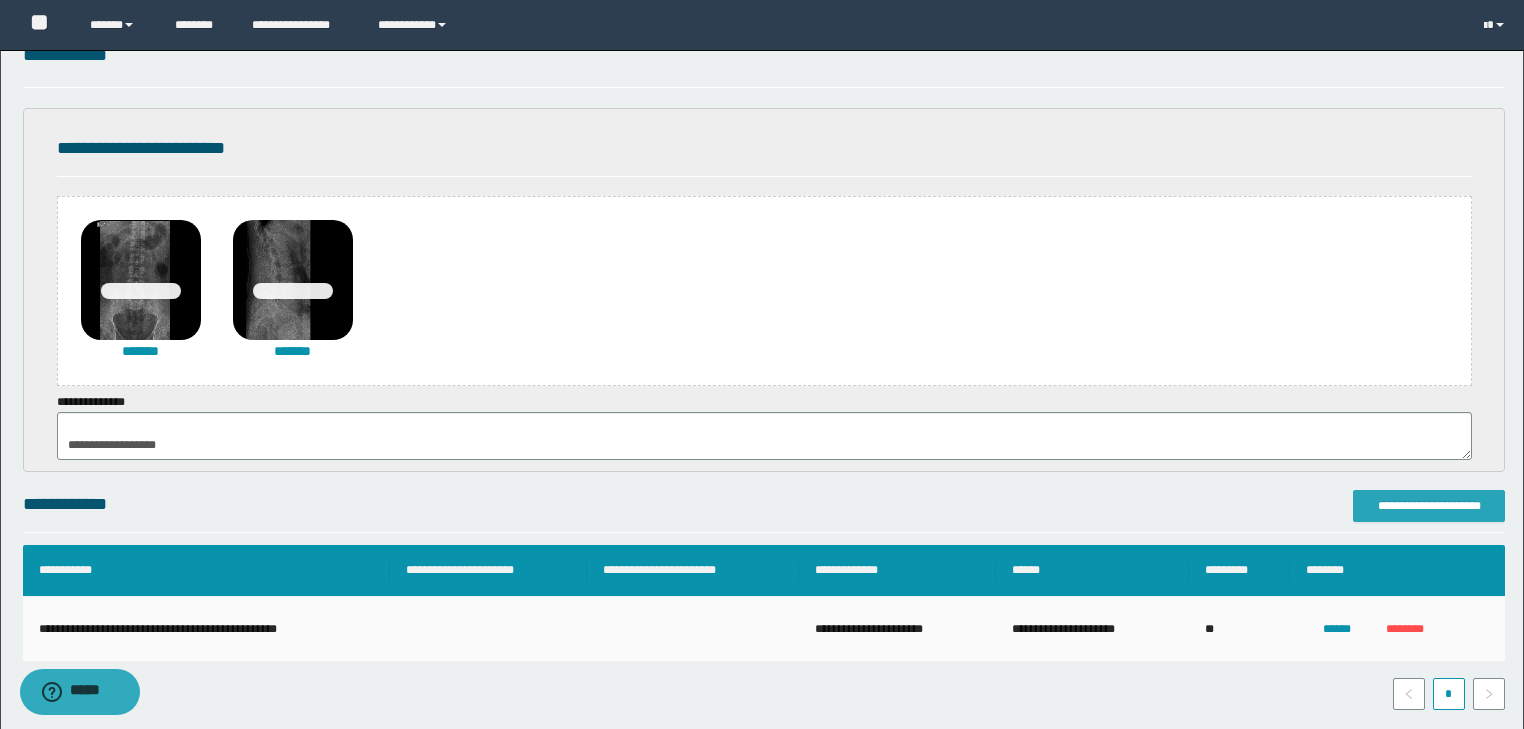 scroll, scrollTop: 320, scrollLeft: 0, axis: vertical 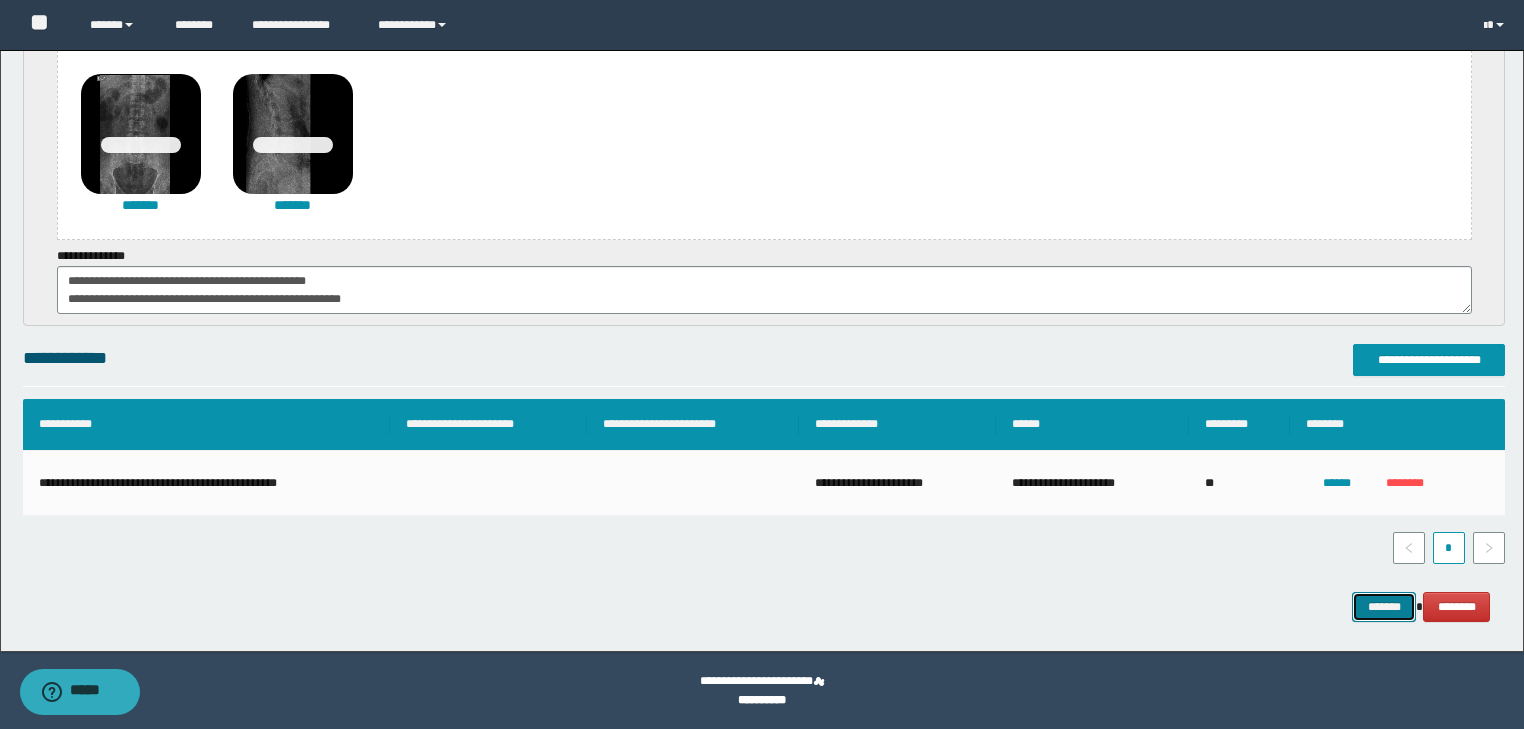 click on "*******" at bounding box center (1384, 607) 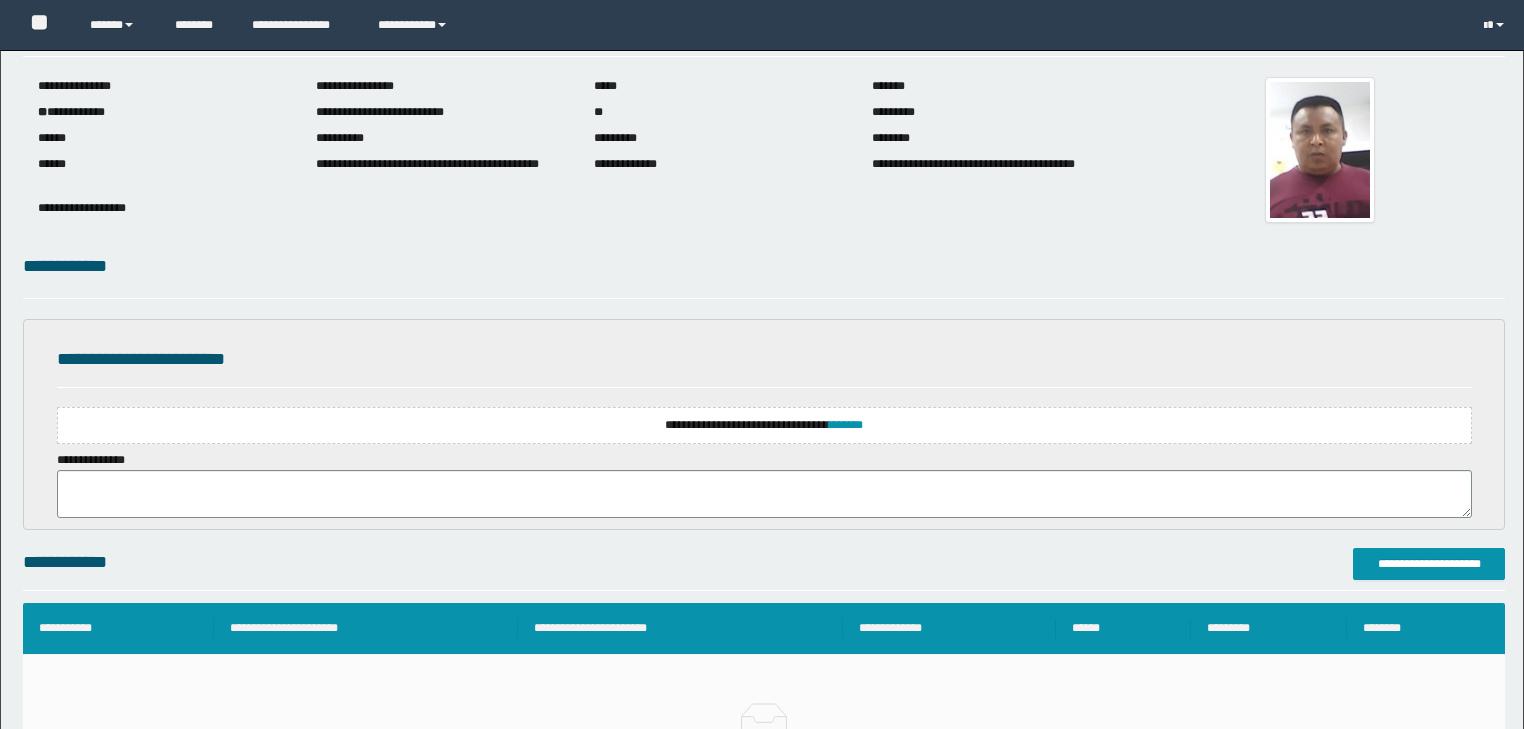 scroll, scrollTop: 80, scrollLeft: 0, axis: vertical 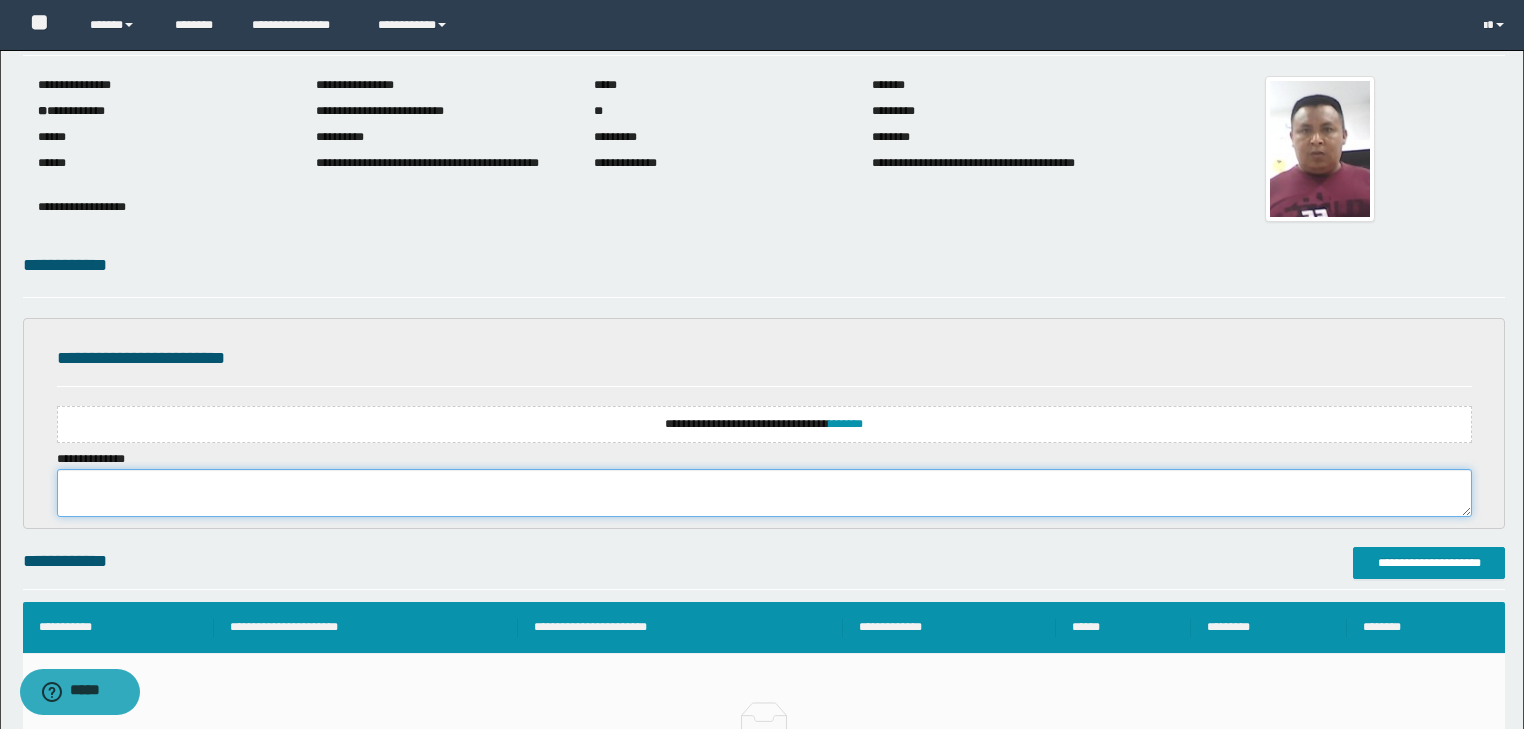 paste on "**********" 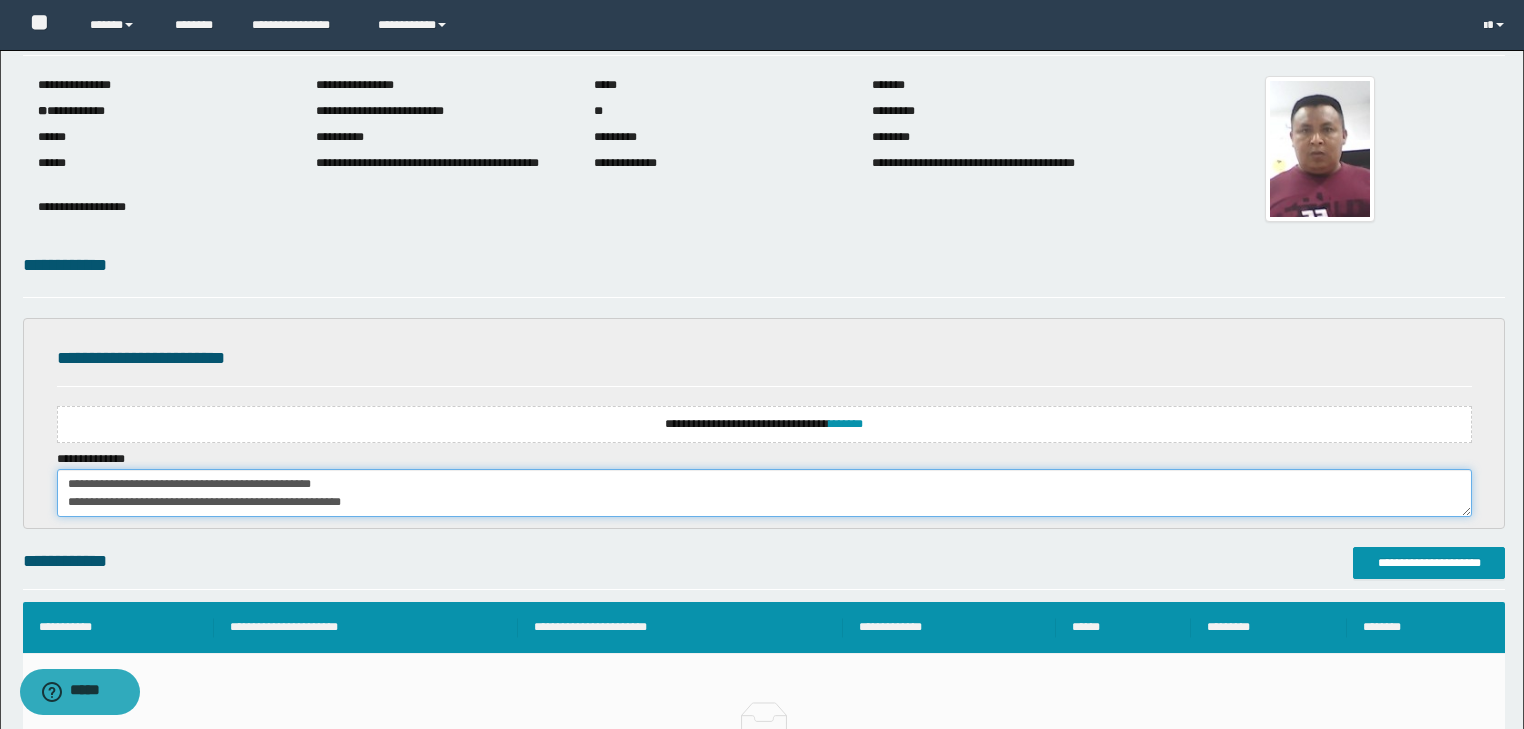 scroll, scrollTop: 462, scrollLeft: 0, axis: vertical 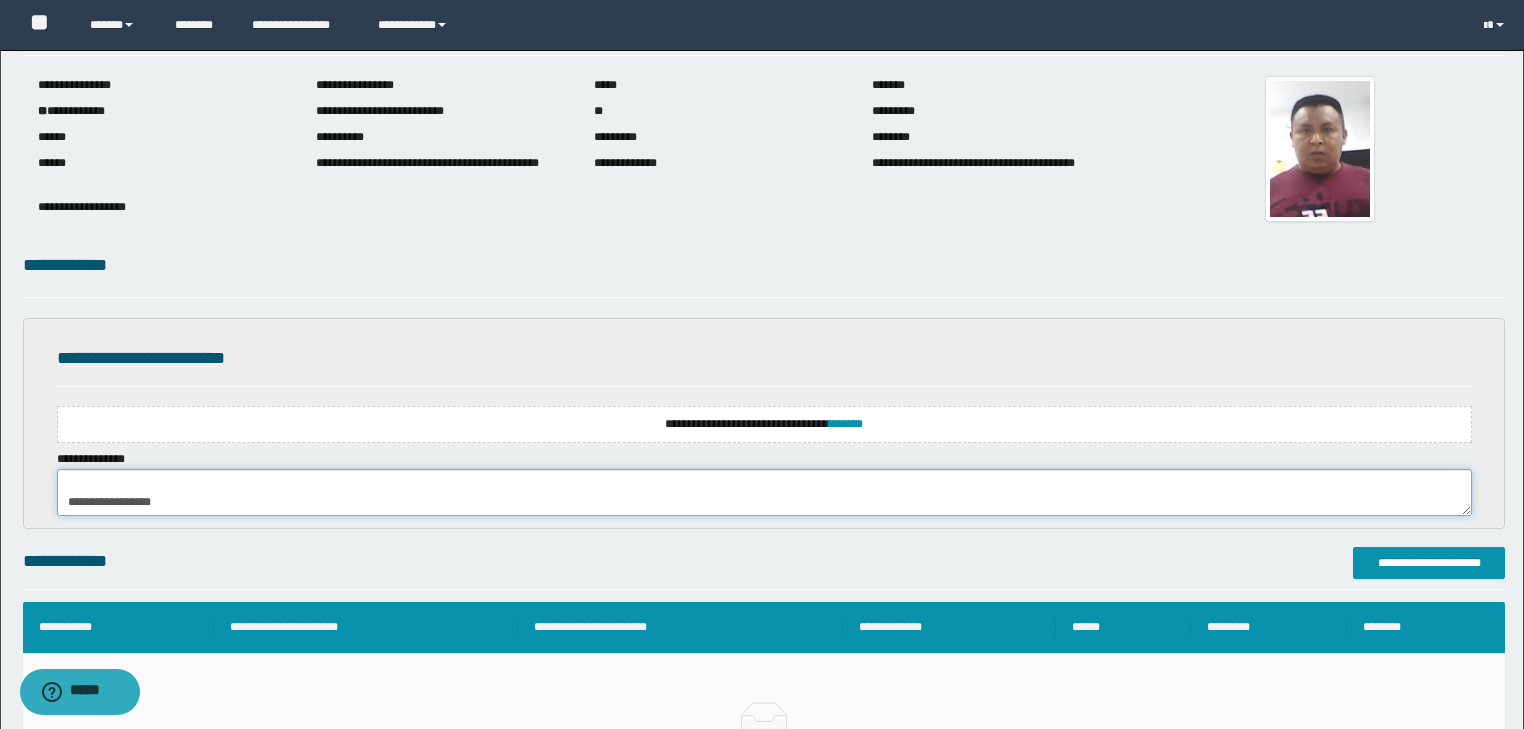 type on "**********" 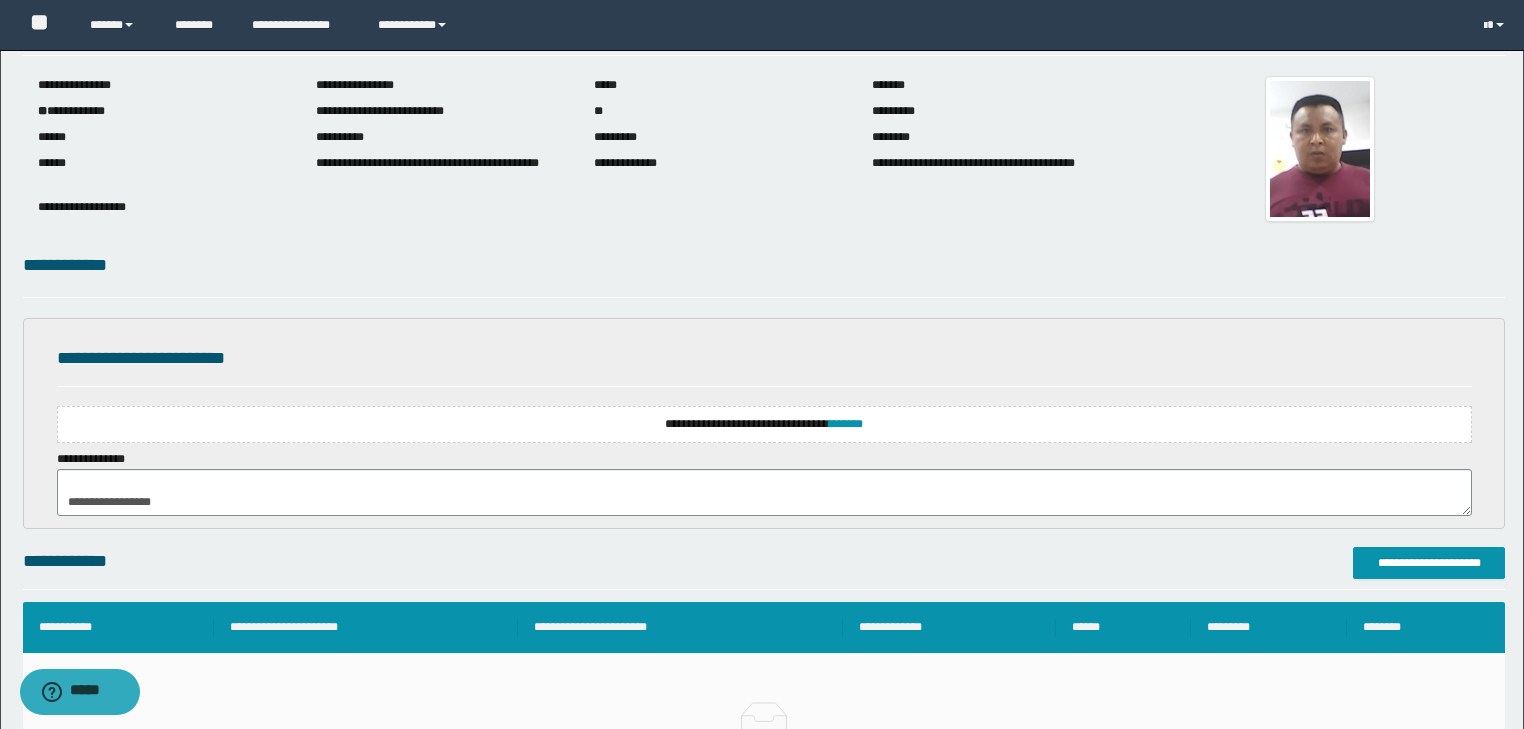 click on "**********" at bounding box center [764, 424] 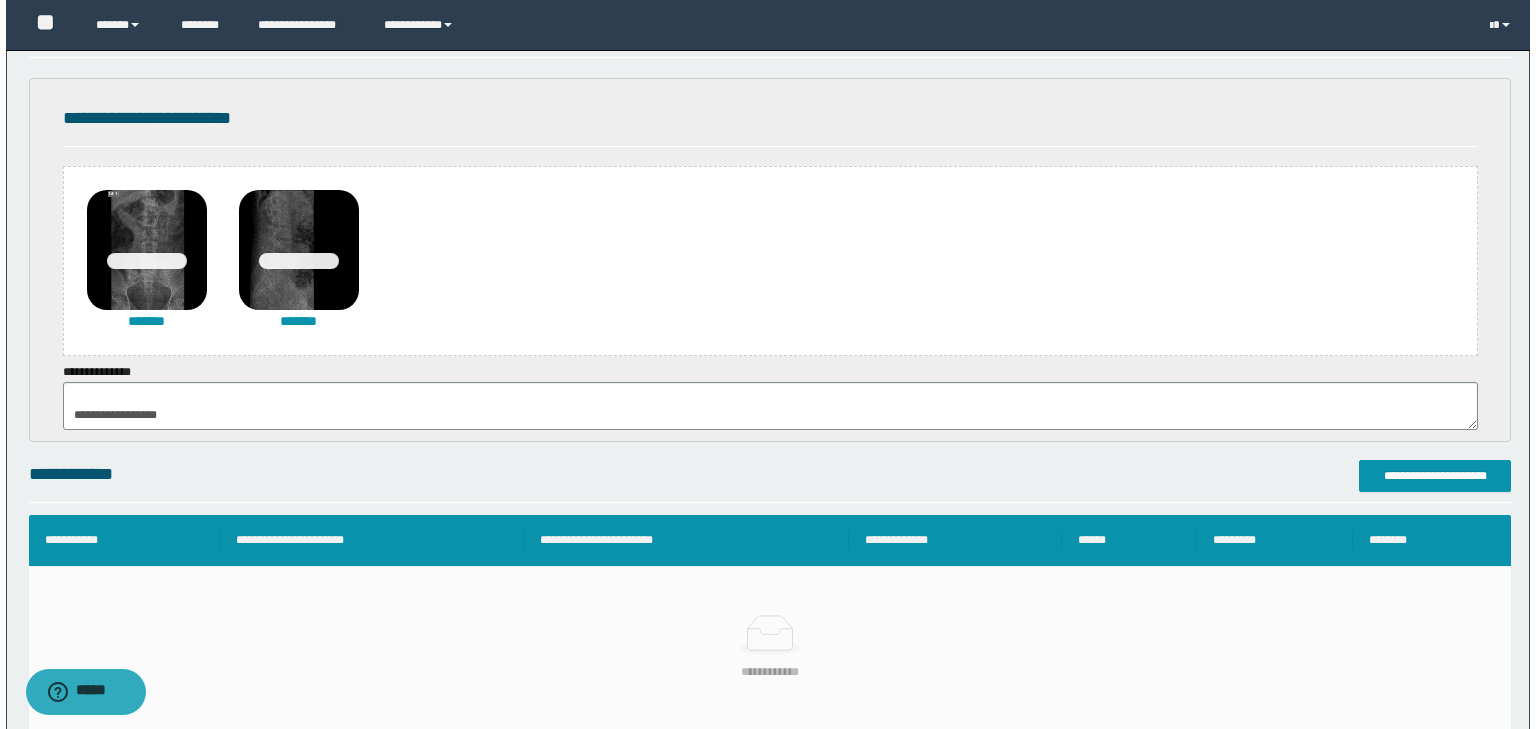 scroll, scrollTop: 400, scrollLeft: 0, axis: vertical 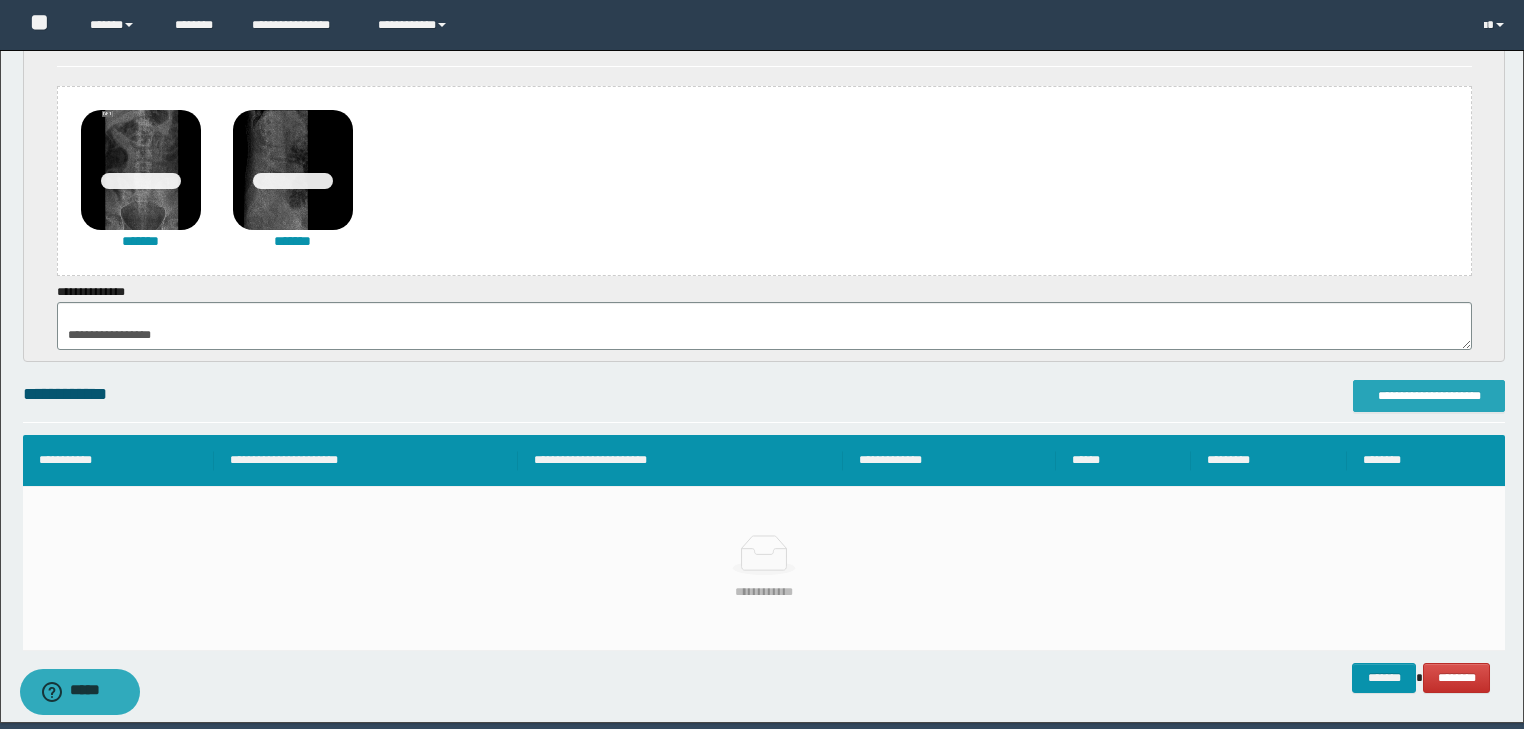 click on "**********" at bounding box center [1429, 396] 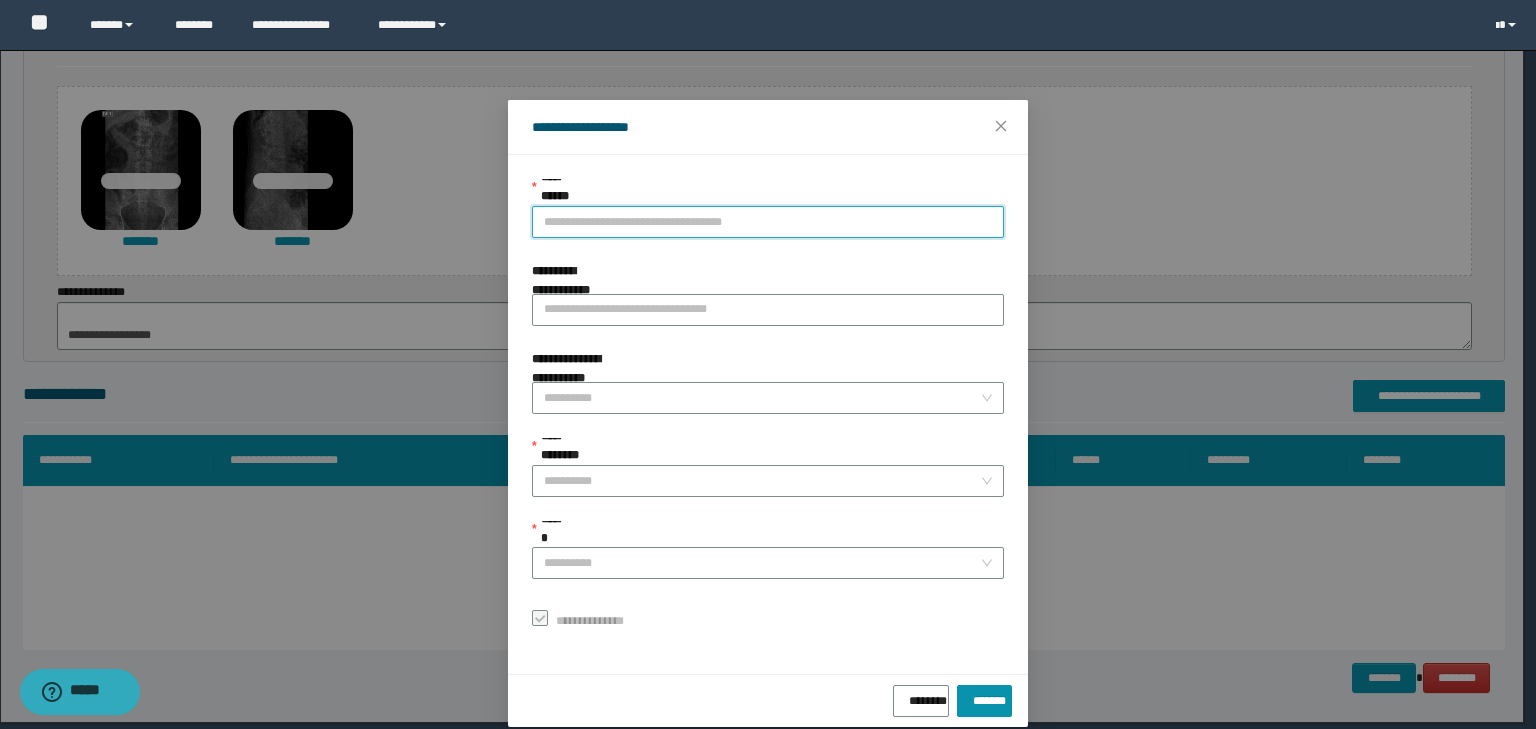 click on "**********" at bounding box center [768, 222] 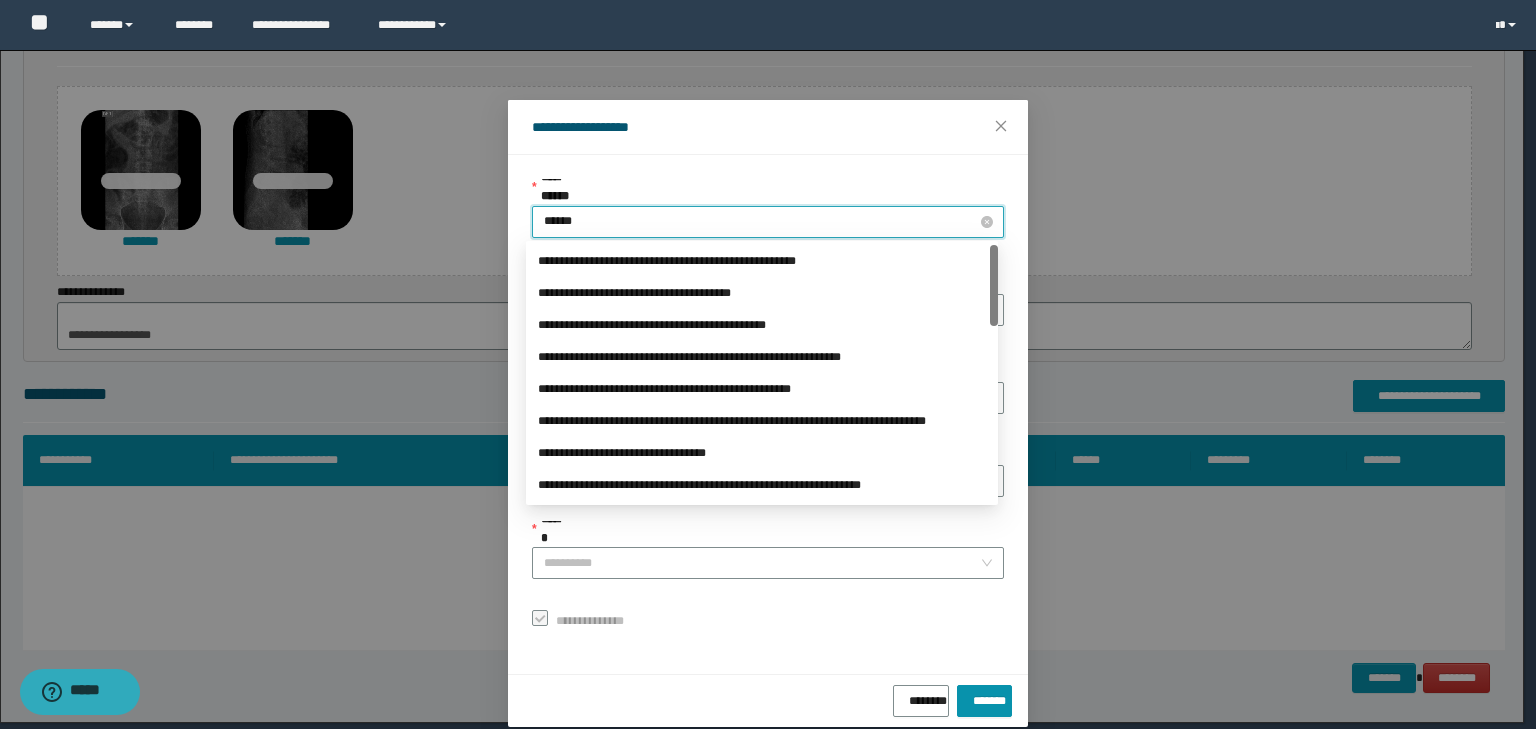 type on "*******" 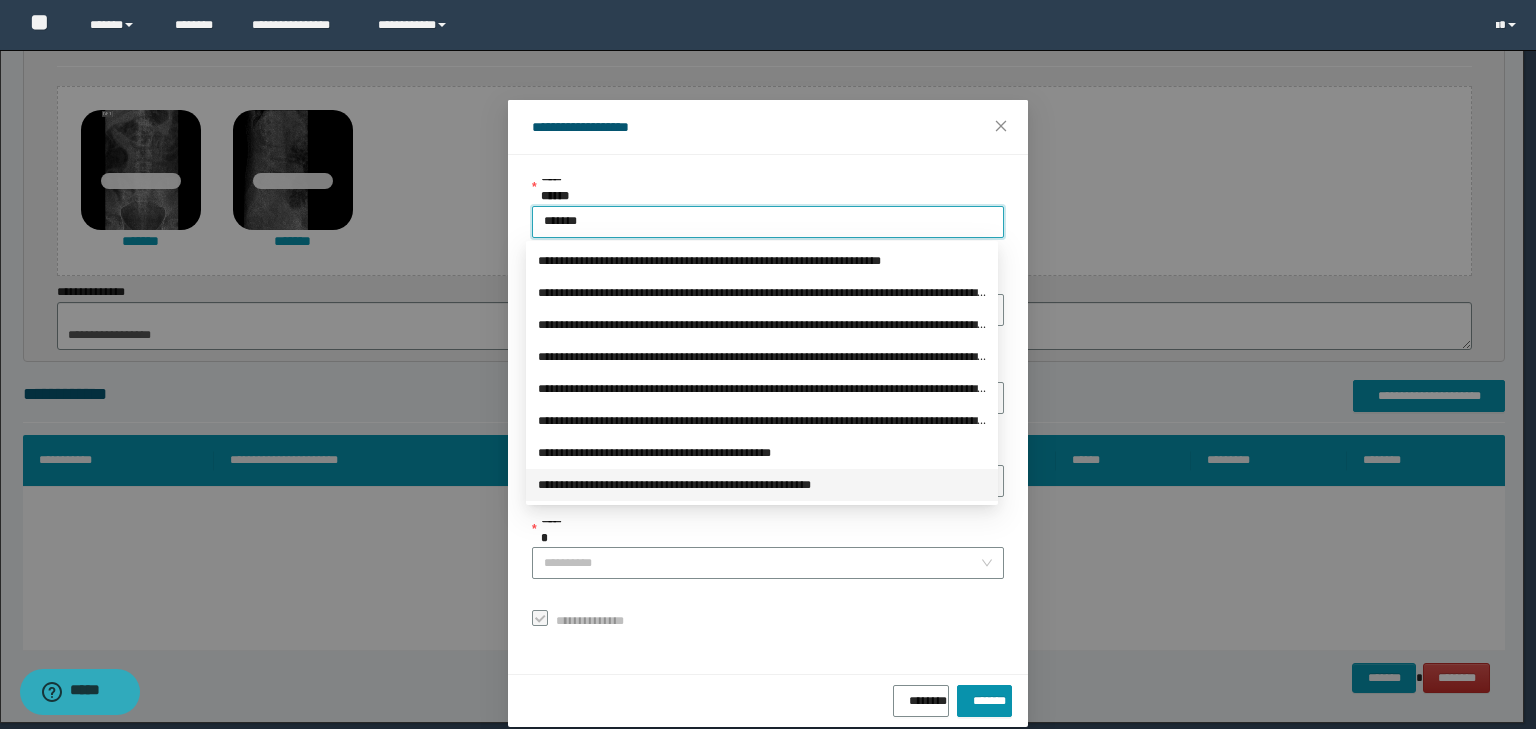 click on "**********" at bounding box center [762, 485] 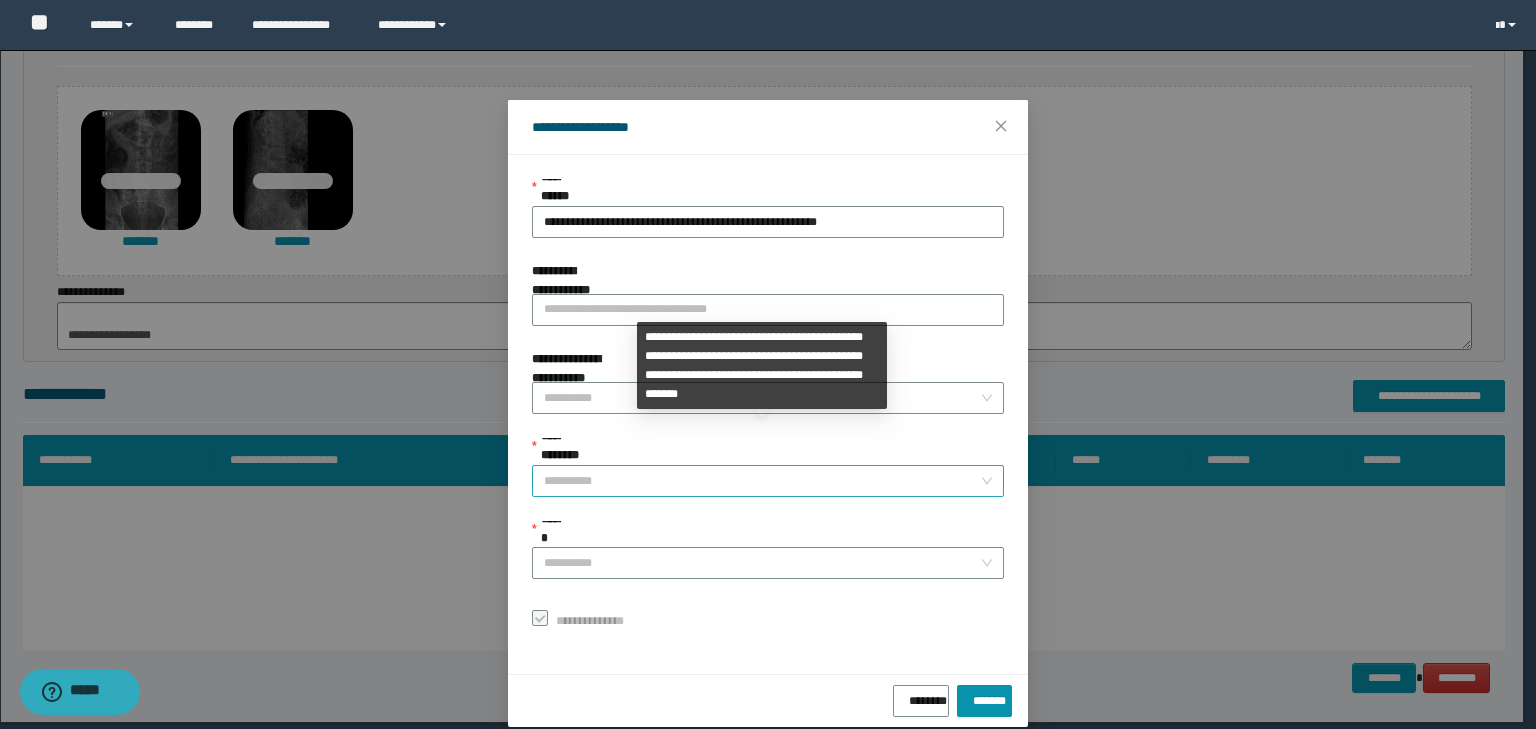 click on "**********" at bounding box center (762, 481) 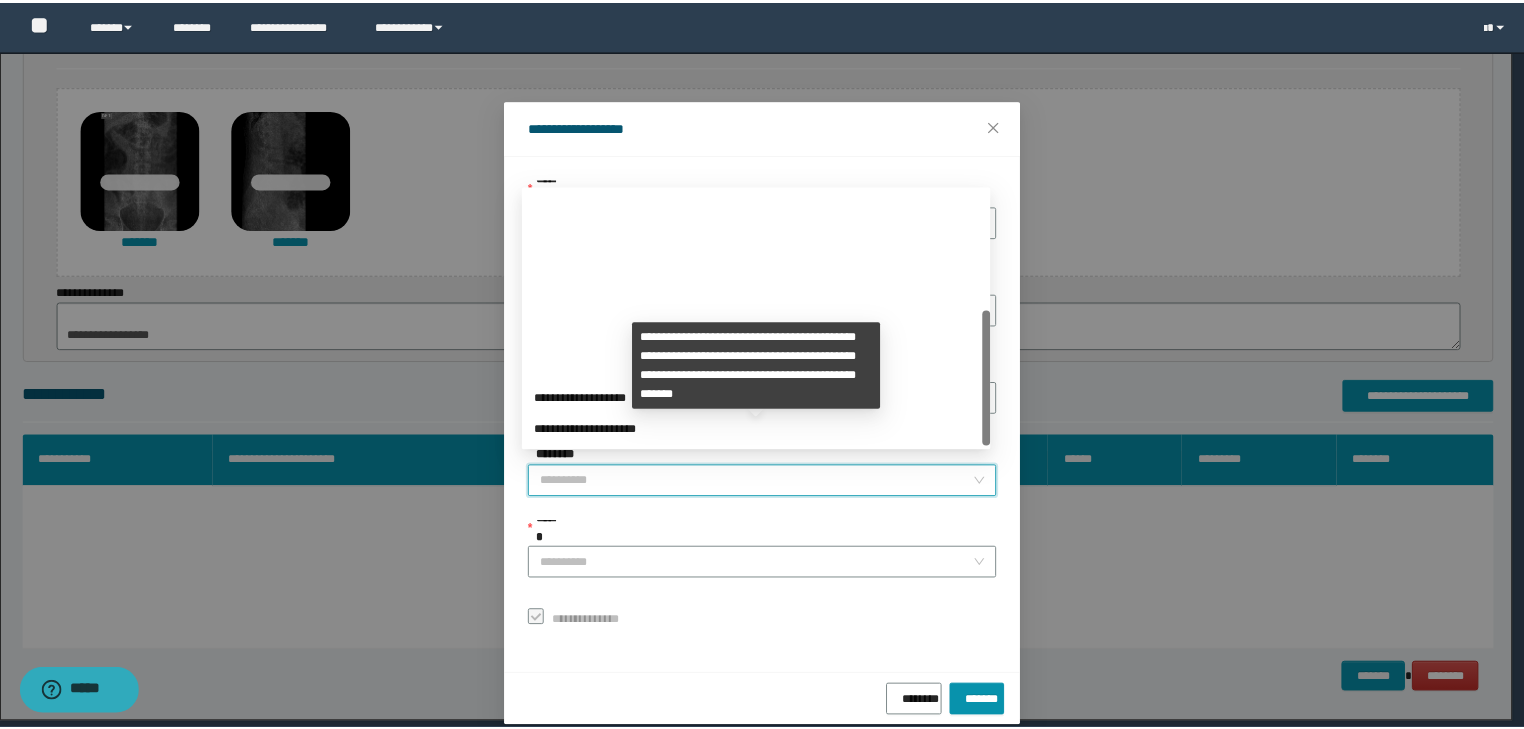 scroll, scrollTop: 224, scrollLeft: 0, axis: vertical 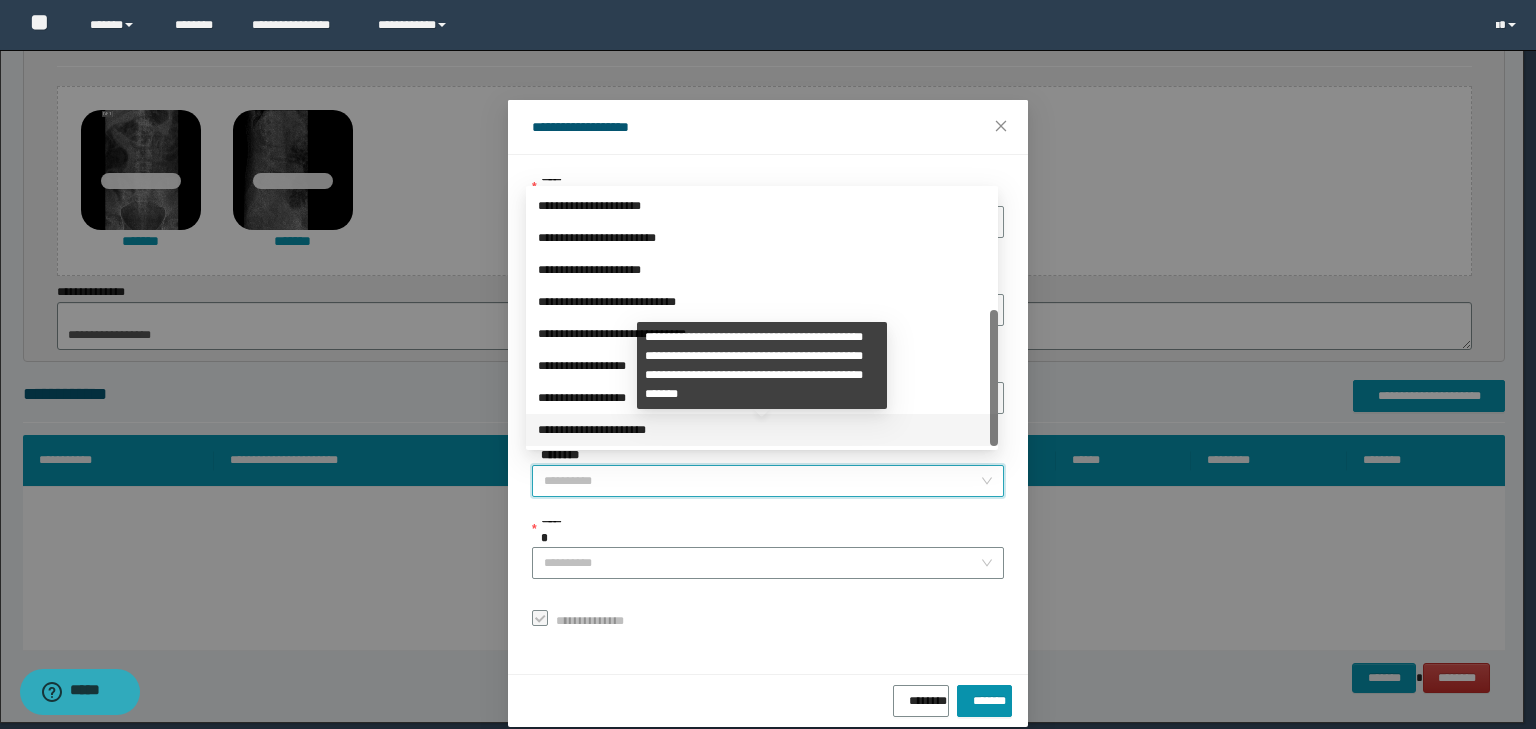 click on "**********" at bounding box center [762, 430] 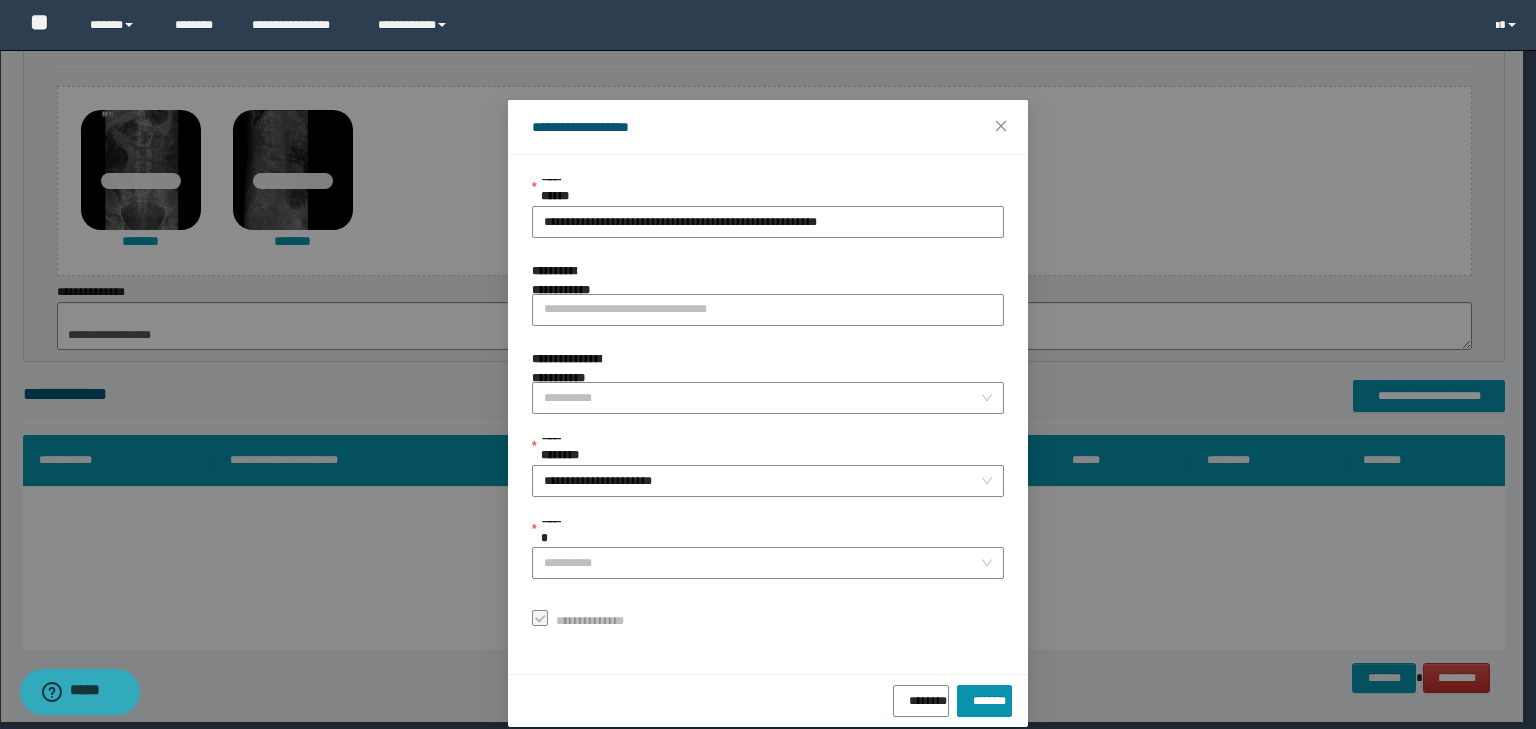 click on "**********" at bounding box center (768, 407) 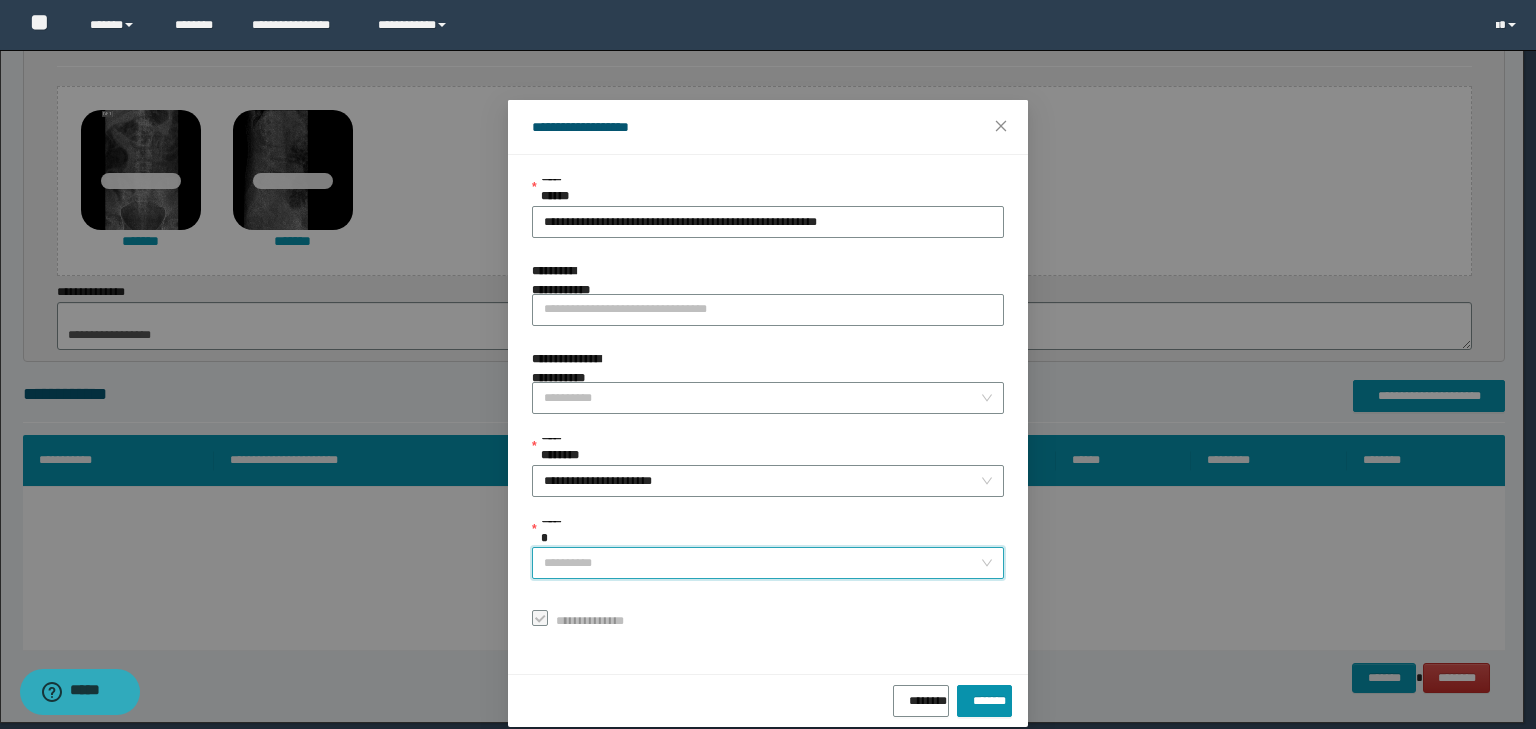 drag, startPoint x: 599, startPoint y: 552, endPoint x: 572, endPoint y: 566, distance: 30.413813 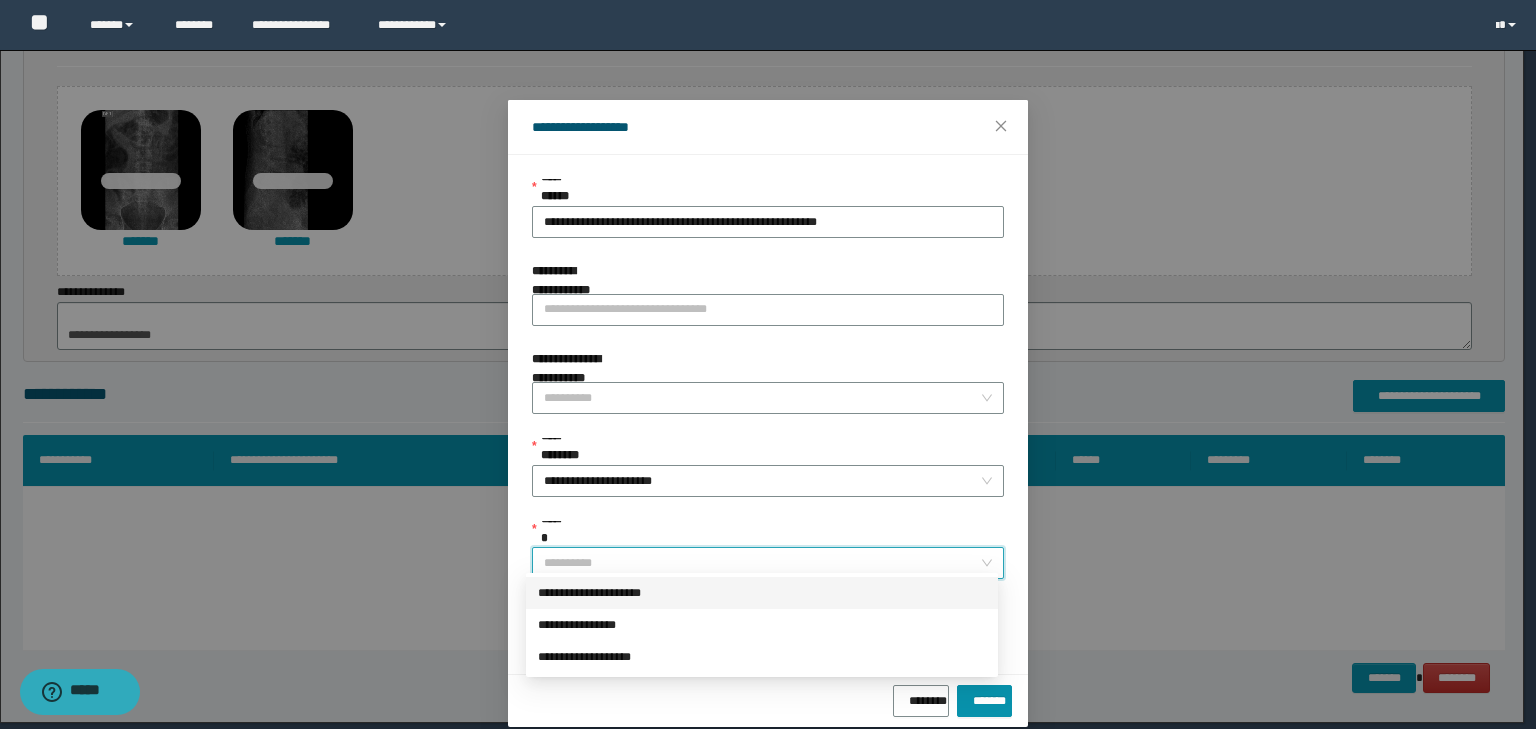 click on "**********" at bounding box center [762, 593] 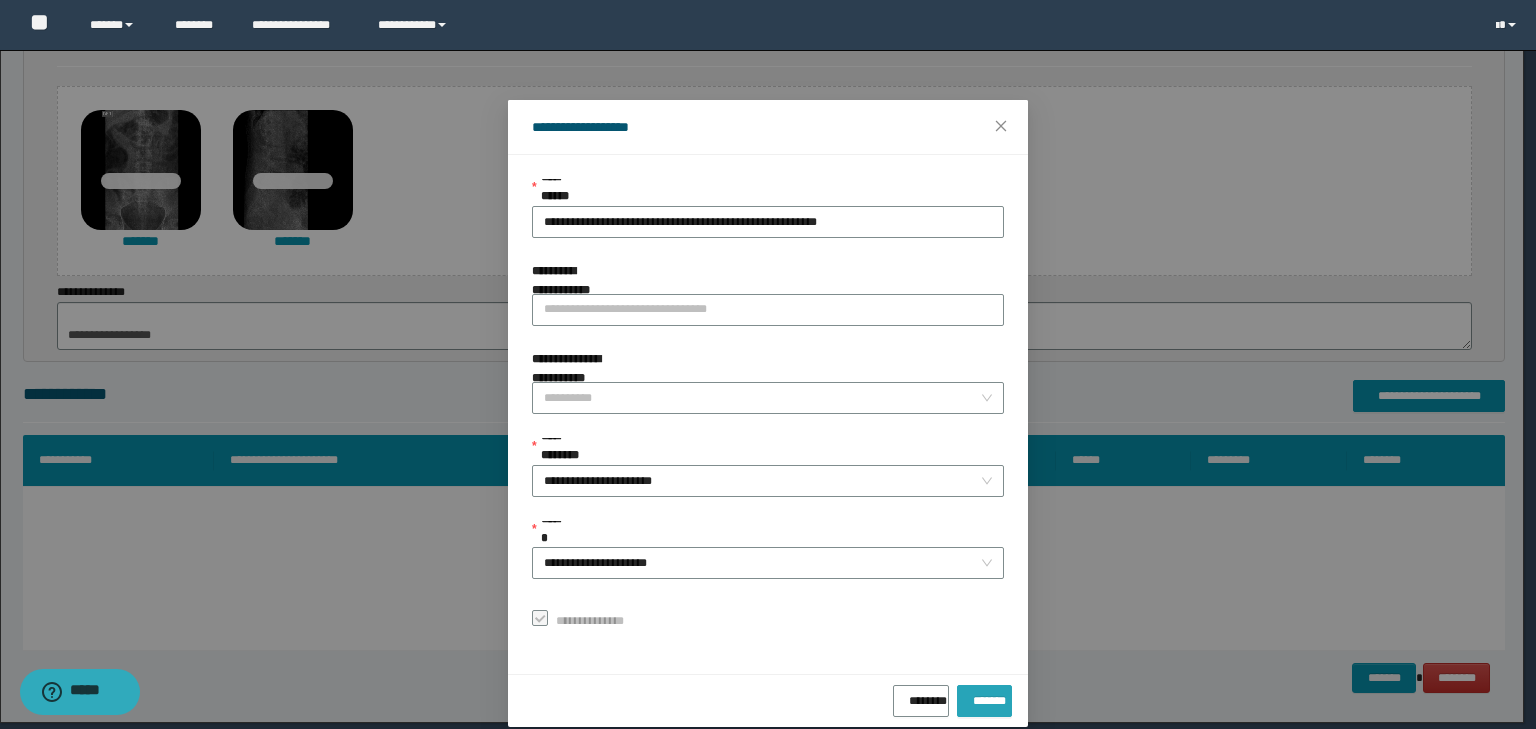 click on "*******" at bounding box center [984, 697] 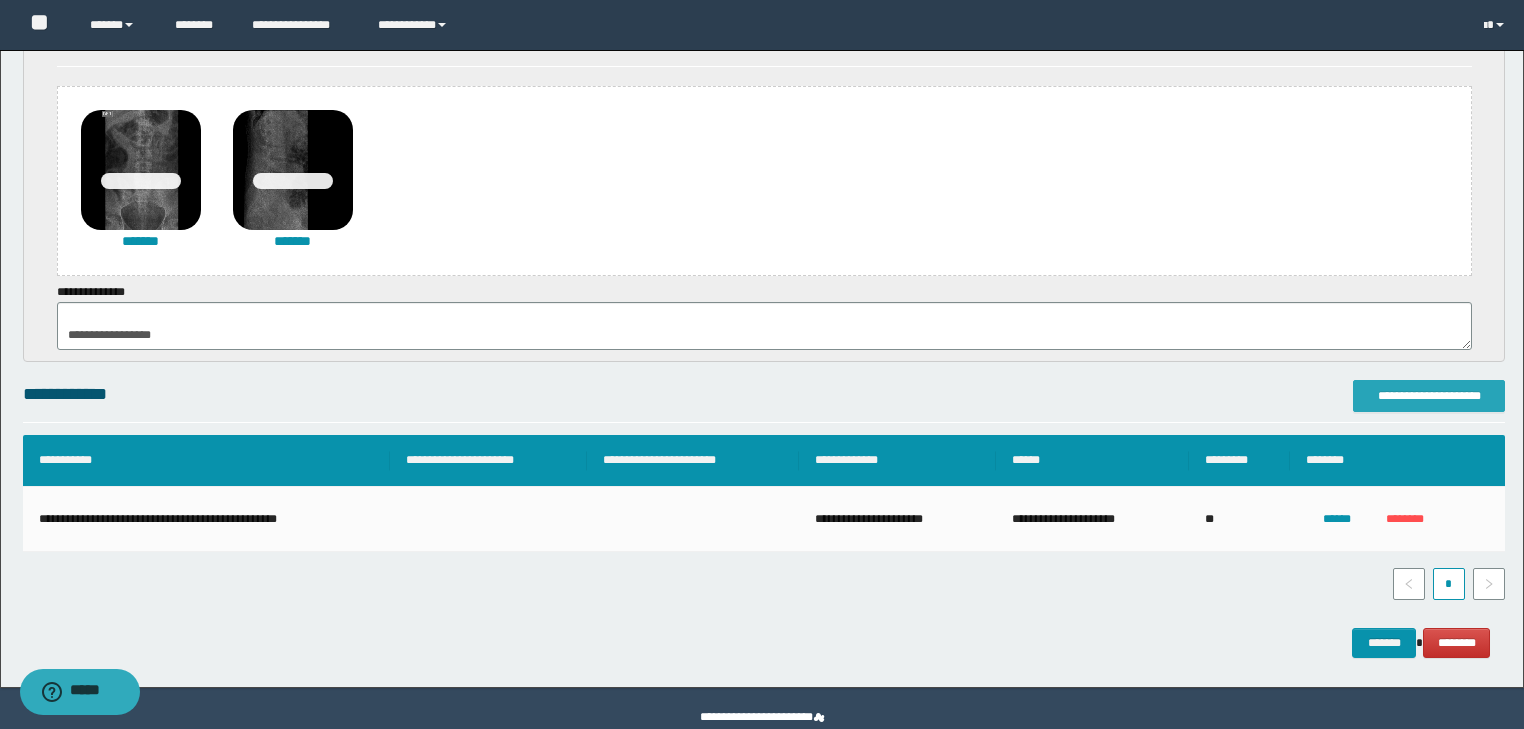 scroll, scrollTop: 302, scrollLeft: 0, axis: vertical 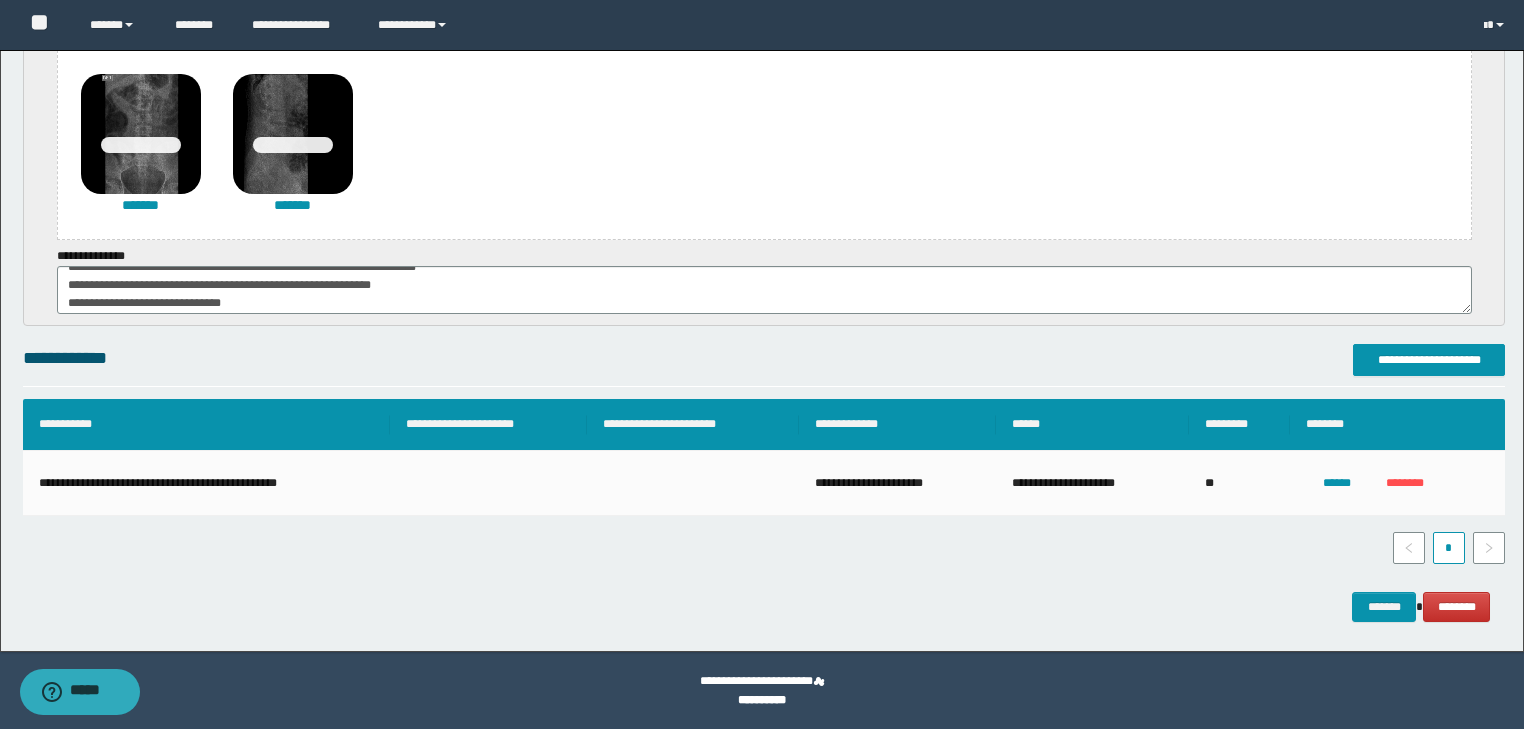 click on "**********" at bounding box center [762, 133] 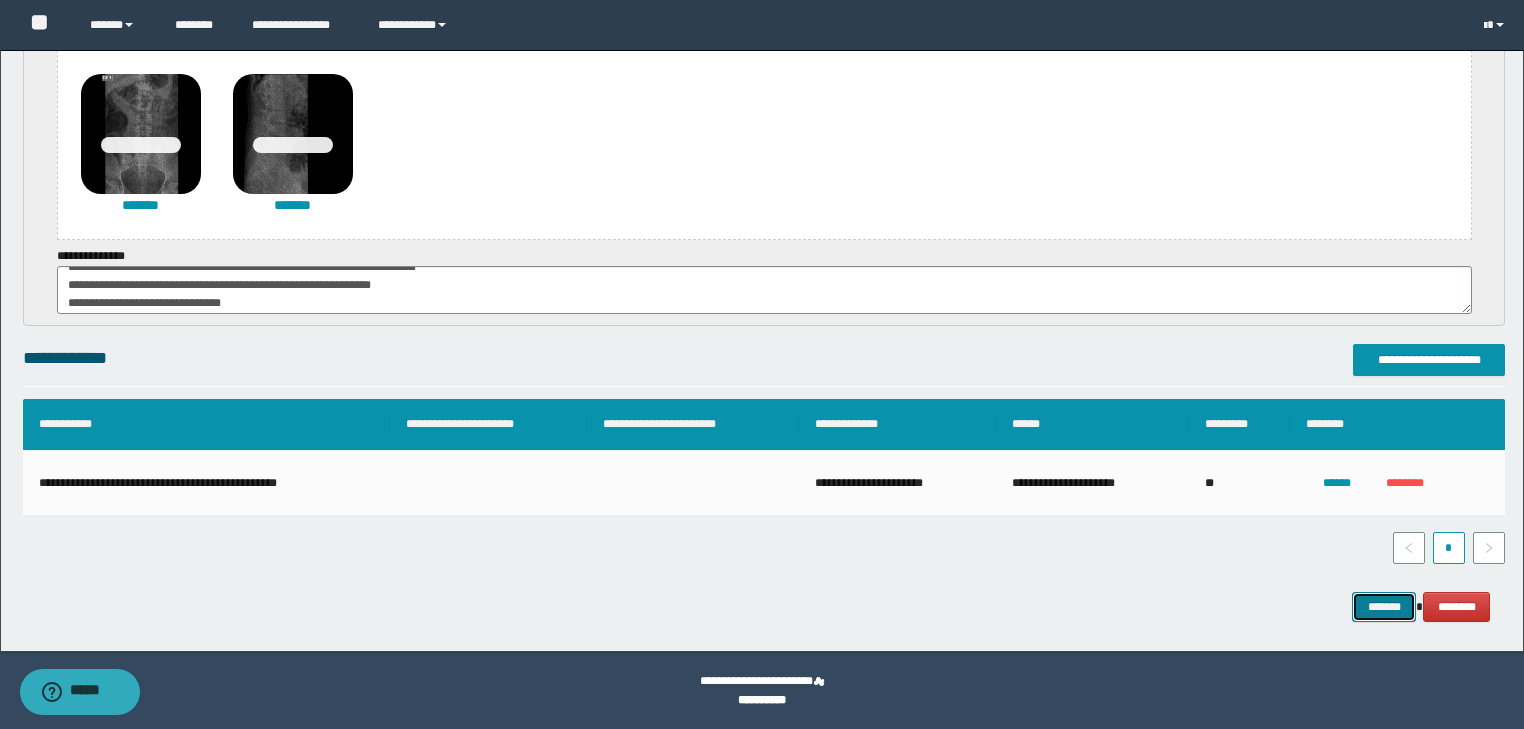 click on "*******" at bounding box center (1384, 607) 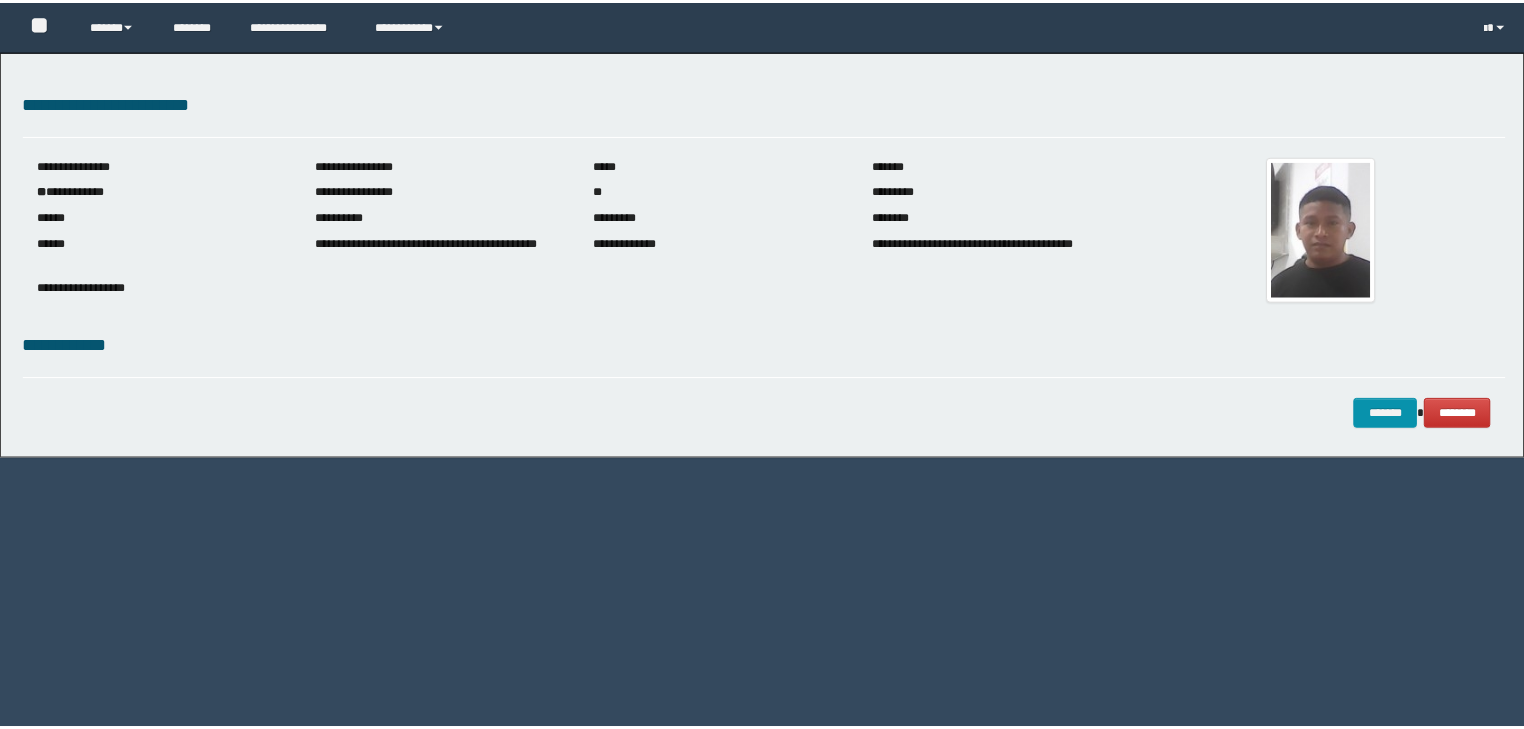 scroll, scrollTop: 0, scrollLeft: 0, axis: both 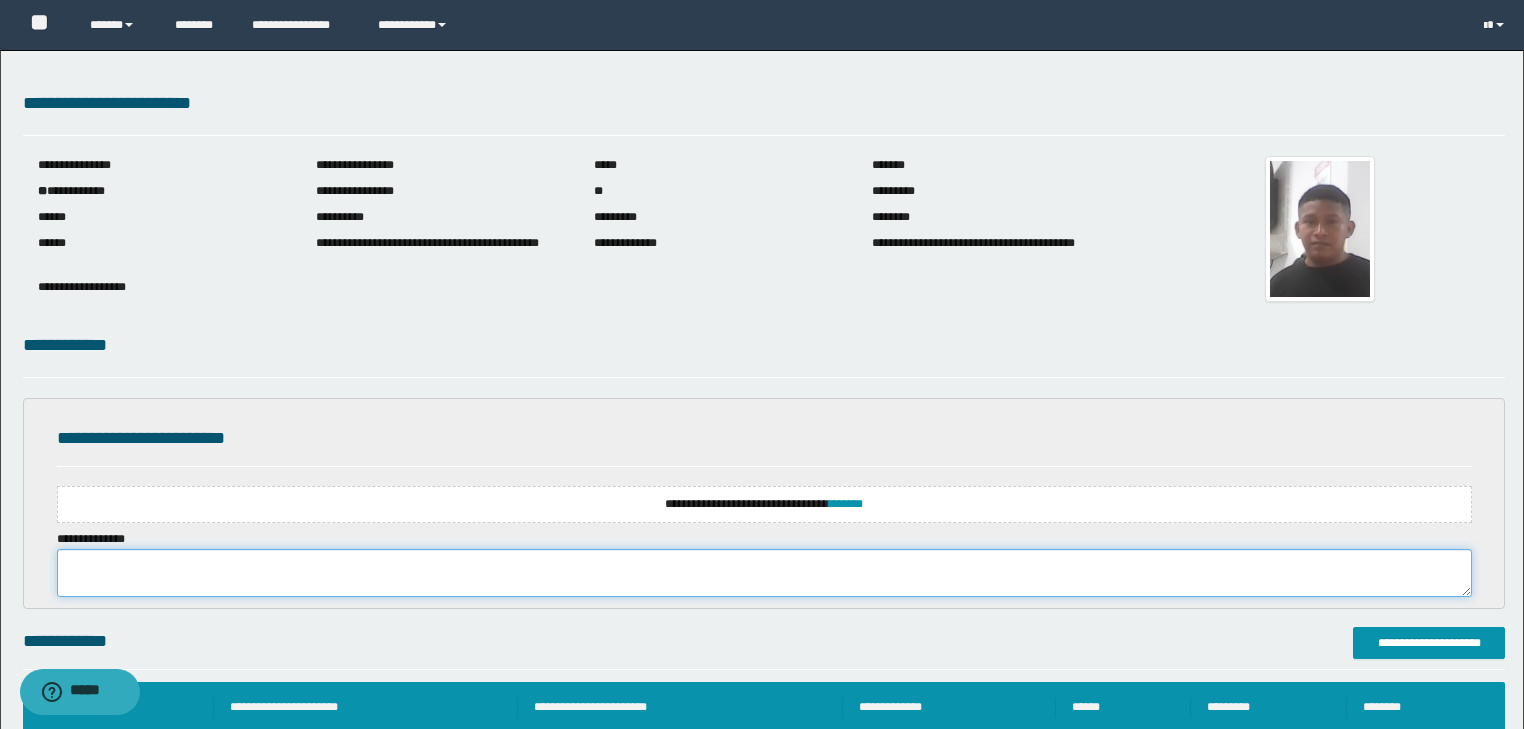 paste on "**********" 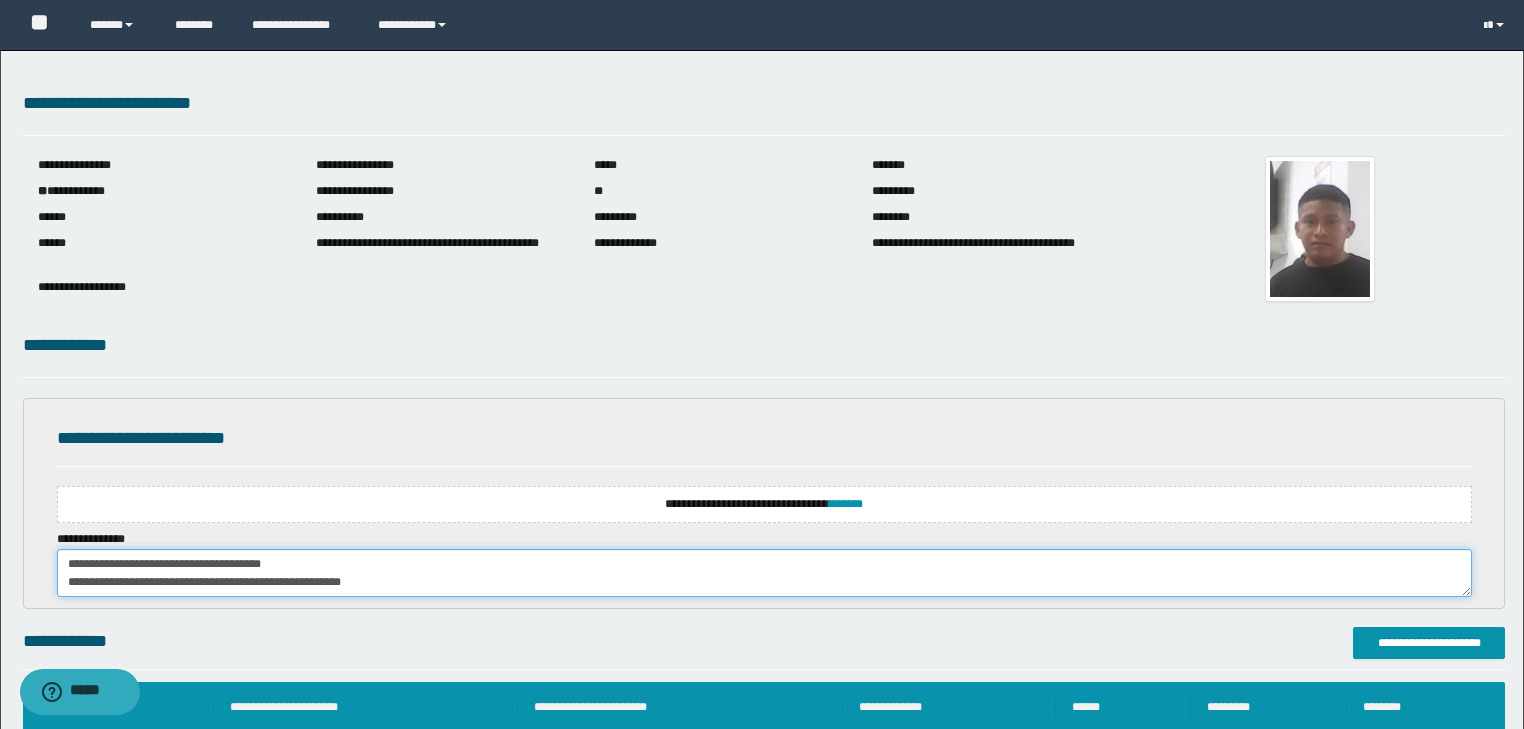 scroll, scrollTop: 444, scrollLeft: 0, axis: vertical 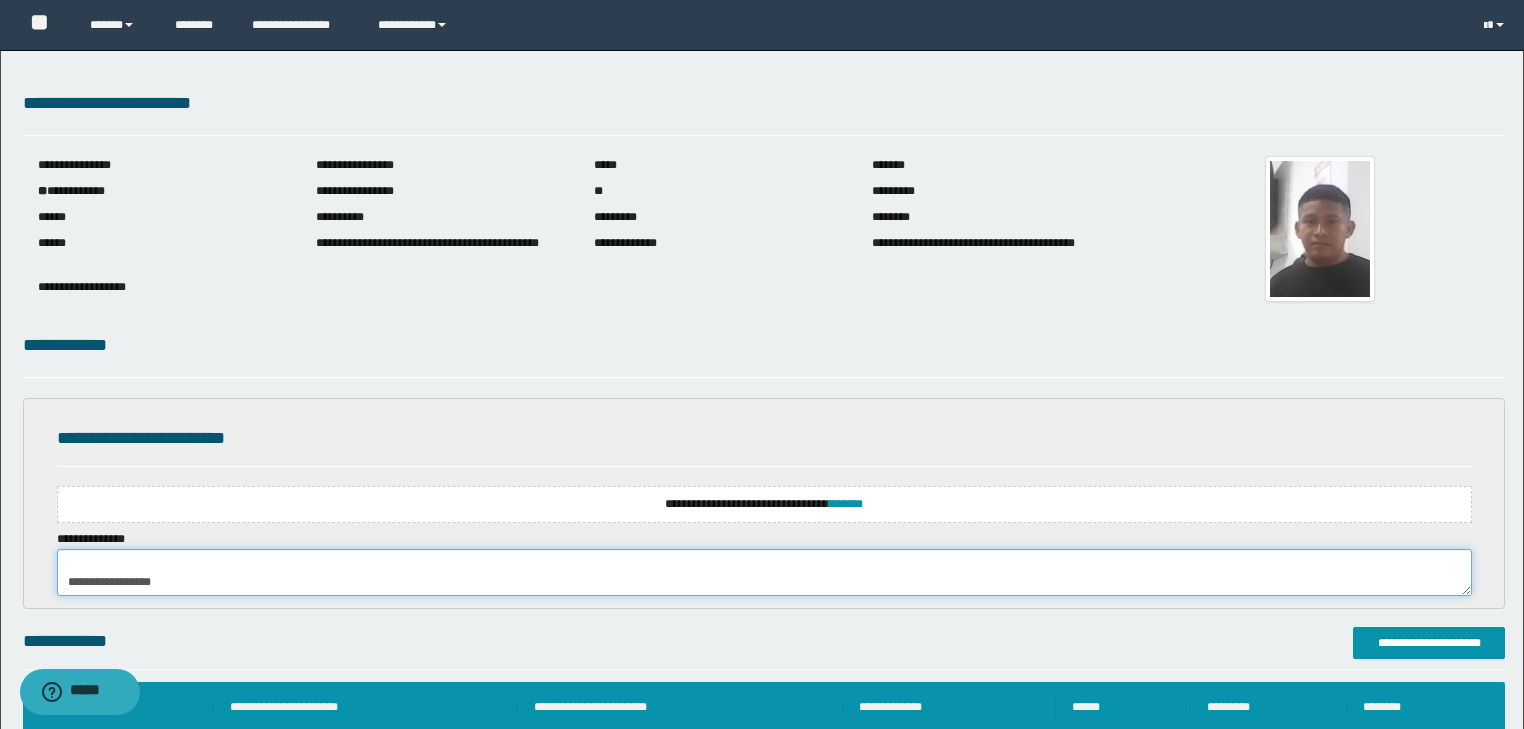 type on "**********" 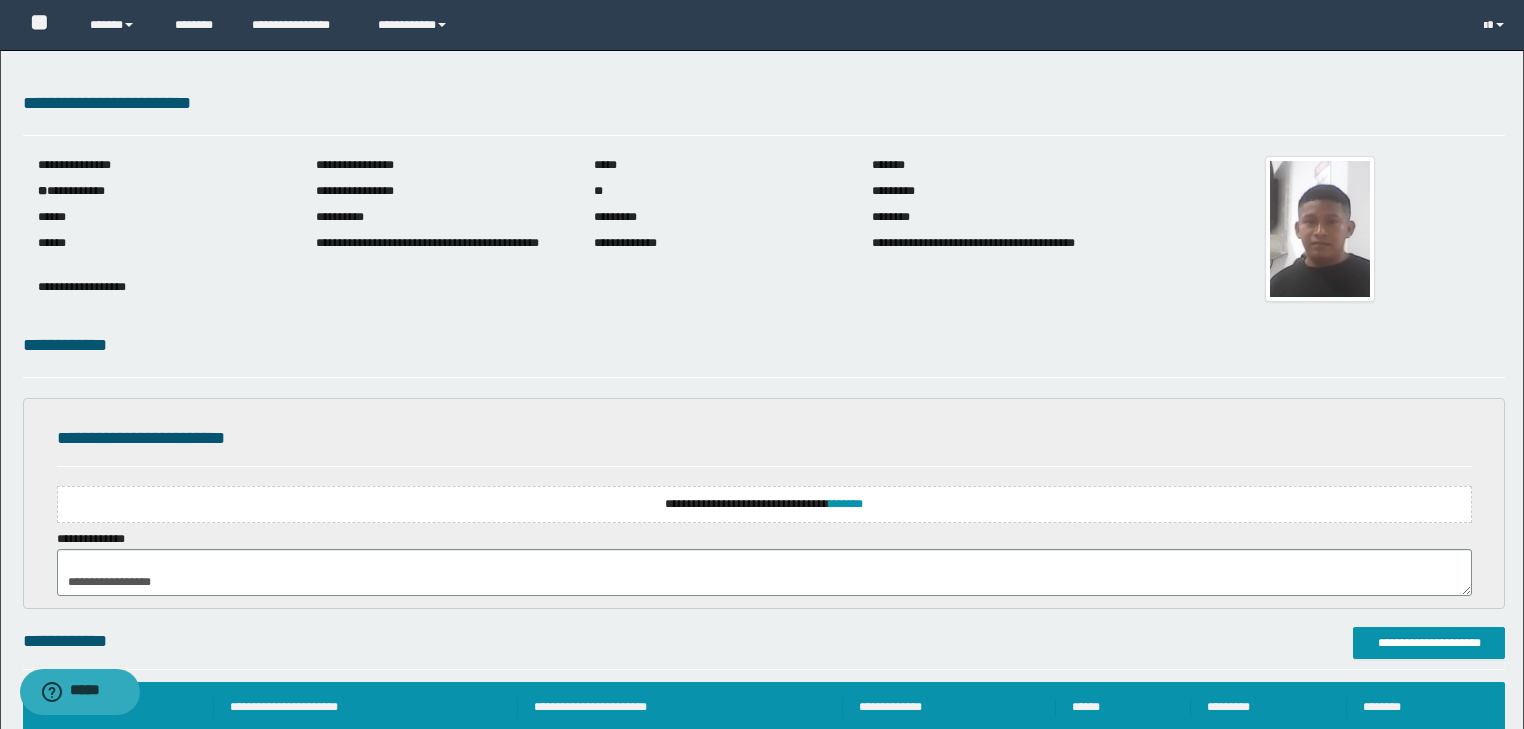 click on "**********" at bounding box center (764, 504) 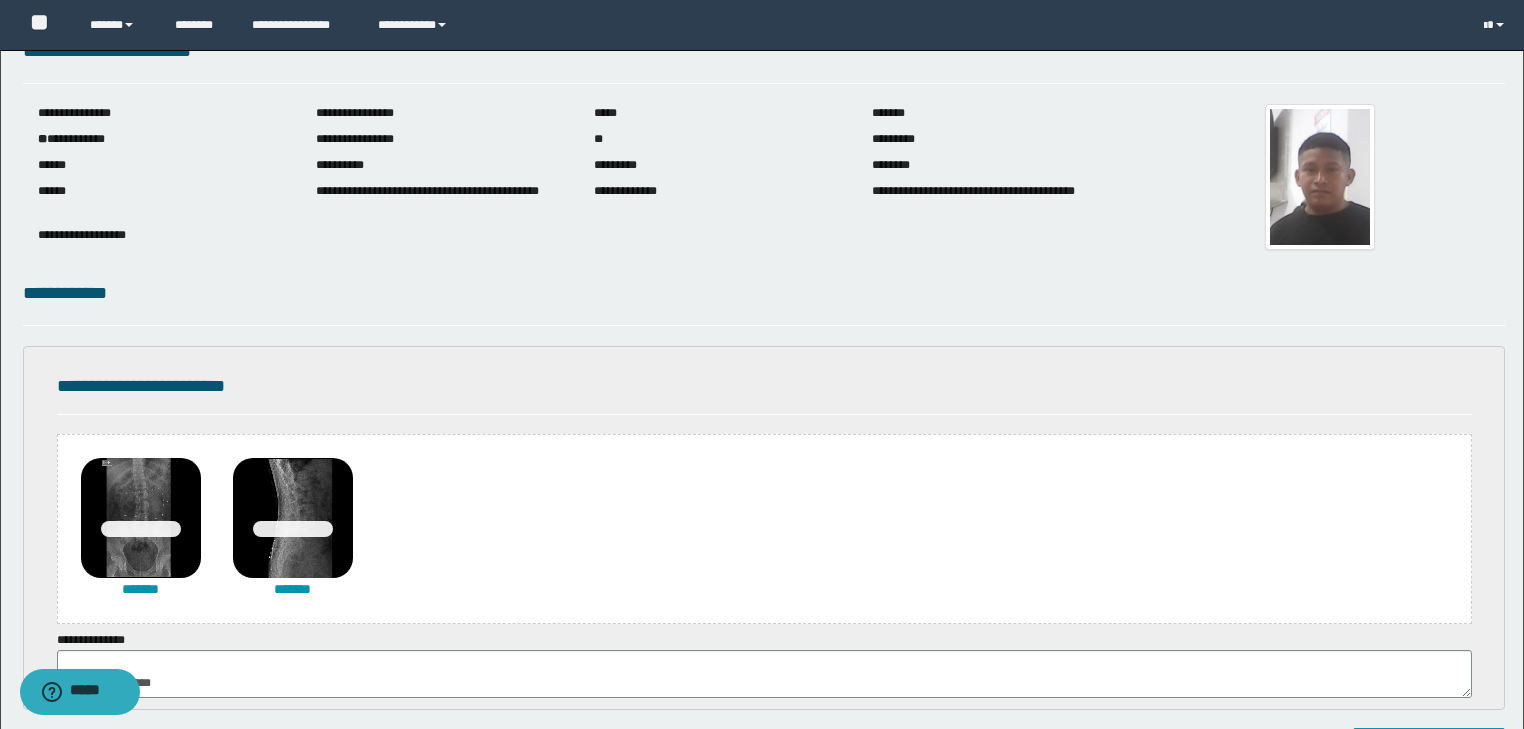 scroll, scrollTop: 80, scrollLeft: 0, axis: vertical 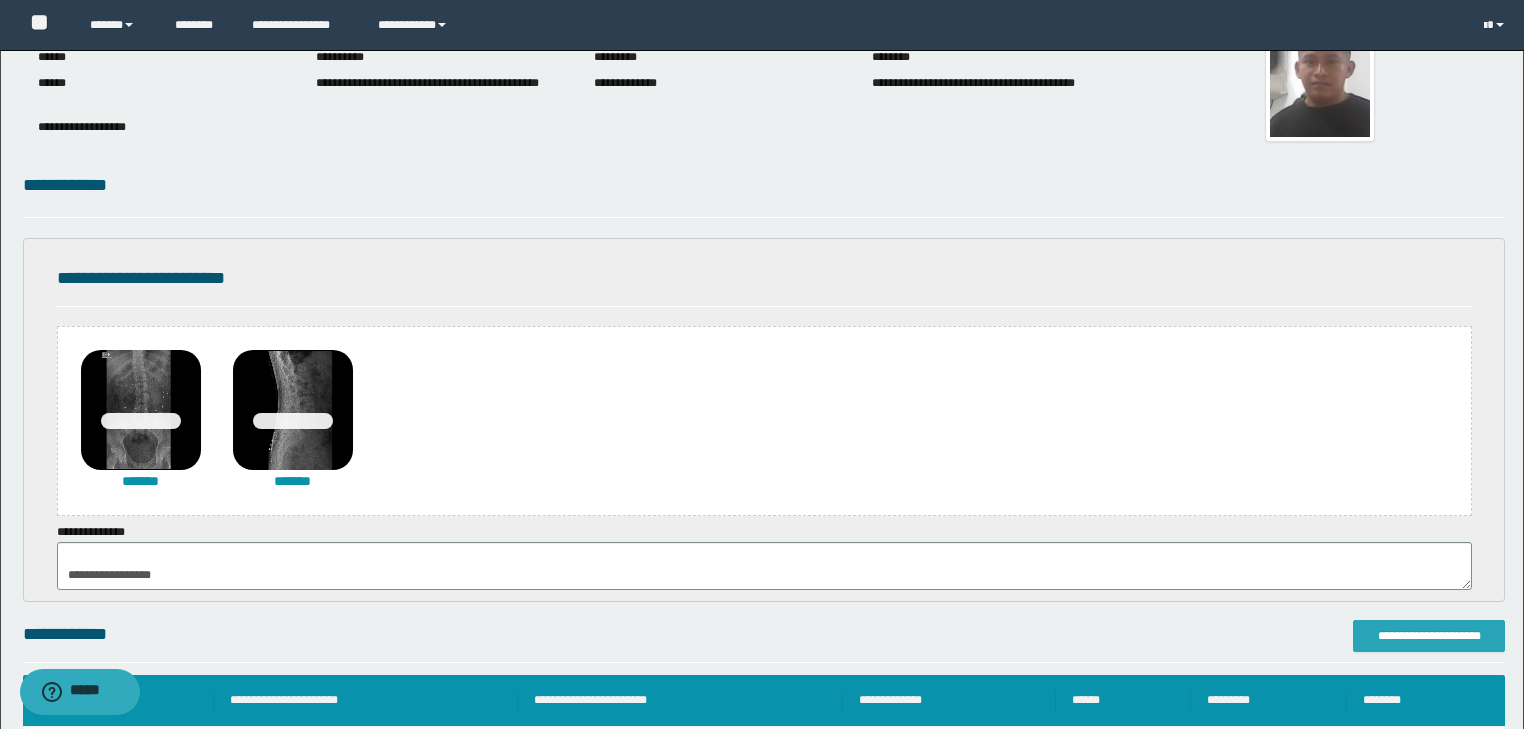 click on "**********" at bounding box center (1429, 636) 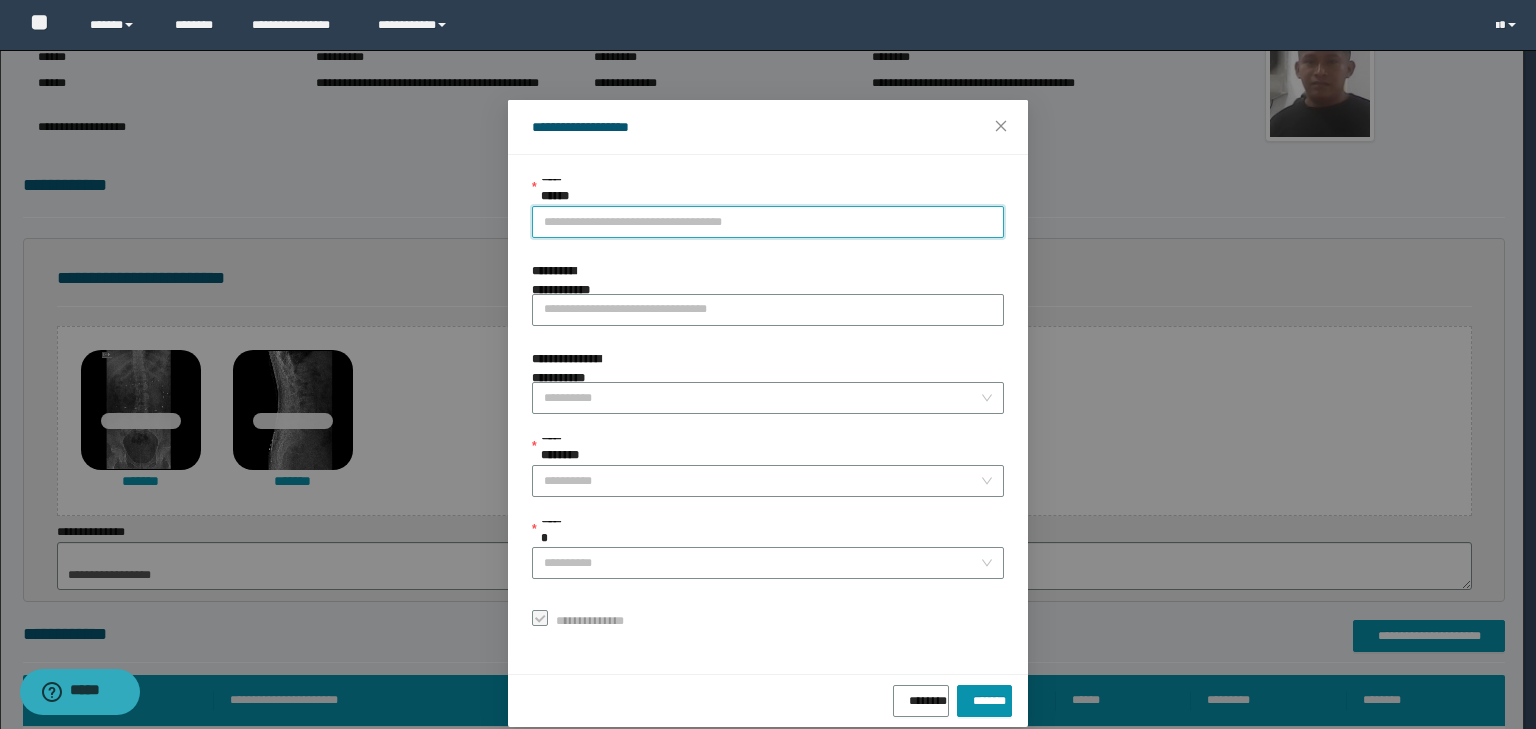 click on "**********" at bounding box center [768, 222] 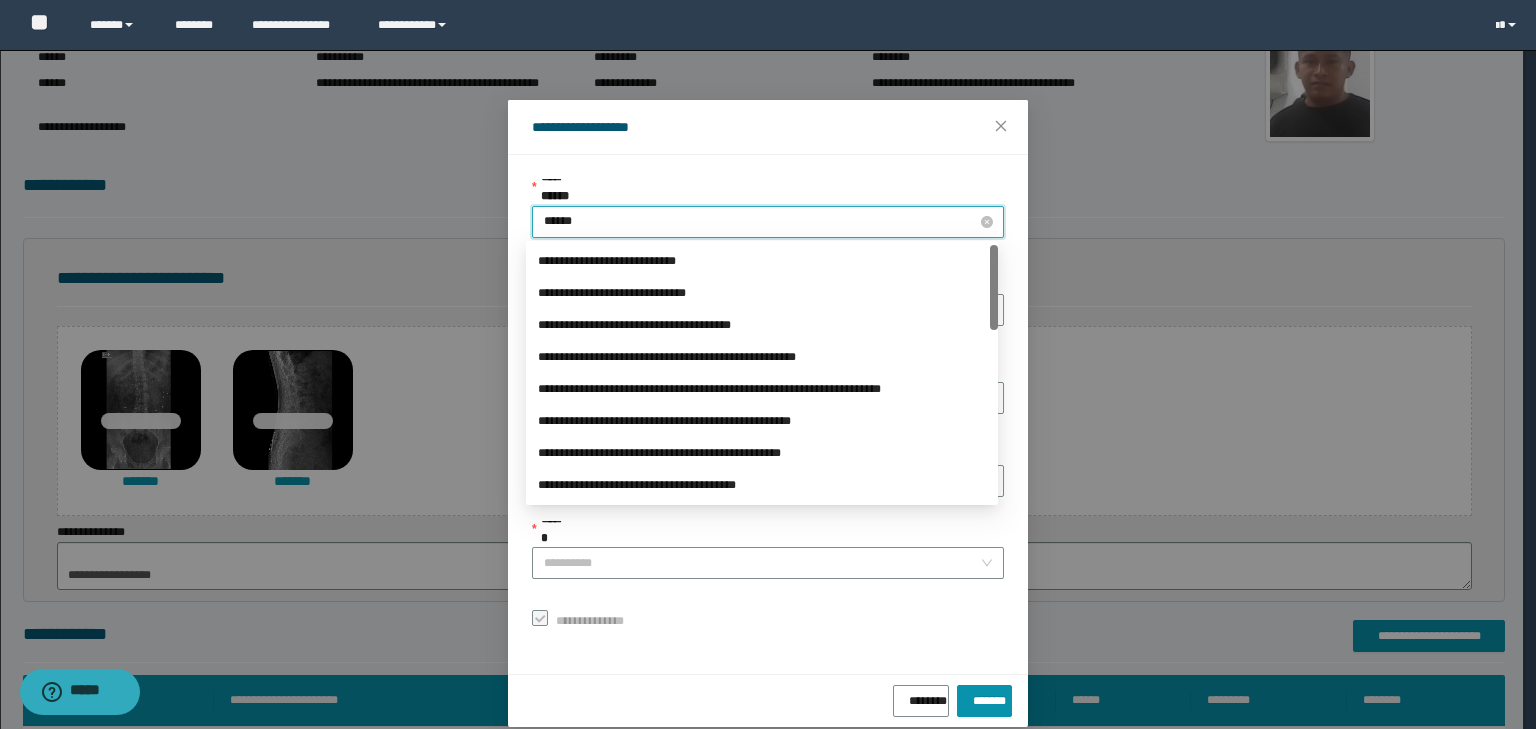 type on "*******" 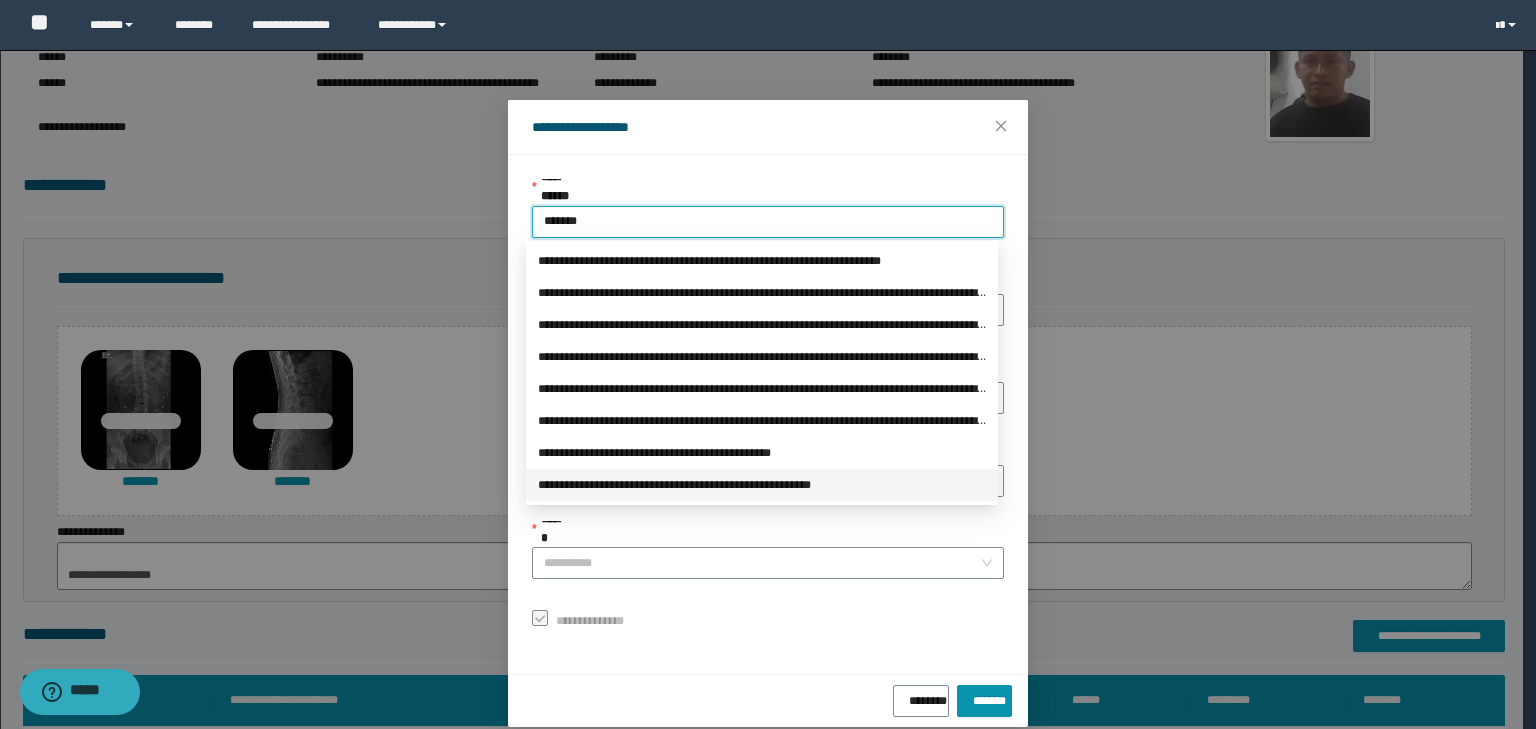 click on "**********" at bounding box center [762, 485] 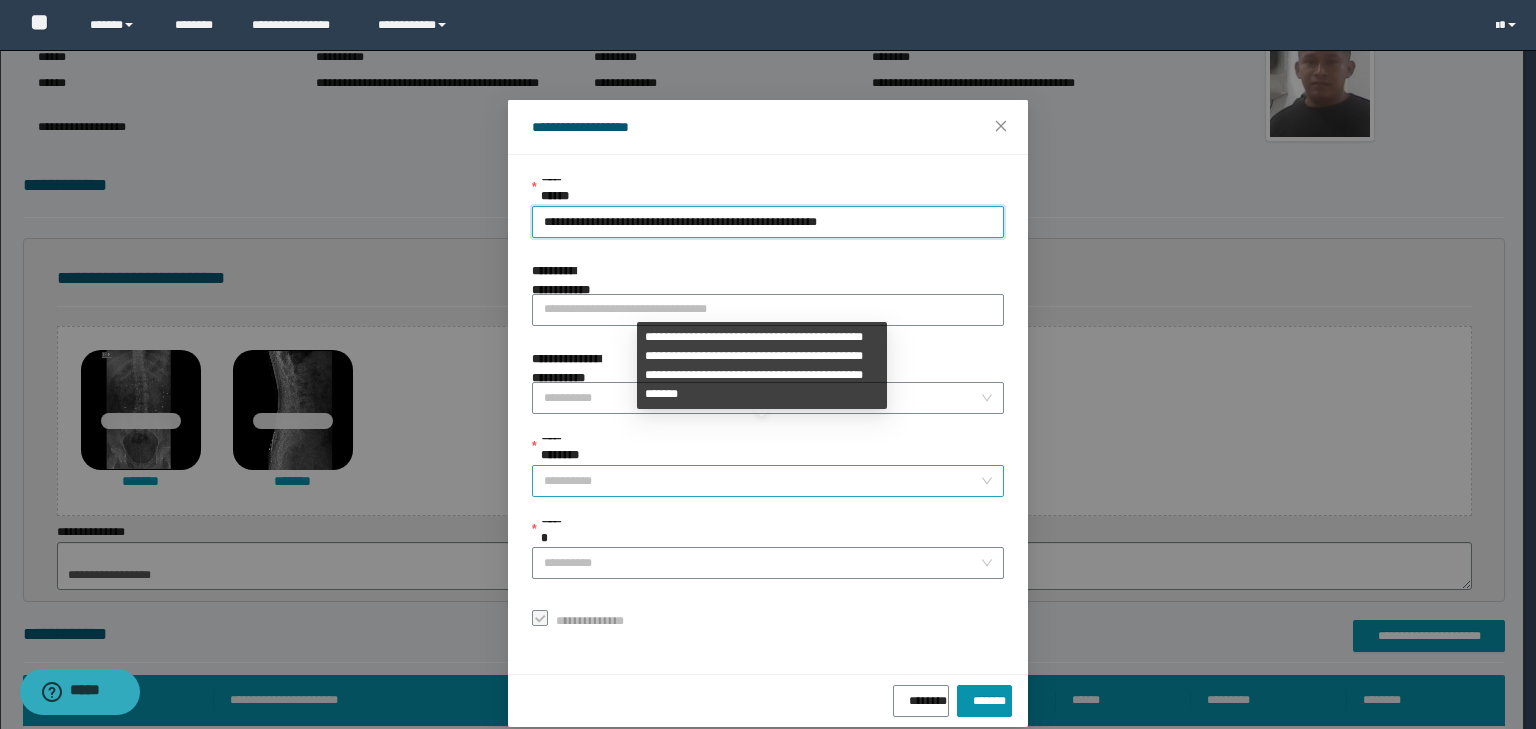 click on "**********" at bounding box center (762, 481) 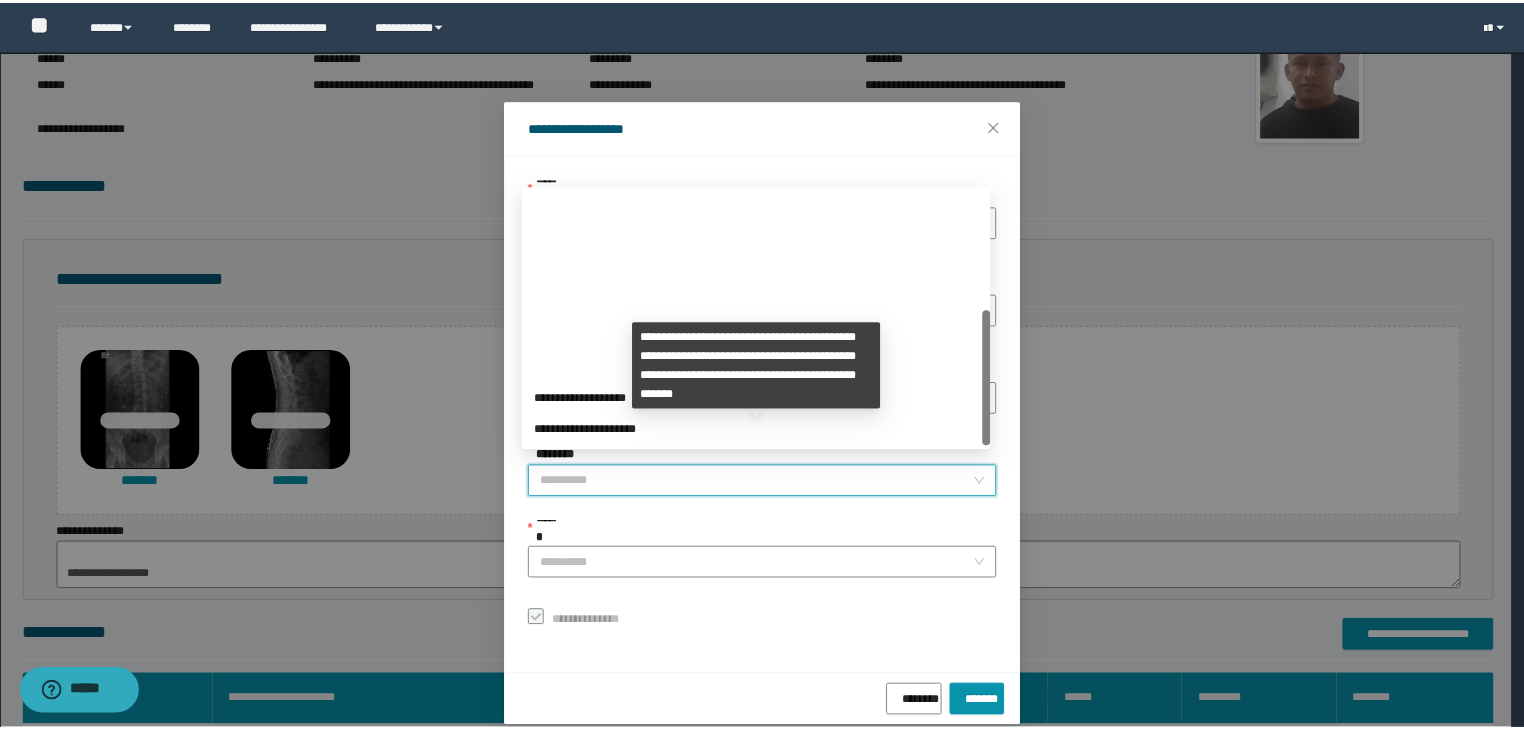 scroll, scrollTop: 224, scrollLeft: 0, axis: vertical 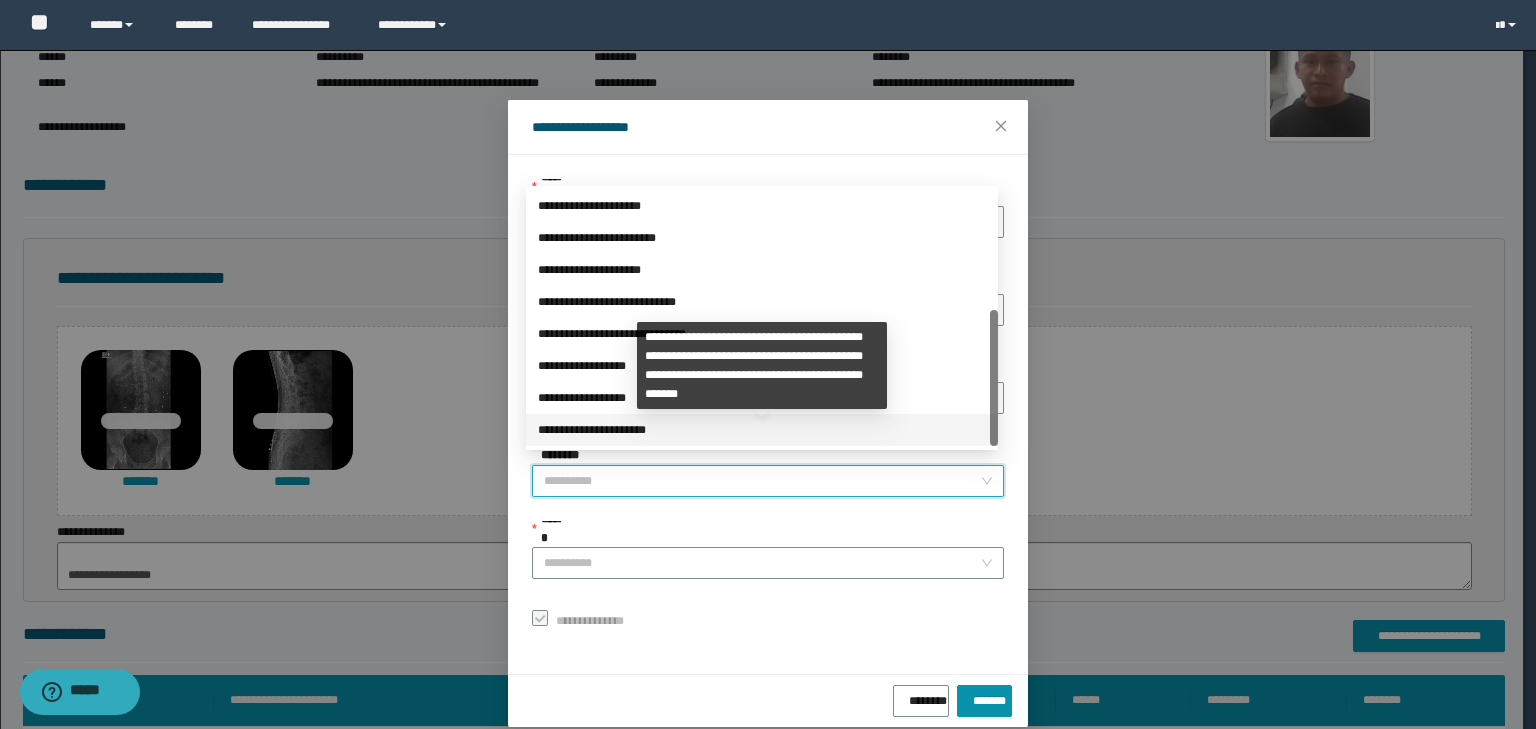 click on "**********" at bounding box center (762, 430) 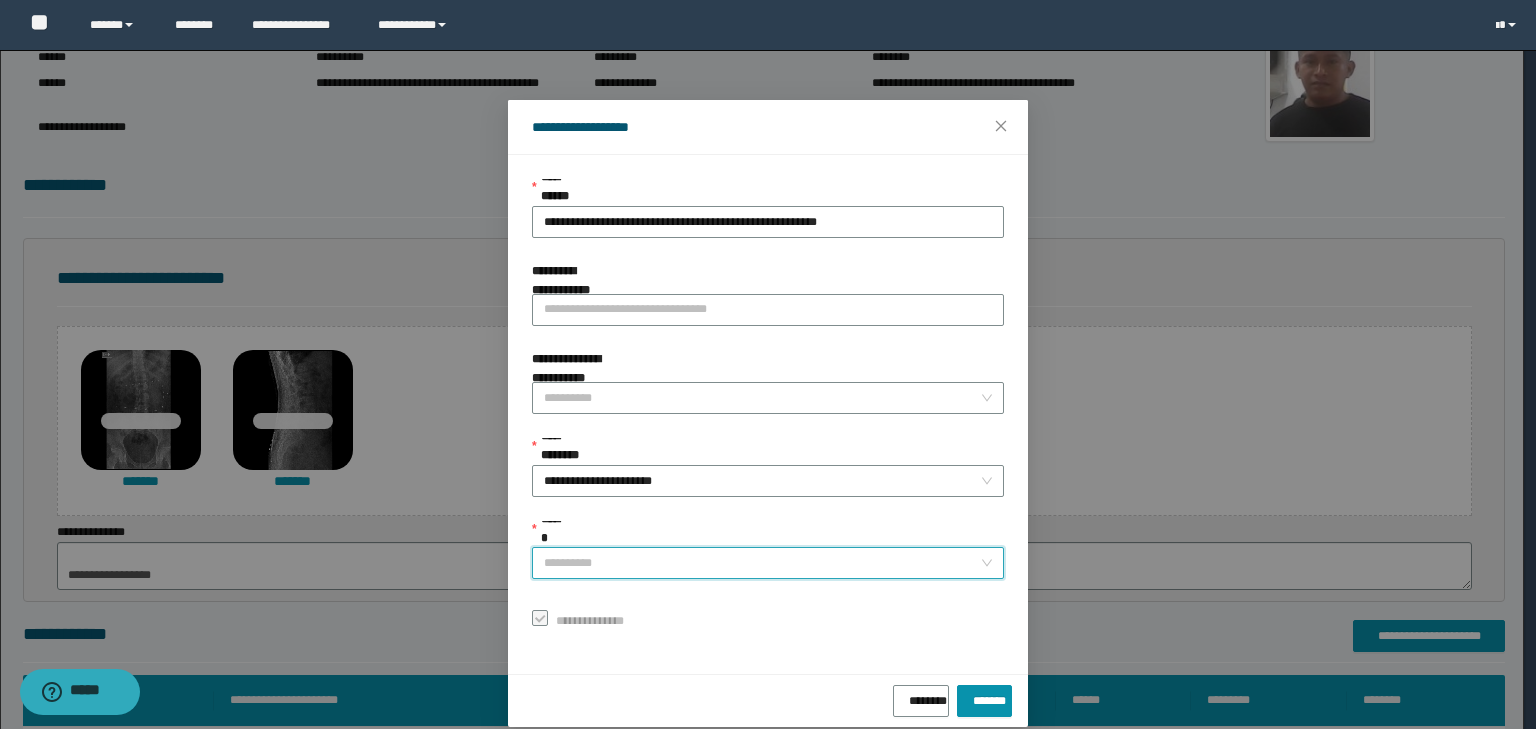 click on "******" at bounding box center (762, 563) 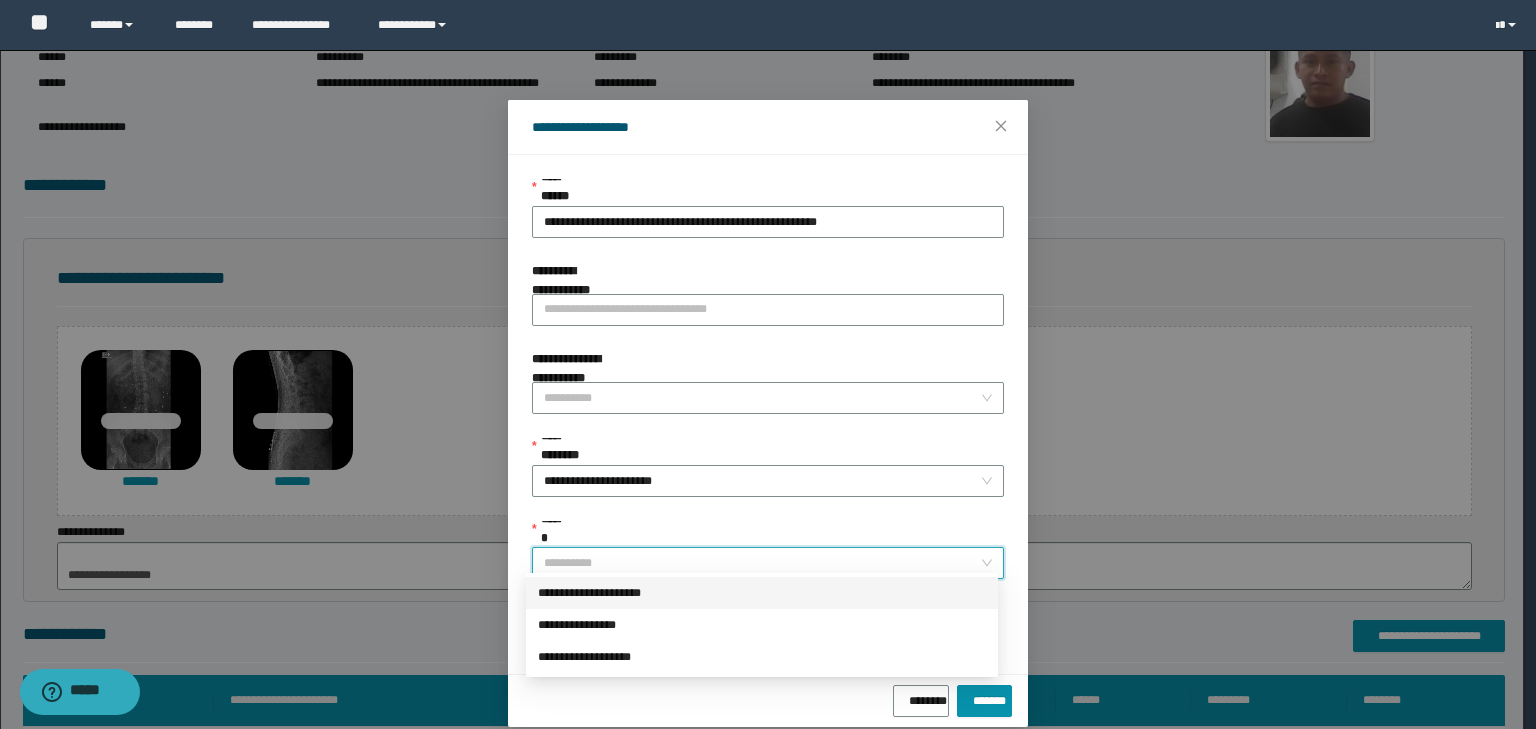 click on "**********" at bounding box center [762, 593] 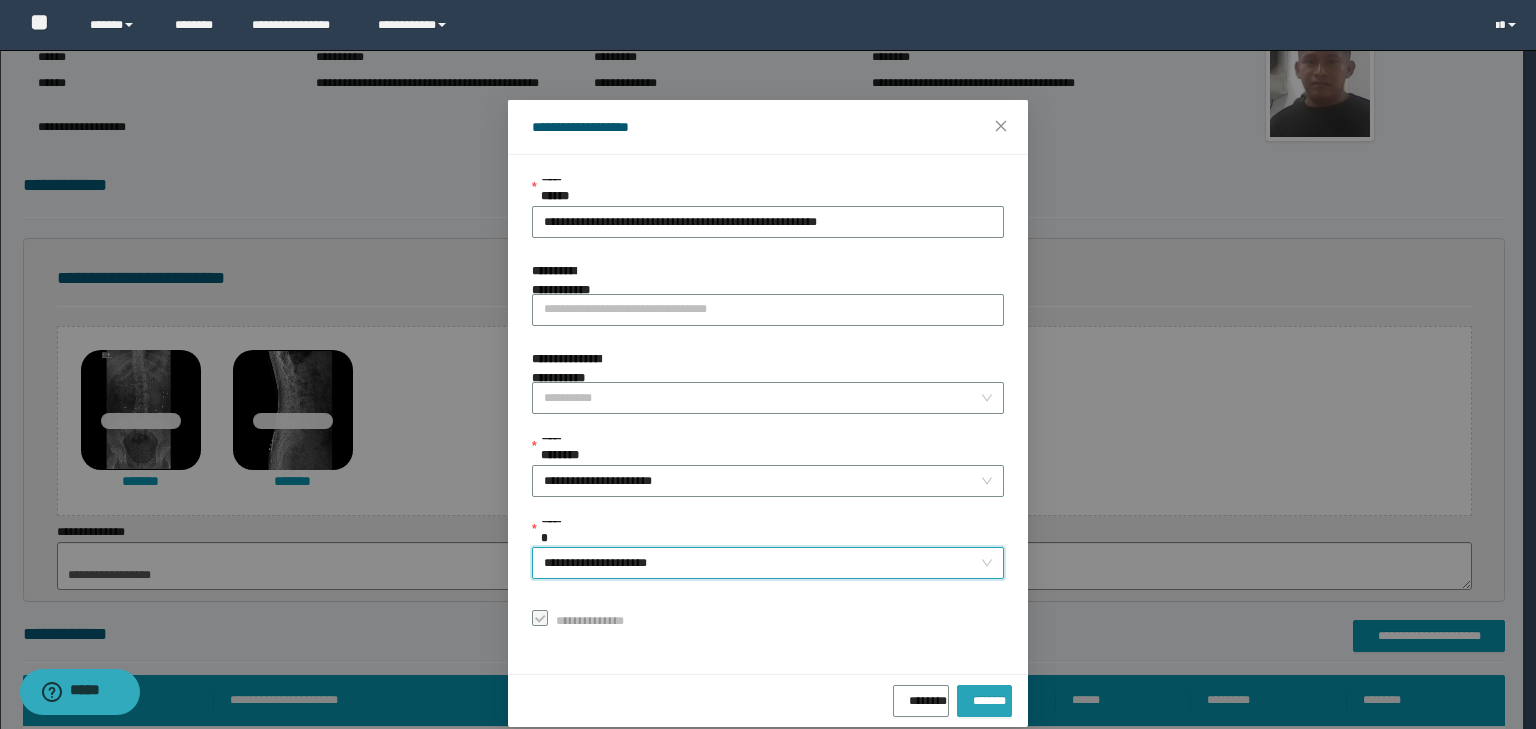 click on "*******" at bounding box center (984, 697) 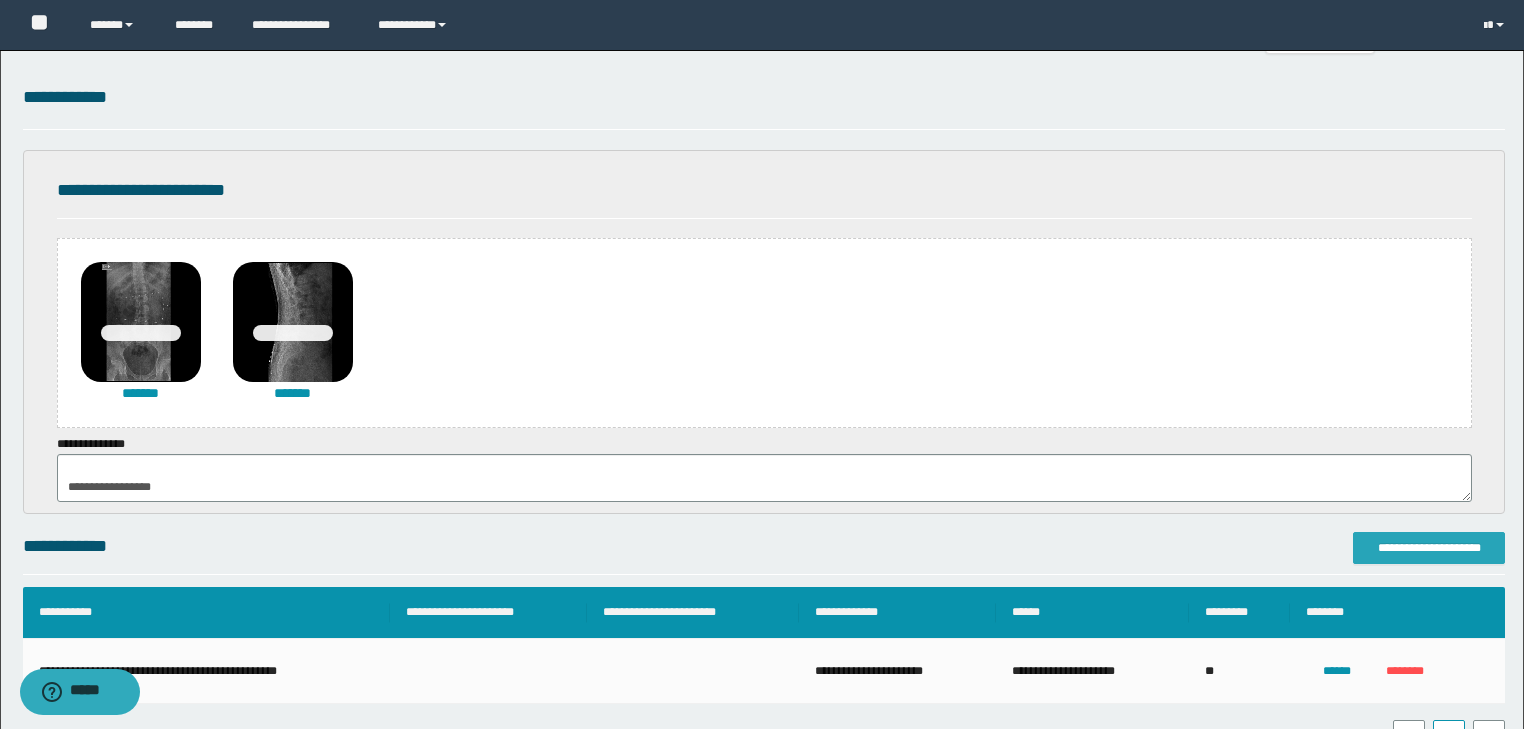 scroll, scrollTop: 196, scrollLeft: 0, axis: vertical 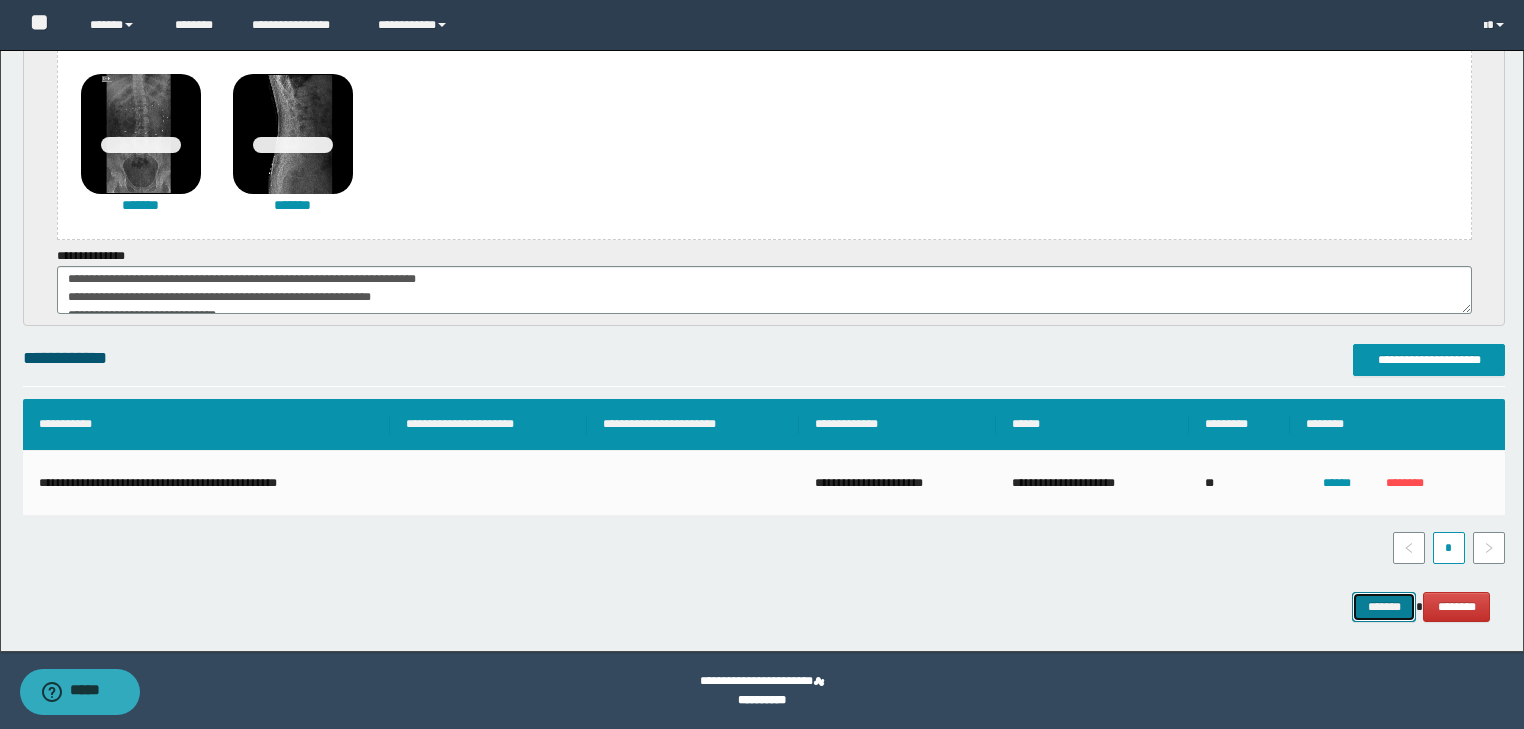 click on "*******" at bounding box center [1384, 607] 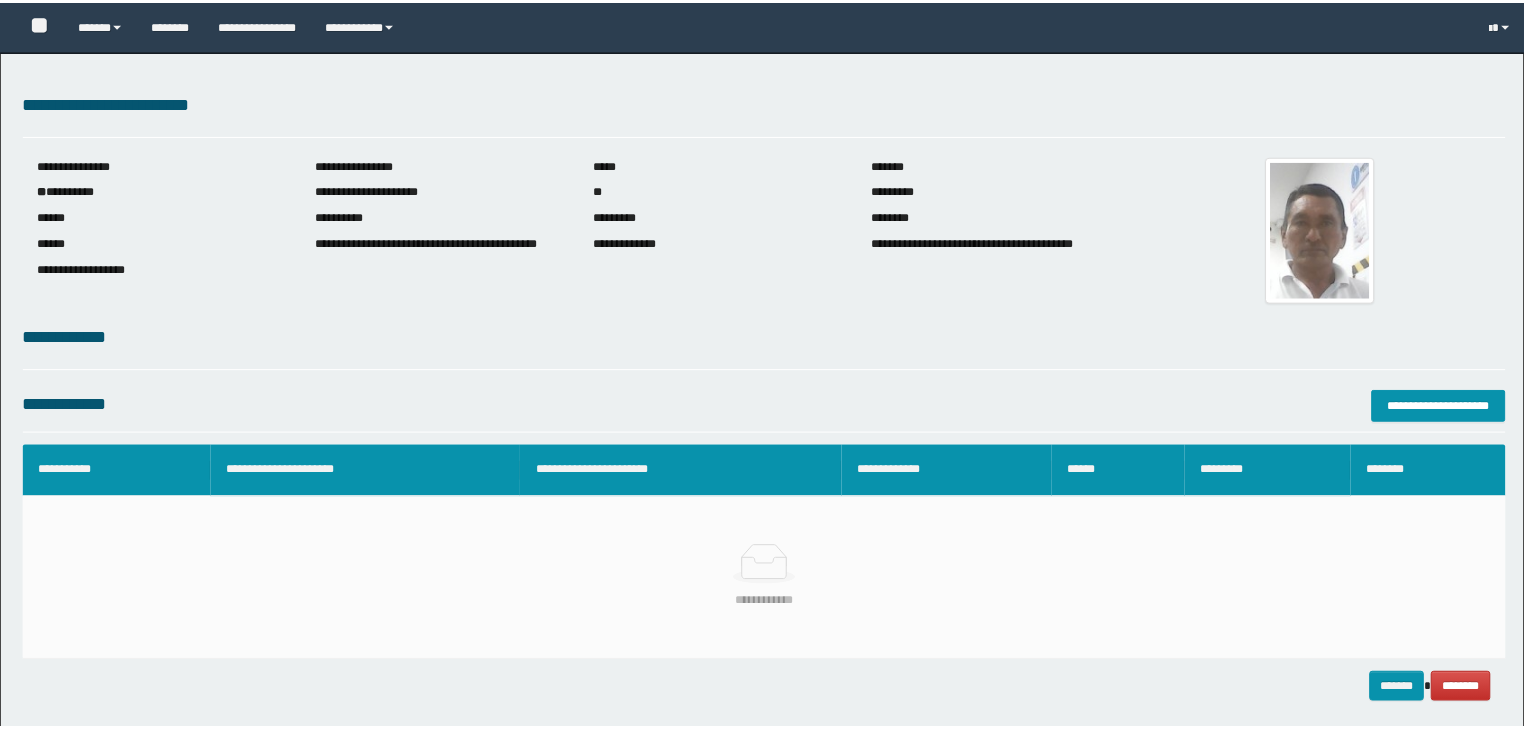 scroll, scrollTop: 0, scrollLeft: 0, axis: both 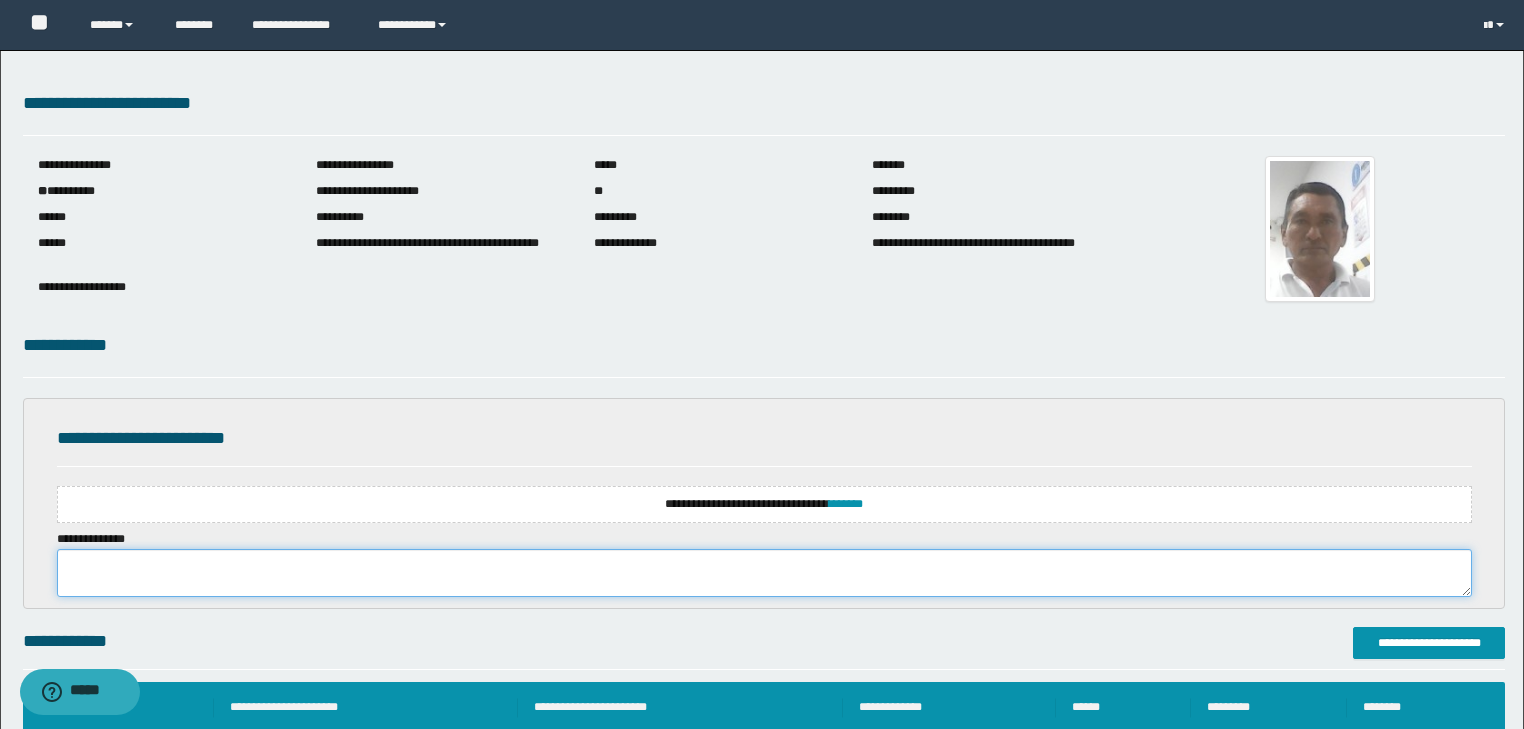 paste on "**********" 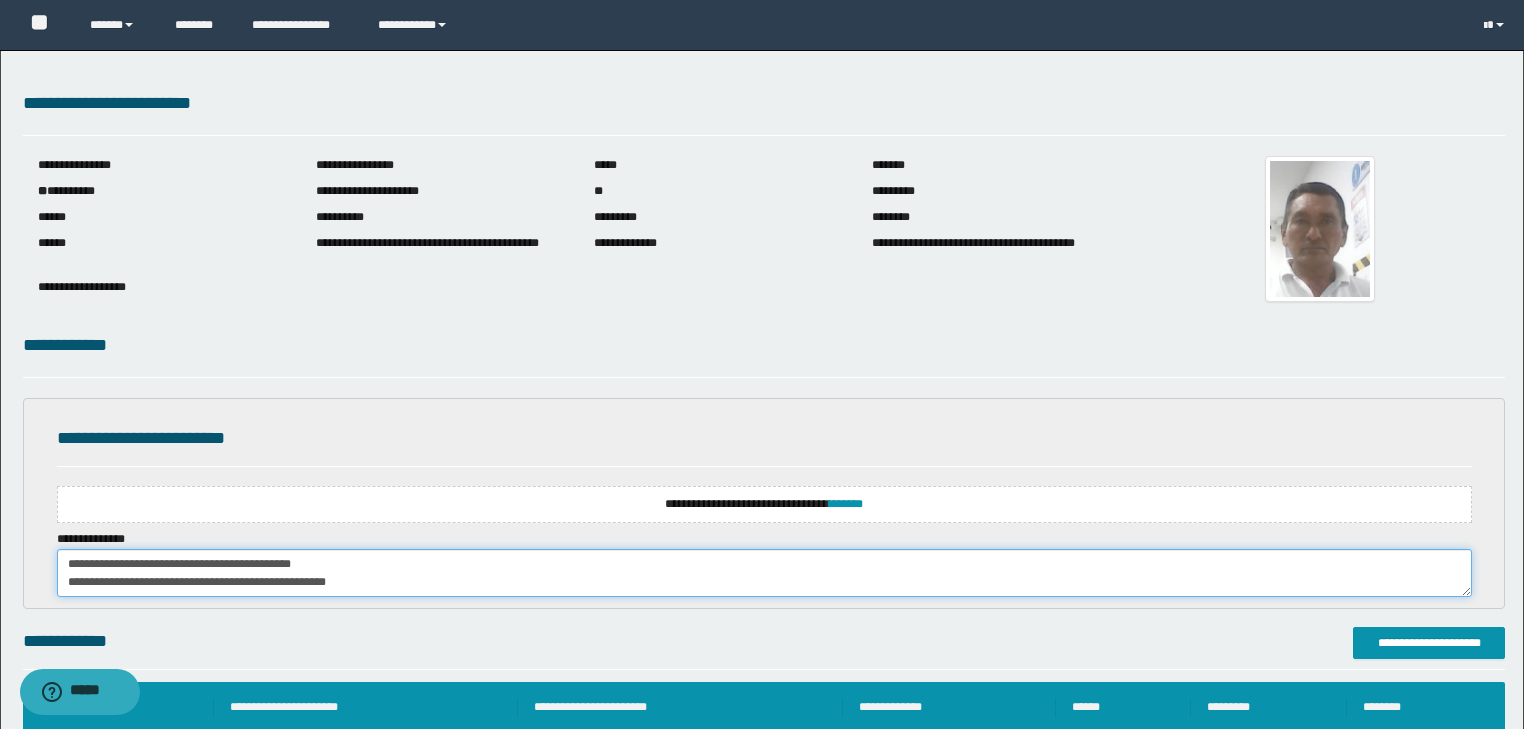 scroll, scrollTop: 462, scrollLeft: 0, axis: vertical 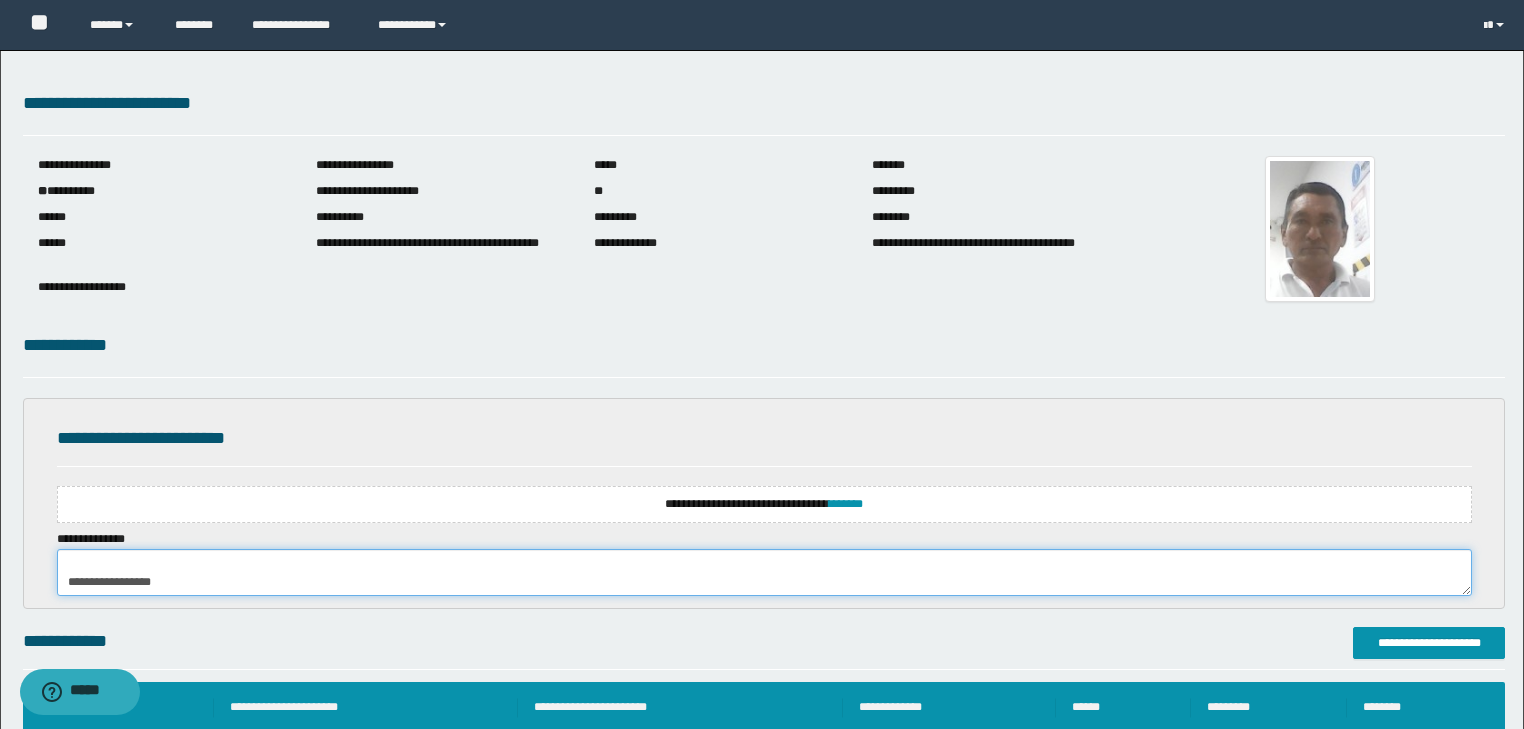 type on "**********" 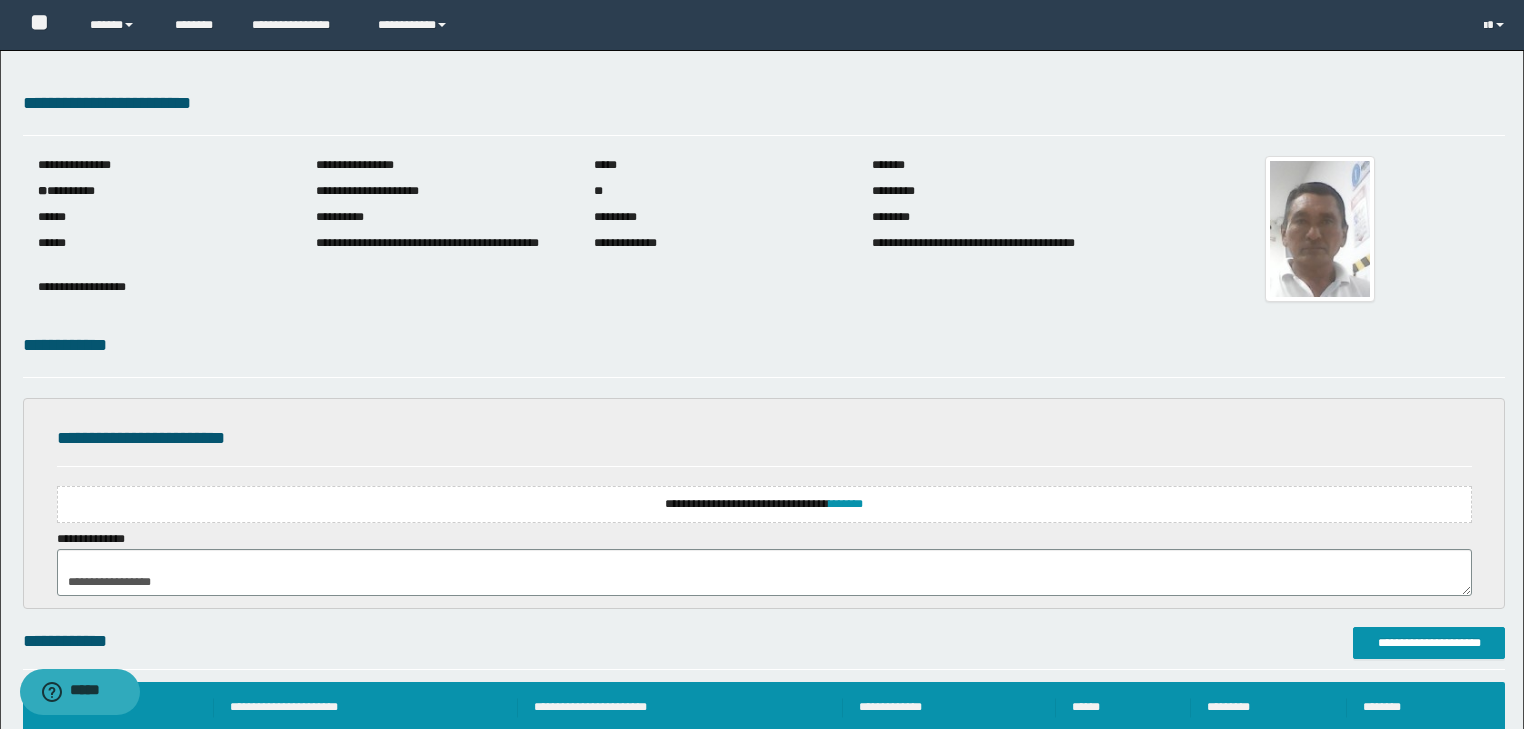 click on "**********" at bounding box center [764, 504] 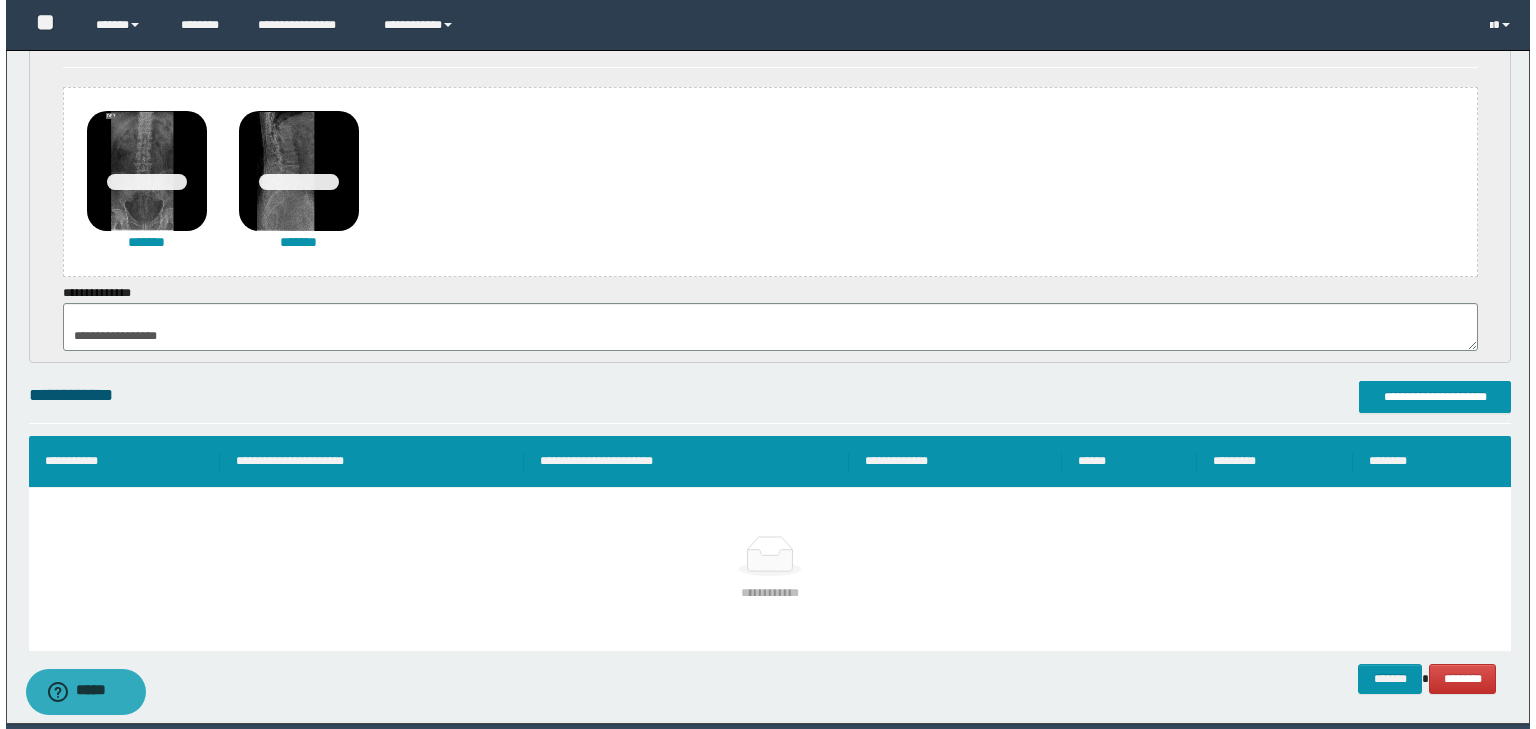 scroll, scrollTop: 472, scrollLeft: 0, axis: vertical 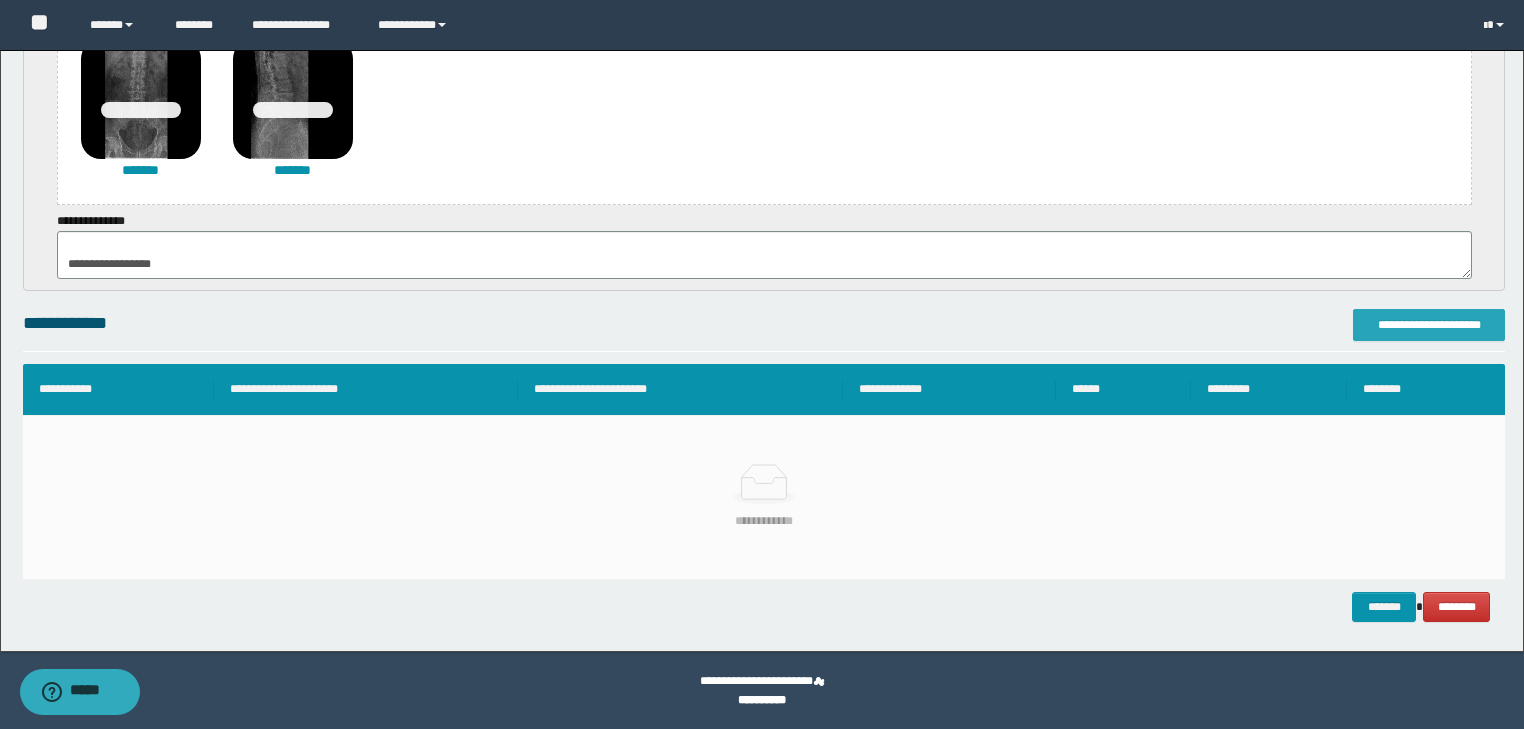 click on "**********" at bounding box center [1429, 325] 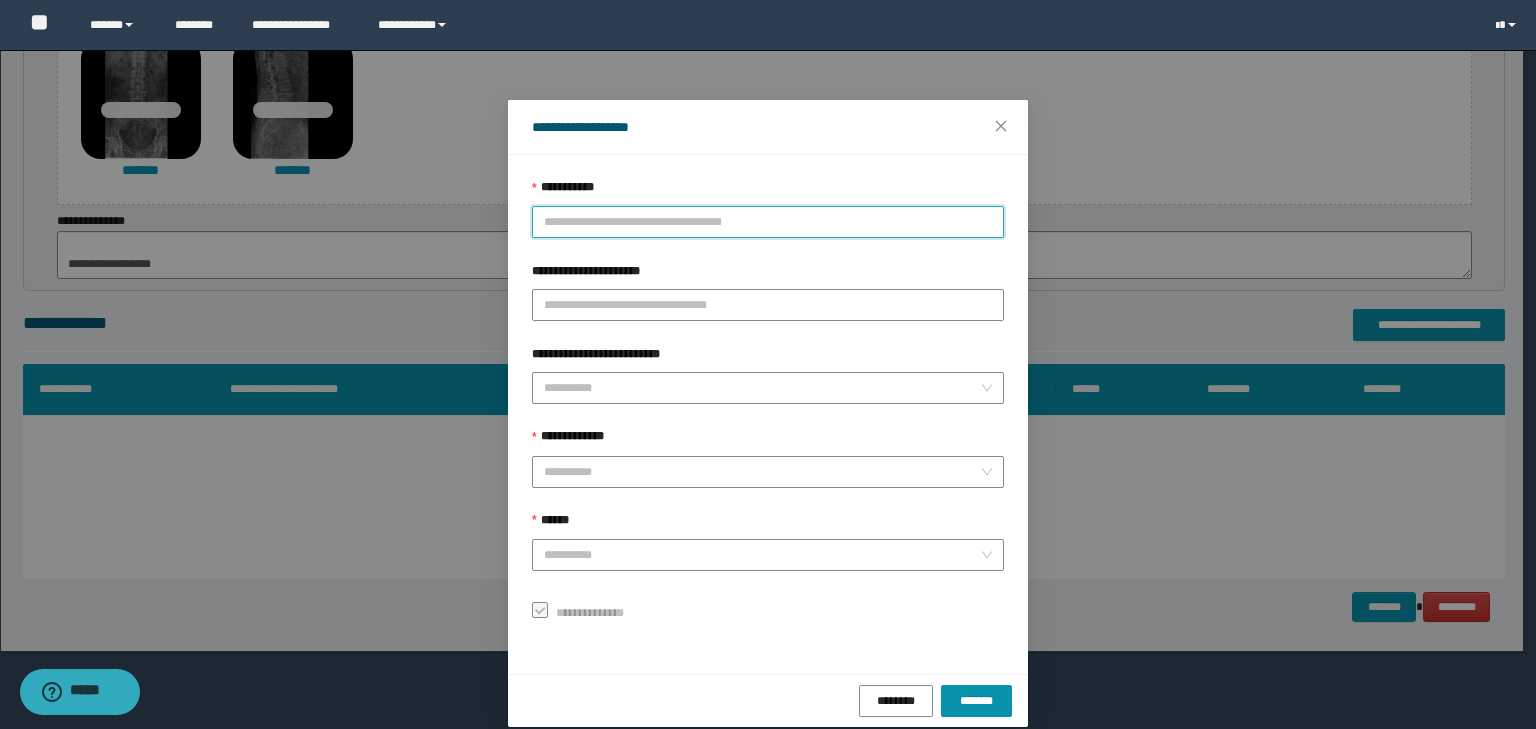 click on "**********" at bounding box center (768, 222) 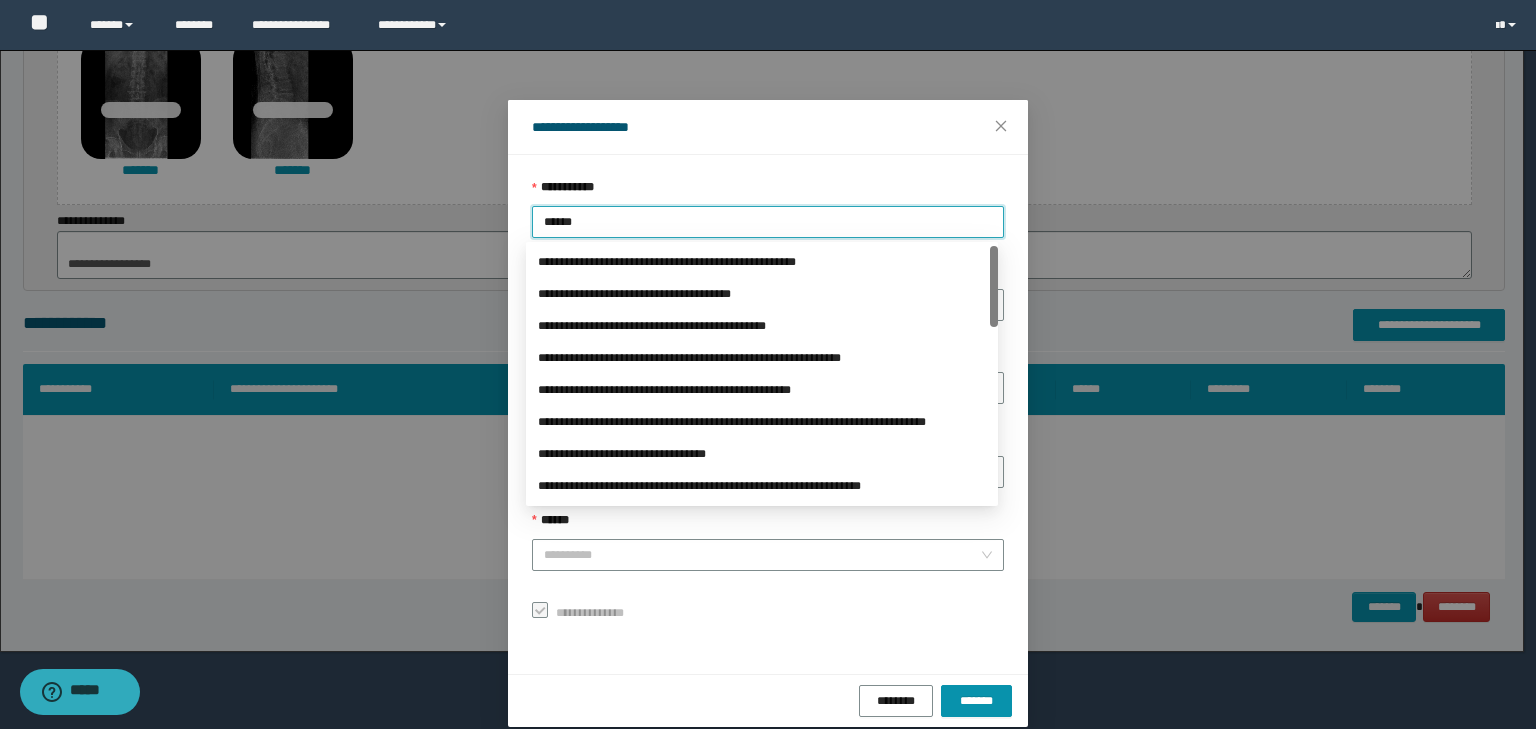 type on "*******" 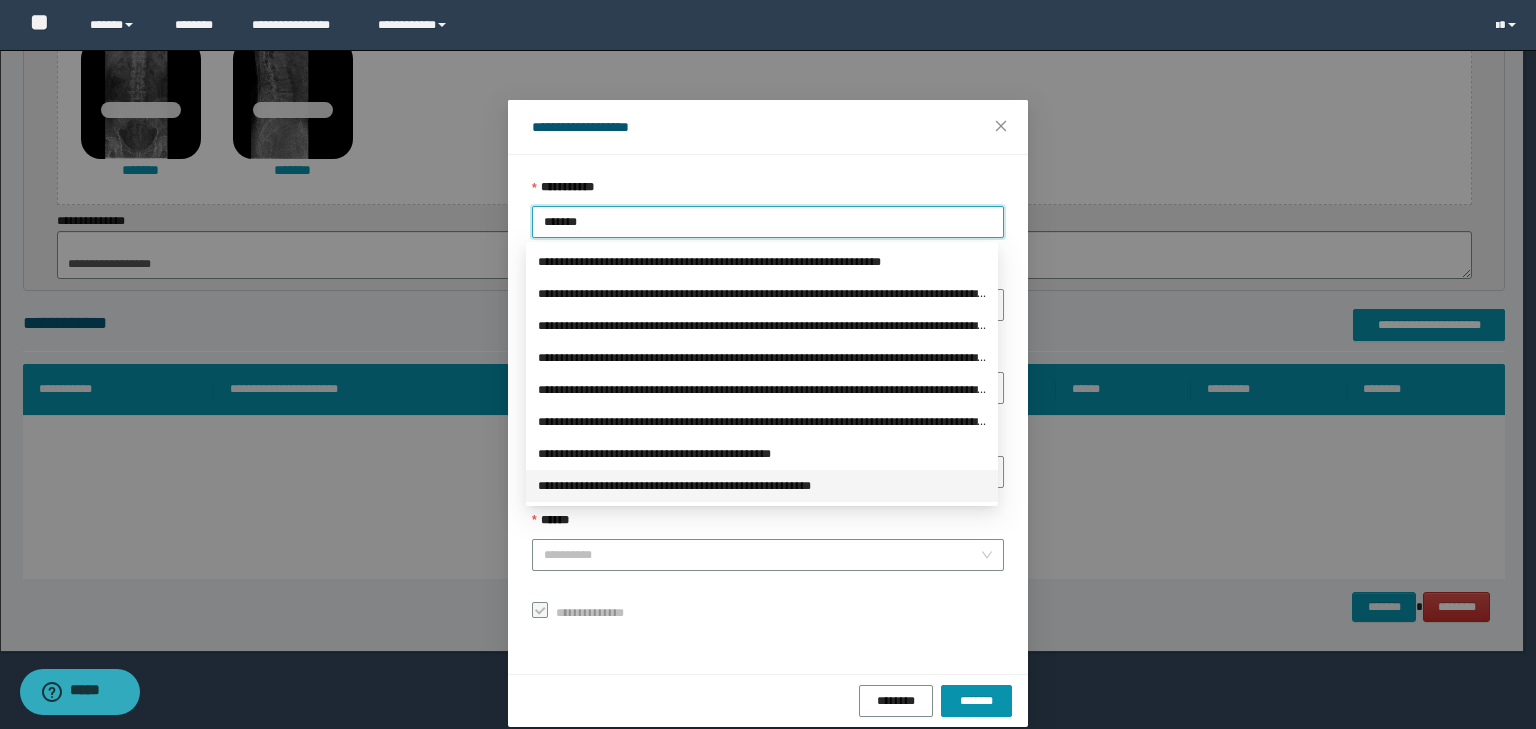 click on "**********" at bounding box center [762, 486] 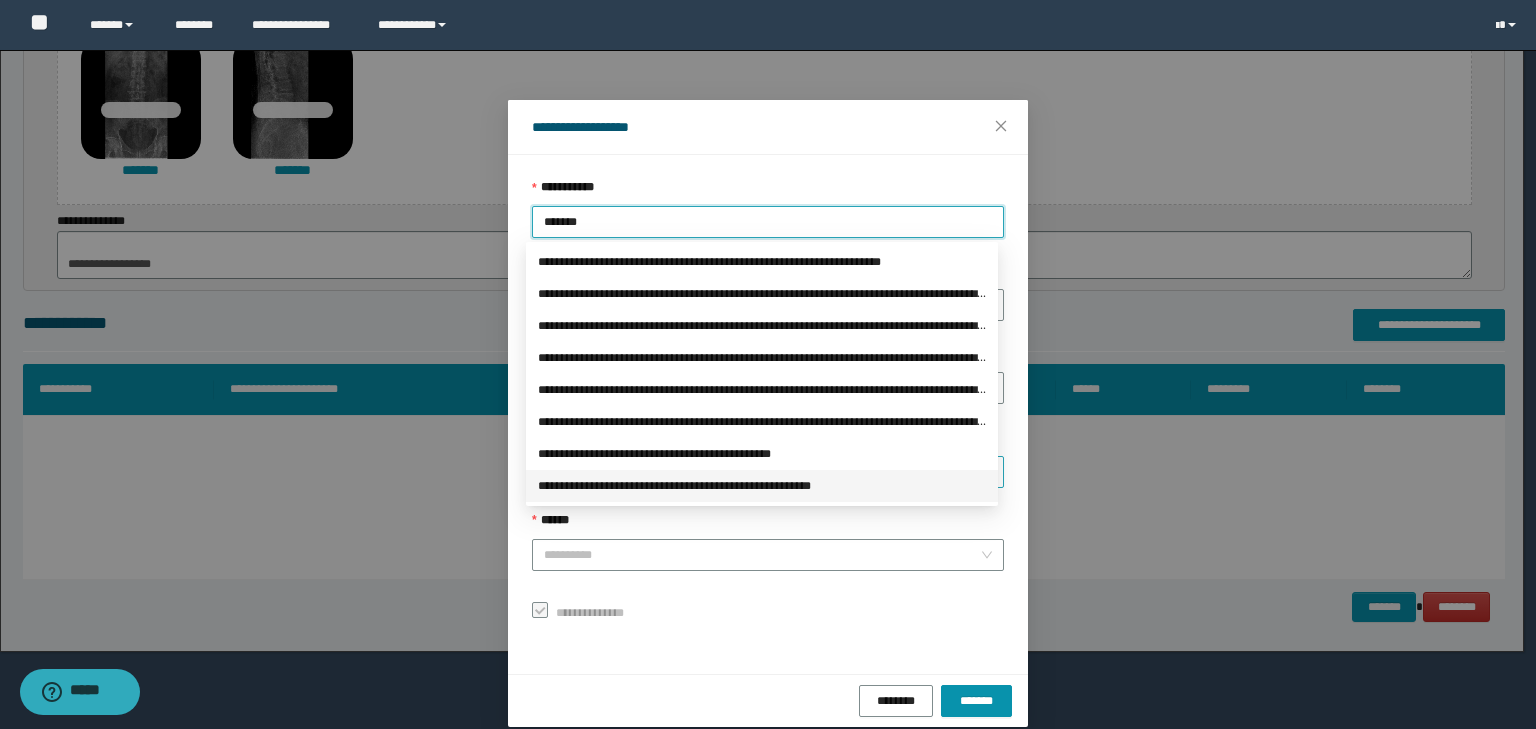 type 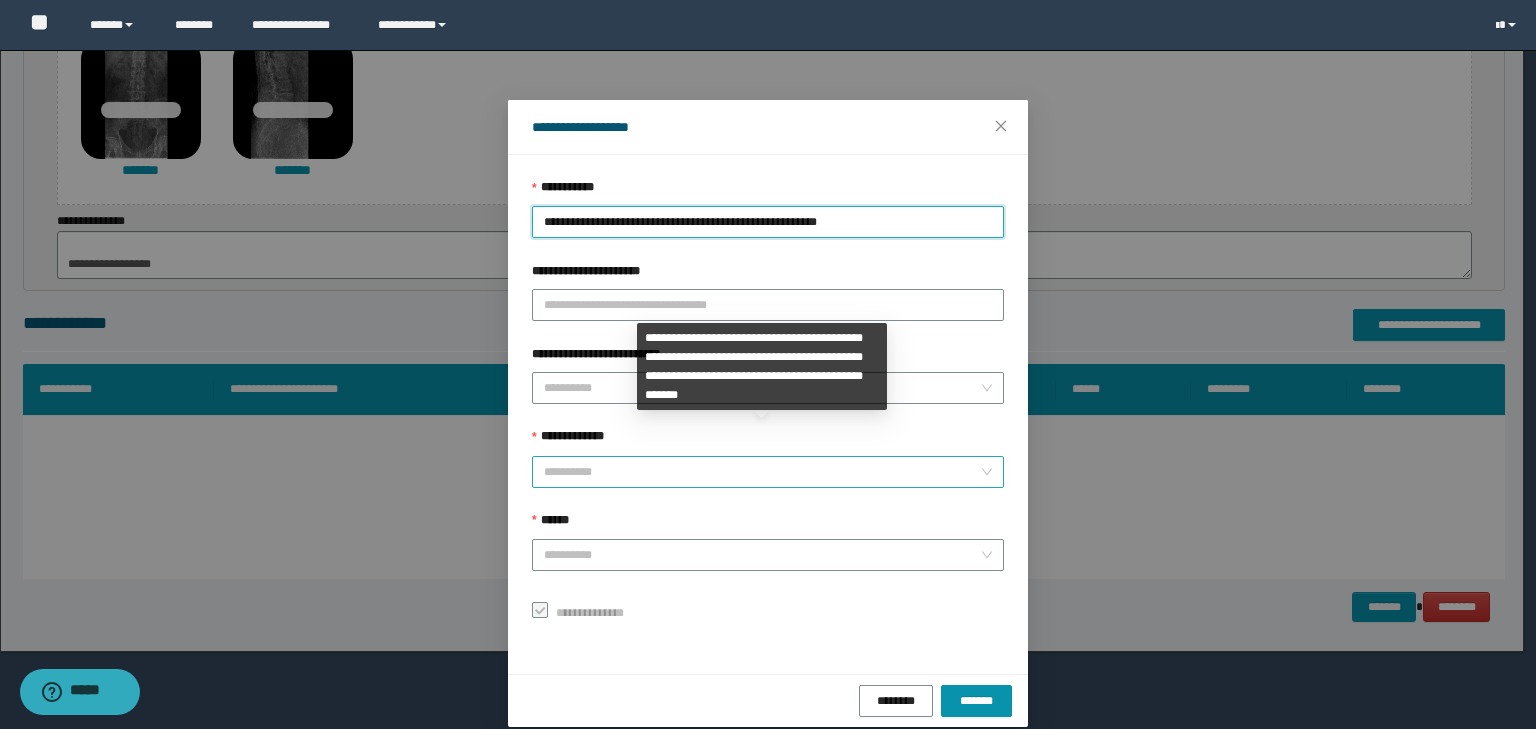 click on "**********" at bounding box center (762, 472) 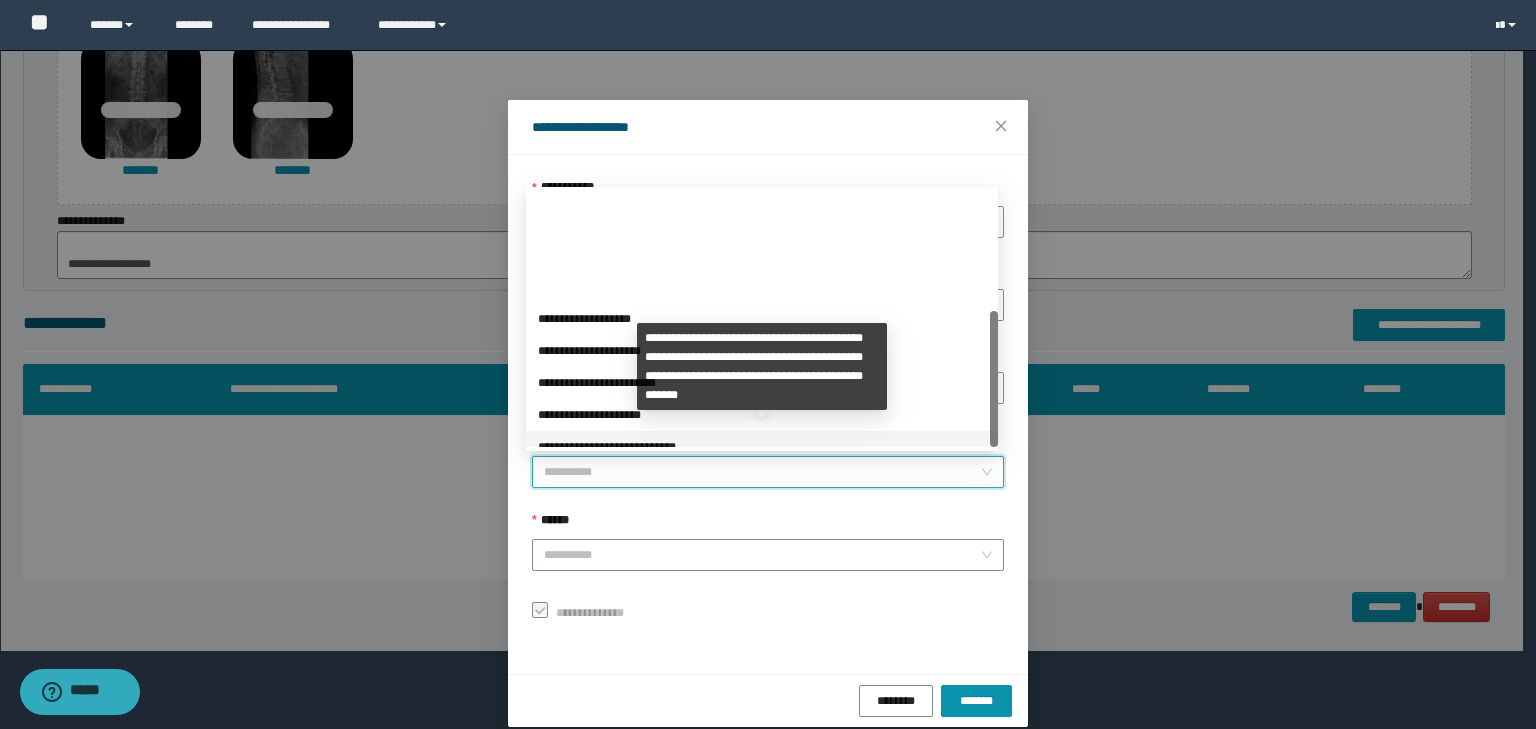 scroll, scrollTop: 224, scrollLeft: 0, axis: vertical 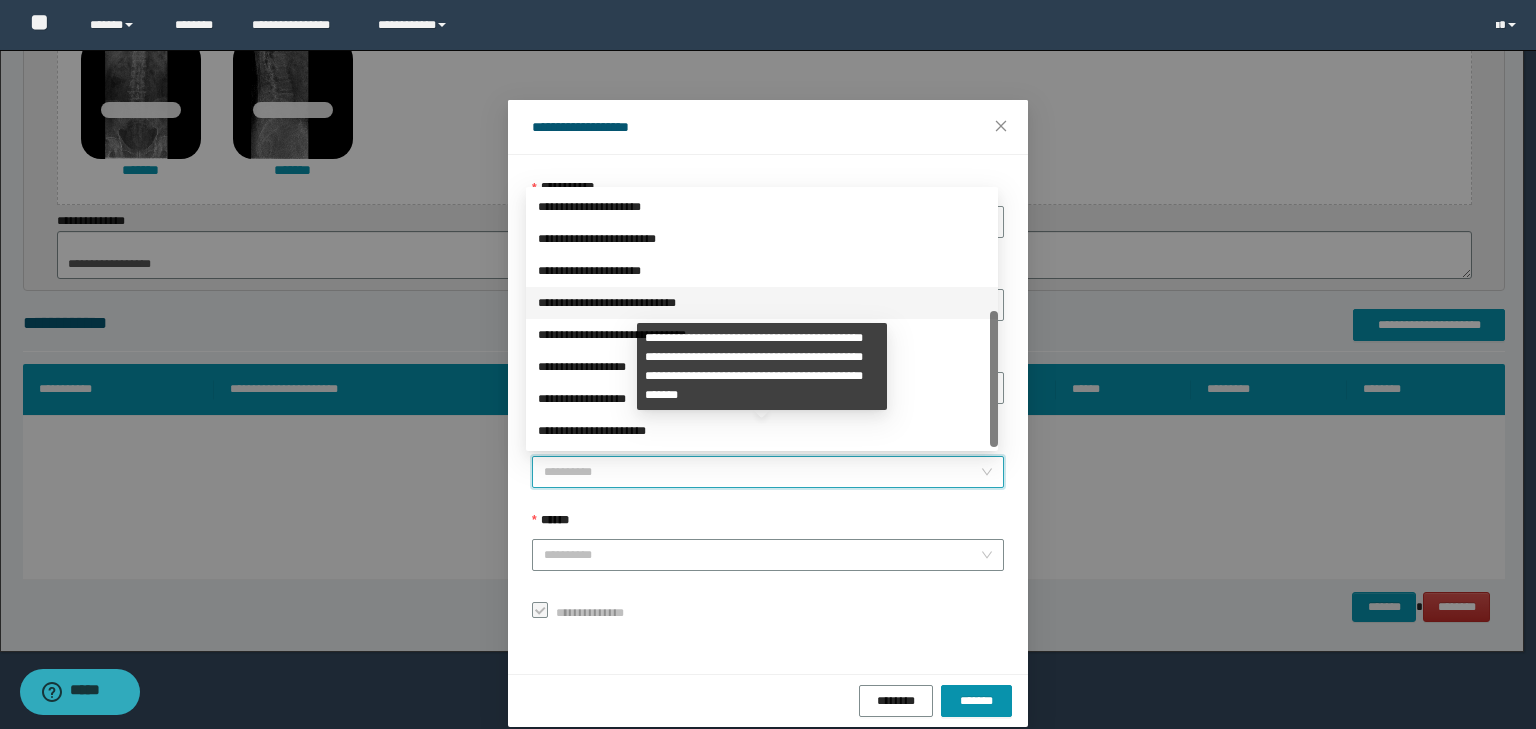 click on "**********" at bounding box center [762, 431] 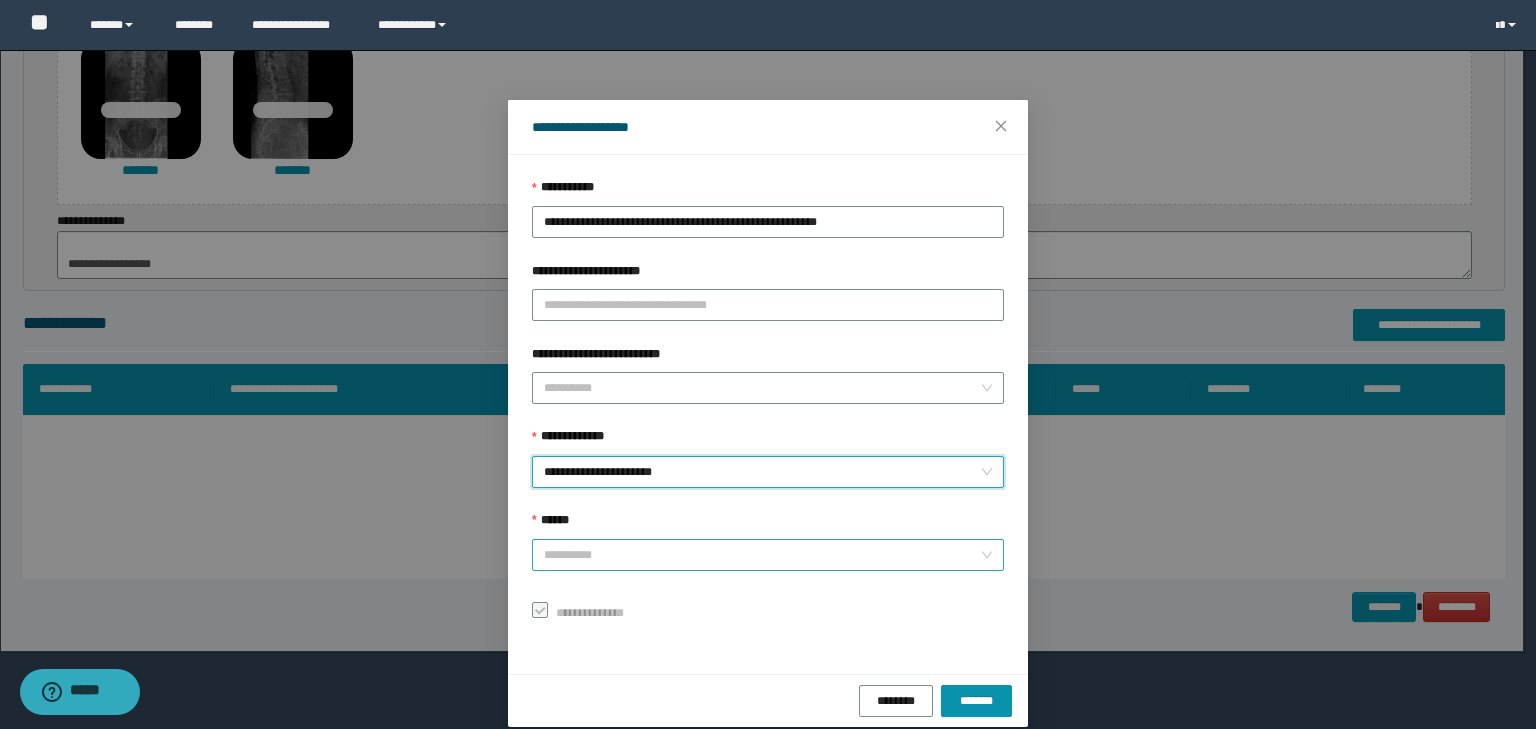 click on "******" at bounding box center (762, 555) 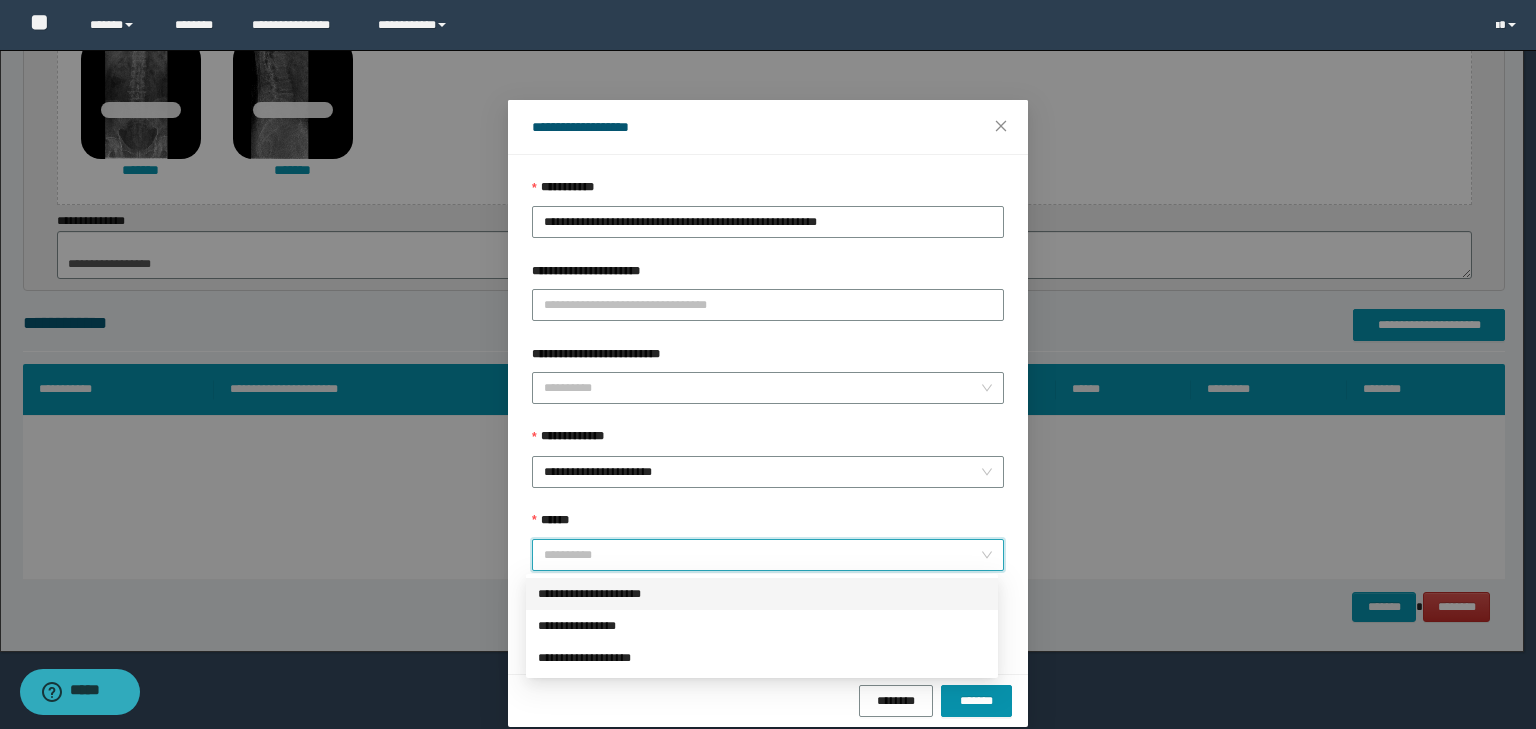 click on "**********" at bounding box center [762, 594] 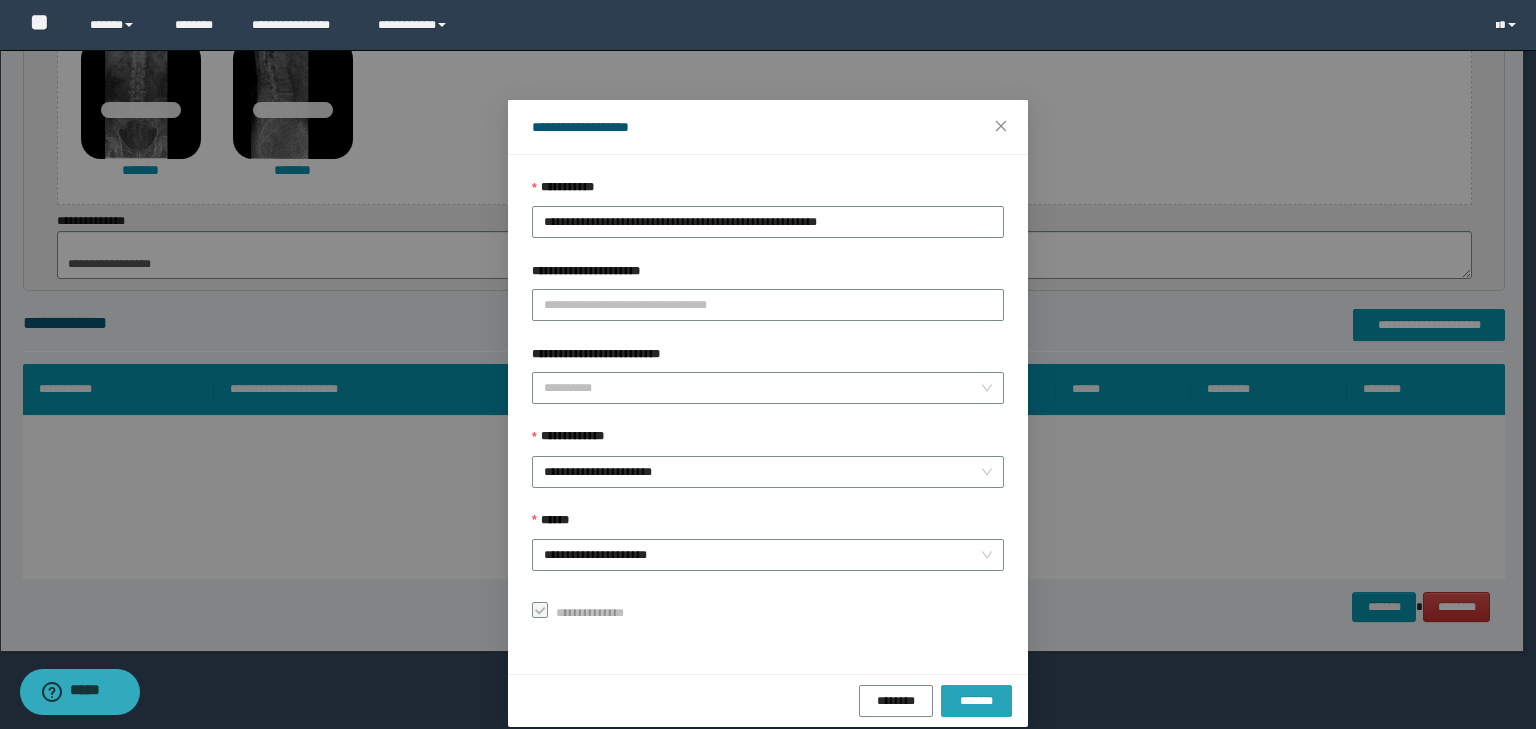 click on "*******" at bounding box center [976, 700] 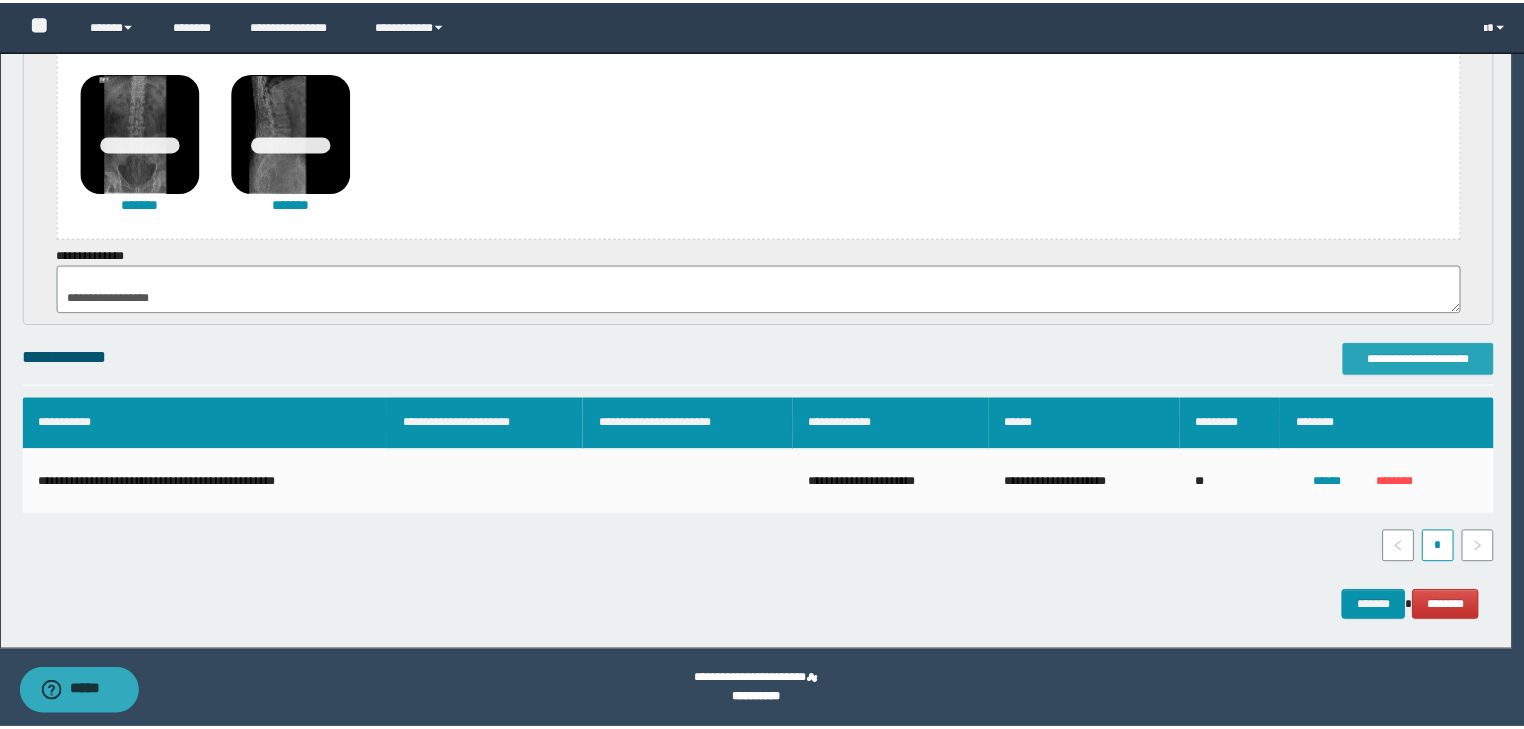 scroll, scrollTop: 436, scrollLeft: 0, axis: vertical 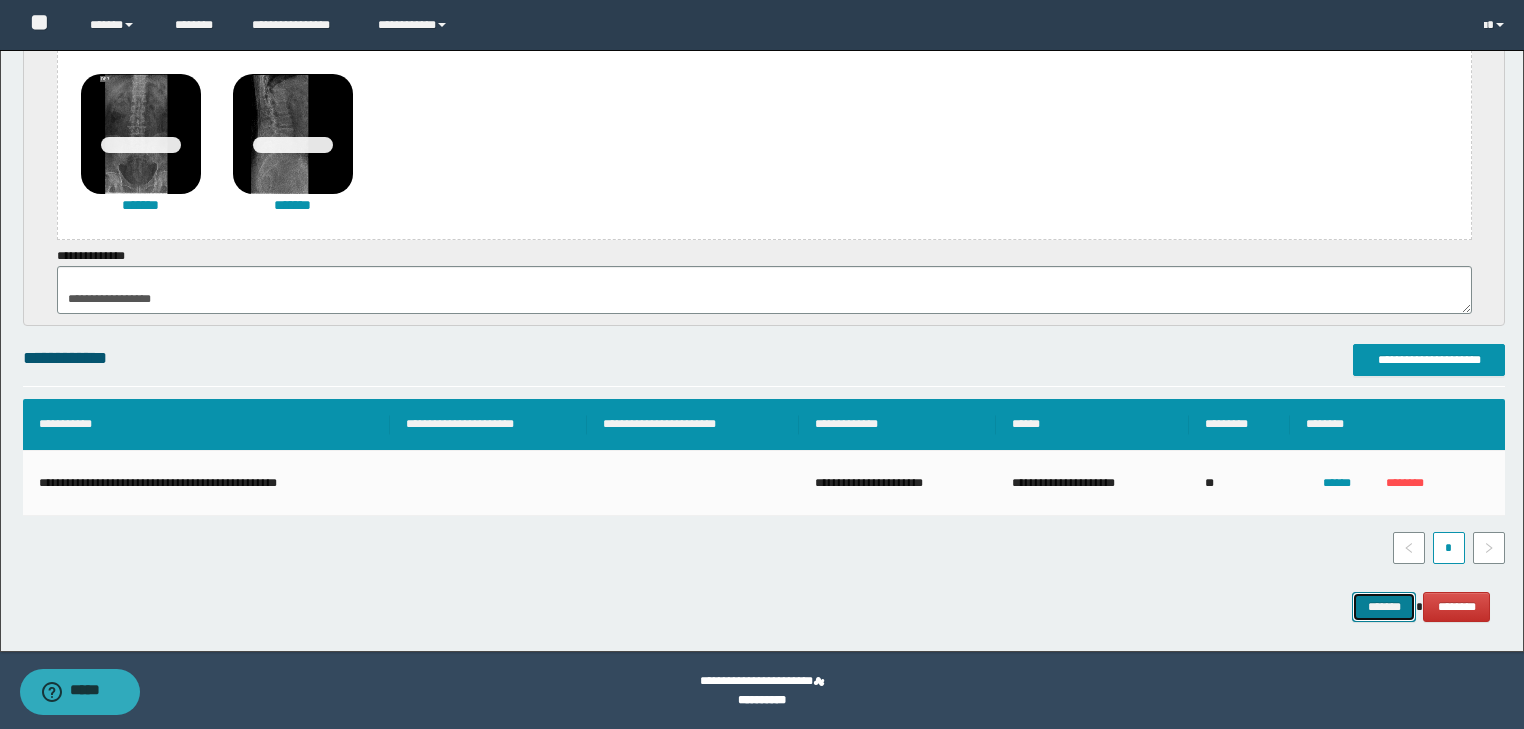 click on "*******" at bounding box center (1384, 607) 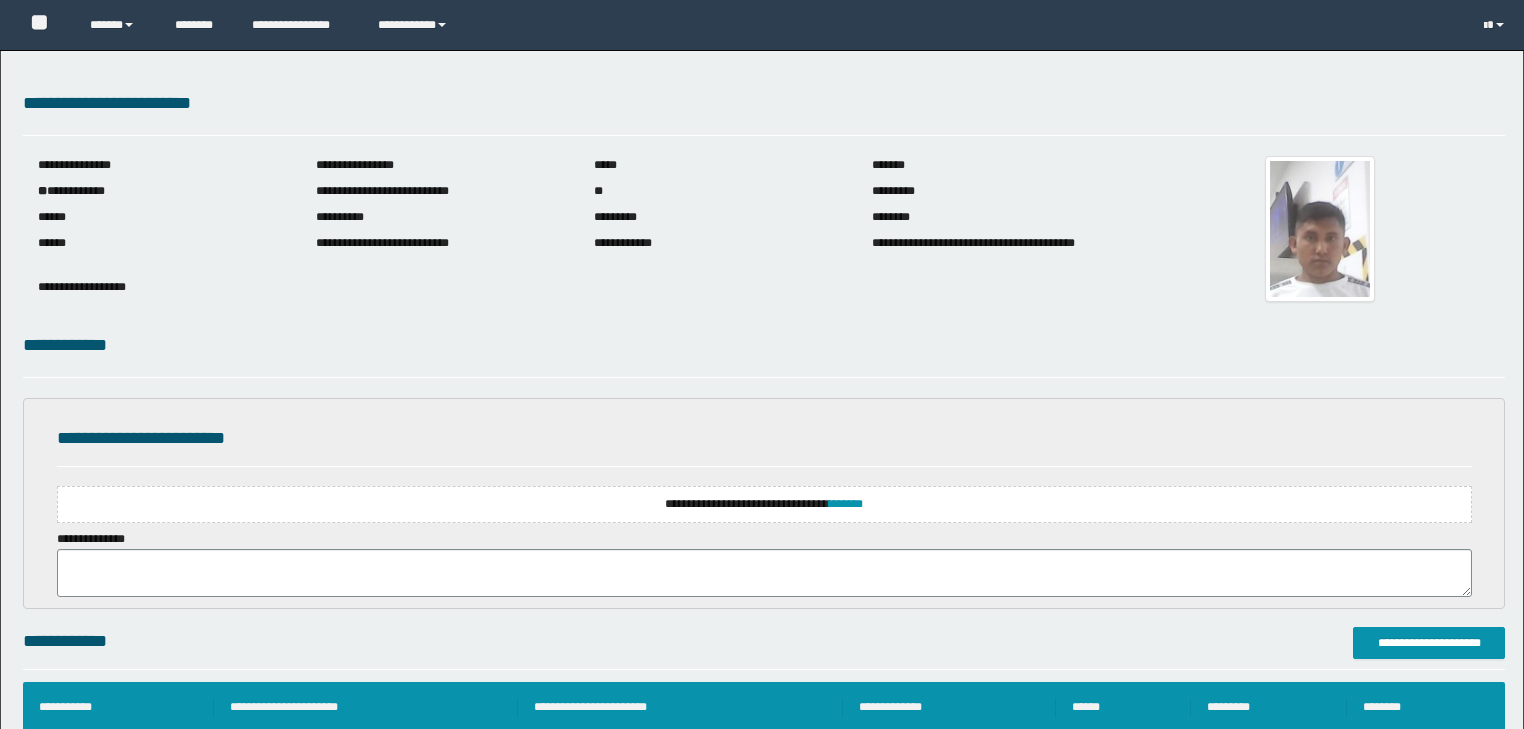 scroll, scrollTop: 0, scrollLeft: 0, axis: both 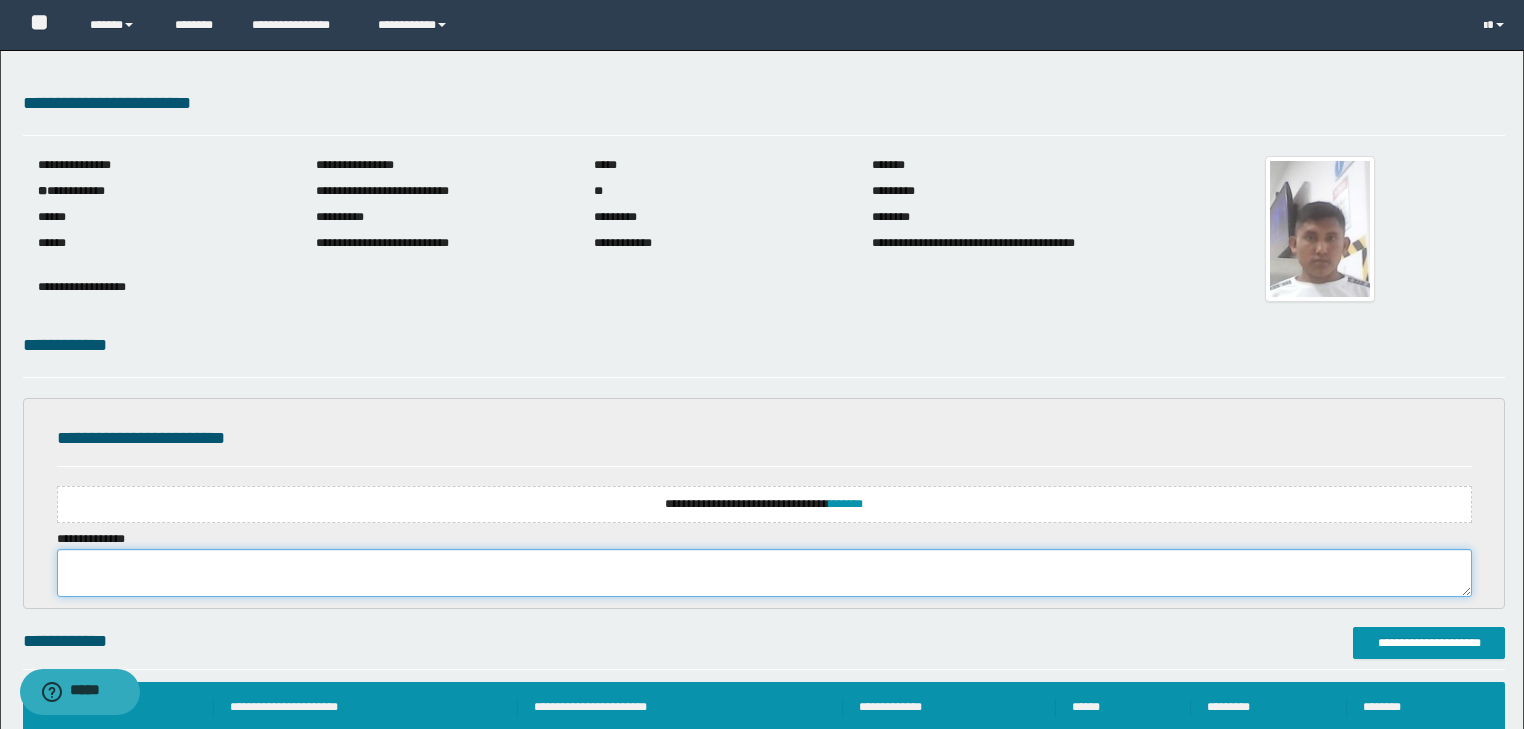 paste on "**********" 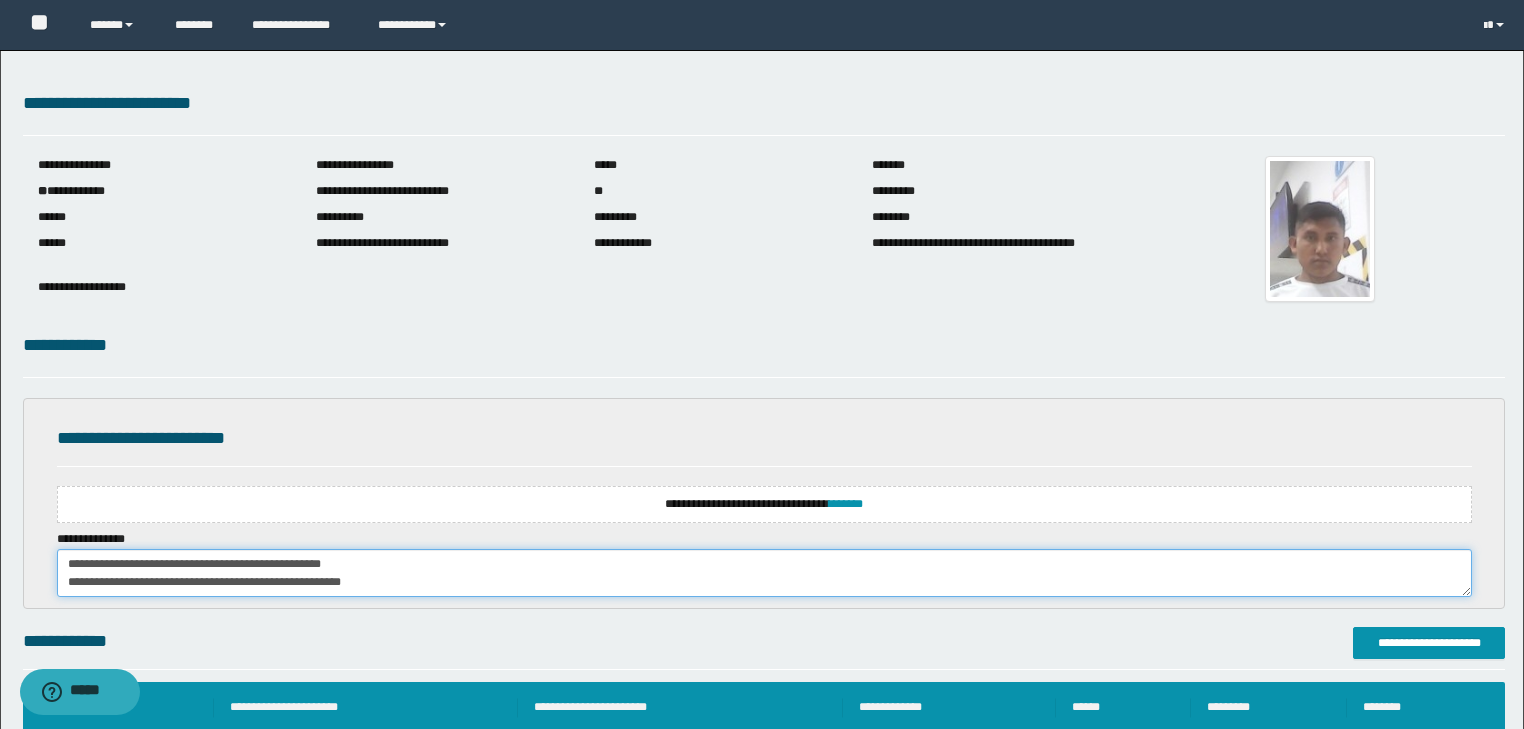 scroll, scrollTop: 480, scrollLeft: 0, axis: vertical 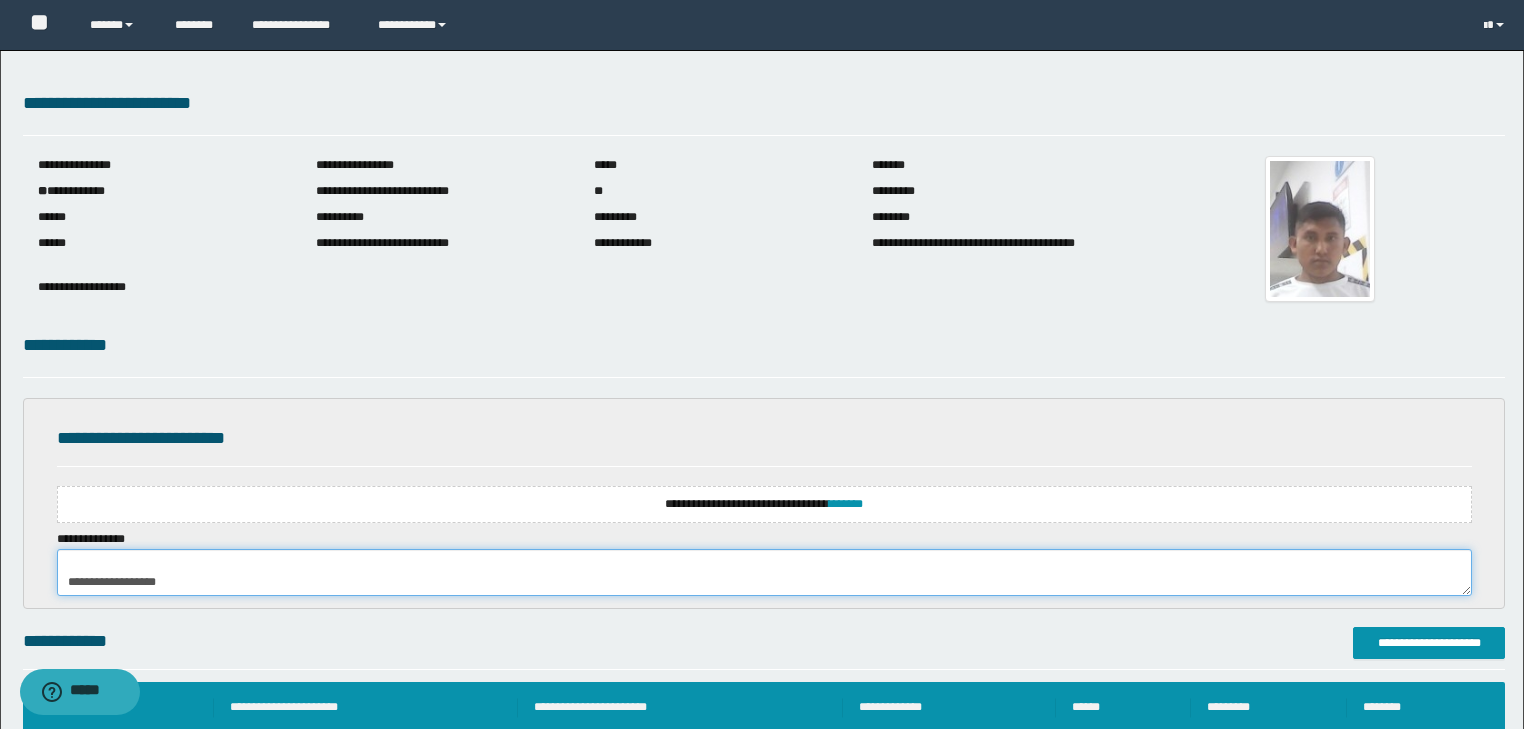 type on "**********" 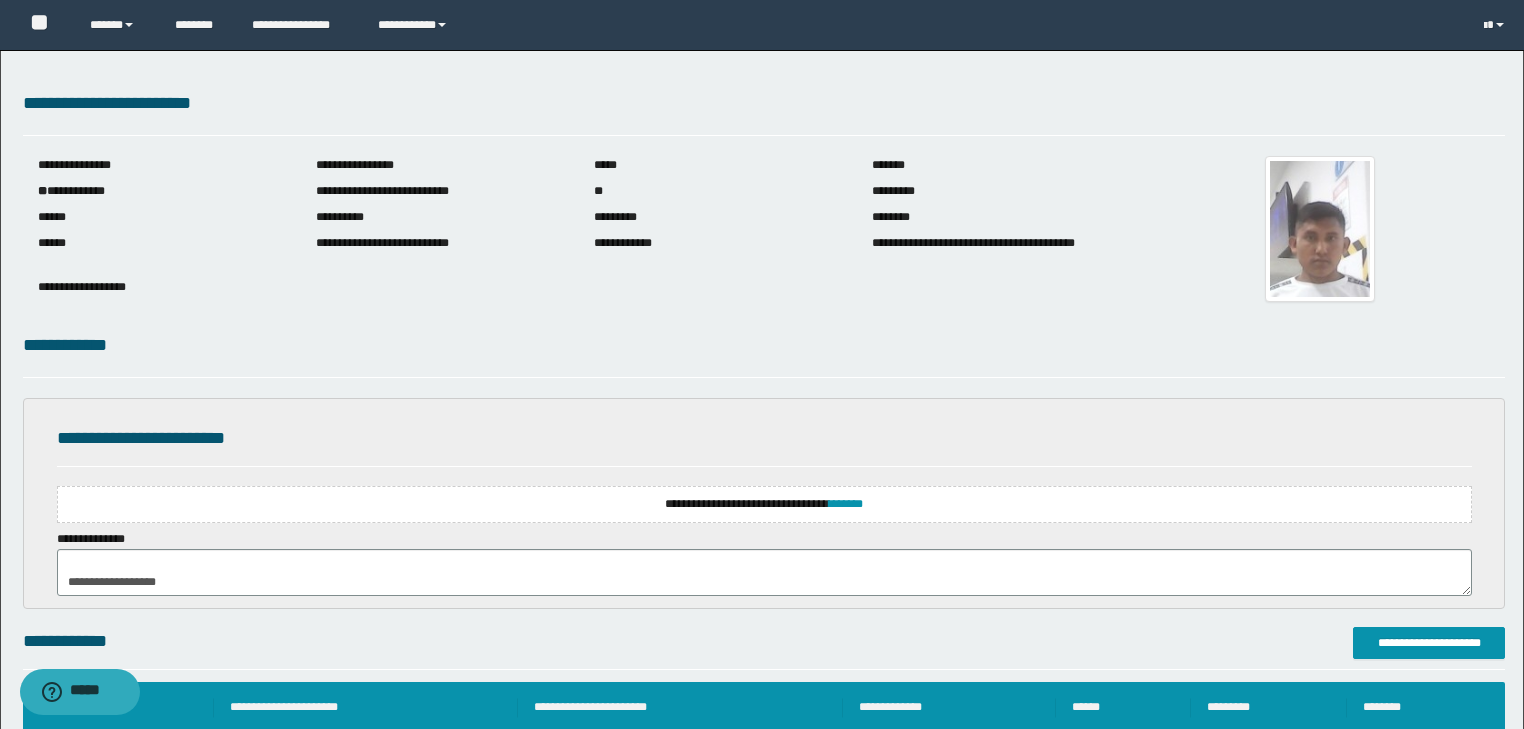 click on "**********" at bounding box center [764, 504] 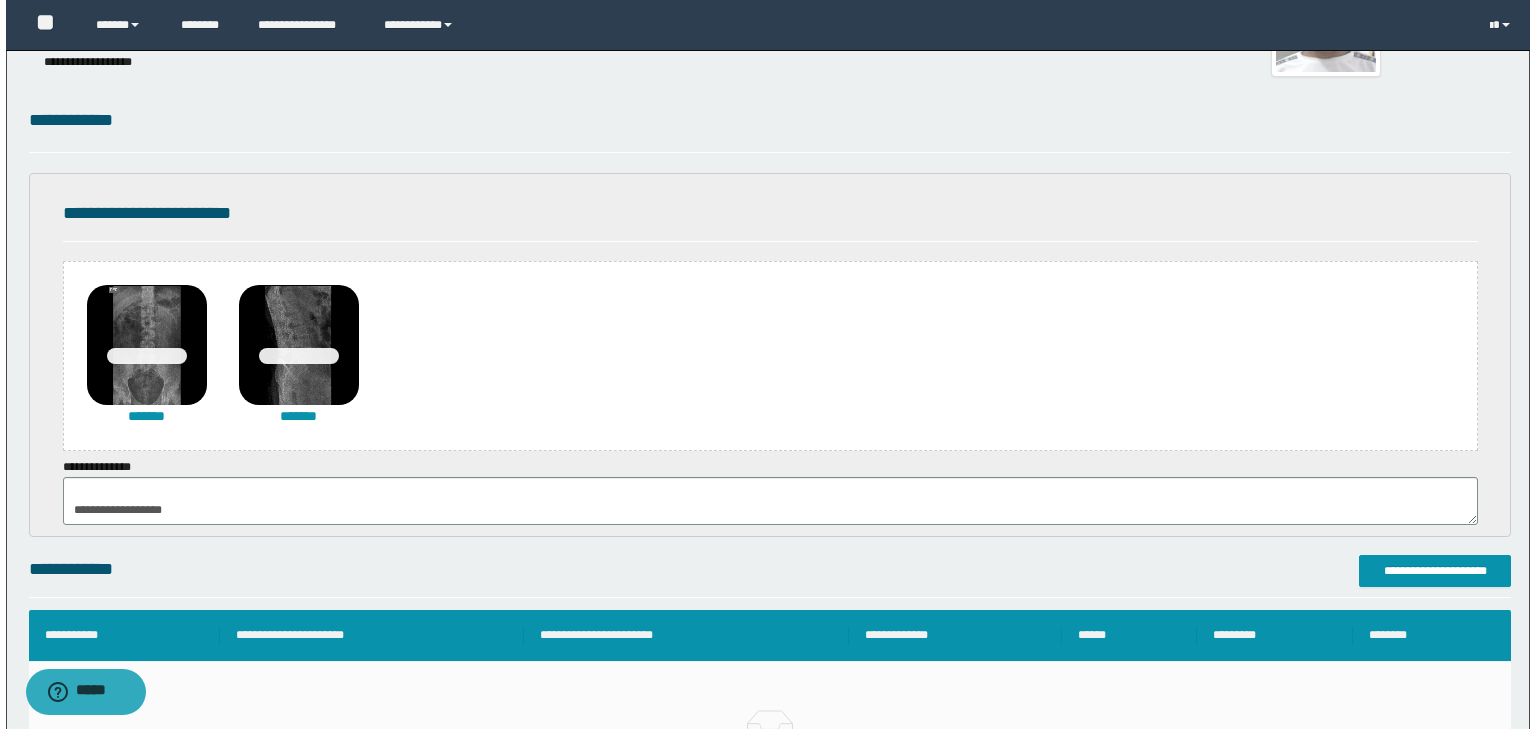 scroll, scrollTop: 240, scrollLeft: 0, axis: vertical 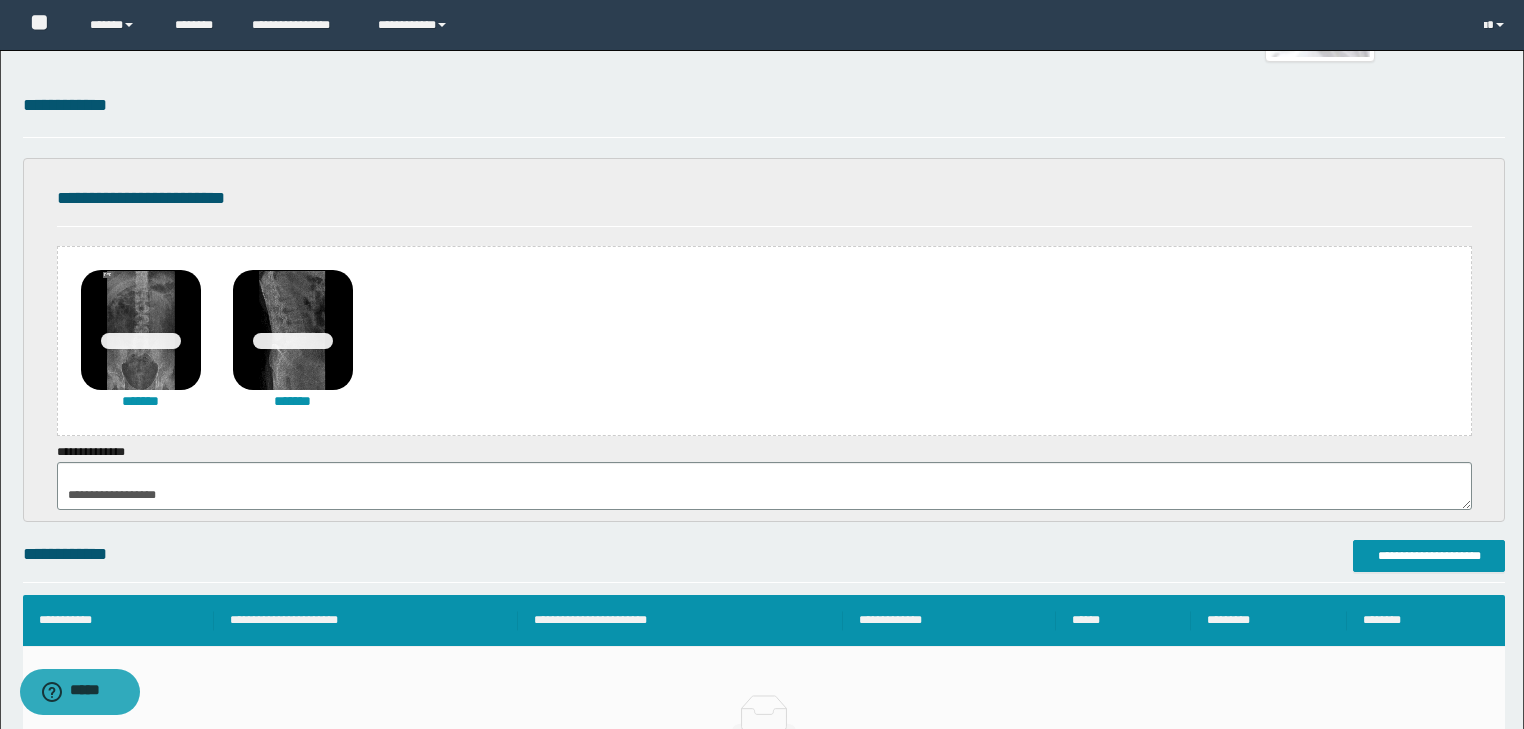click on "**********" at bounding box center [762, 346] 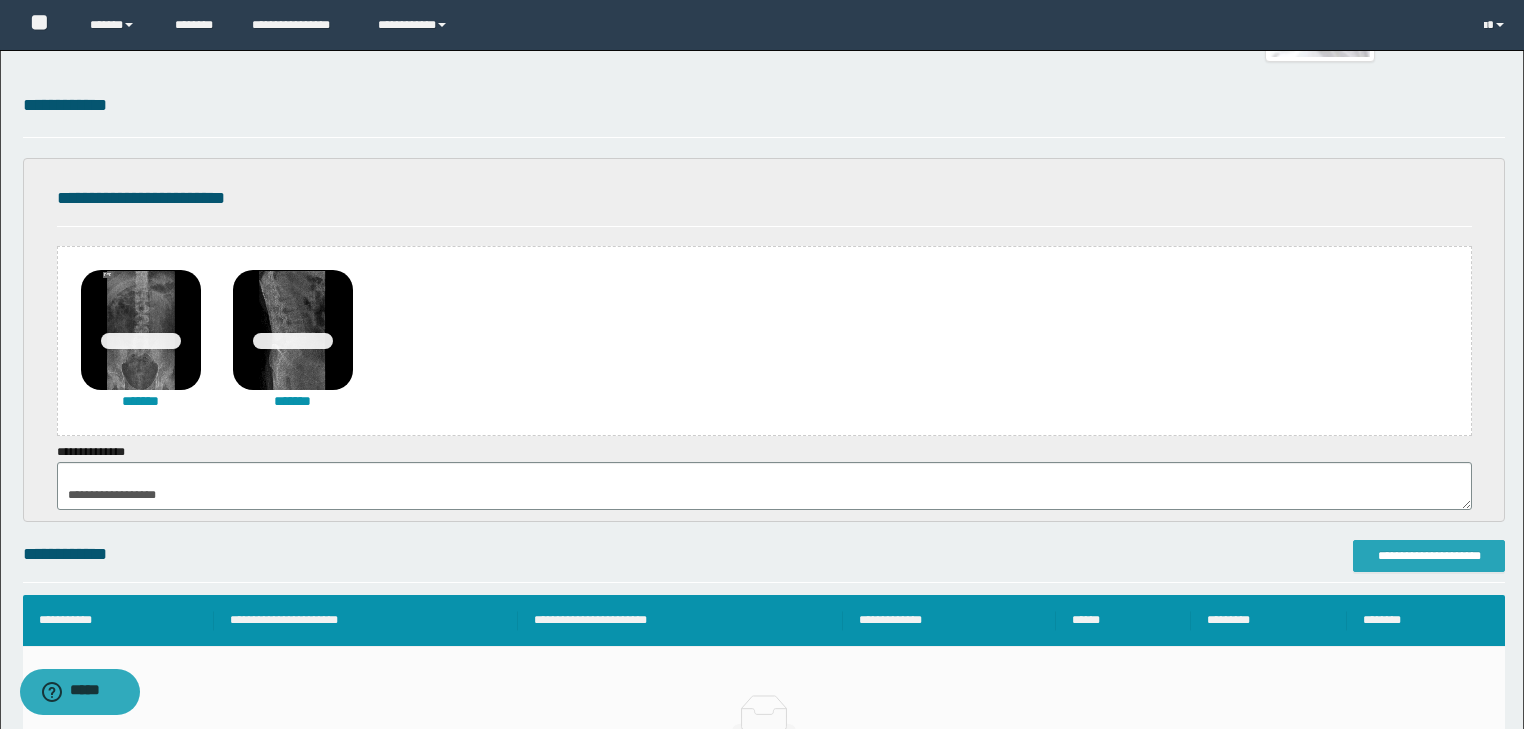 click on "**********" at bounding box center [1429, 556] 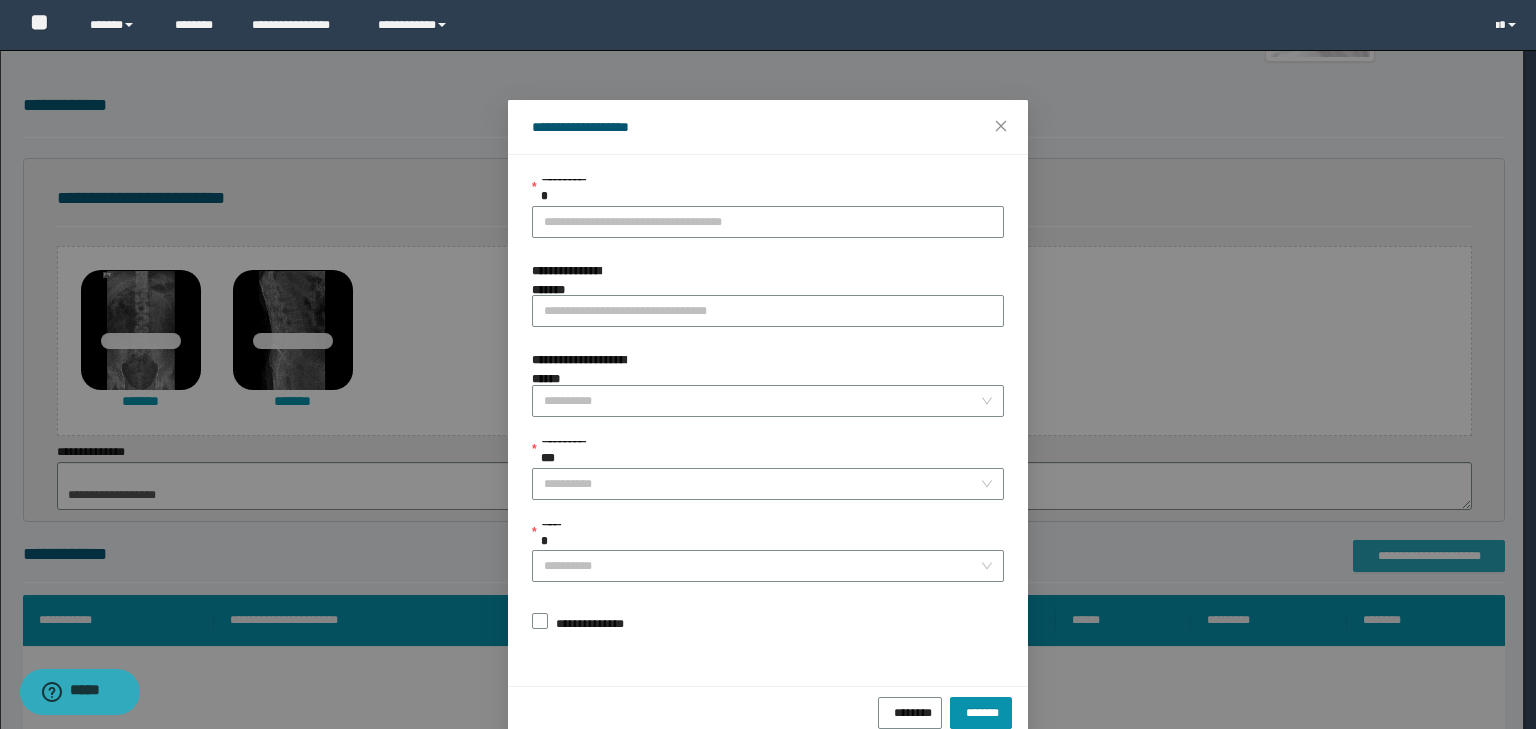 click on "**********" at bounding box center [768, 364] 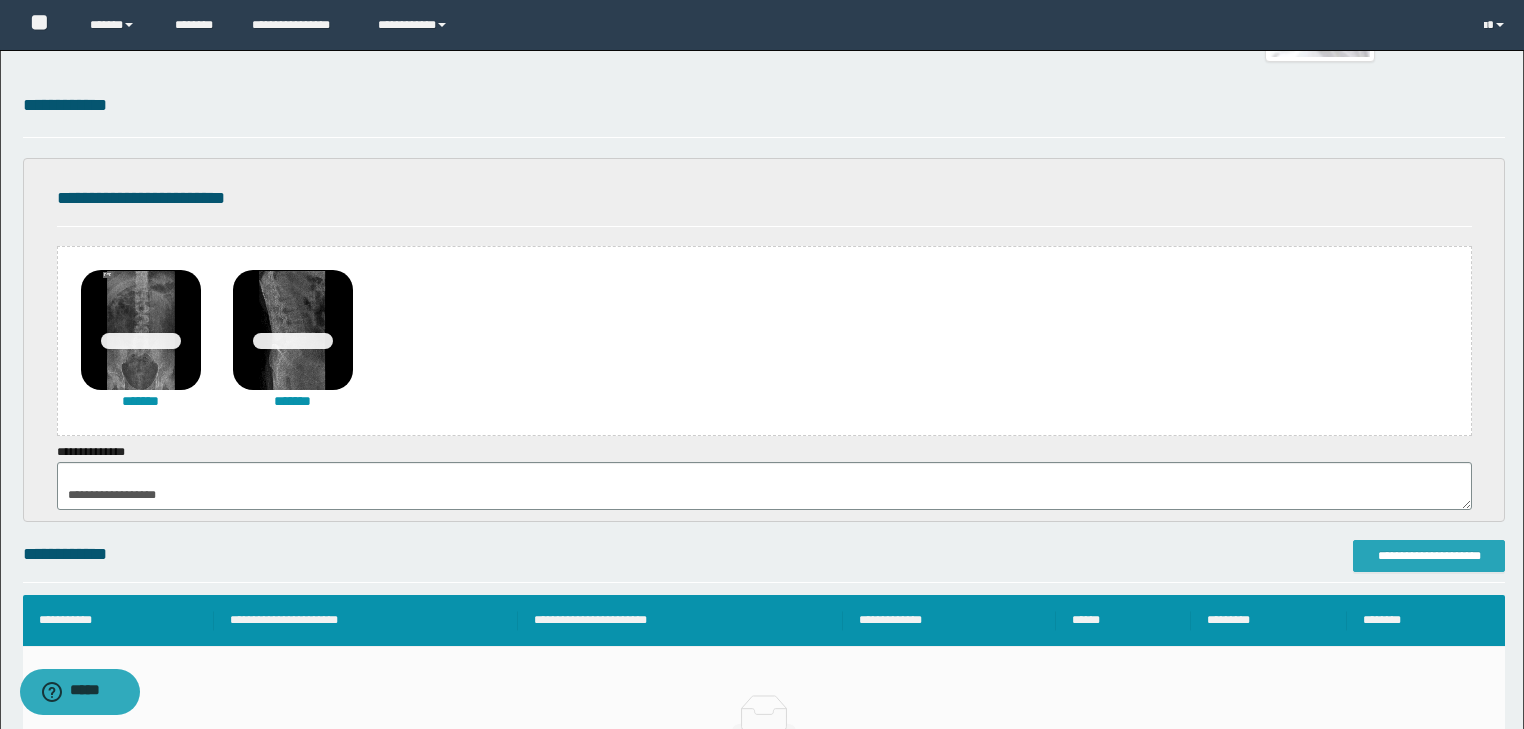 click on "**********" at bounding box center (1429, 556) 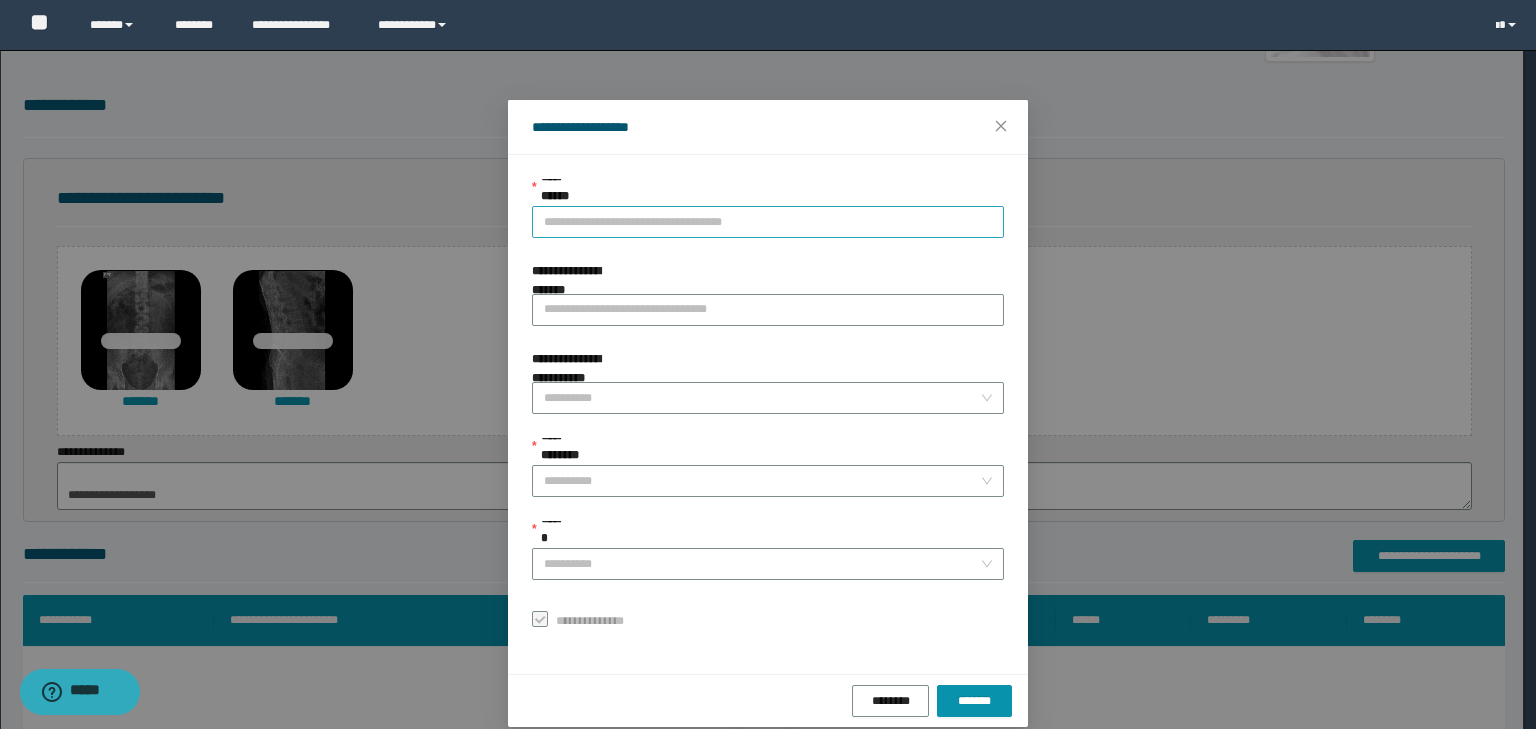 click on "**********" at bounding box center (768, 222) 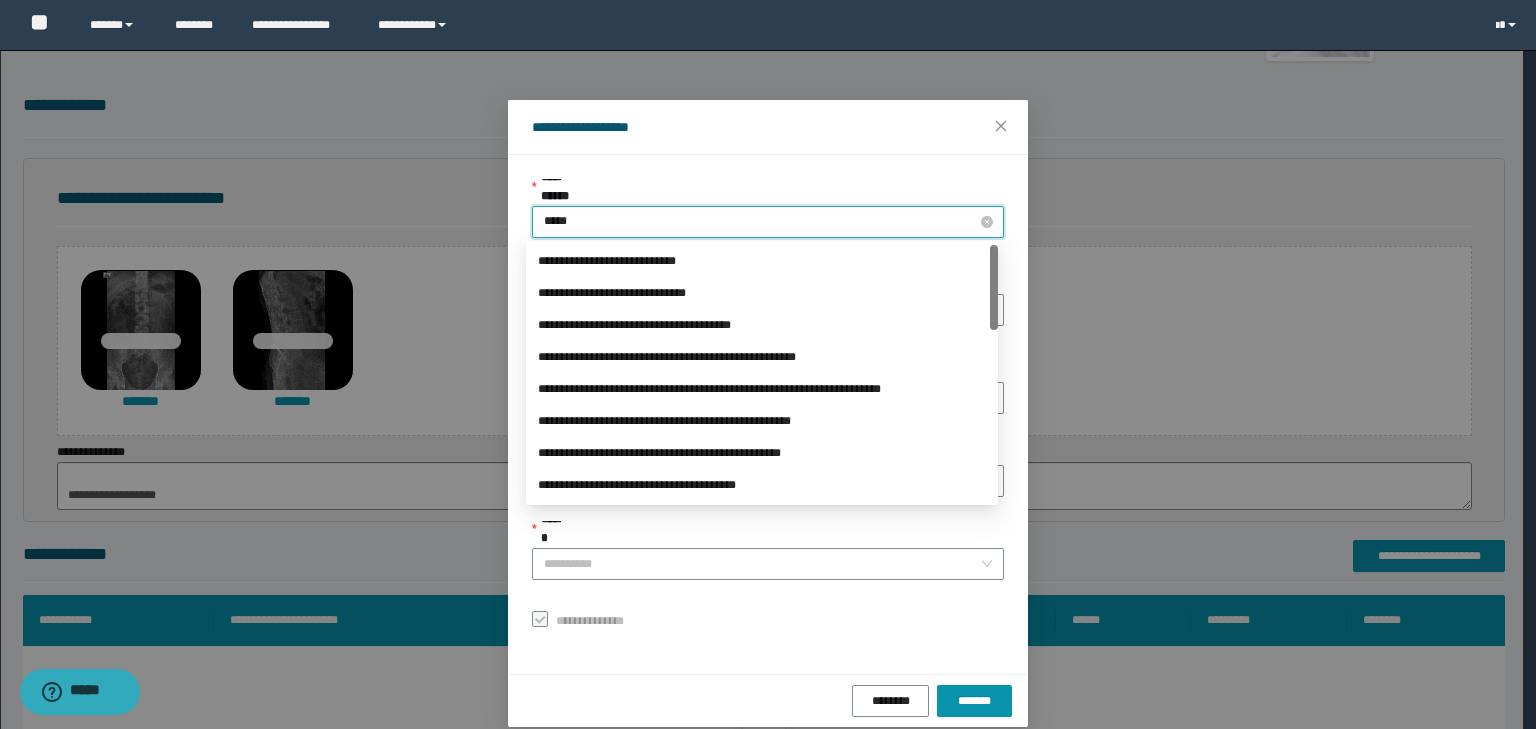 type on "******" 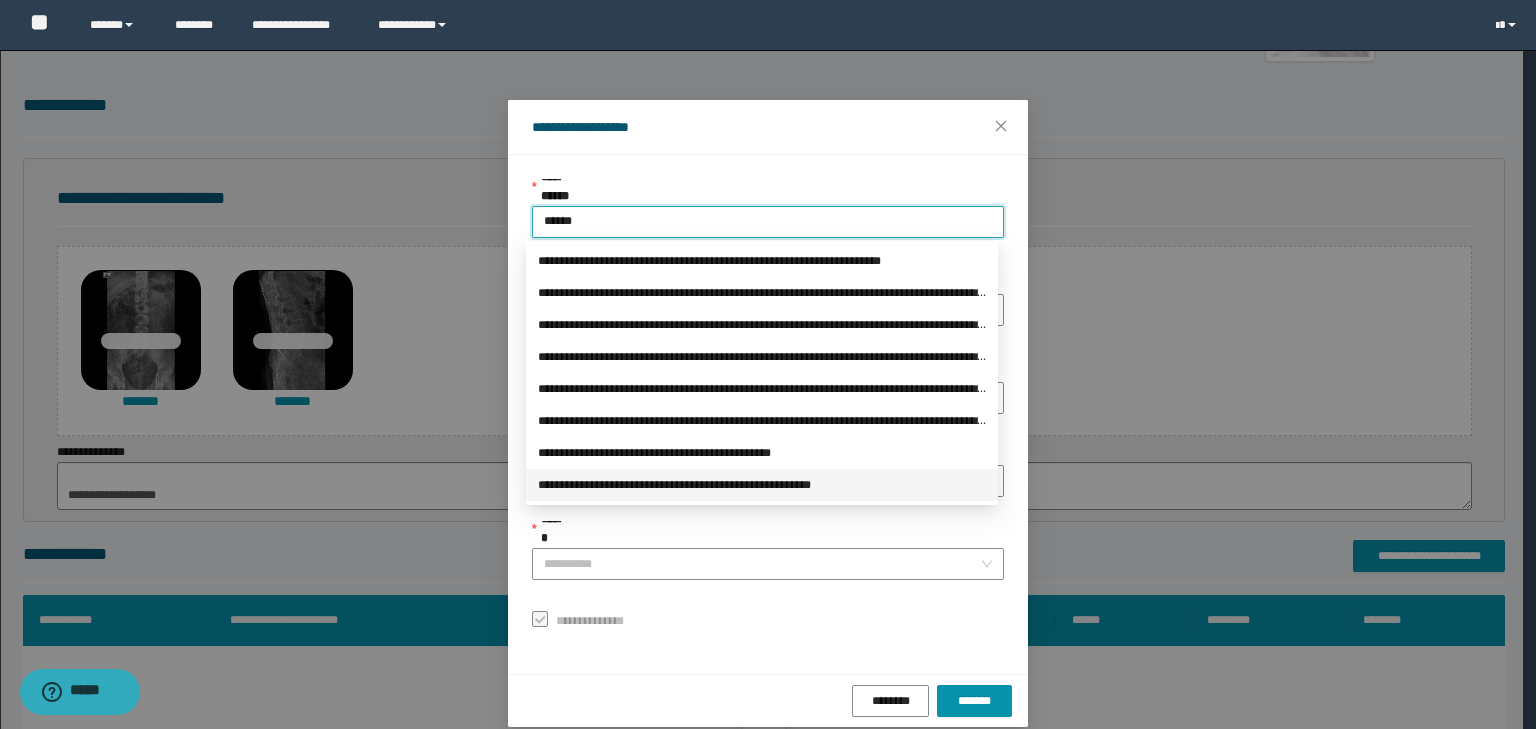 click on "**********" at bounding box center (762, 485) 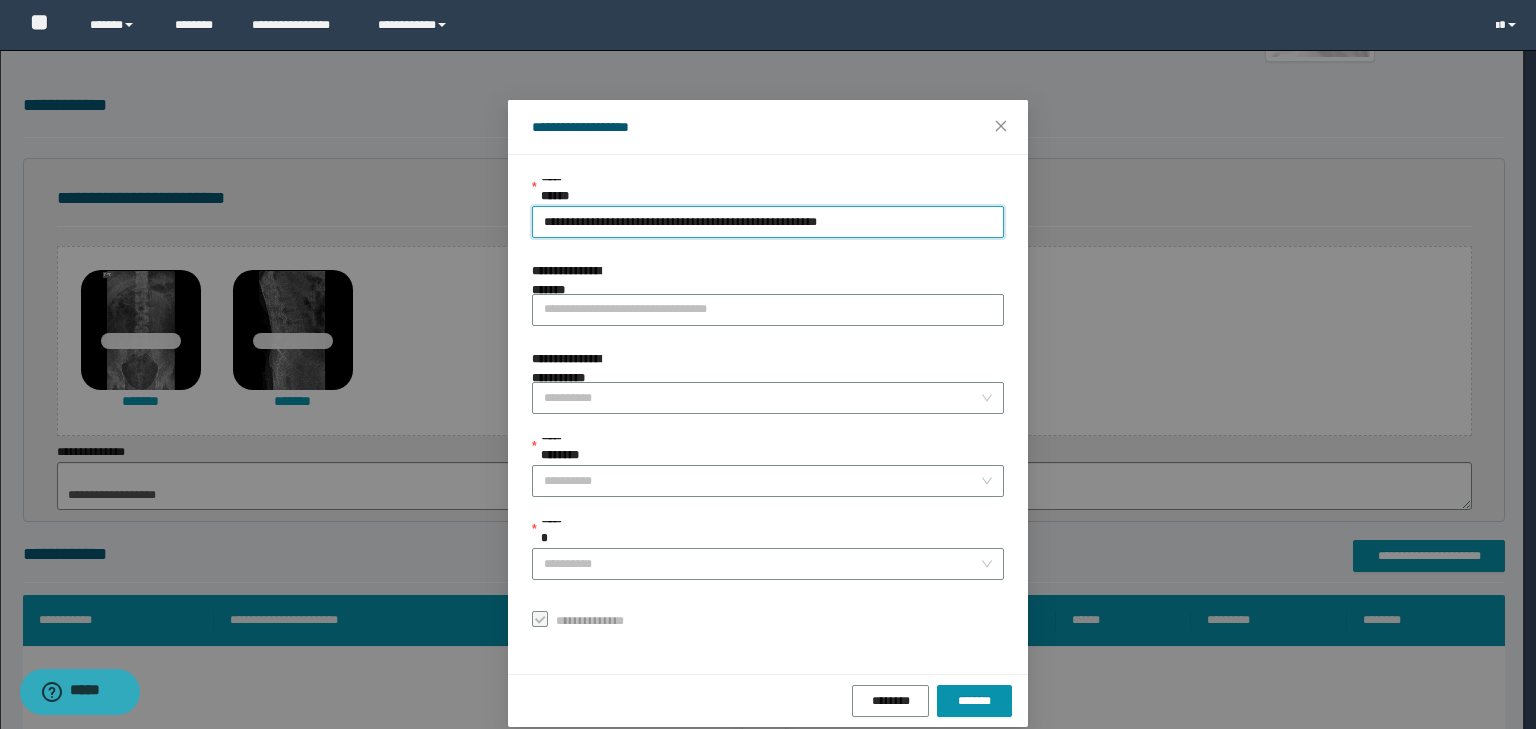 click on "**********" at bounding box center [768, 451] 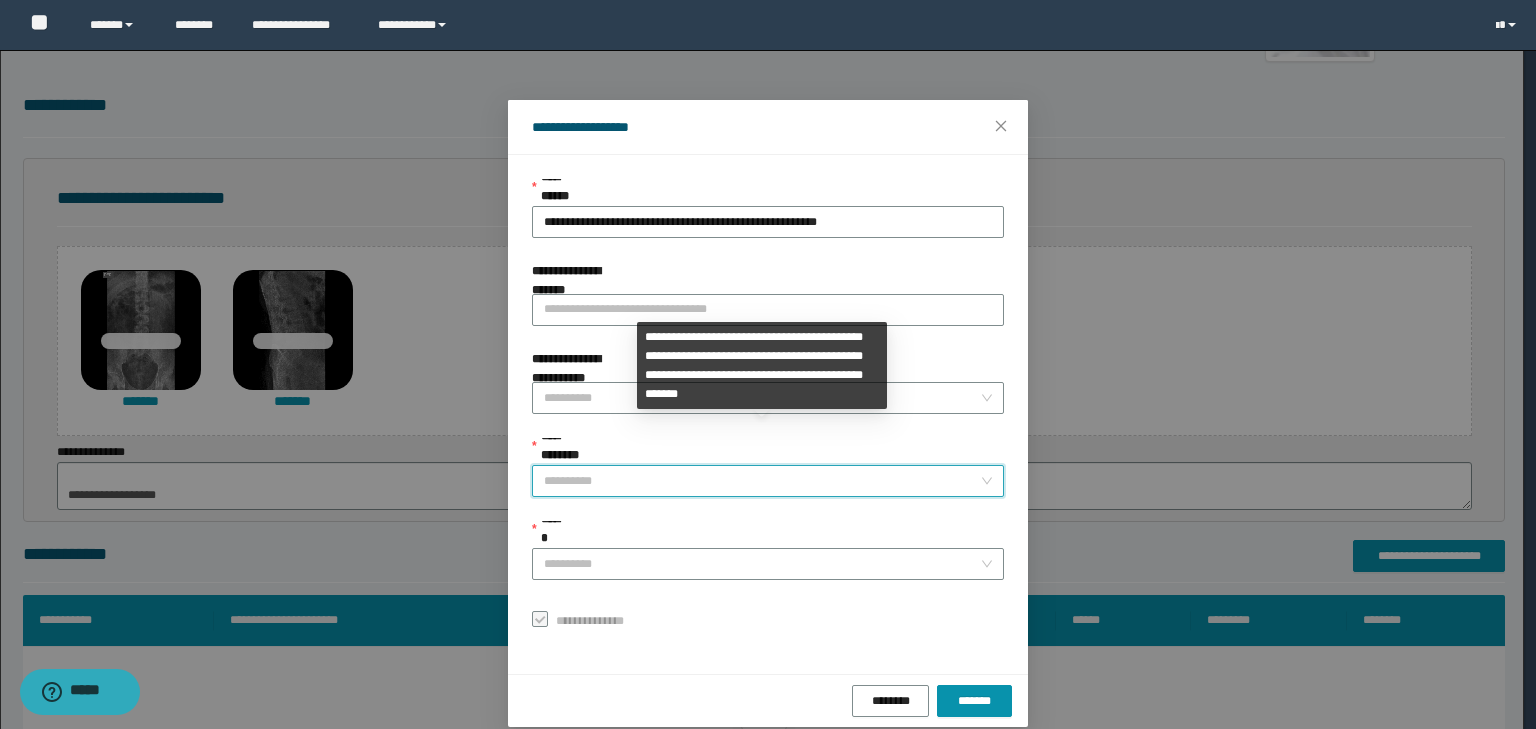 click on "**********" at bounding box center (762, 481) 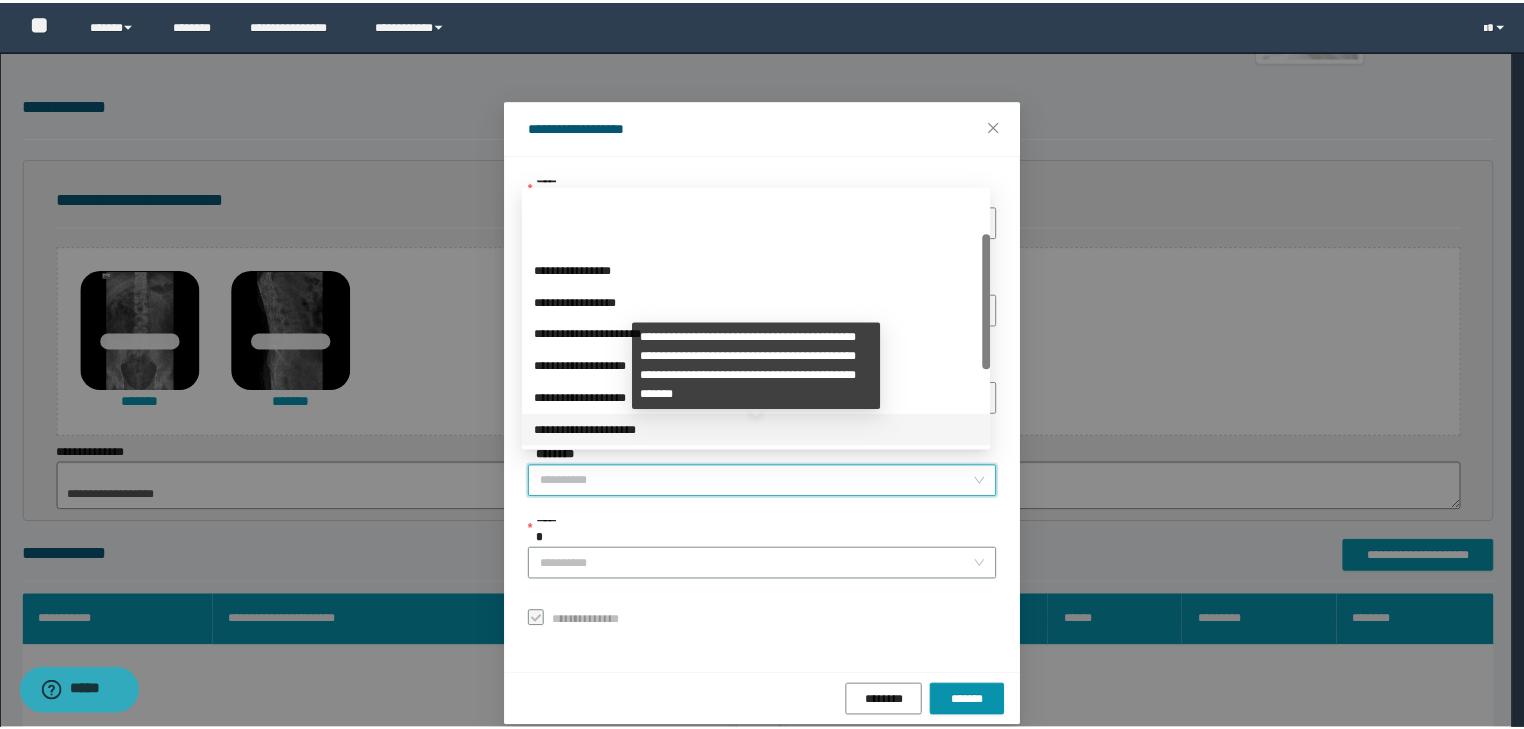 scroll, scrollTop: 224, scrollLeft: 0, axis: vertical 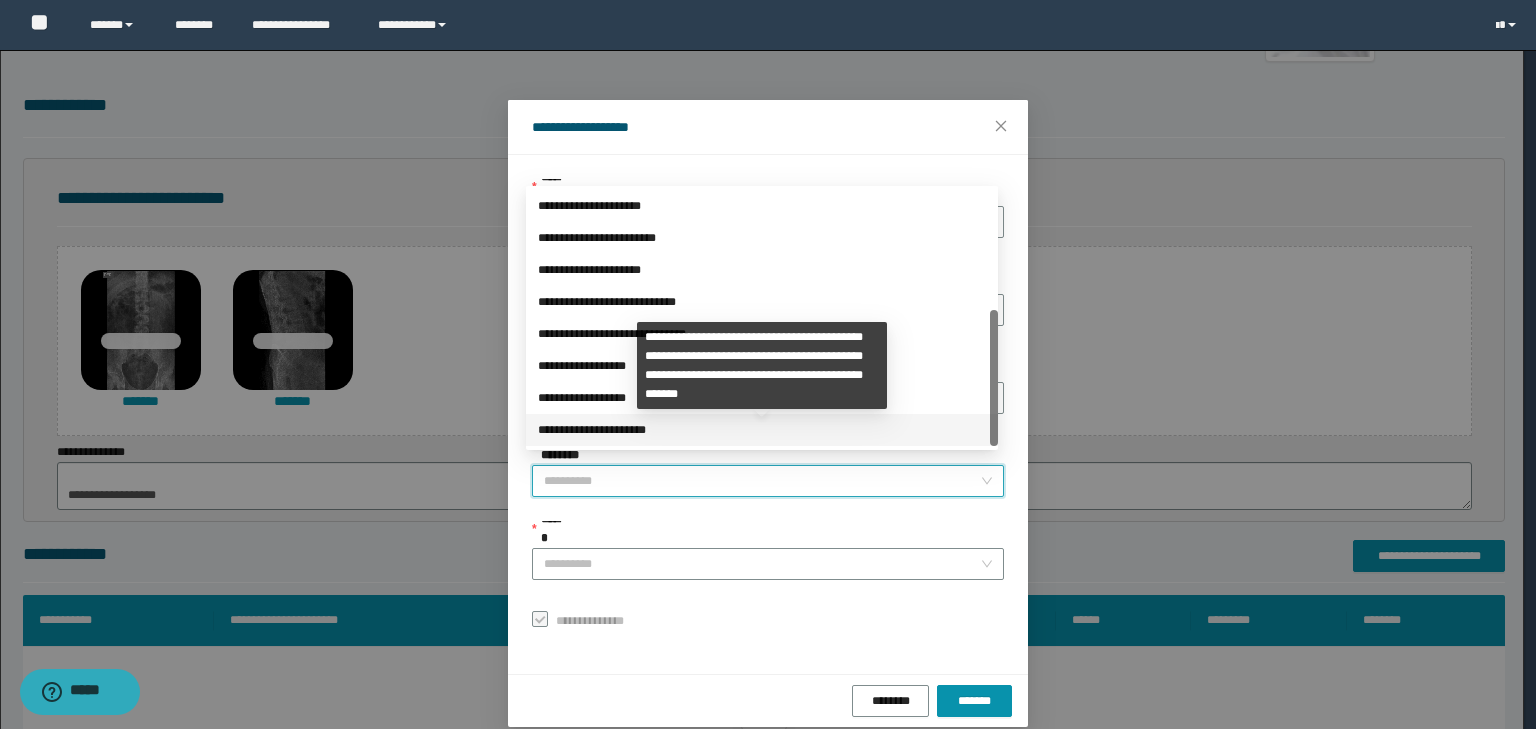 click on "**********" at bounding box center (762, 430) 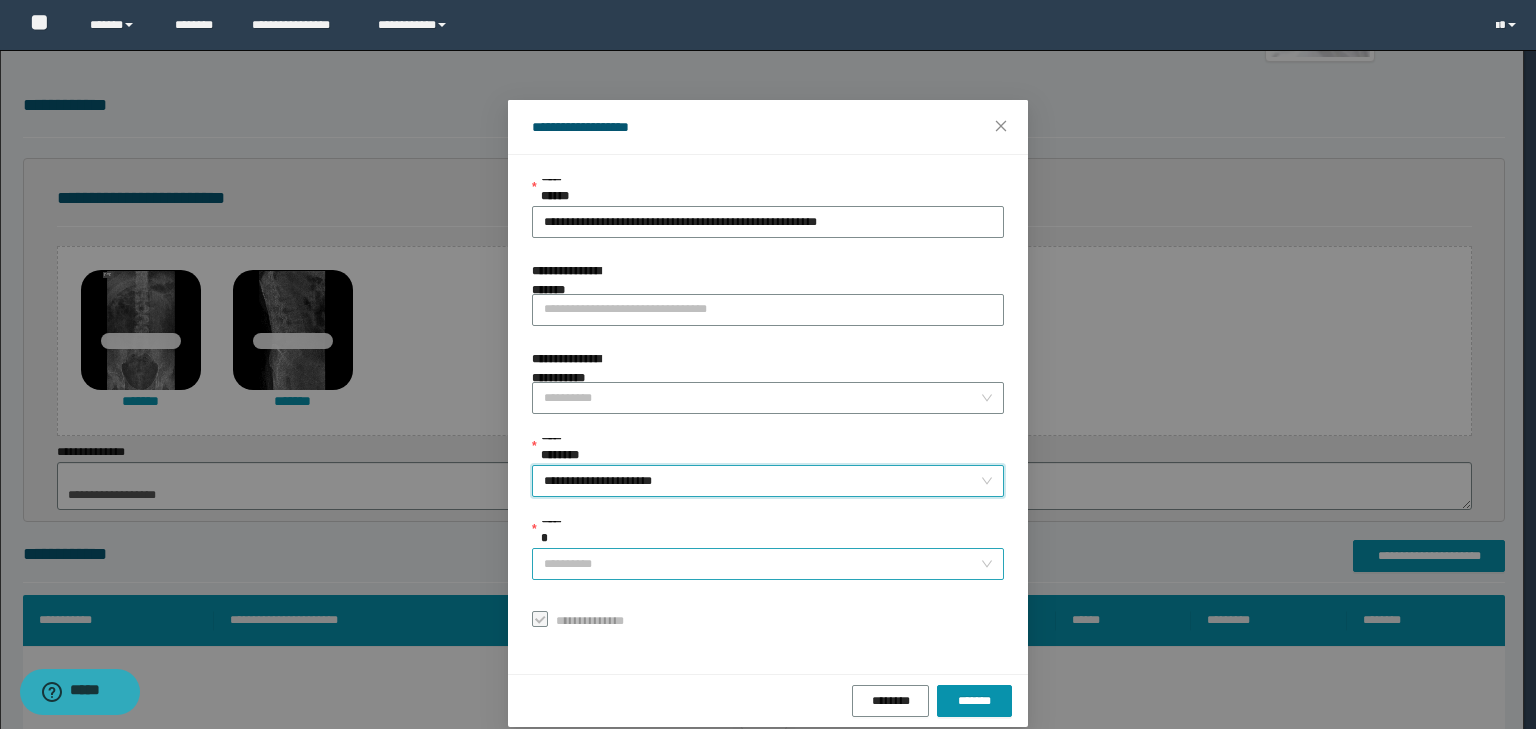 click on "******" at bounding box center (762, 564) 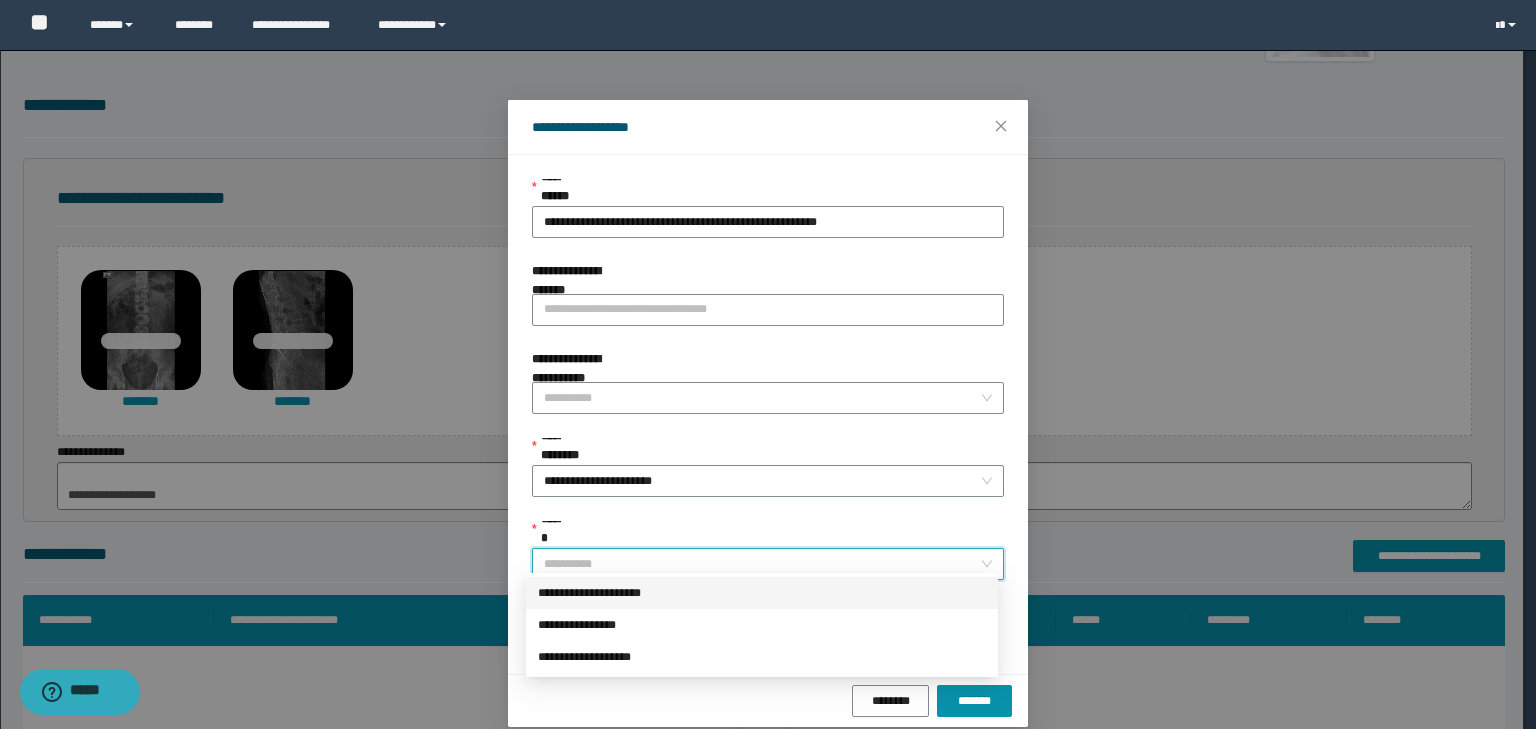 click on "**********" at bounding box center [762, 593] 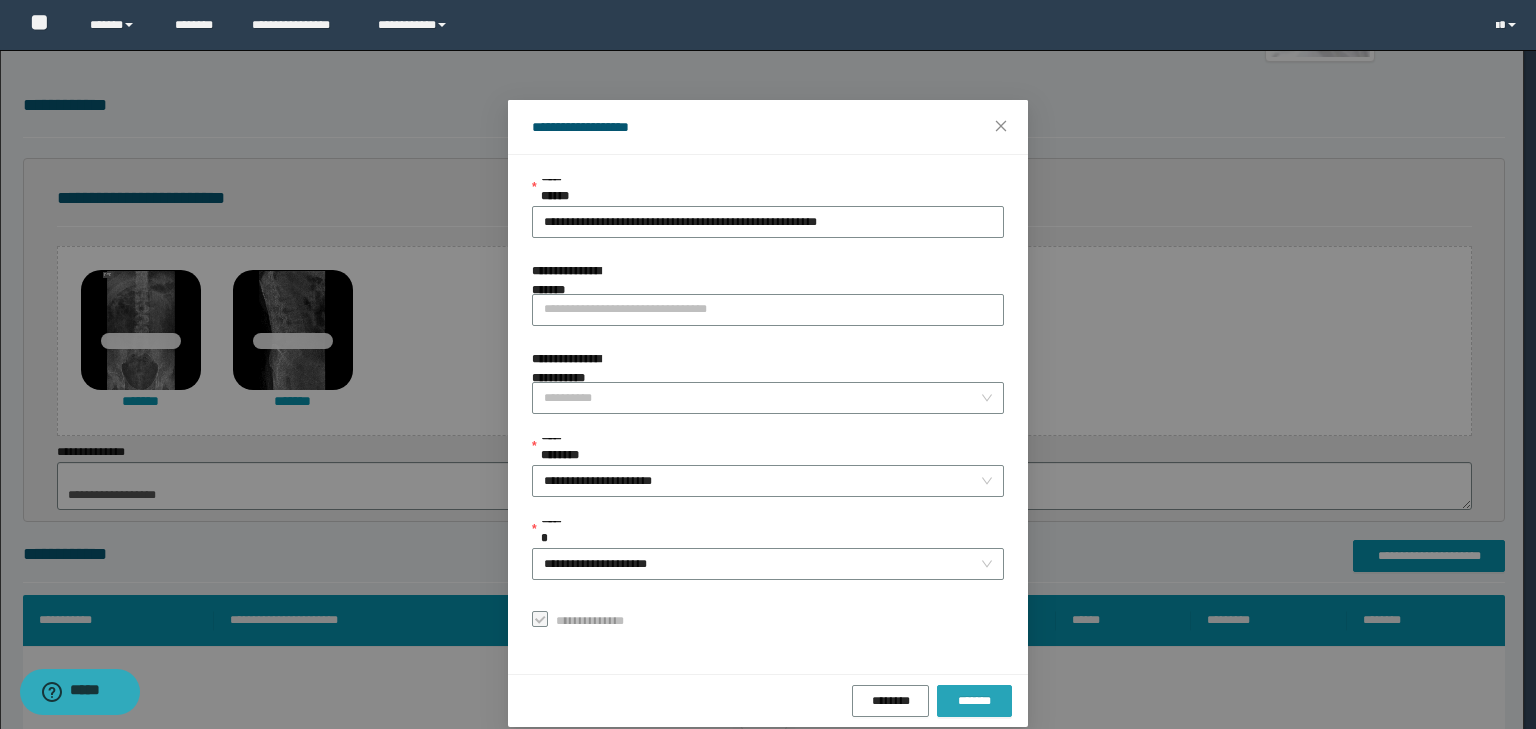 click on "*******" at bounding box center (974, 701) 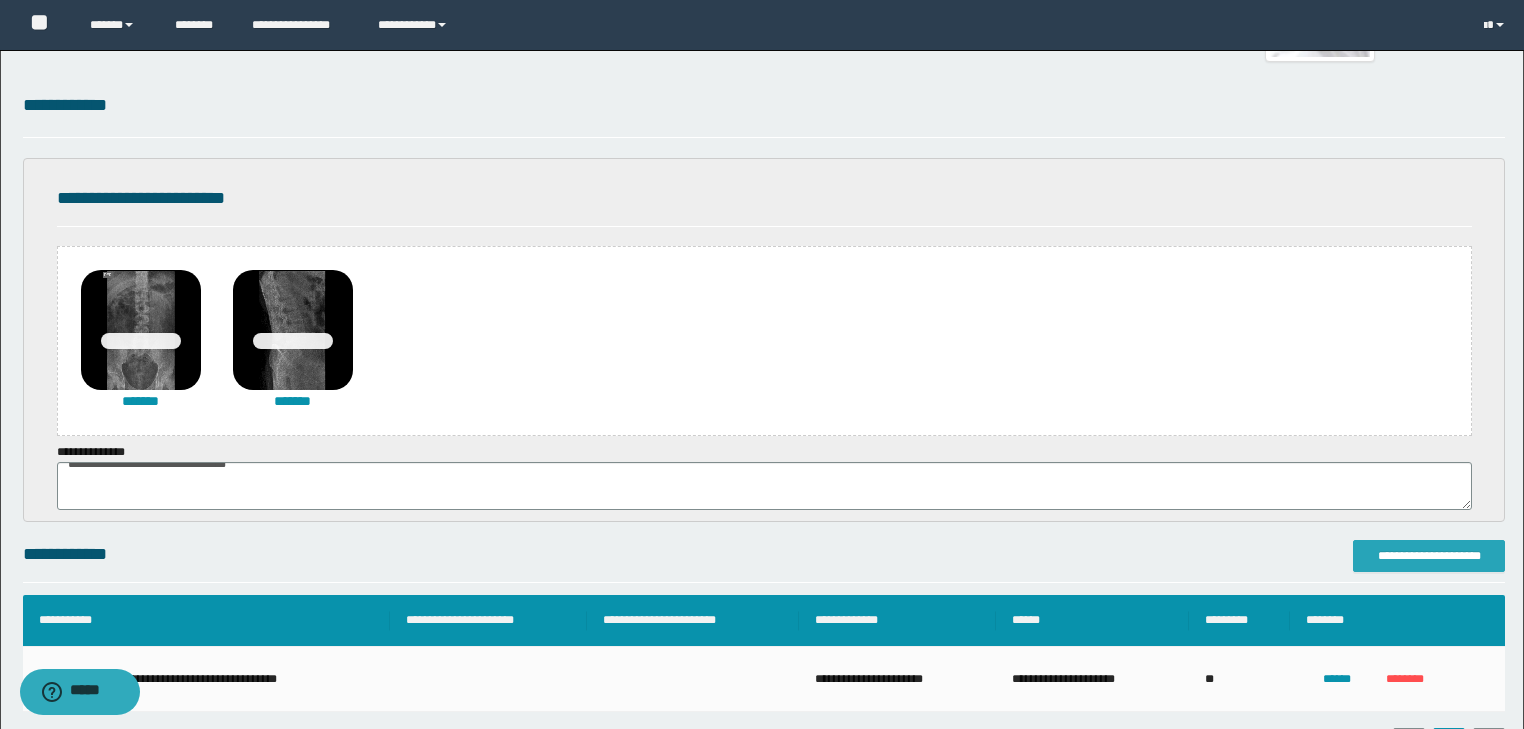 scroll, scrollTop: 320, scrollLeft: 0, axis: vertical 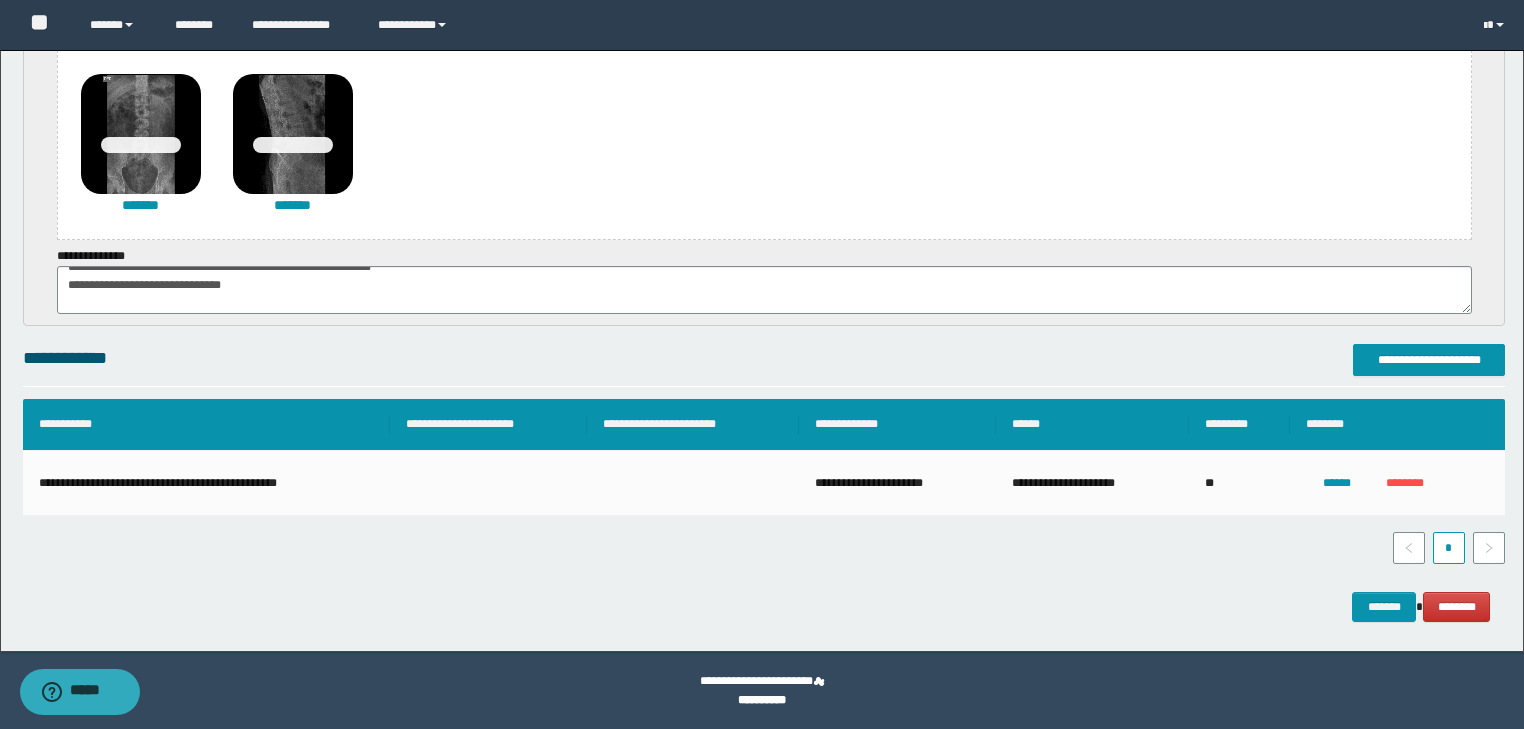 click on "**********" at bounding box center [762, 133] 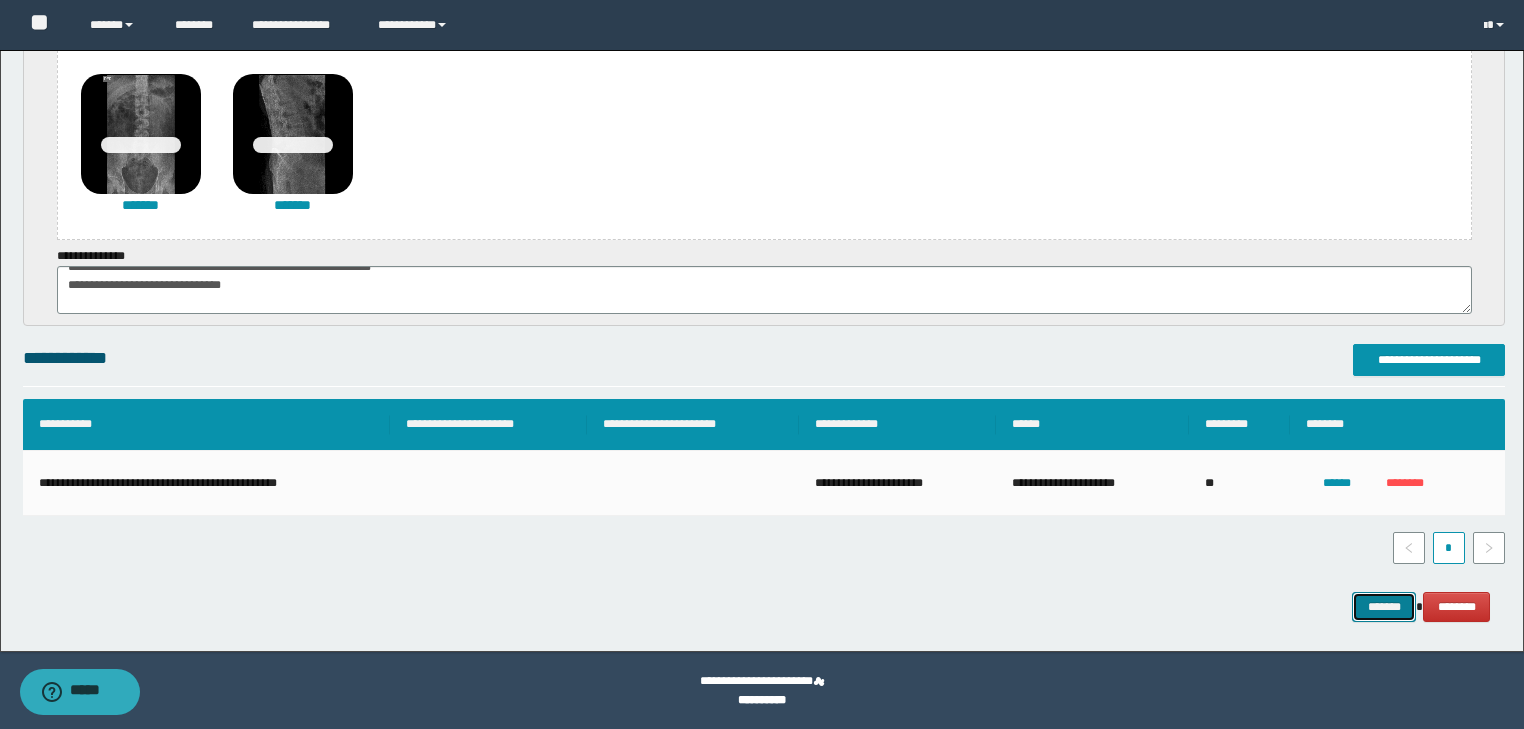 click on "*******" at bounding box center (1384, 607) 